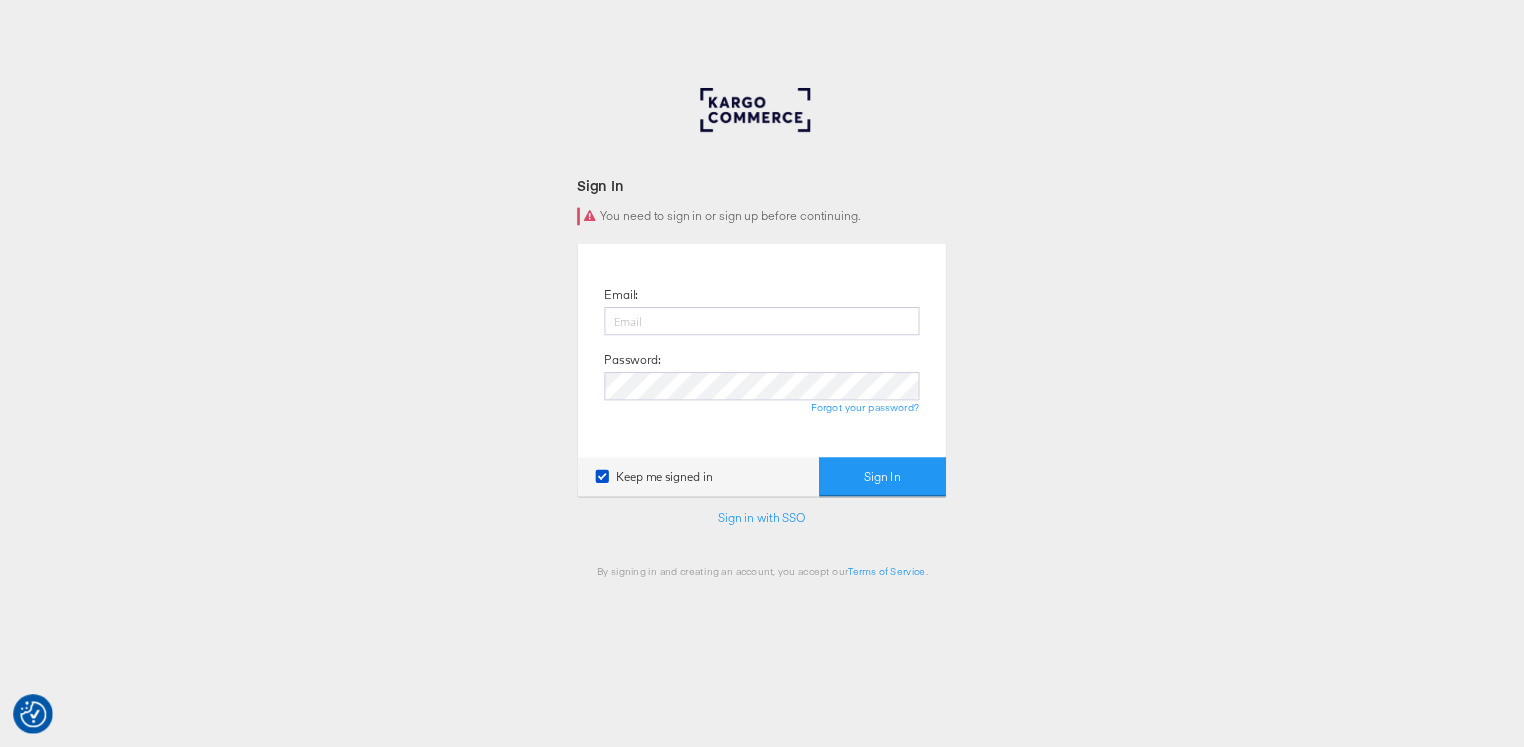 scroll, scrollTop: 0, scrollLeft: 0, axis: both 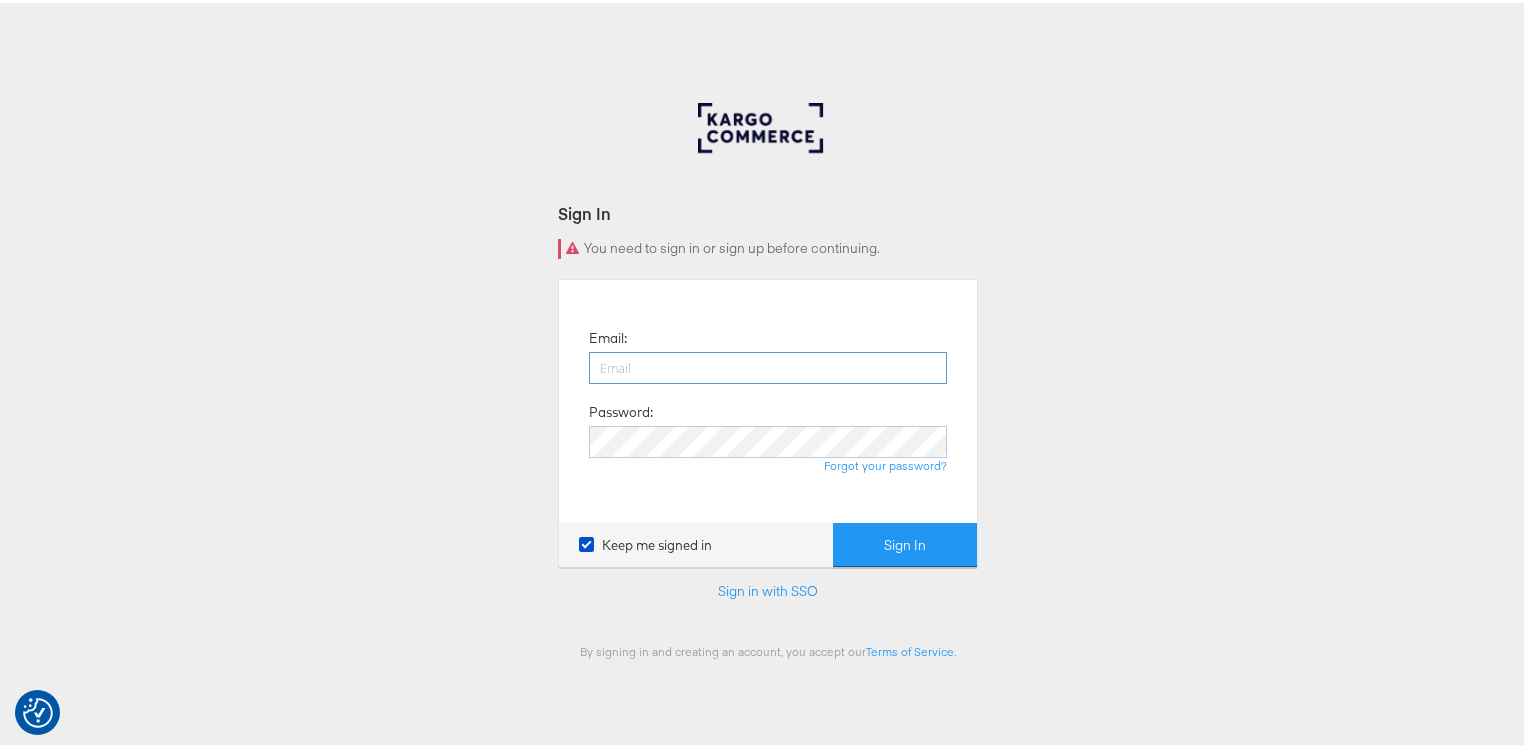 click at bounding box center [768, 365] 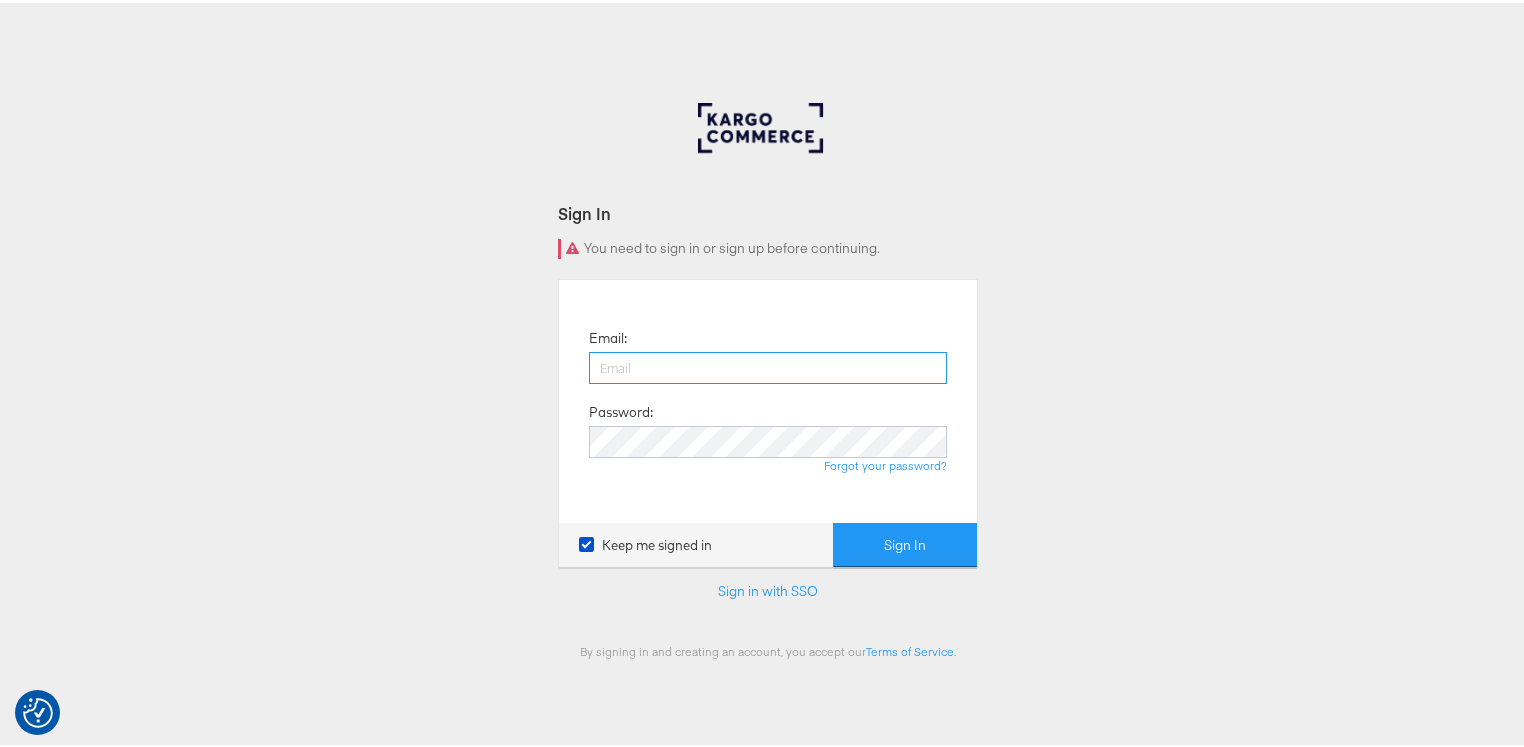 type on "george.aguila@kargo.com" 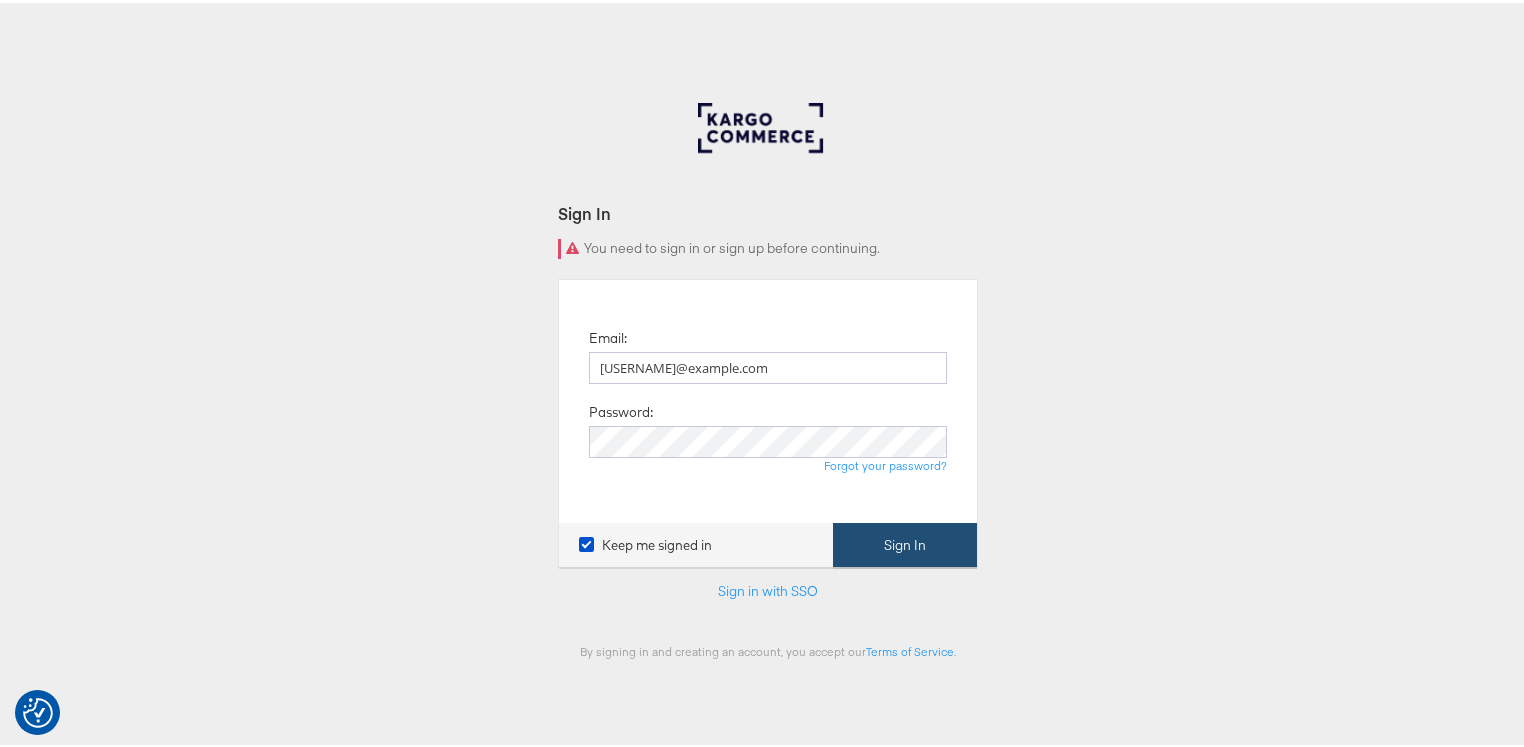 click on "Sign In" at bounding box center (905, 542) 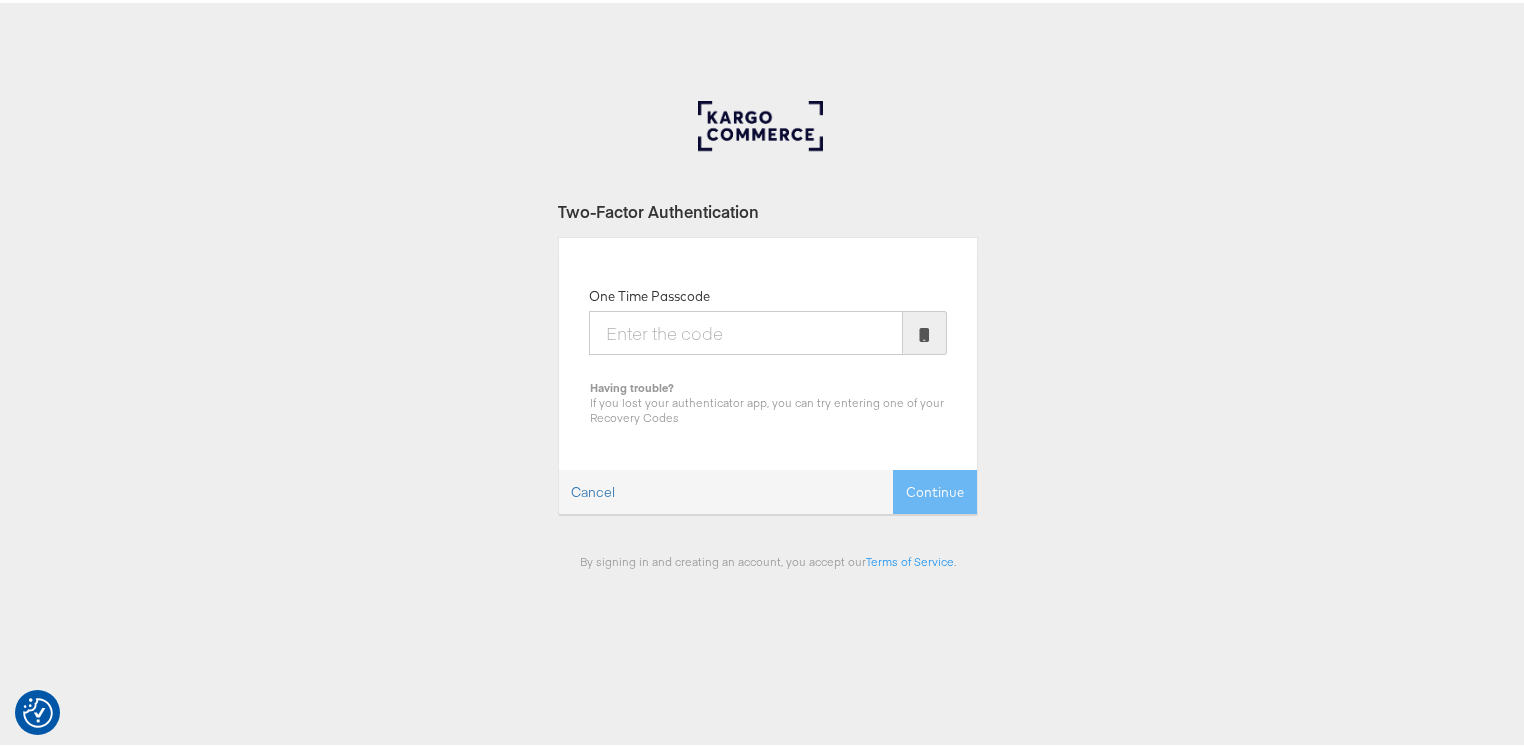 scroll, scrollTop: 3, scrollLeft: 0, axis: vertical 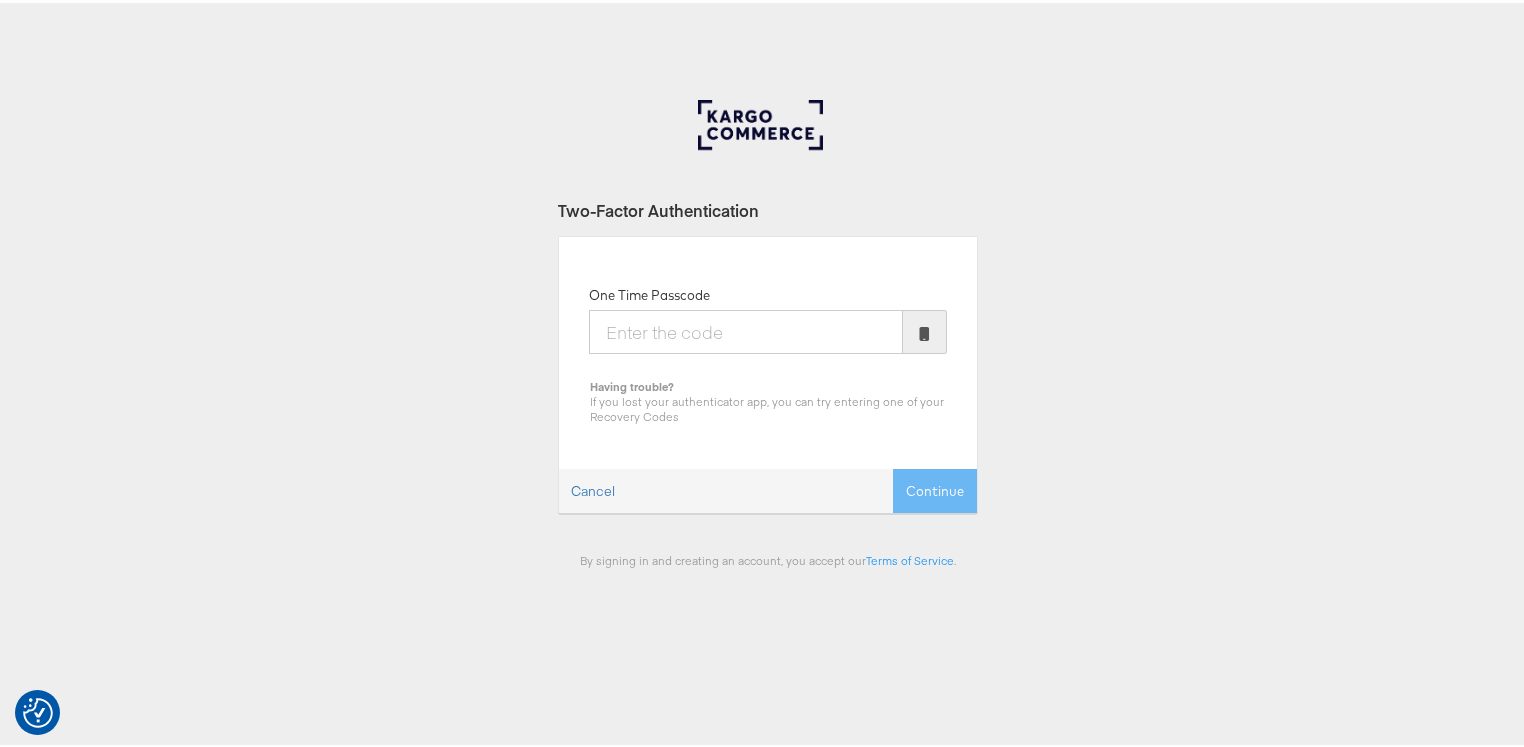 click on "One Time Passcode" at bounding box center (746, 329) 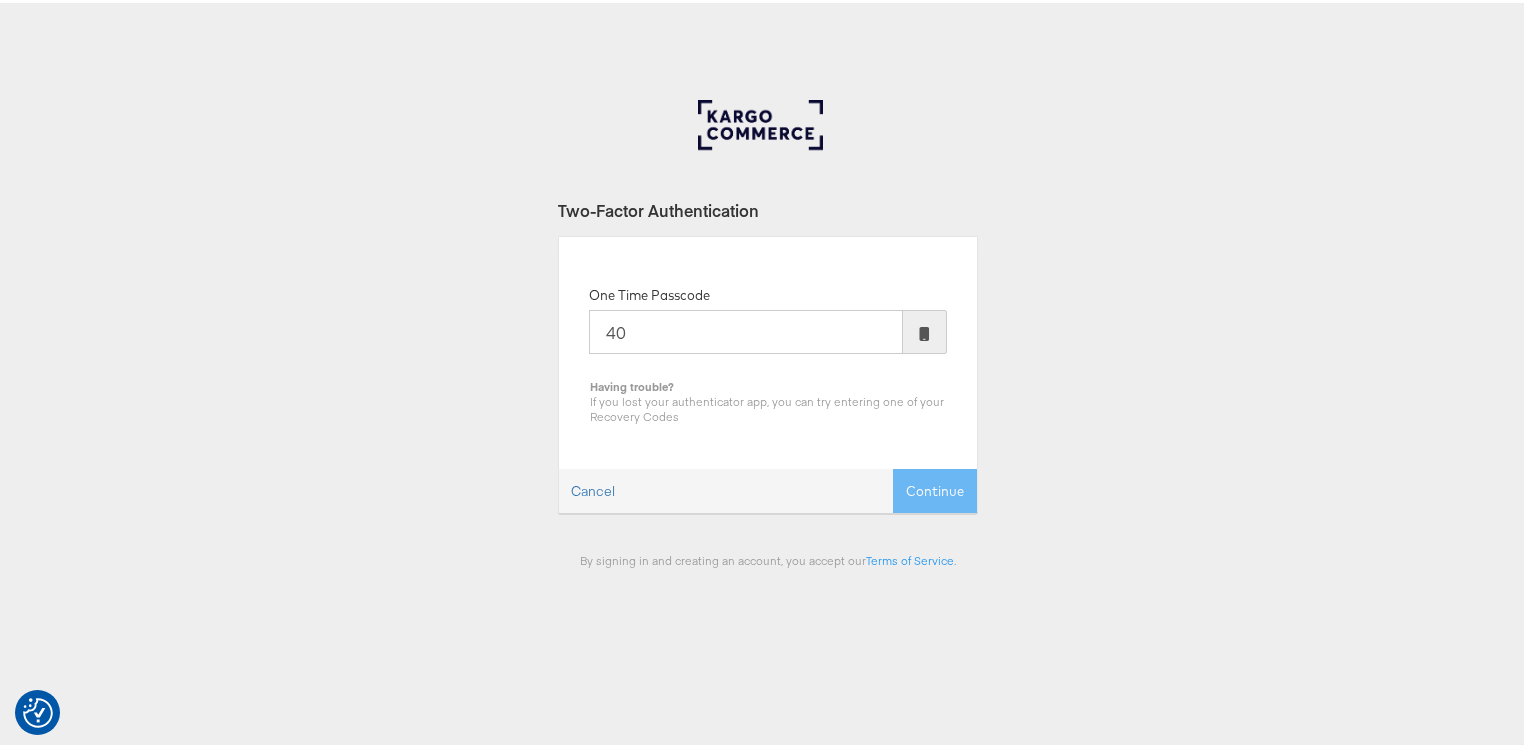 type on "4" 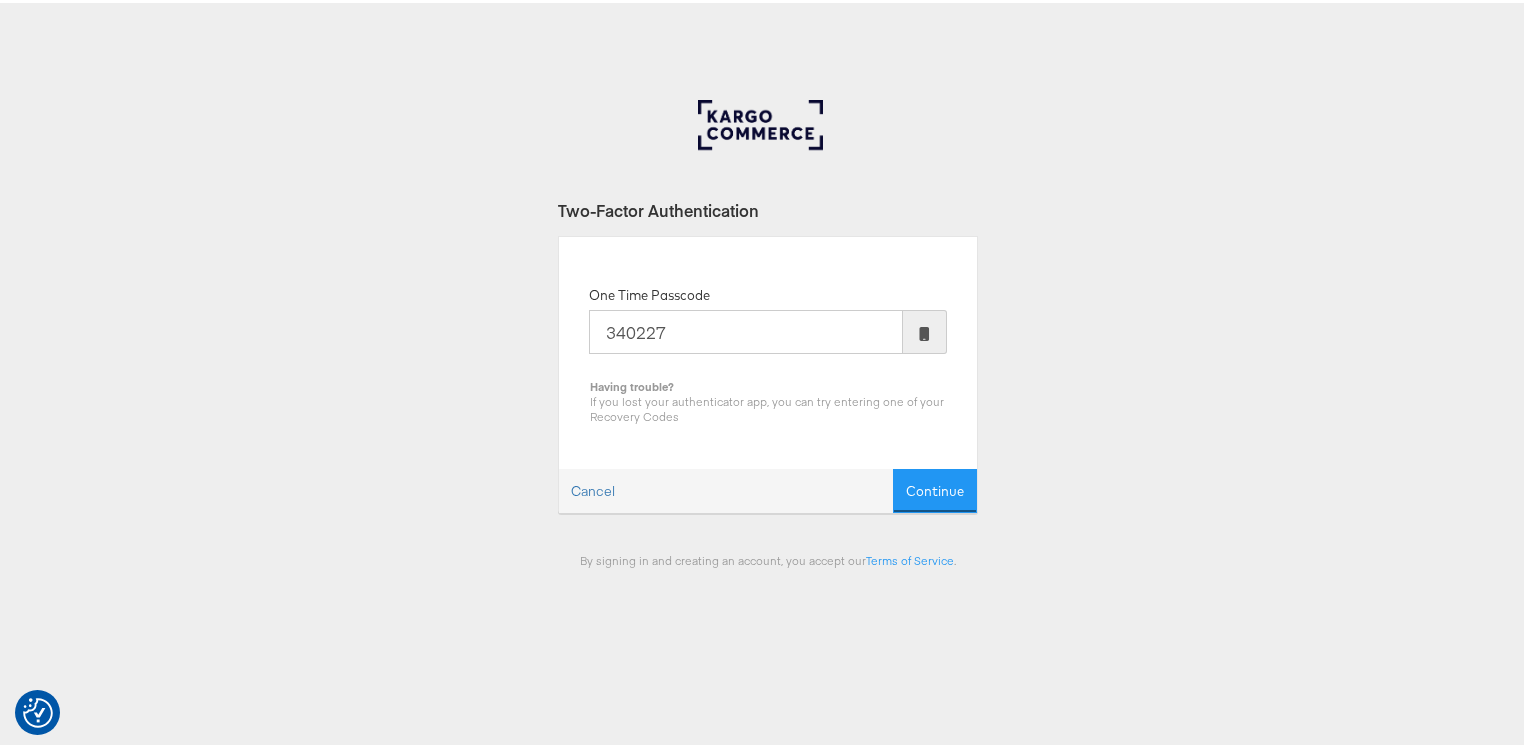 type on "340227" 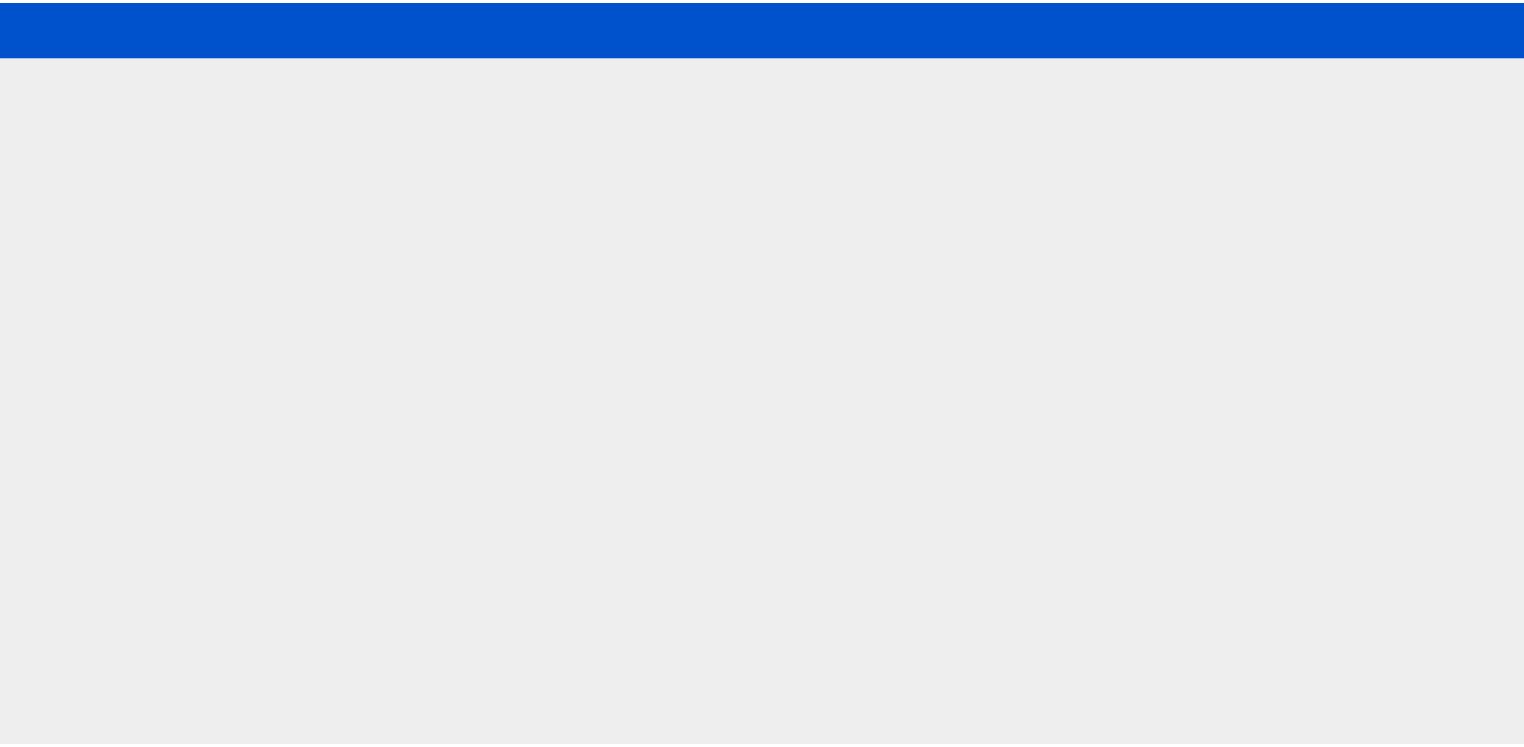scroll, scrollTop: 0, scrollLeft: 0, axis: both 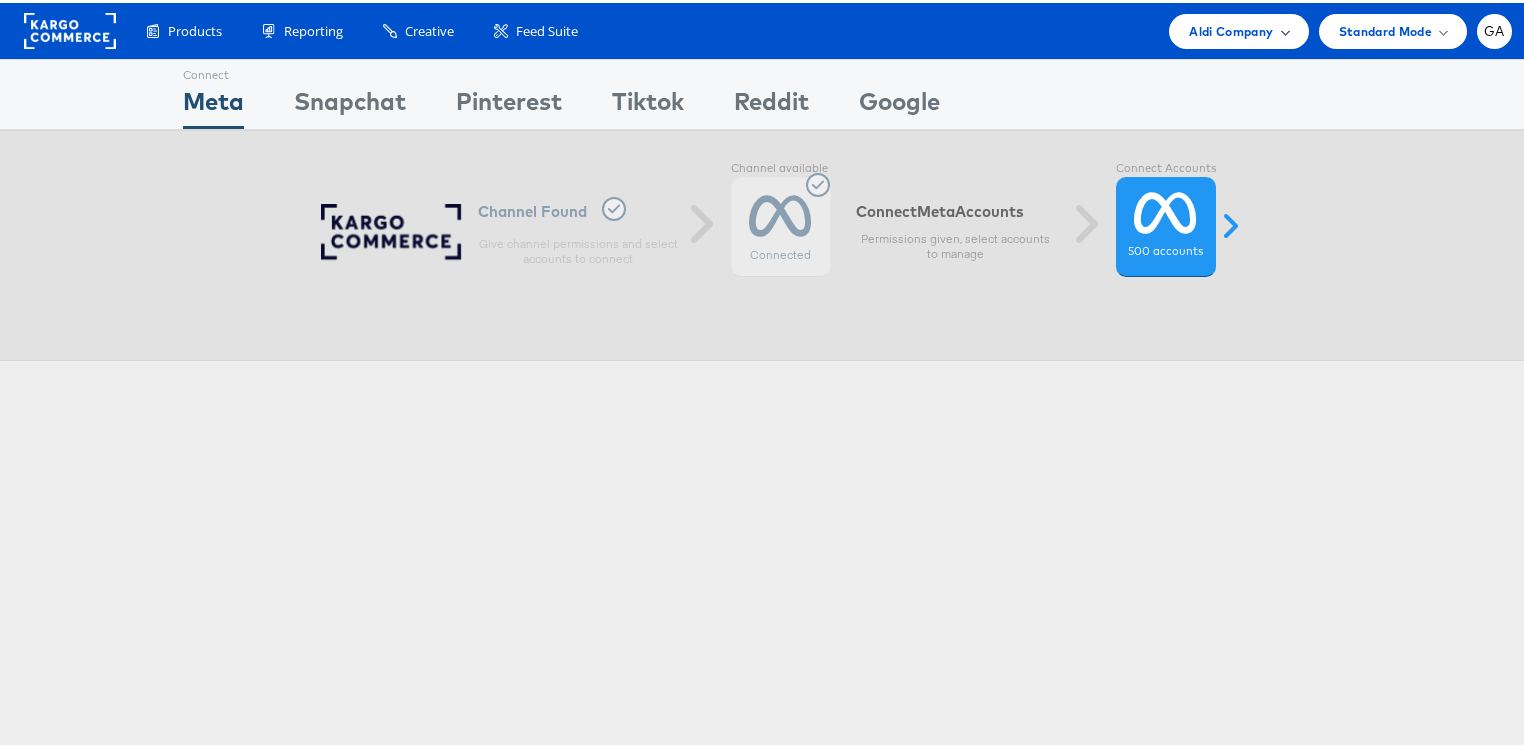 click on "Aldi Company" at bounding box center [1231, 28] 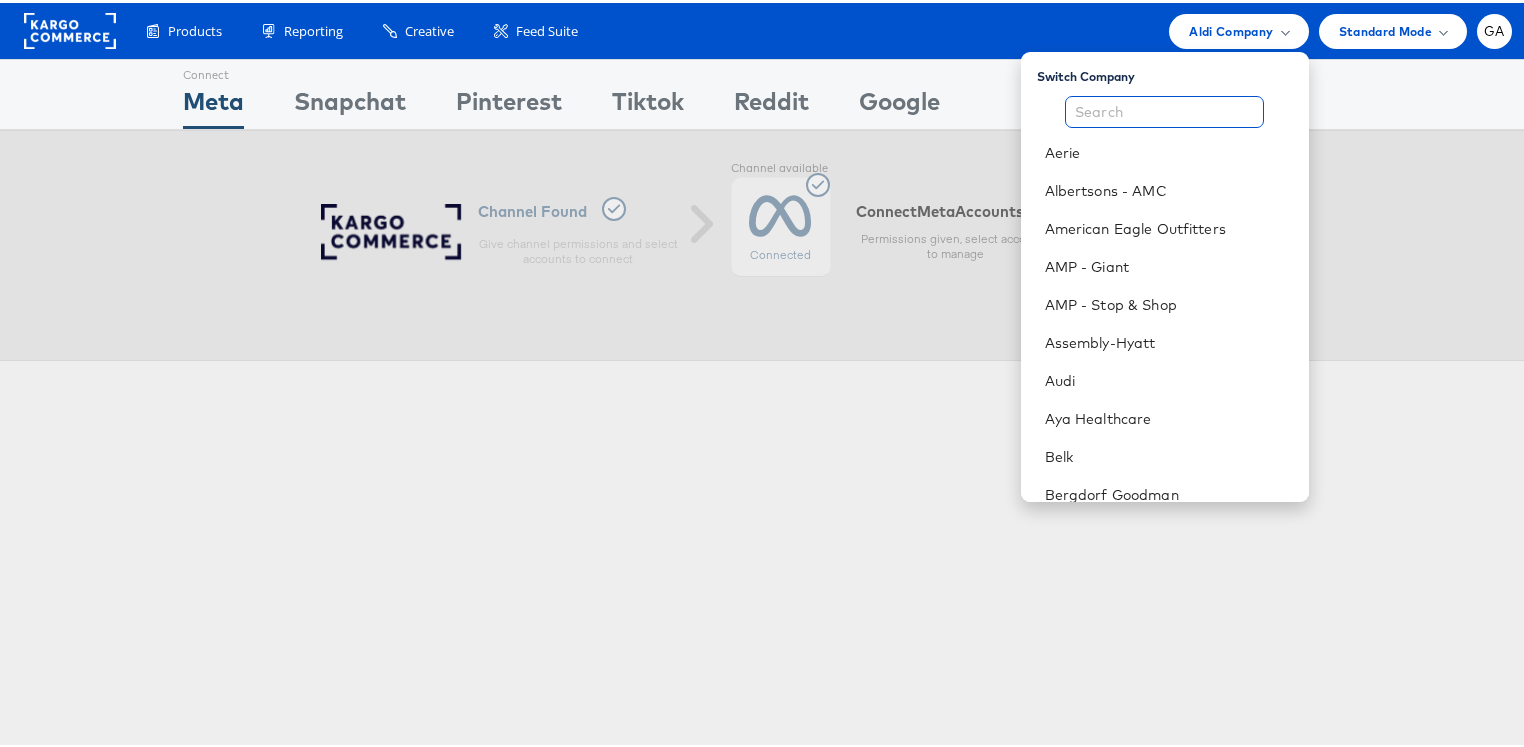 click at bounding box center (1164, 109) 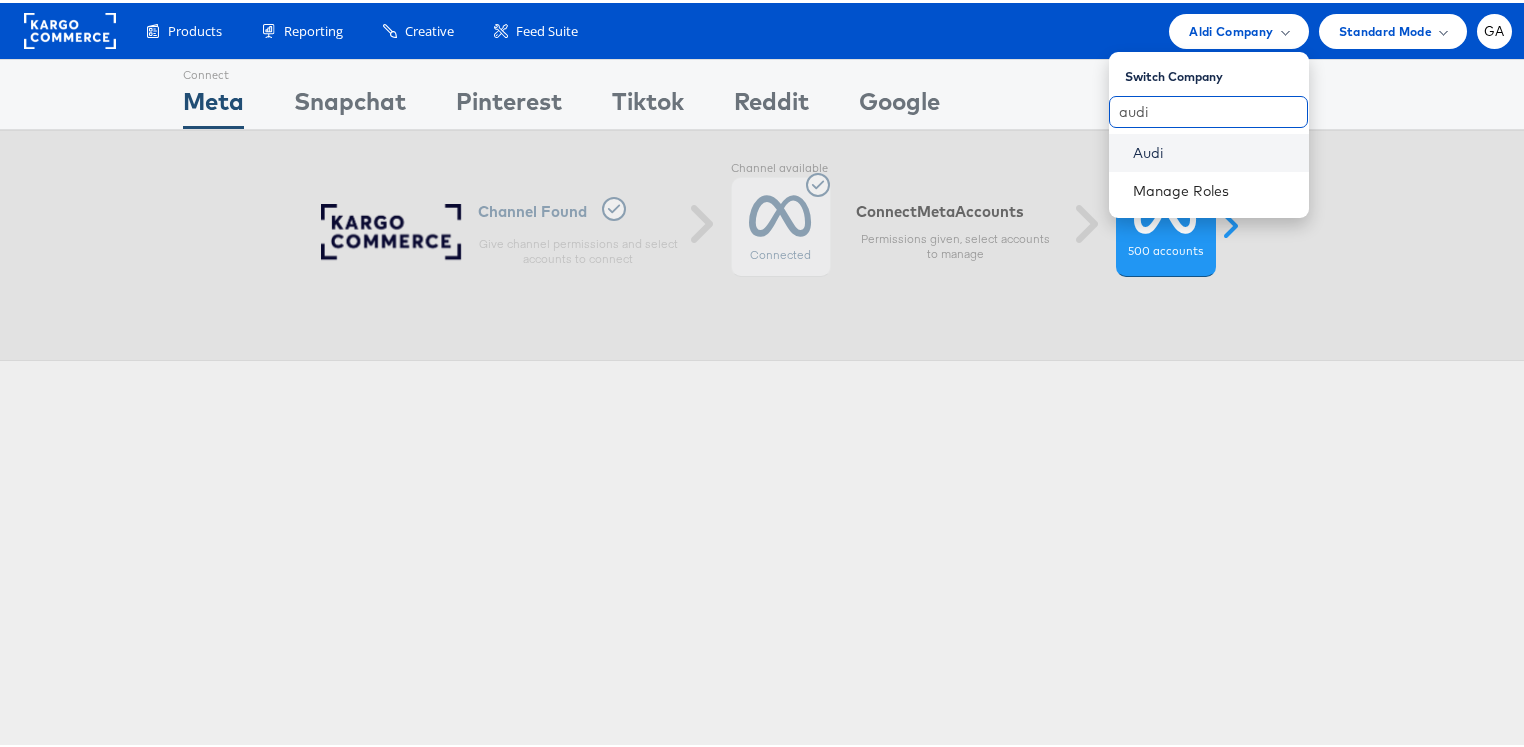 type on "audi" 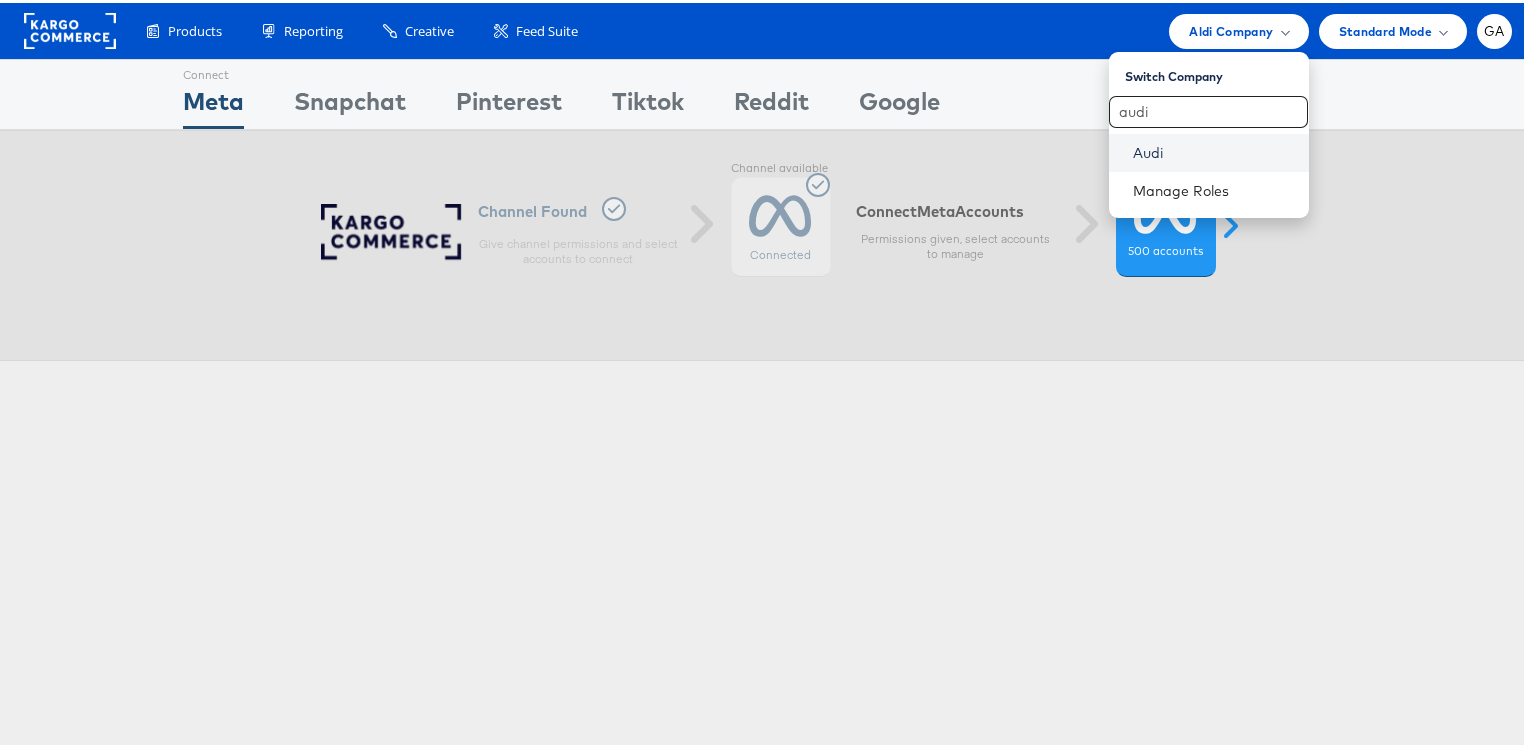 click on "Audi" at bounding box center (1213, 150) 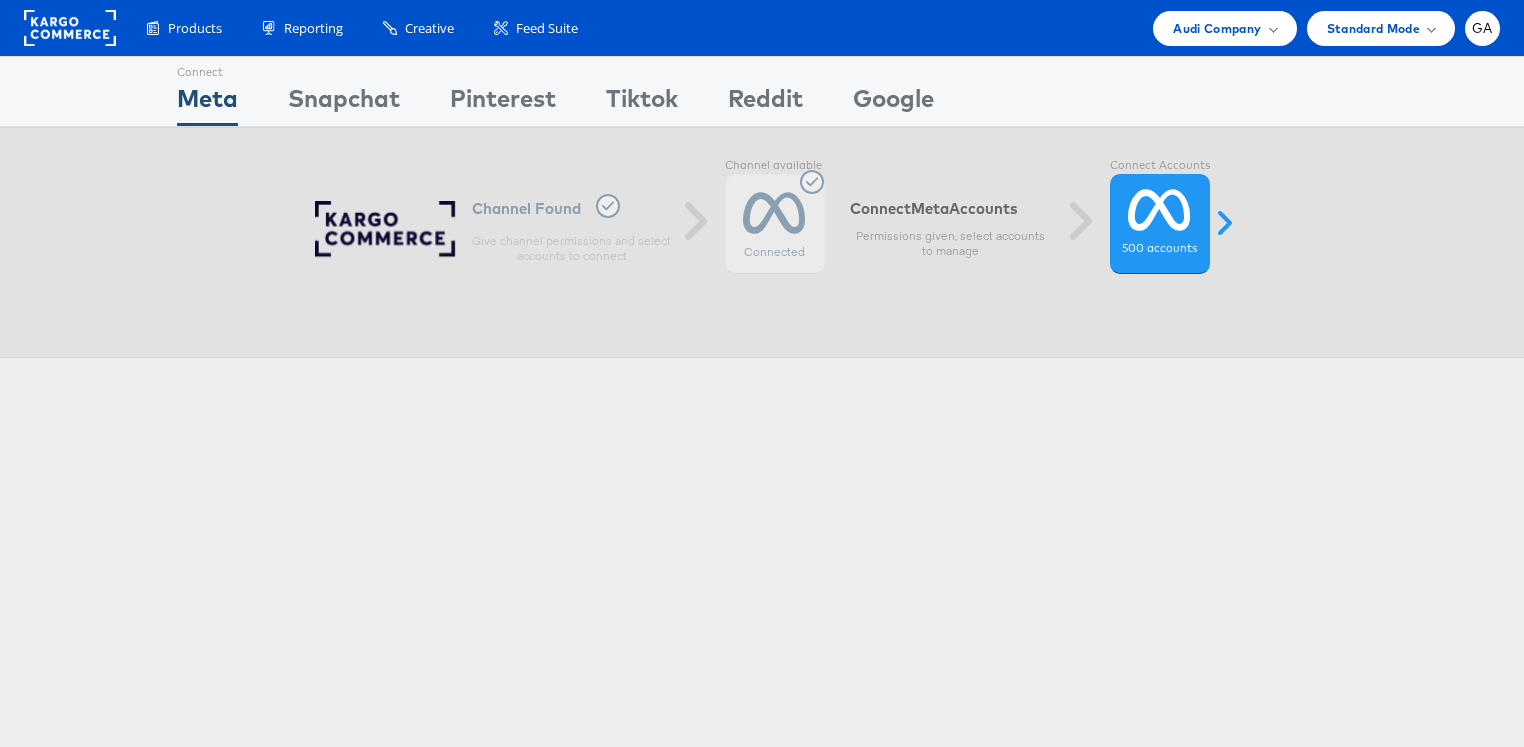 scroll, scrollTop: 0, scrollLeft: 0, axis: both 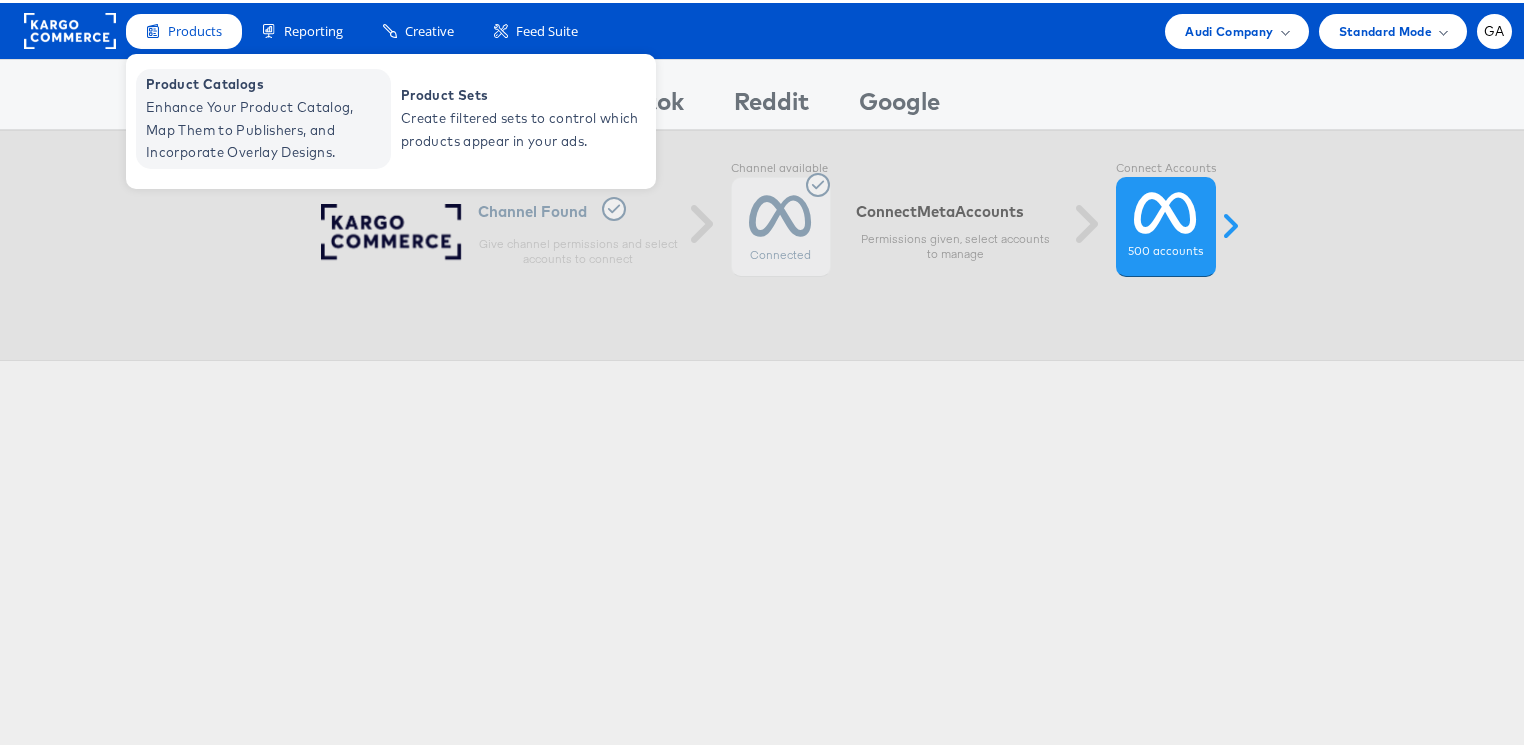 click on "Enhance Your Product Catalog, Map Them to Publishers, and Incorporate Overlay Designs." at bounding box center (266, 127) 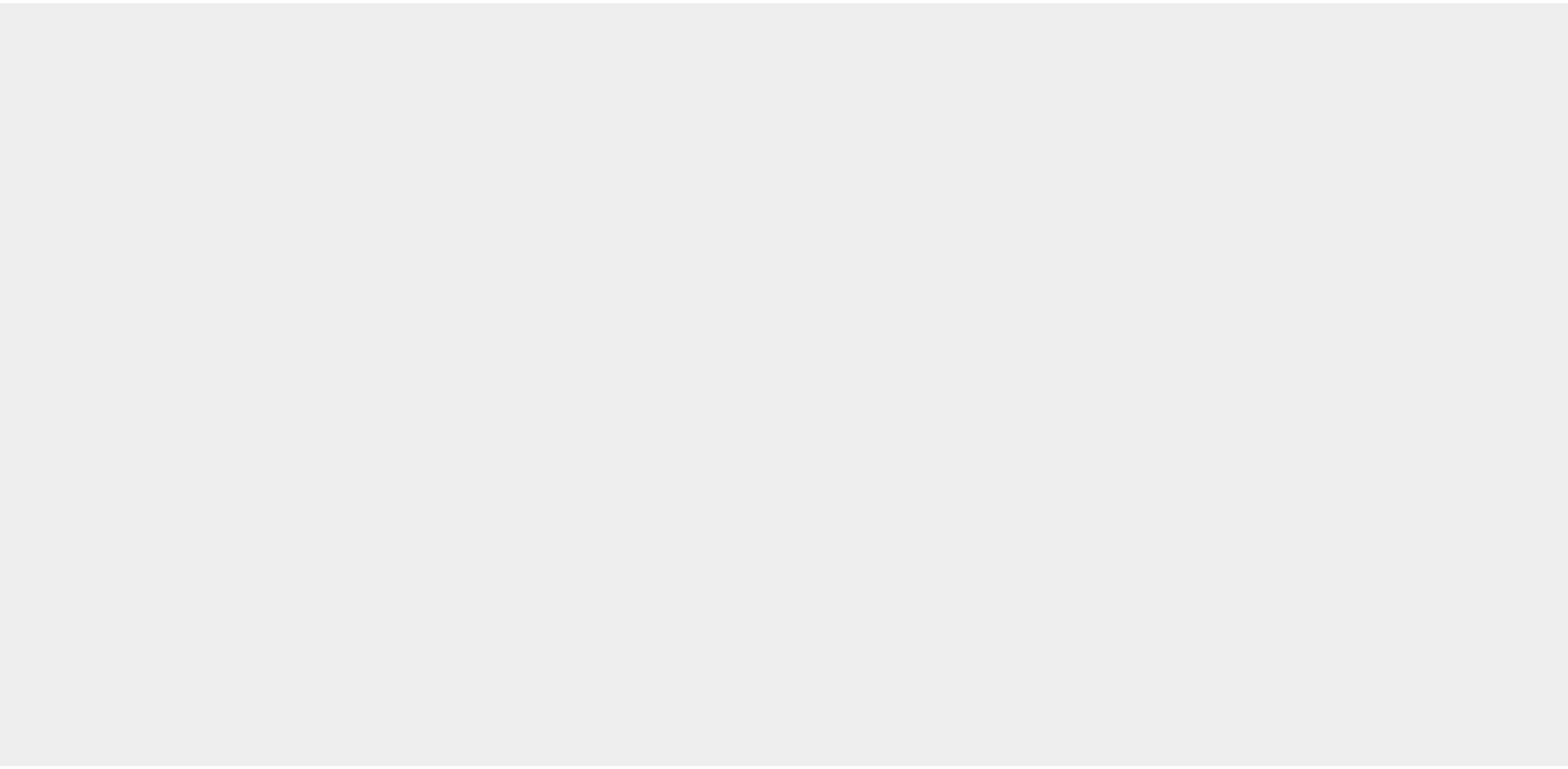 scroll, scrollTop: 0, scrollLeft: 0, axis: both 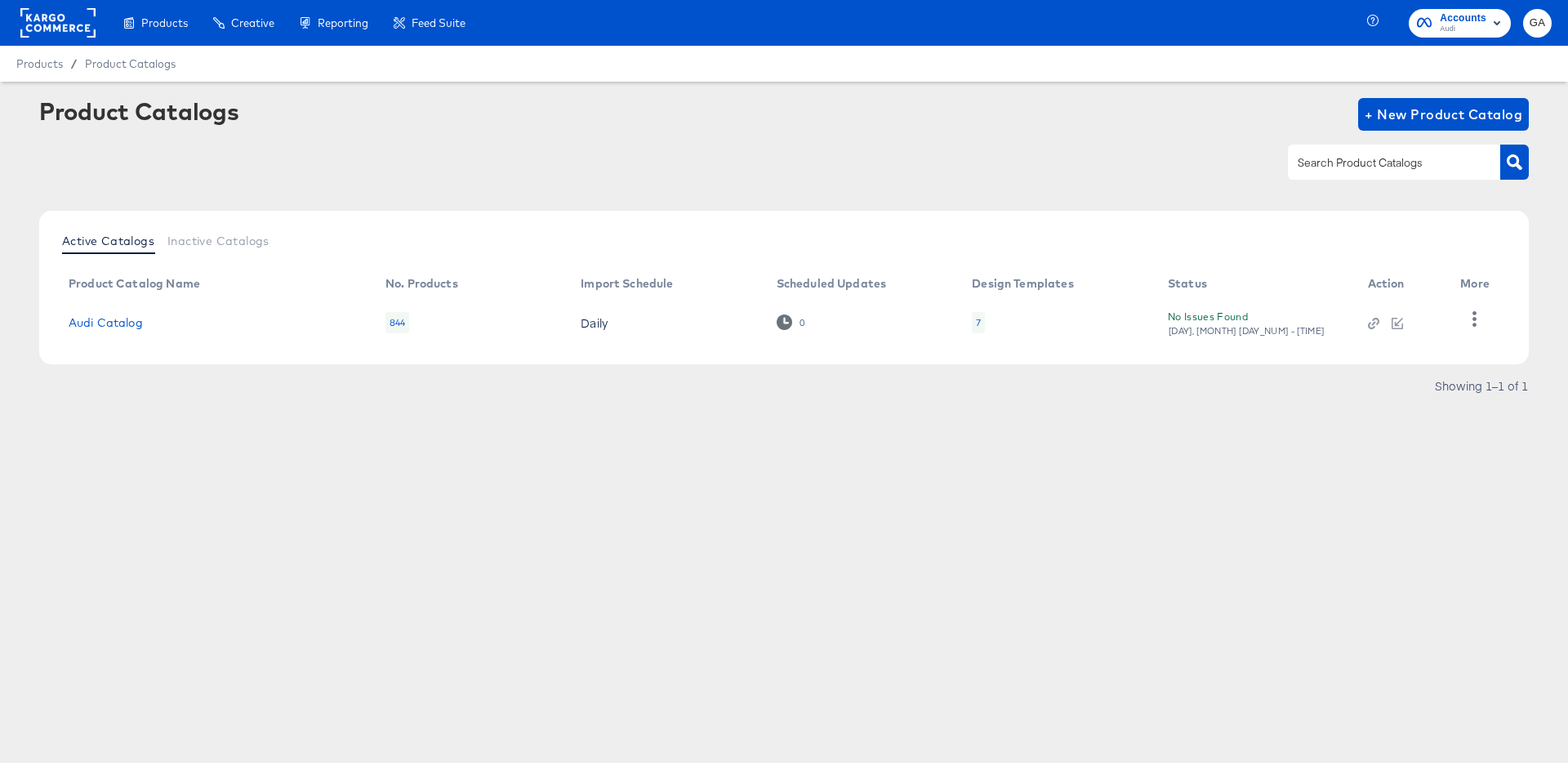 click on "Active Catalogs Inactive Catalogs Product Catalog Name No. Products Import Schedule Scheduled Updates Design Templates Status Action More Audi Catalog 844 Daily 0 7 No Issues Found Tue, Aug 5th - 5:44 PM" at bounding box center (784, 288) 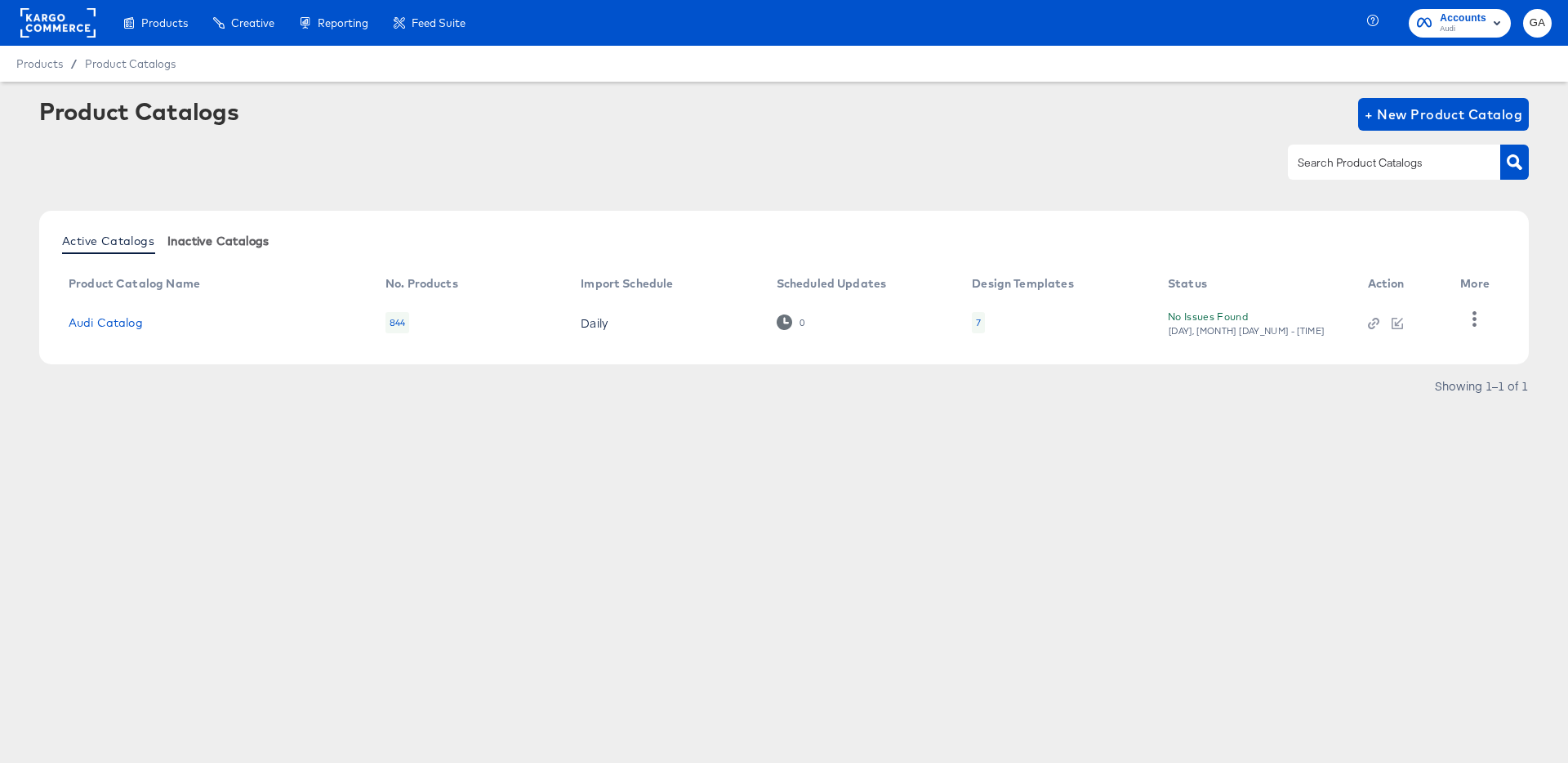 click on "Inactive Catalogs" at bounding box center (218, 241) 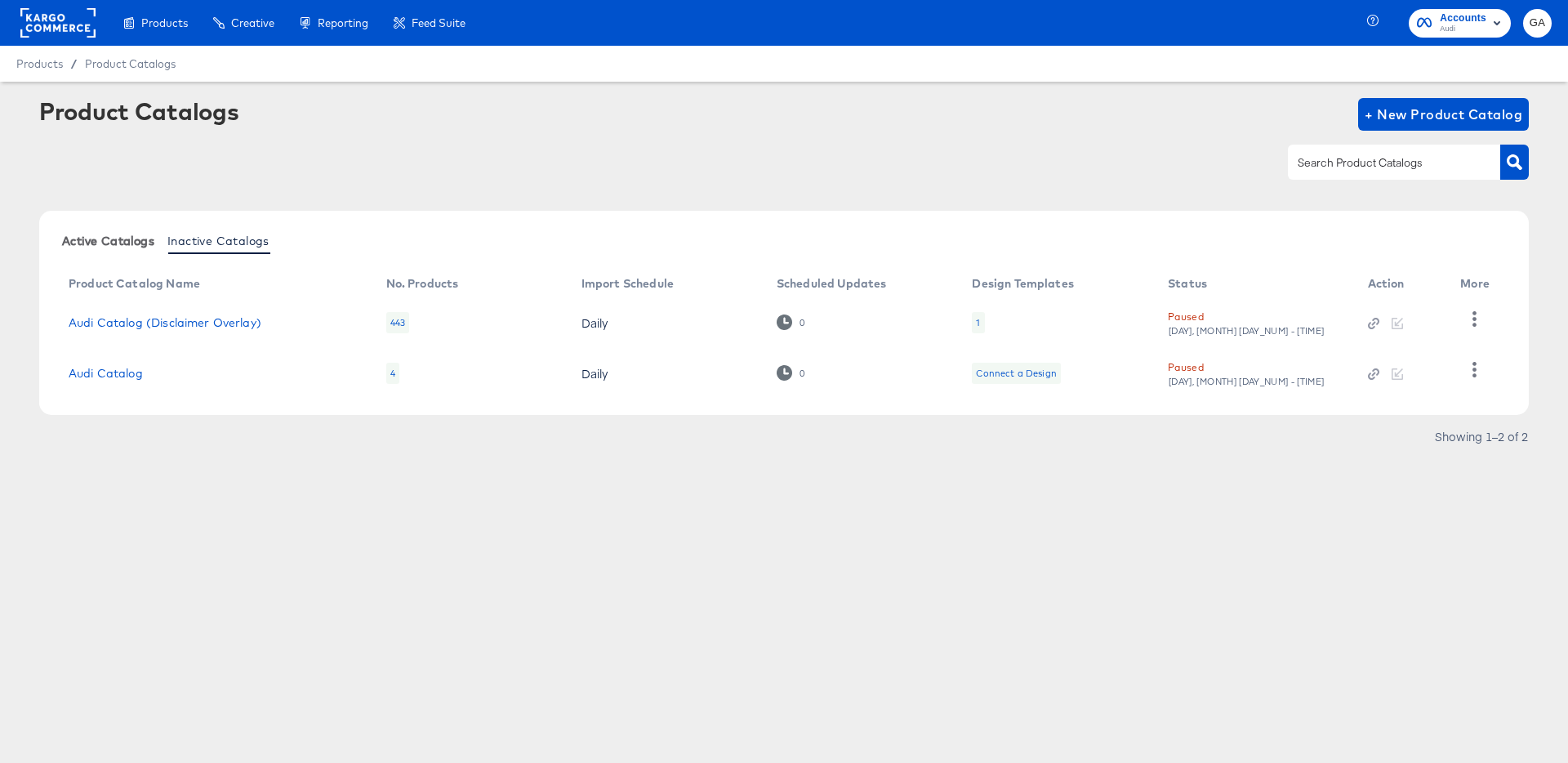 click on "Active Catalogs" at bounding box center (108, 240) 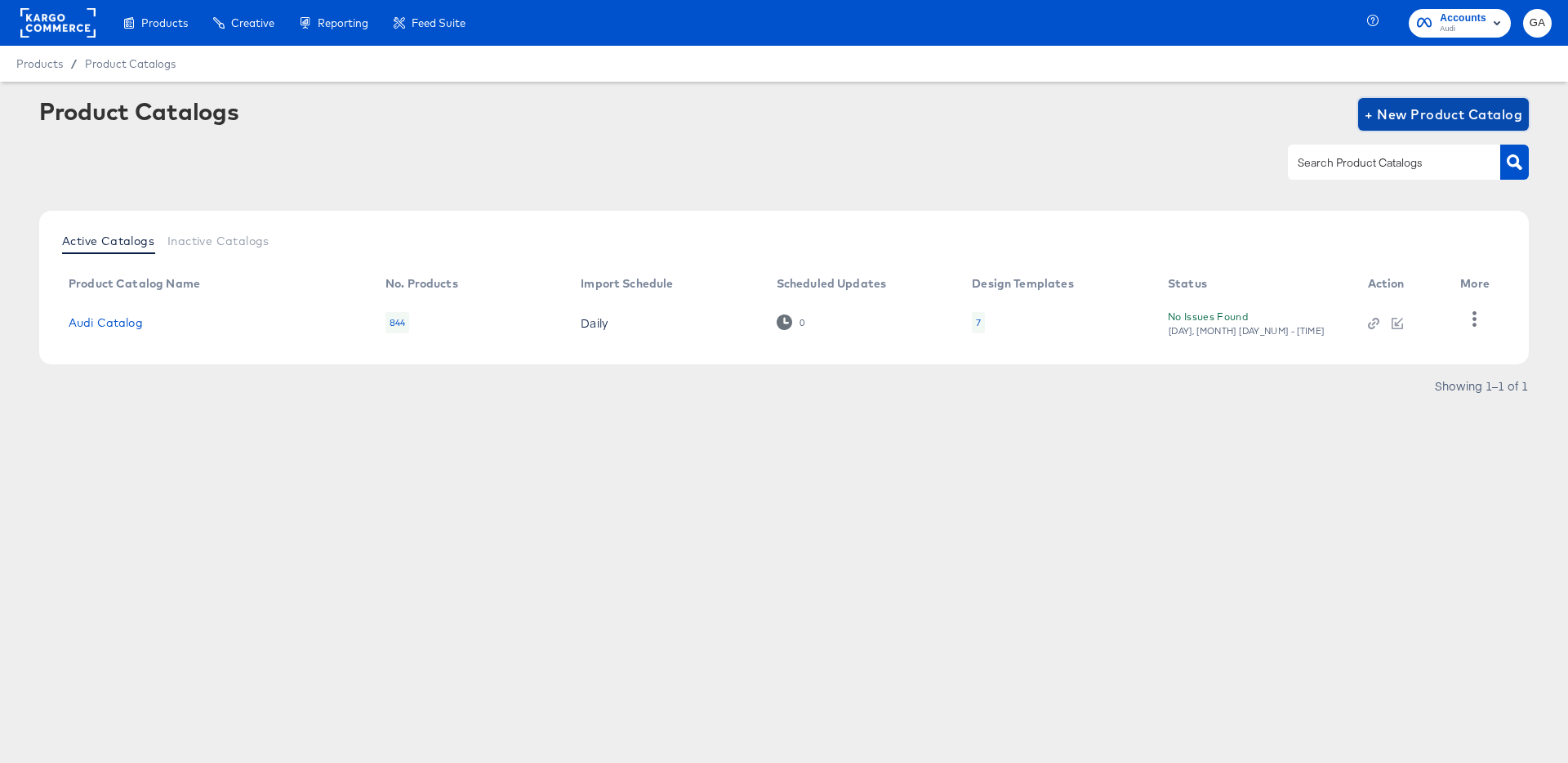 click on "+ New Product Catalog" at bounding box center [1443, 114] 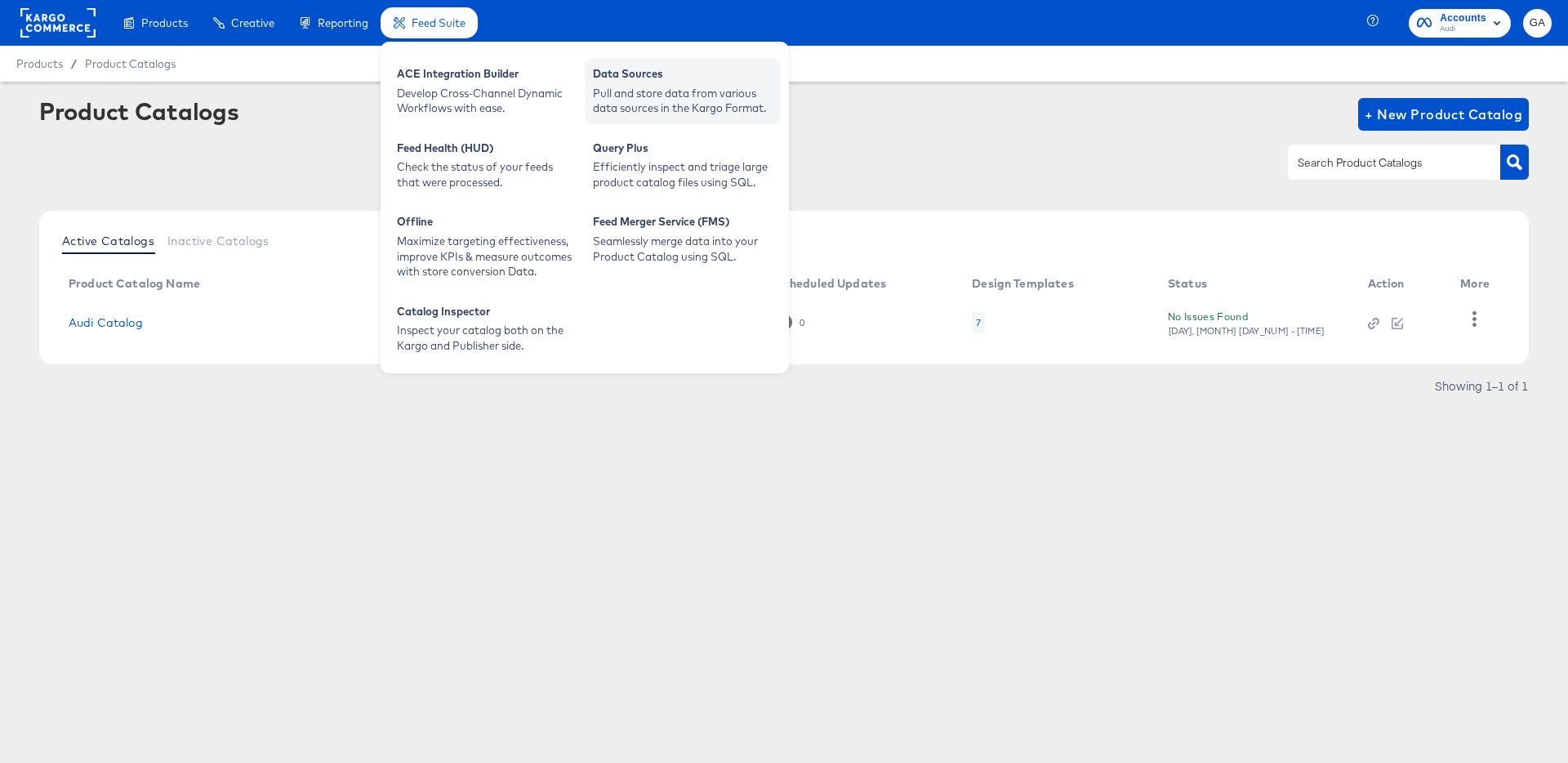 click on "Pull and store data from various data sources in the Kargo Format." at bounding box center (683, 100) 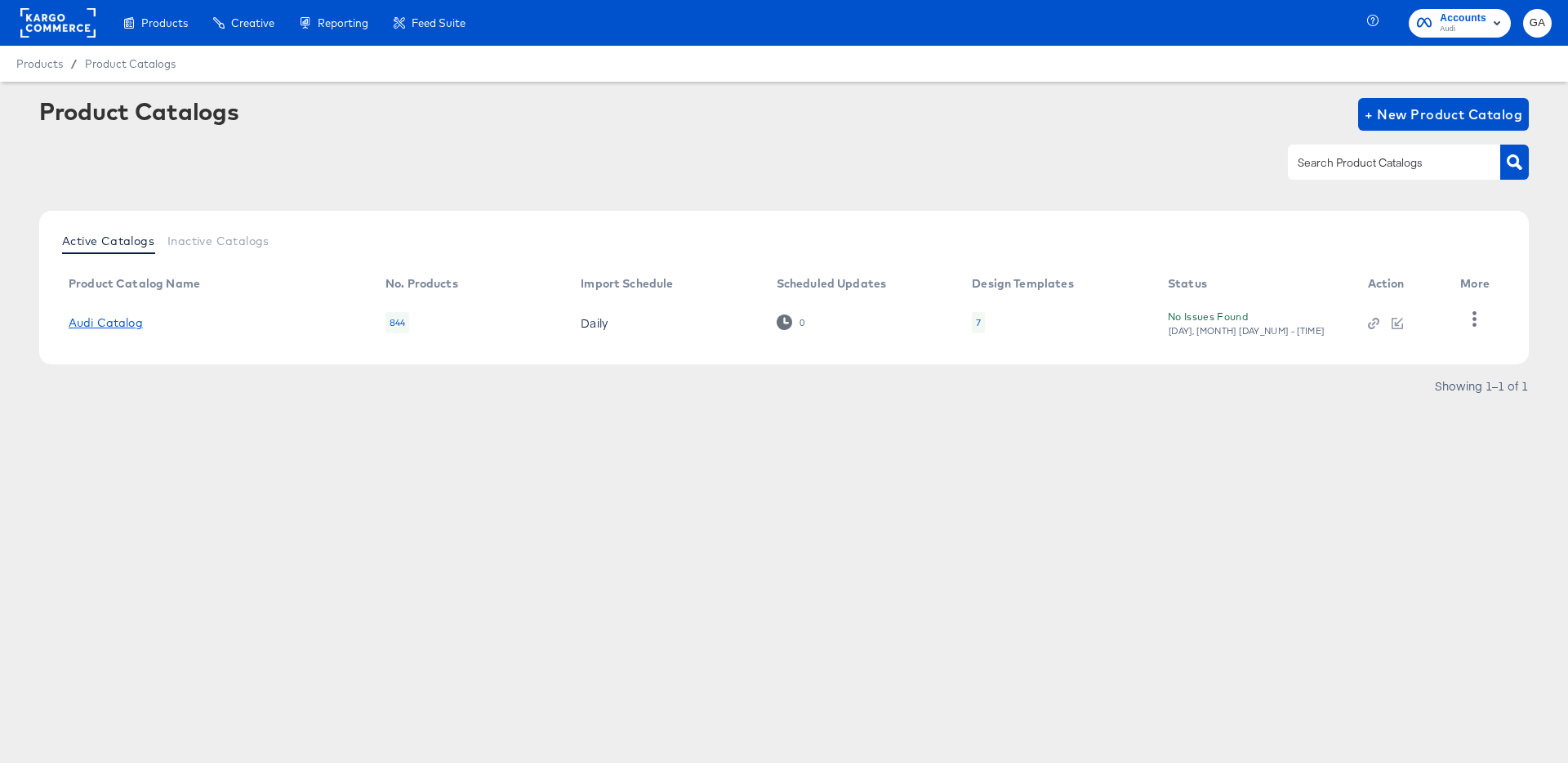 click on "Audi Catalog" at bounding box center (105, 323) 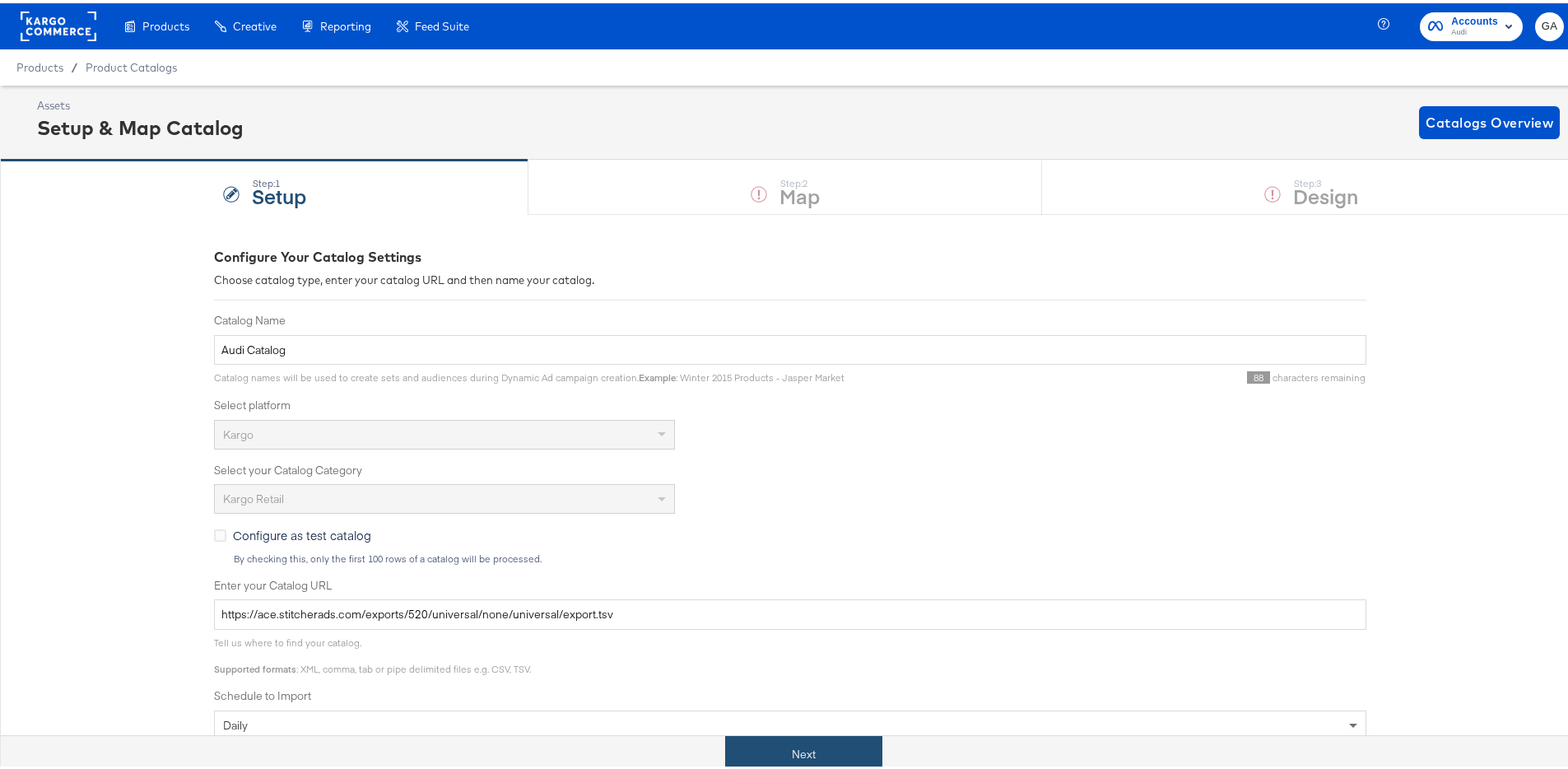 click on "Next" at bounding box center (803, 751) 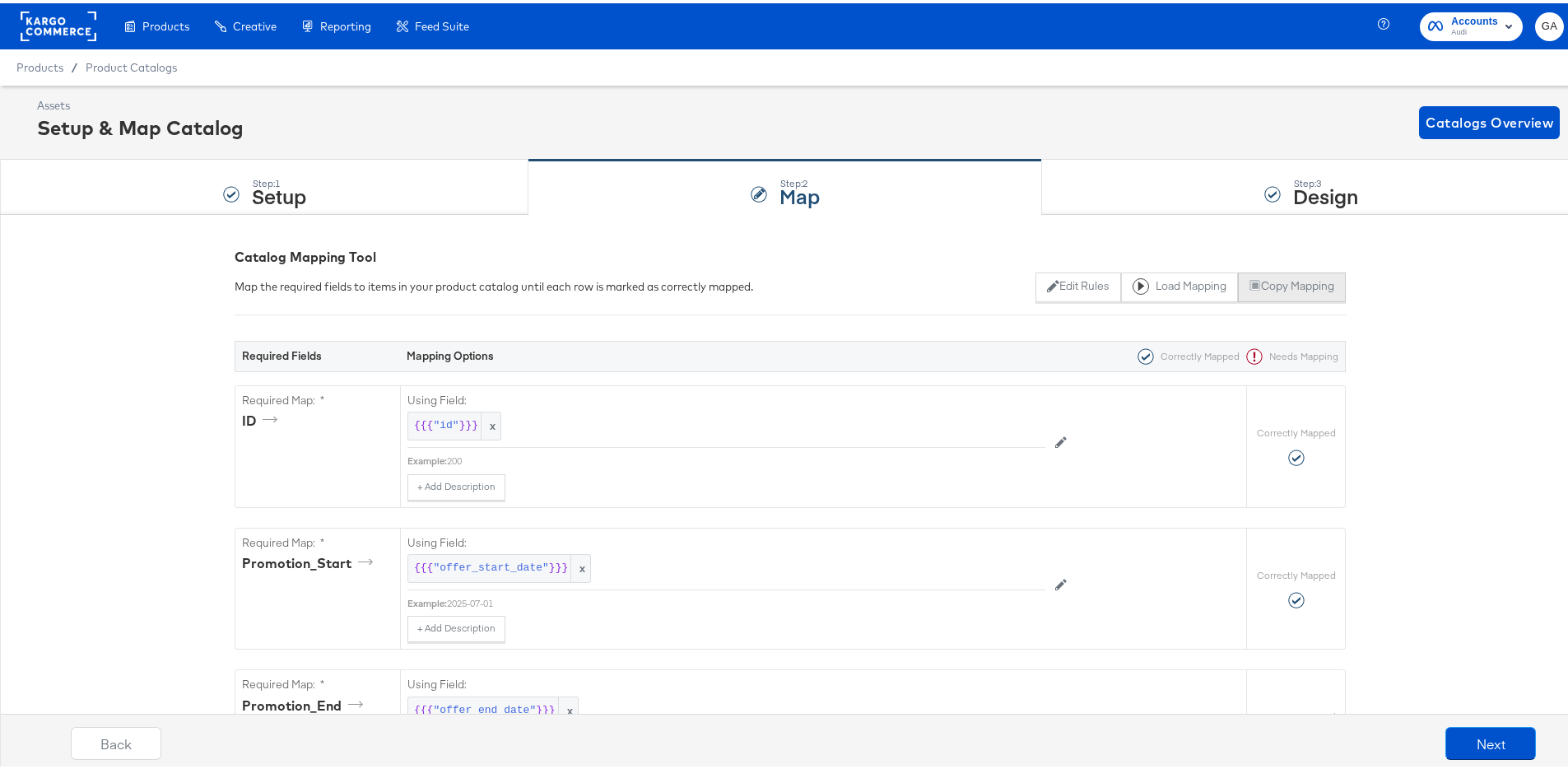 click on "Copy Mapping" at bounding box center (1291, 284) 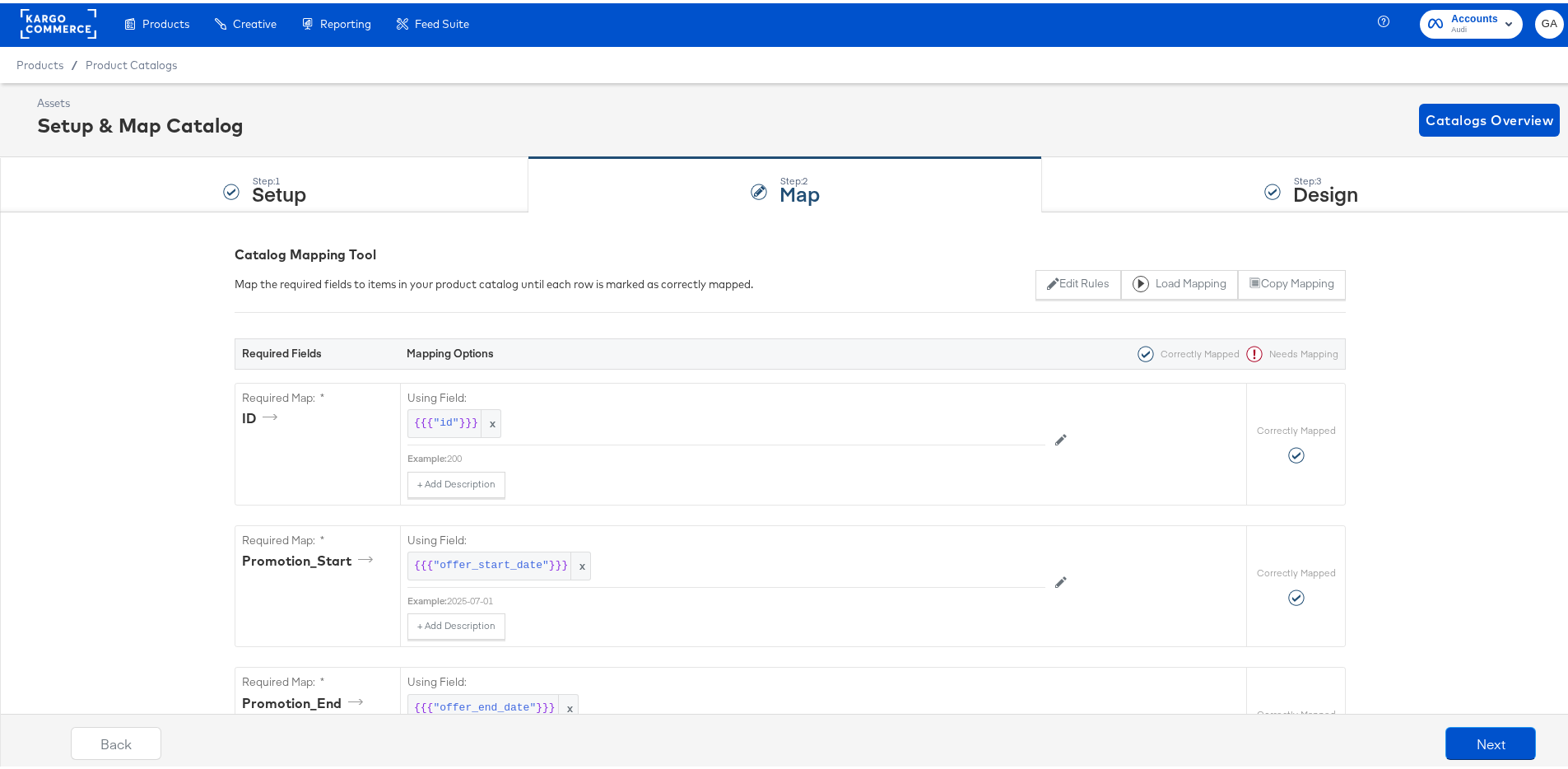 scroll, scrollTop: 0, scrollLeft: 0, axis: both 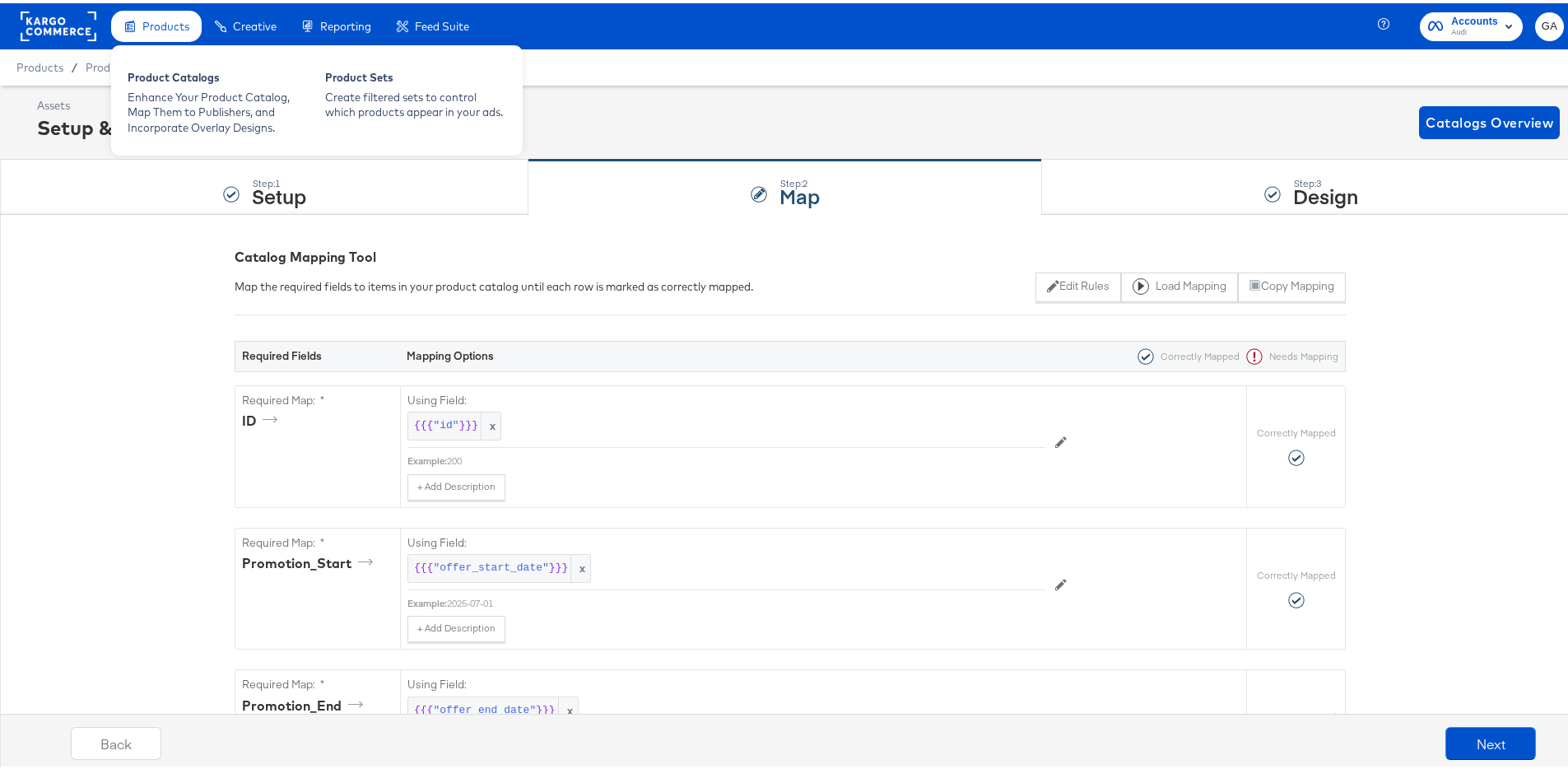 click on "Products" at bounding box center [156, 23] 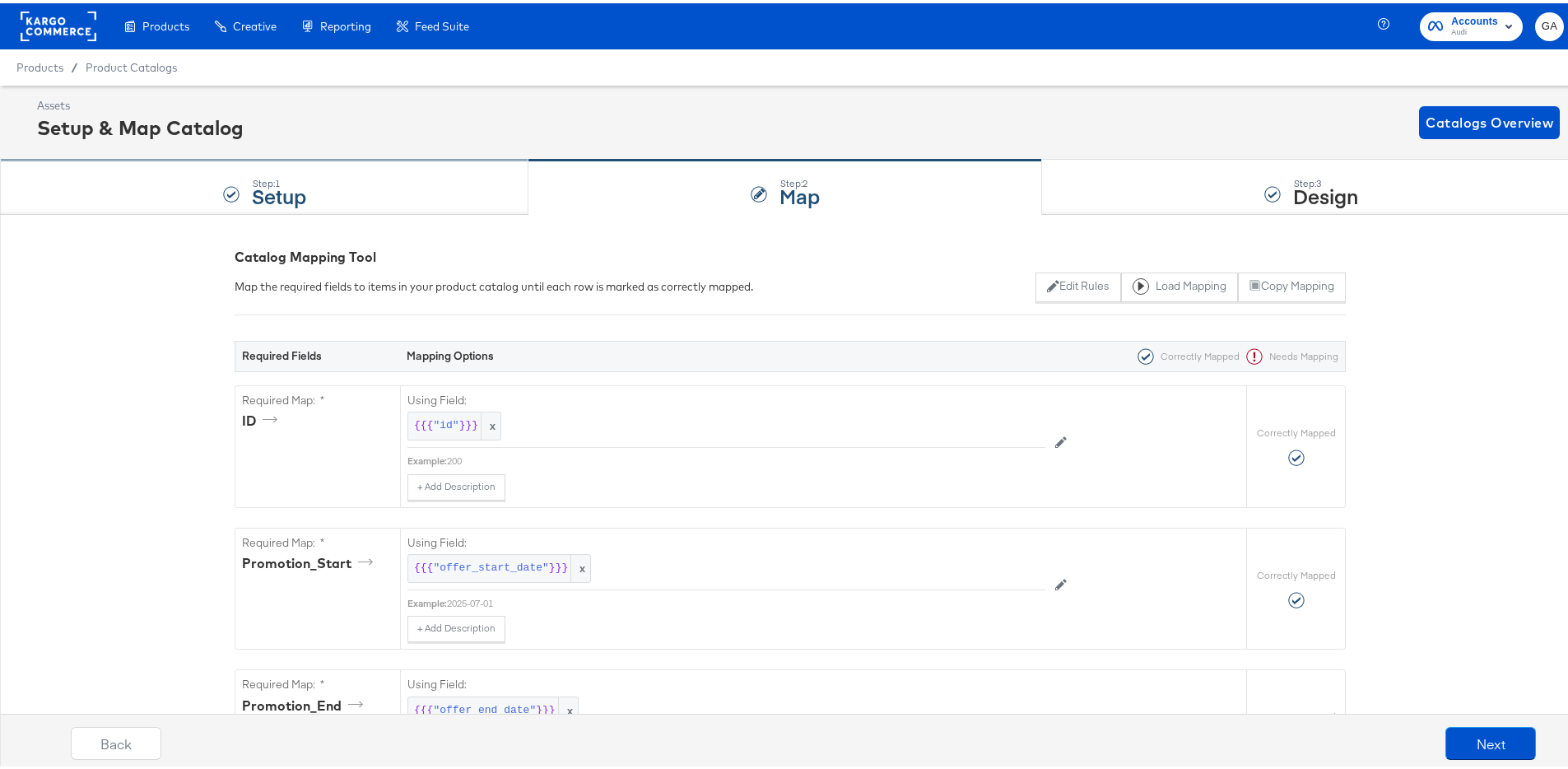 click on "Setup" at bounding box center [279, 192] 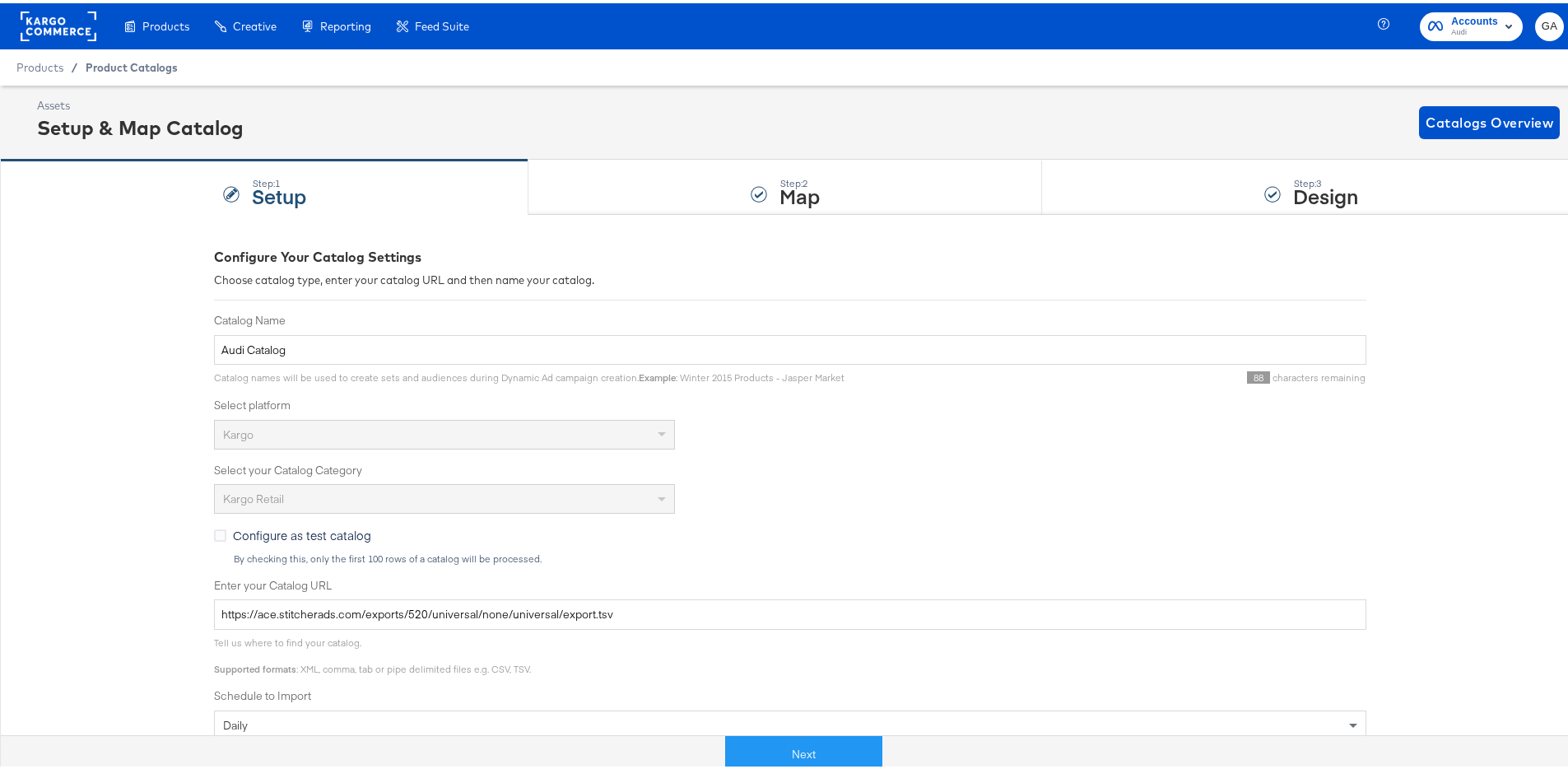 click on "Product Catalogs" at bounding box center (132, 64) 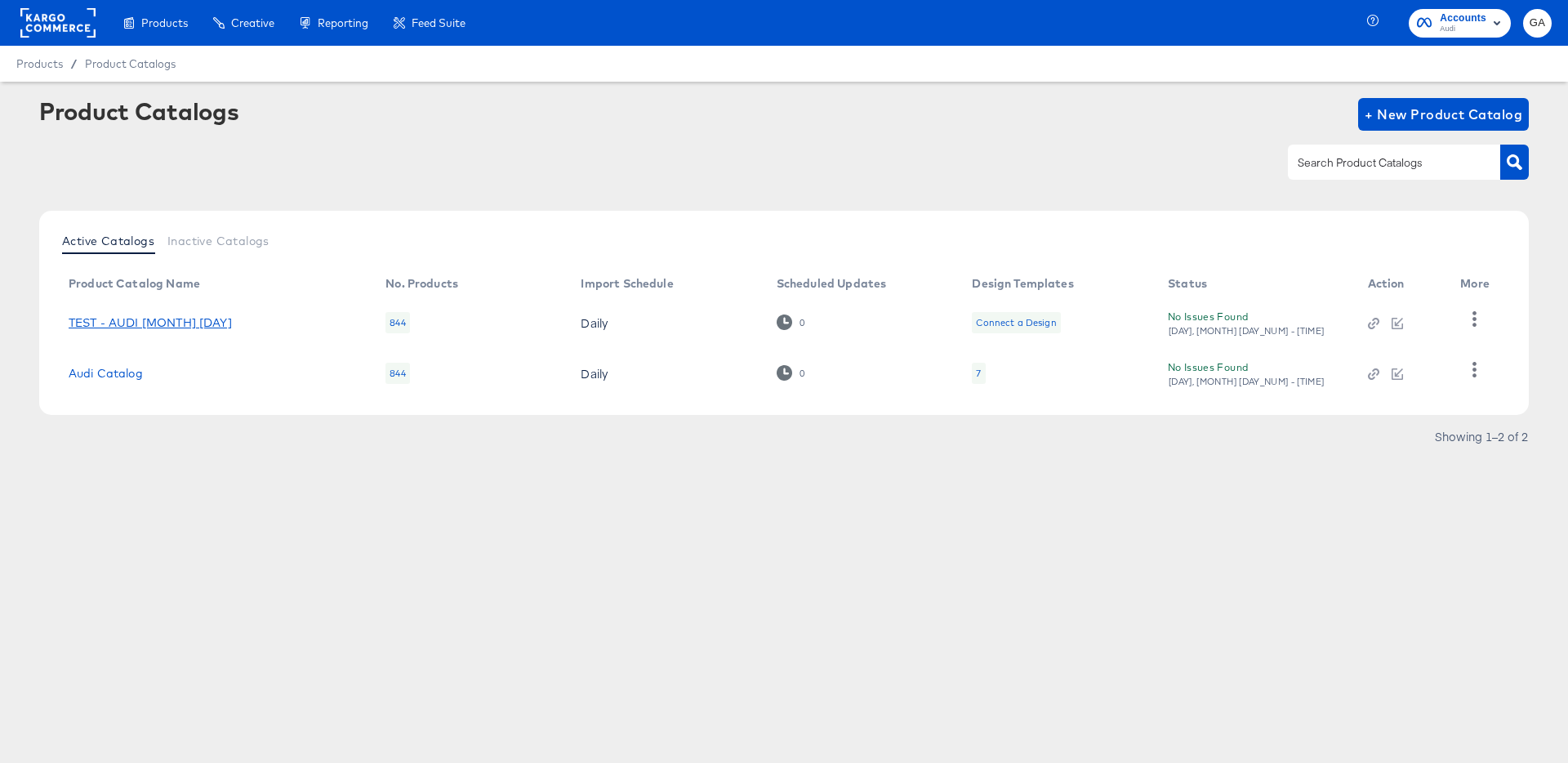 click on "TEST - AUDI August 6" at bounding box center (150, 323) 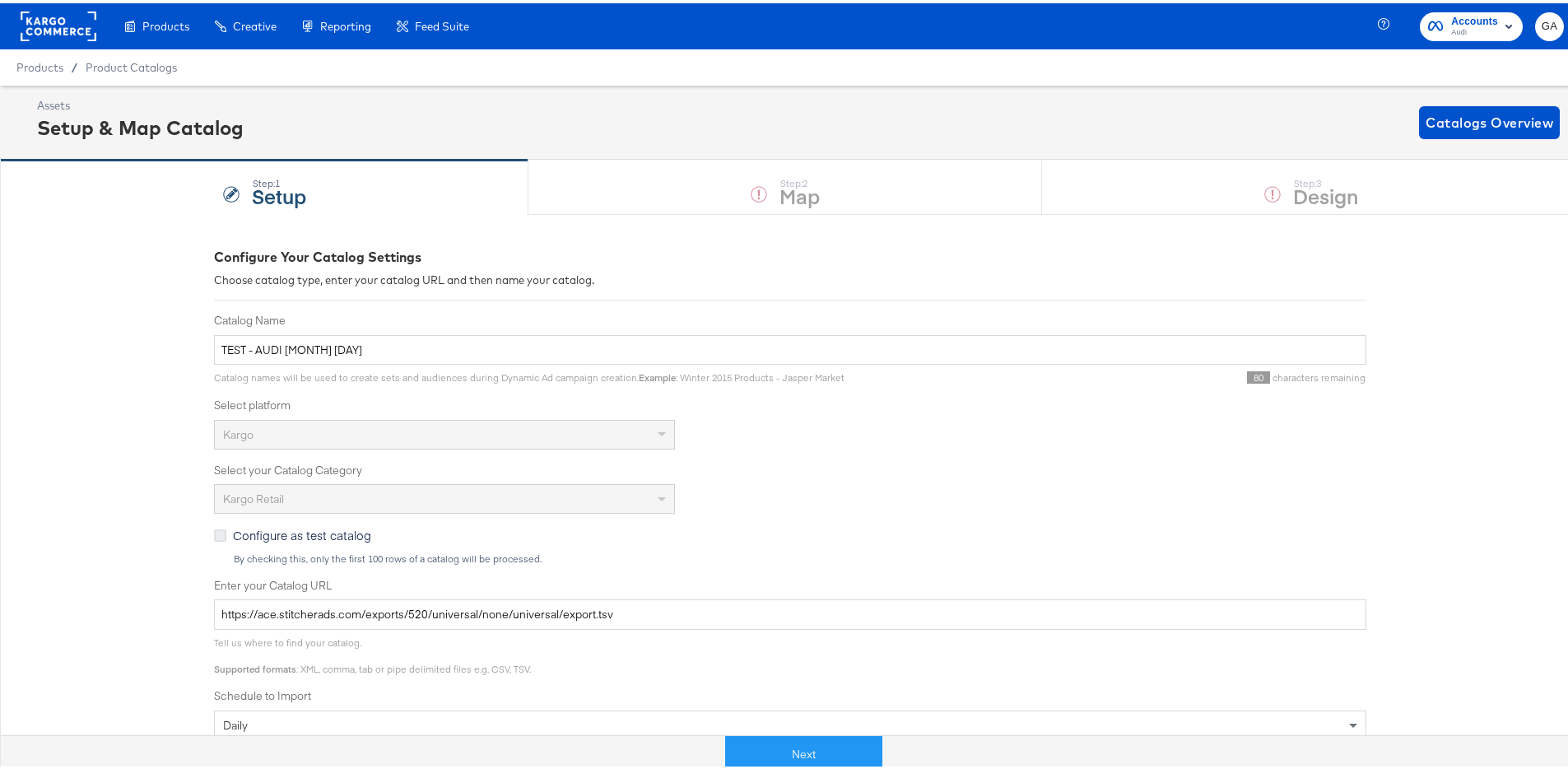 click at bounding box center [220, 532] 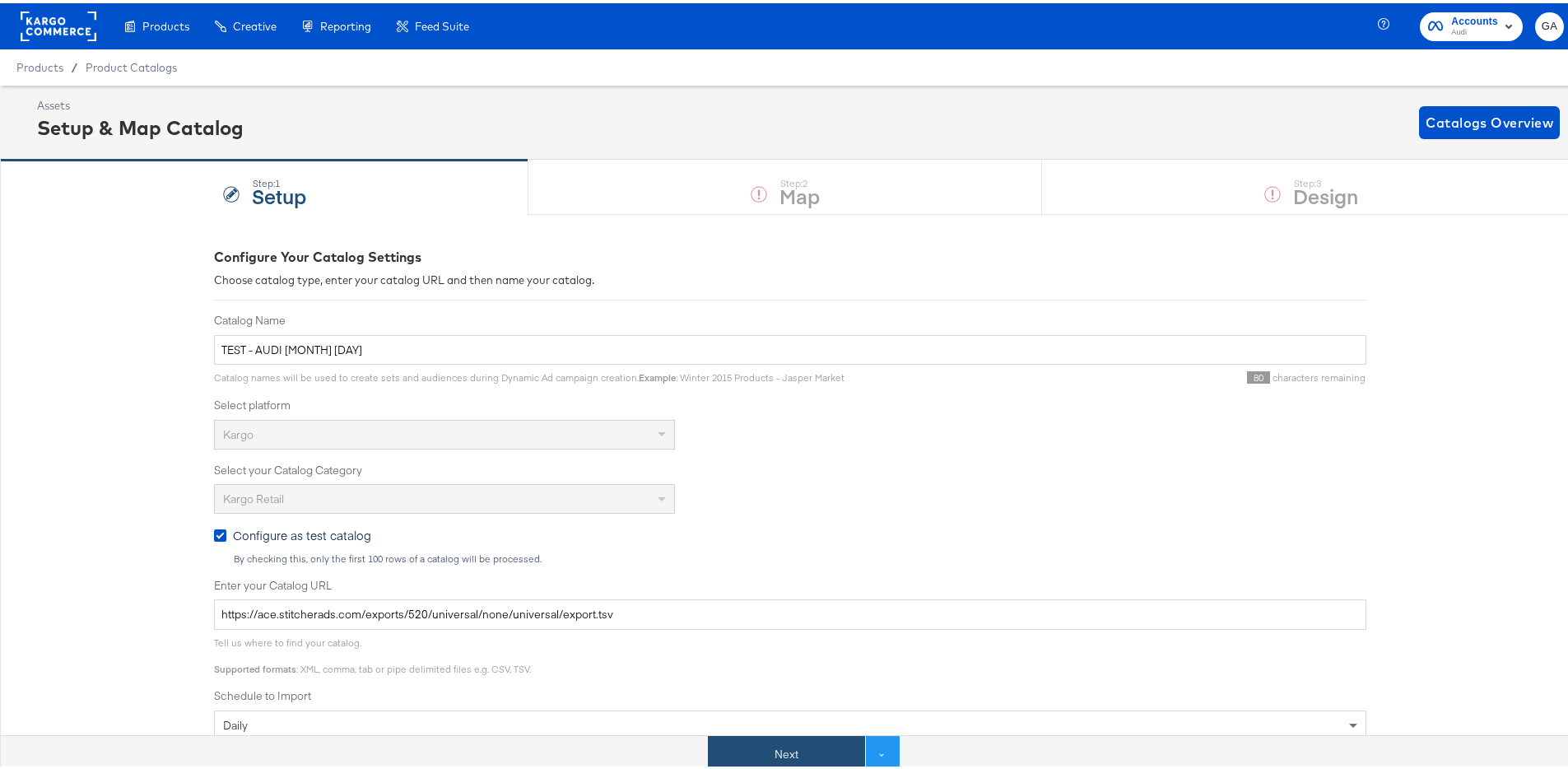 click on "Next" at bounding box center [786, 751] 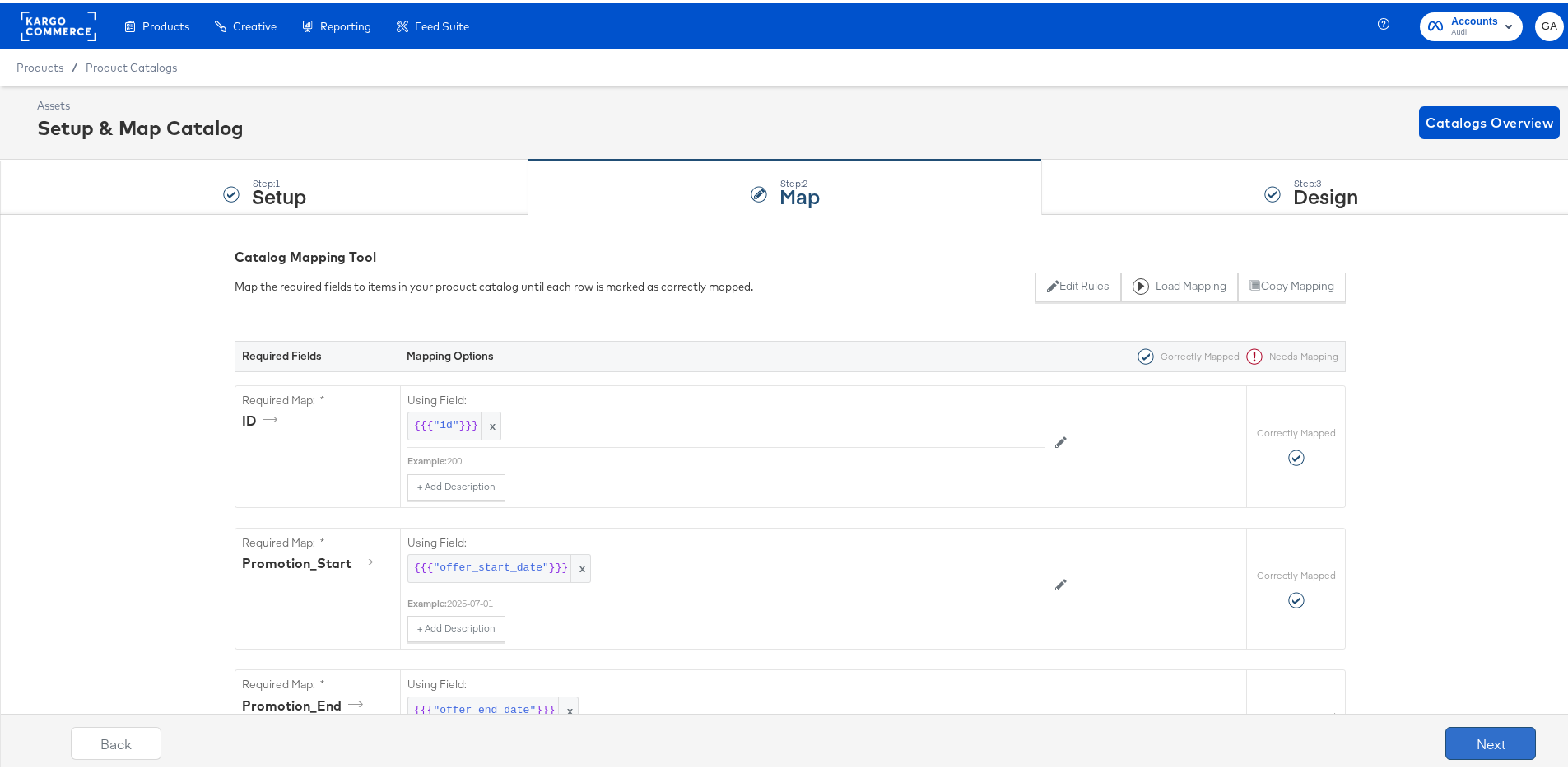 click on "Next" at bounding box center (1491, 740) 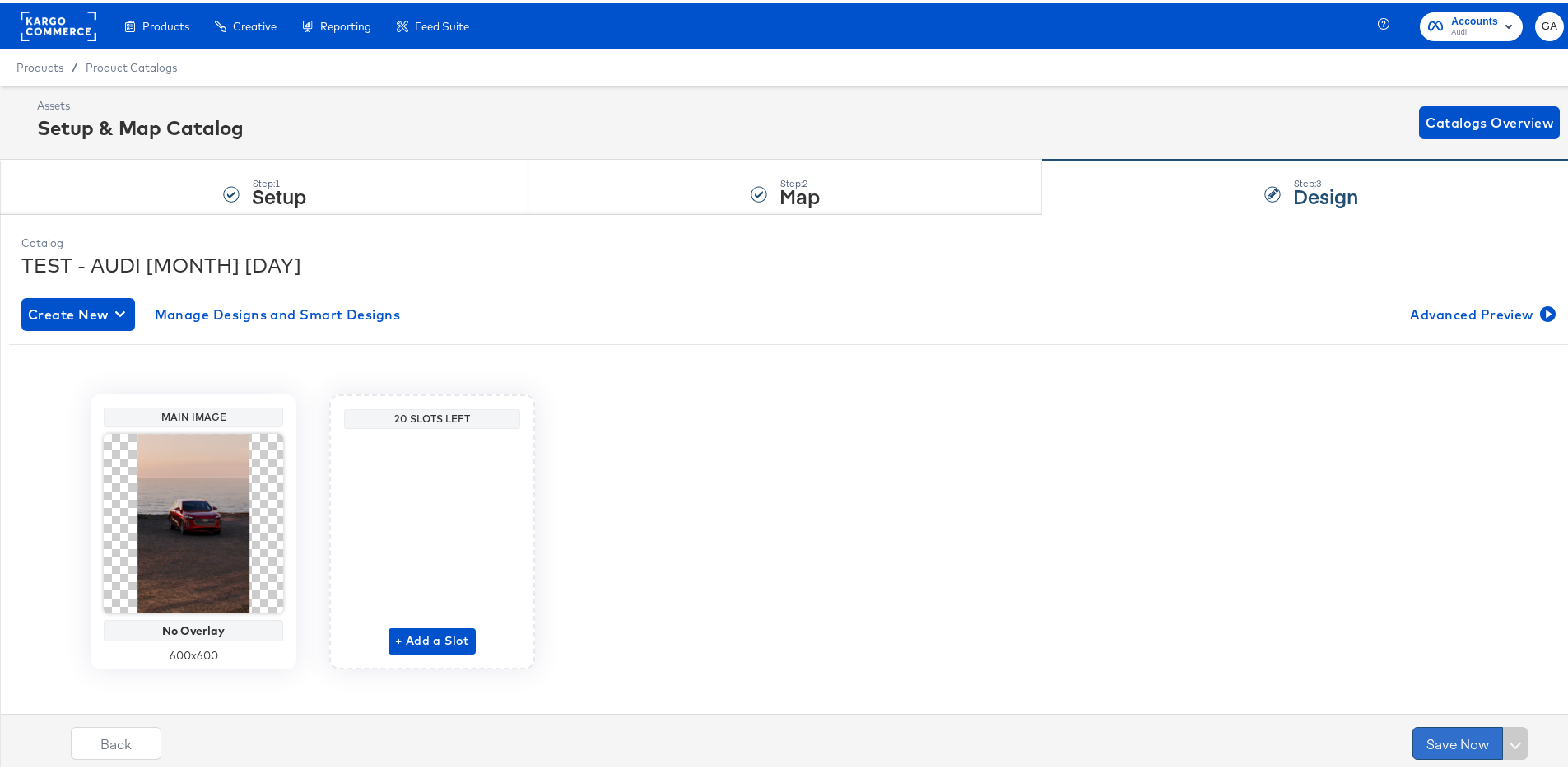 click on "Save Now" at bounding box center (1458, 740) 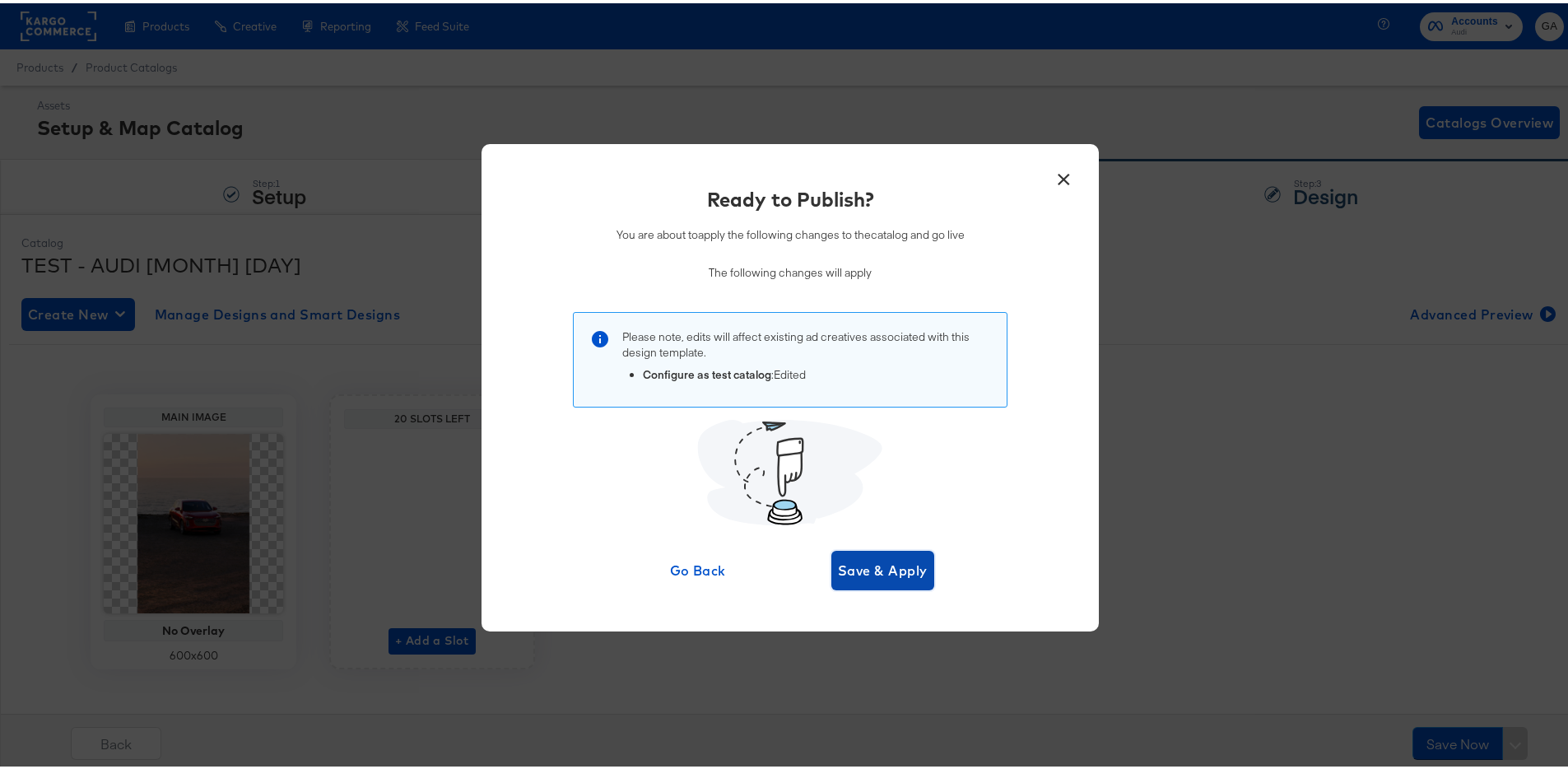 click on "Save & Apply" at bounding box center (882, 567) 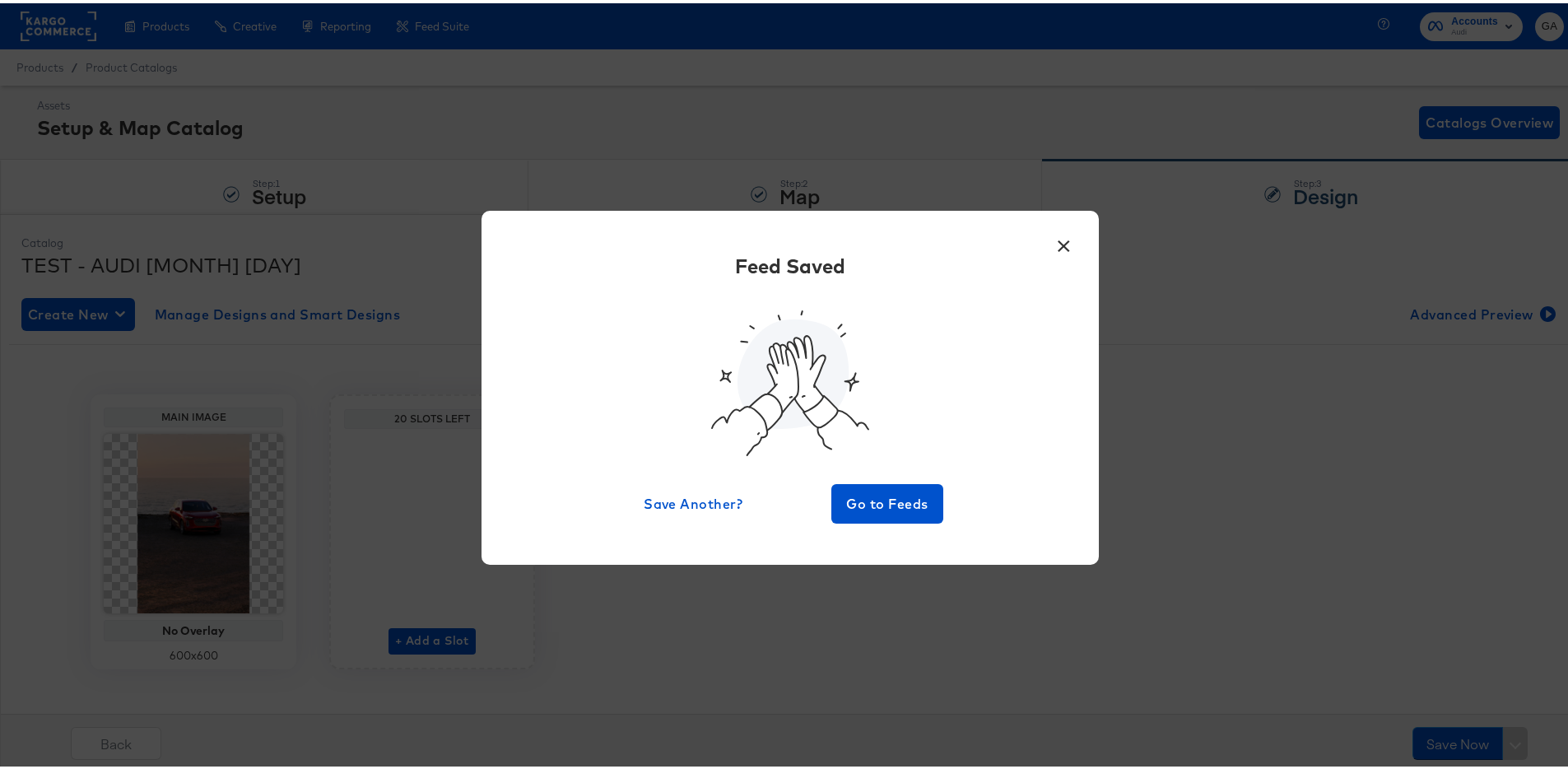click on "×" at bounding box center [1063, 239] 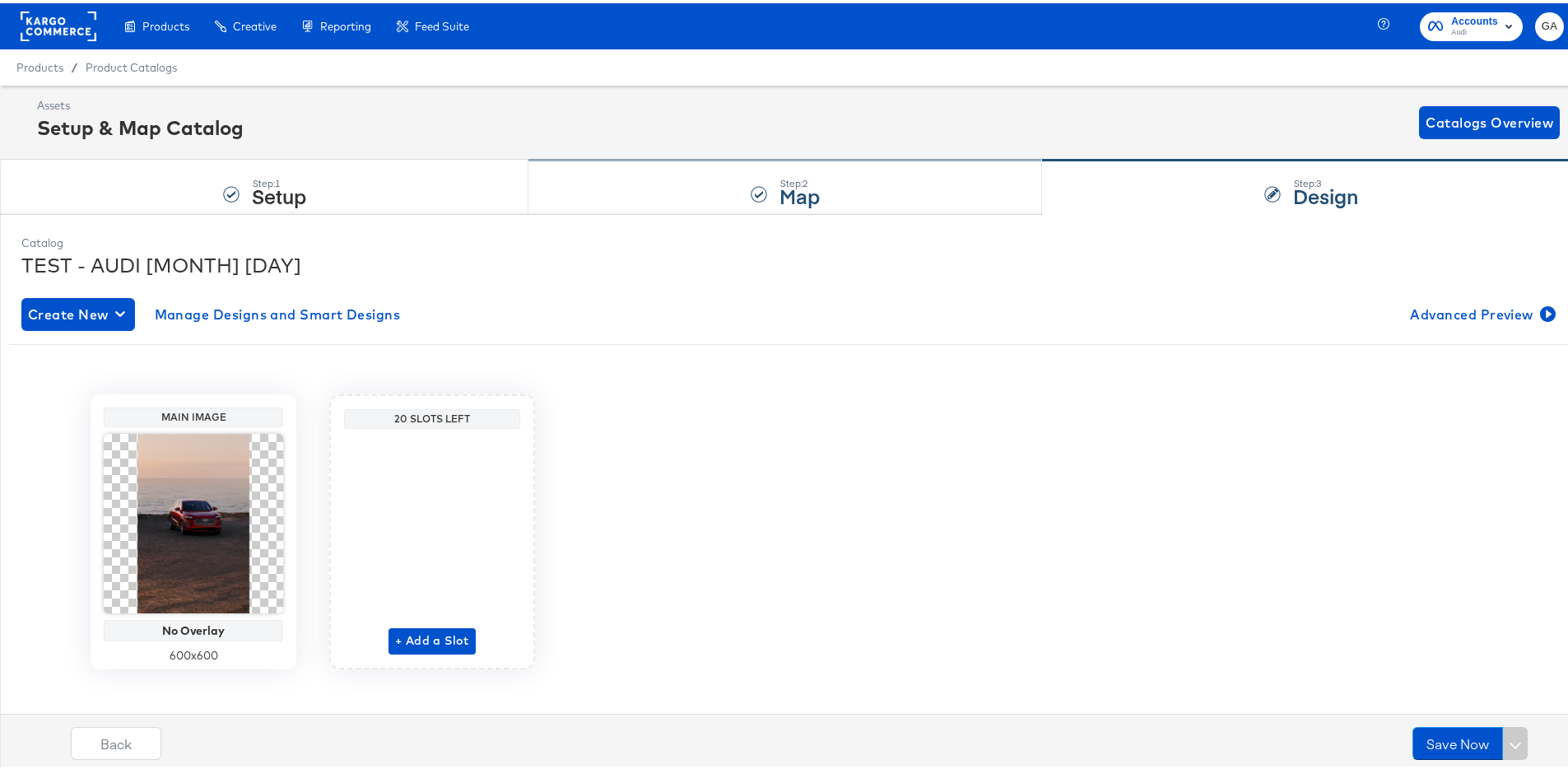 click on "Step:  2   Map" at bounding box center [785, 184] 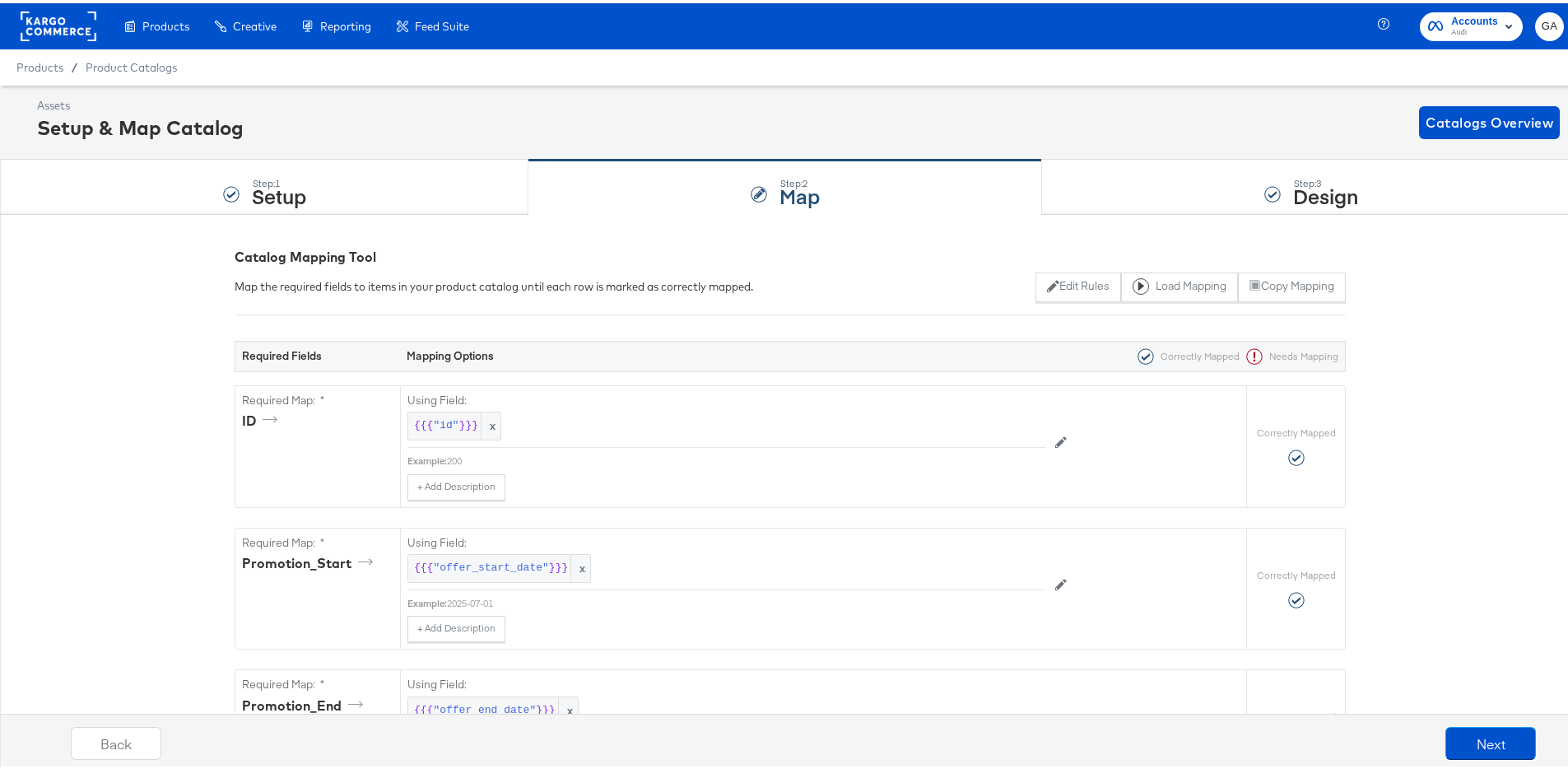 click 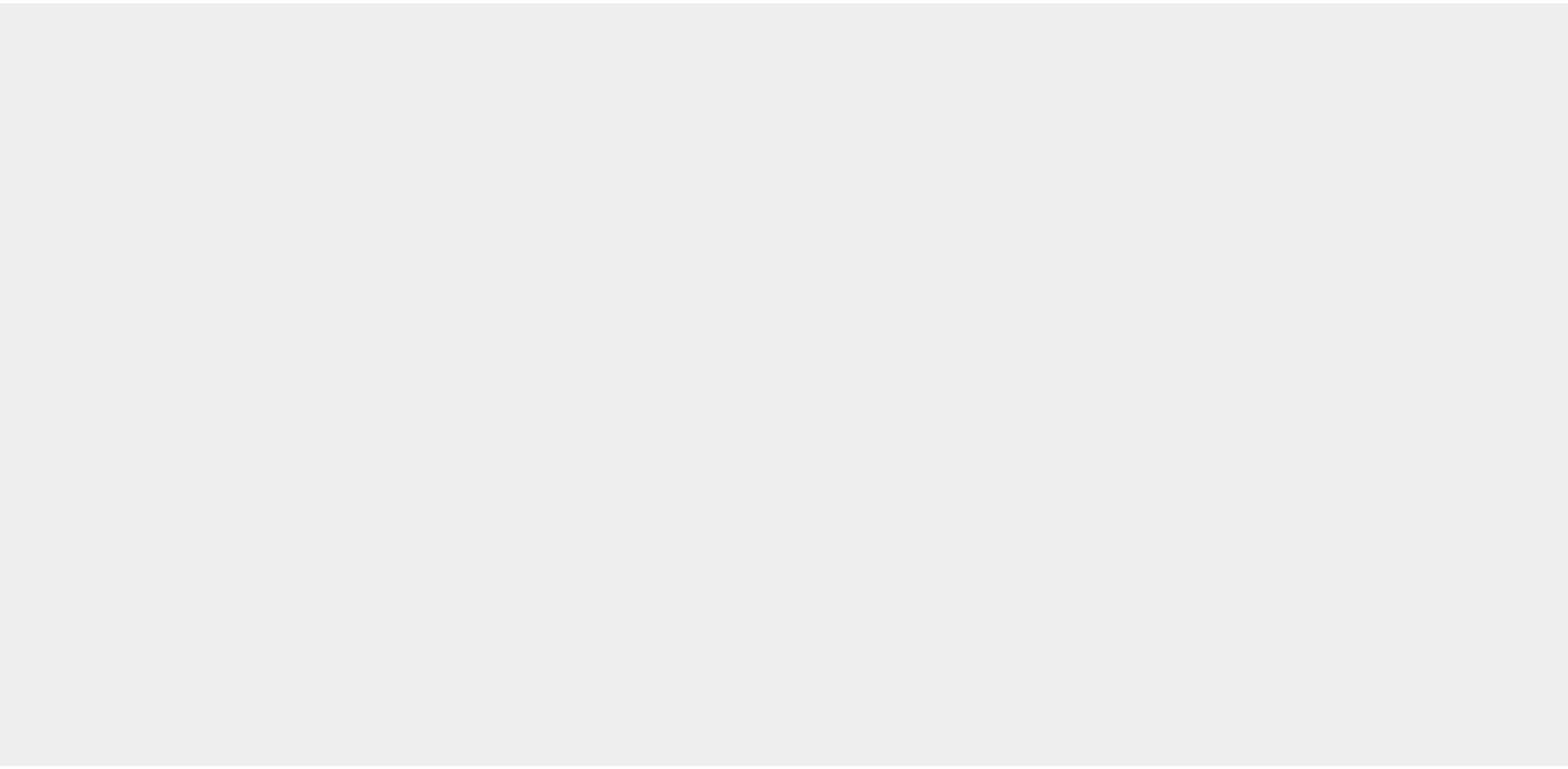 scroll, scrollTop: 0, scrollLeft: 0, axis: both 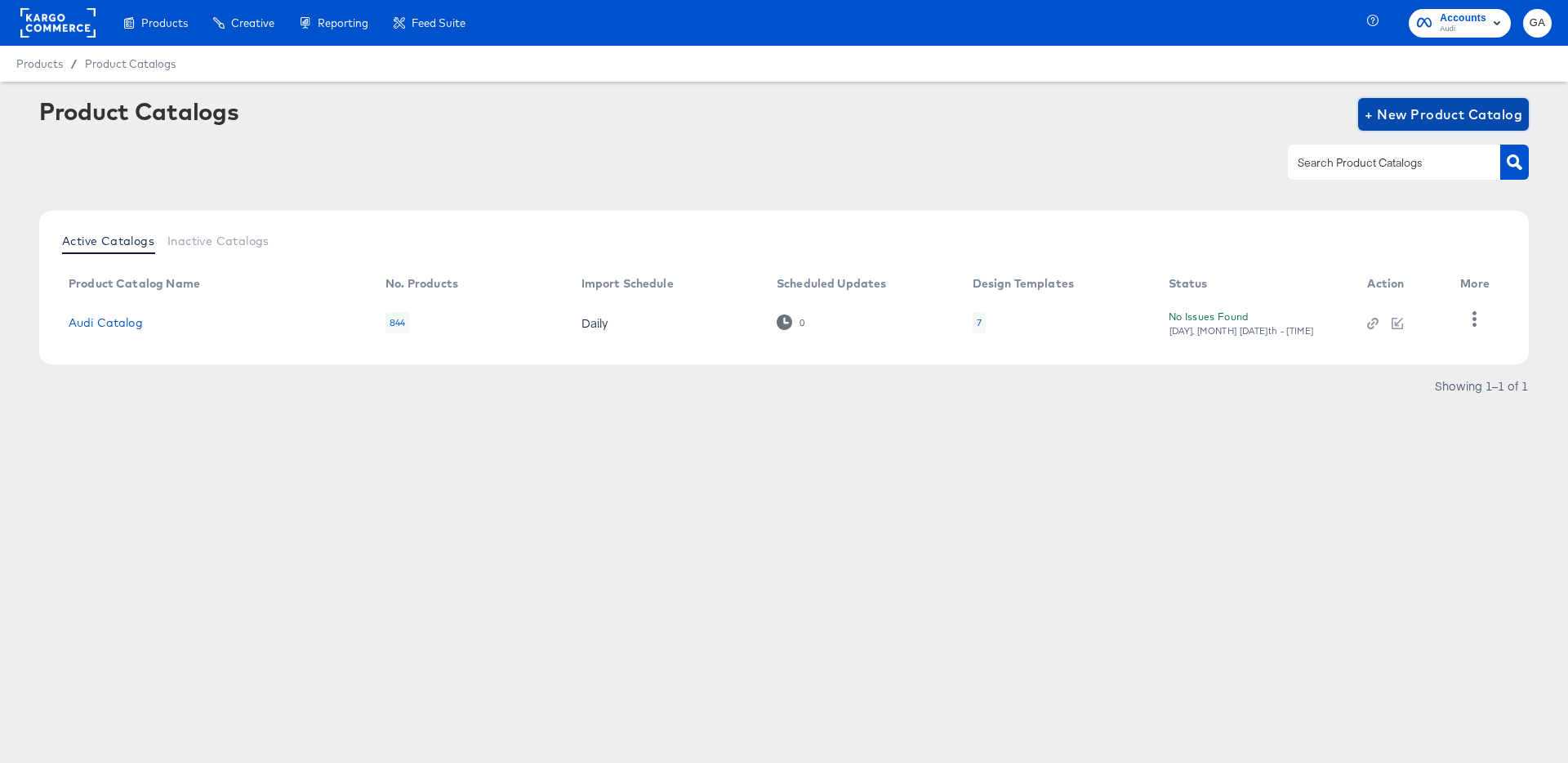 click on "+ New Product Catalog" at bounding box center (1443, 114) 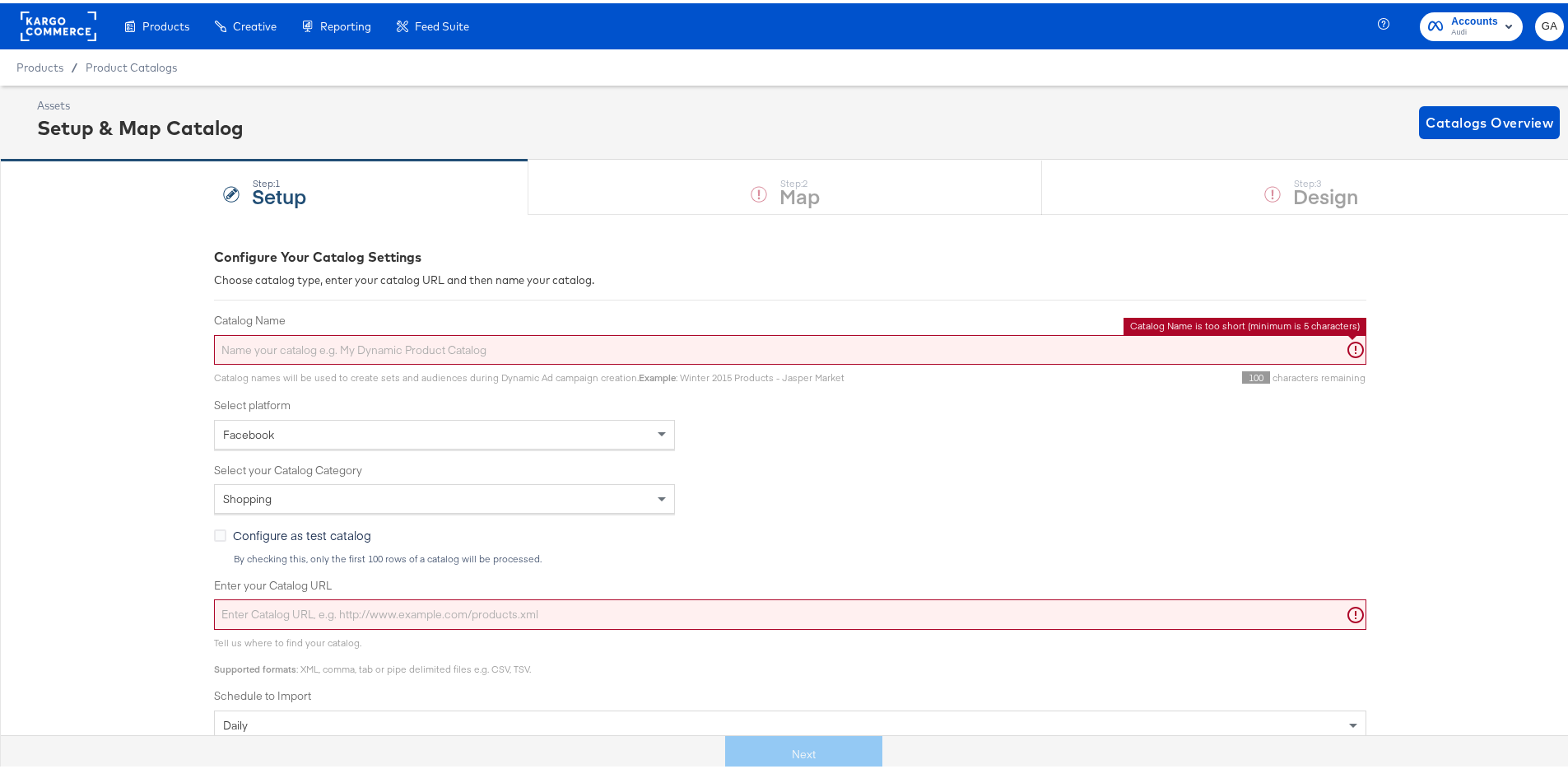 click on "Catalog Name" at bounding box center (790, 347) 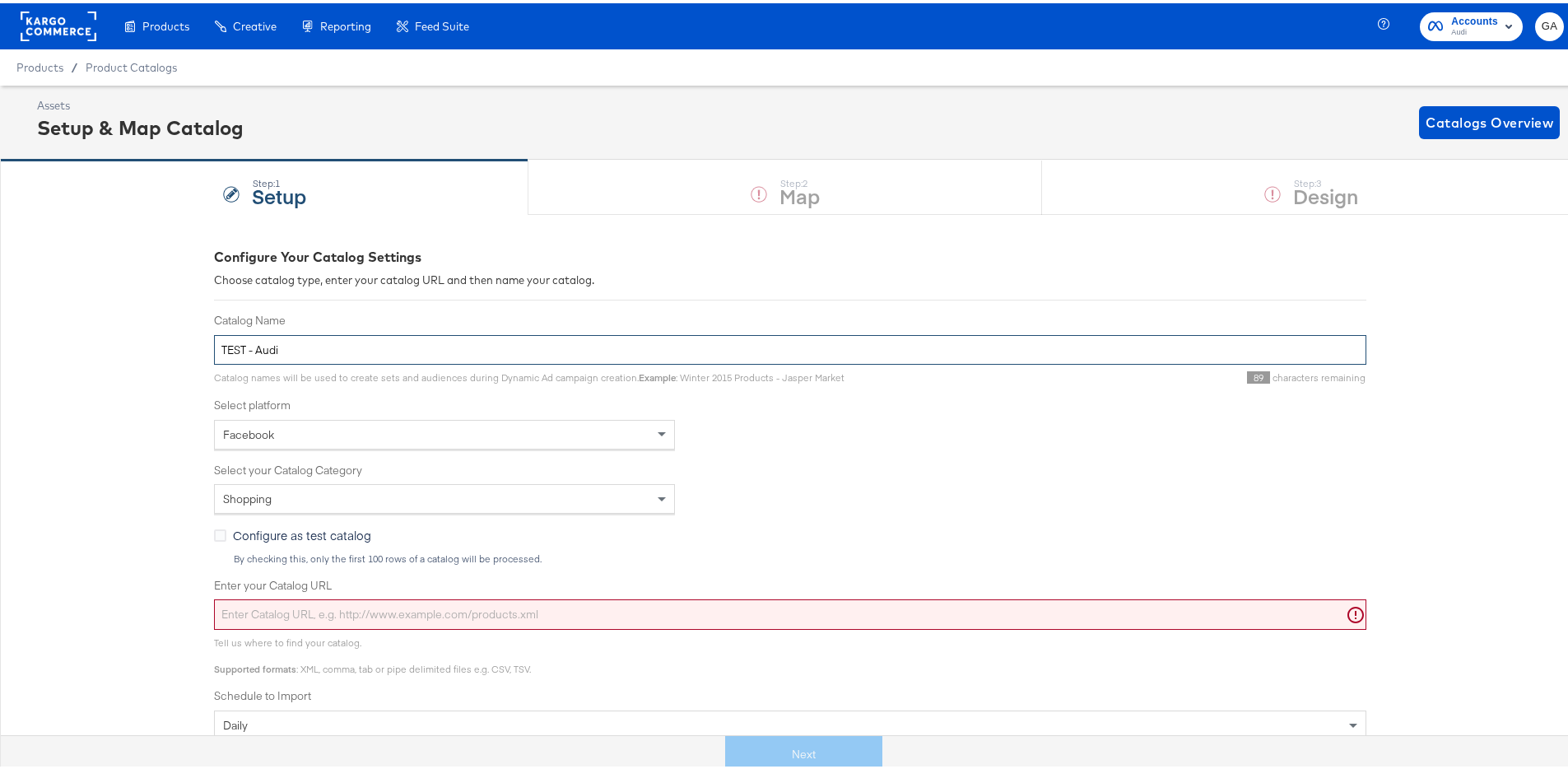 type on "TEST - Audi" 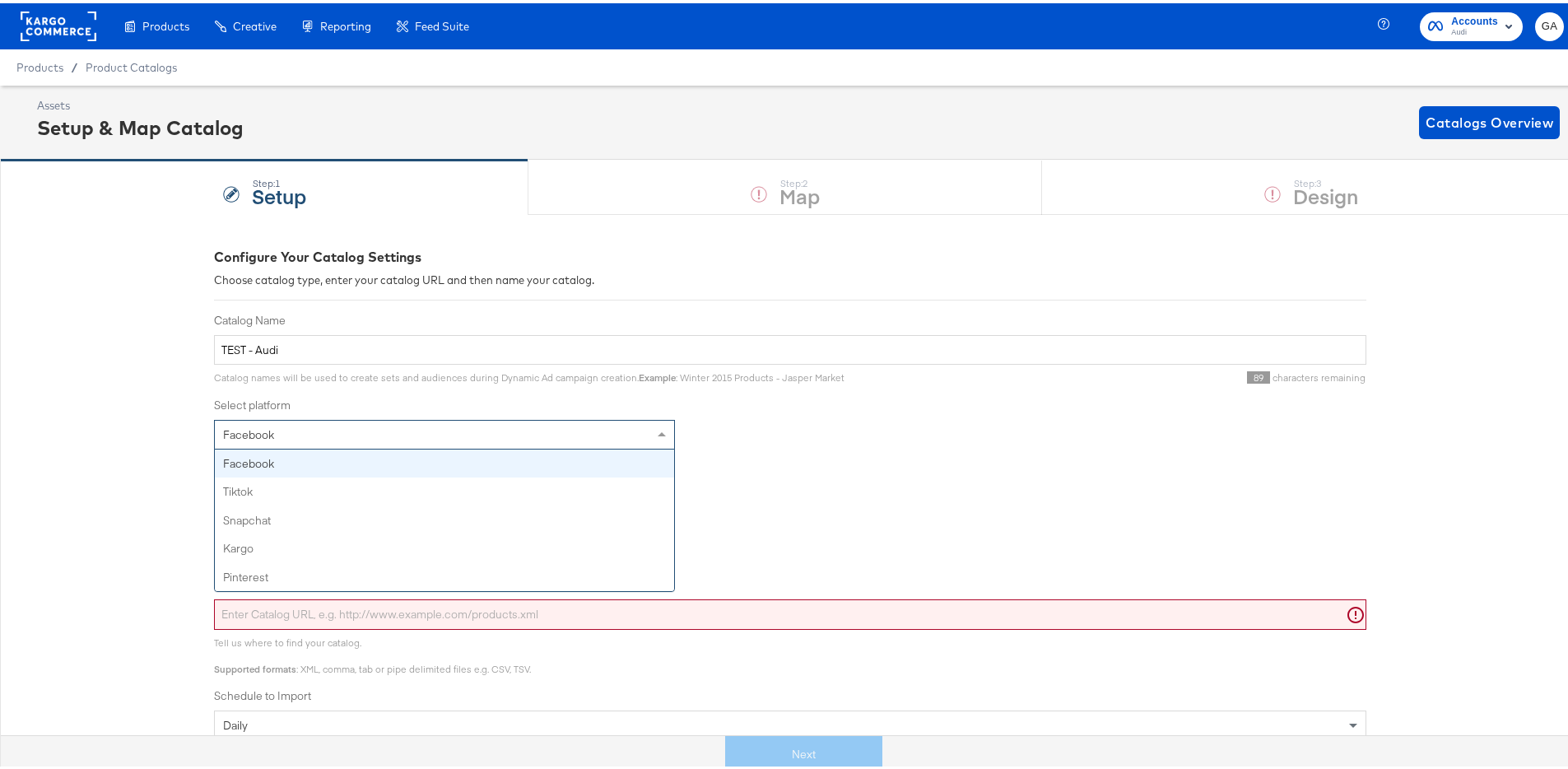 click on "Facebook" at bounding box center [444, 431] 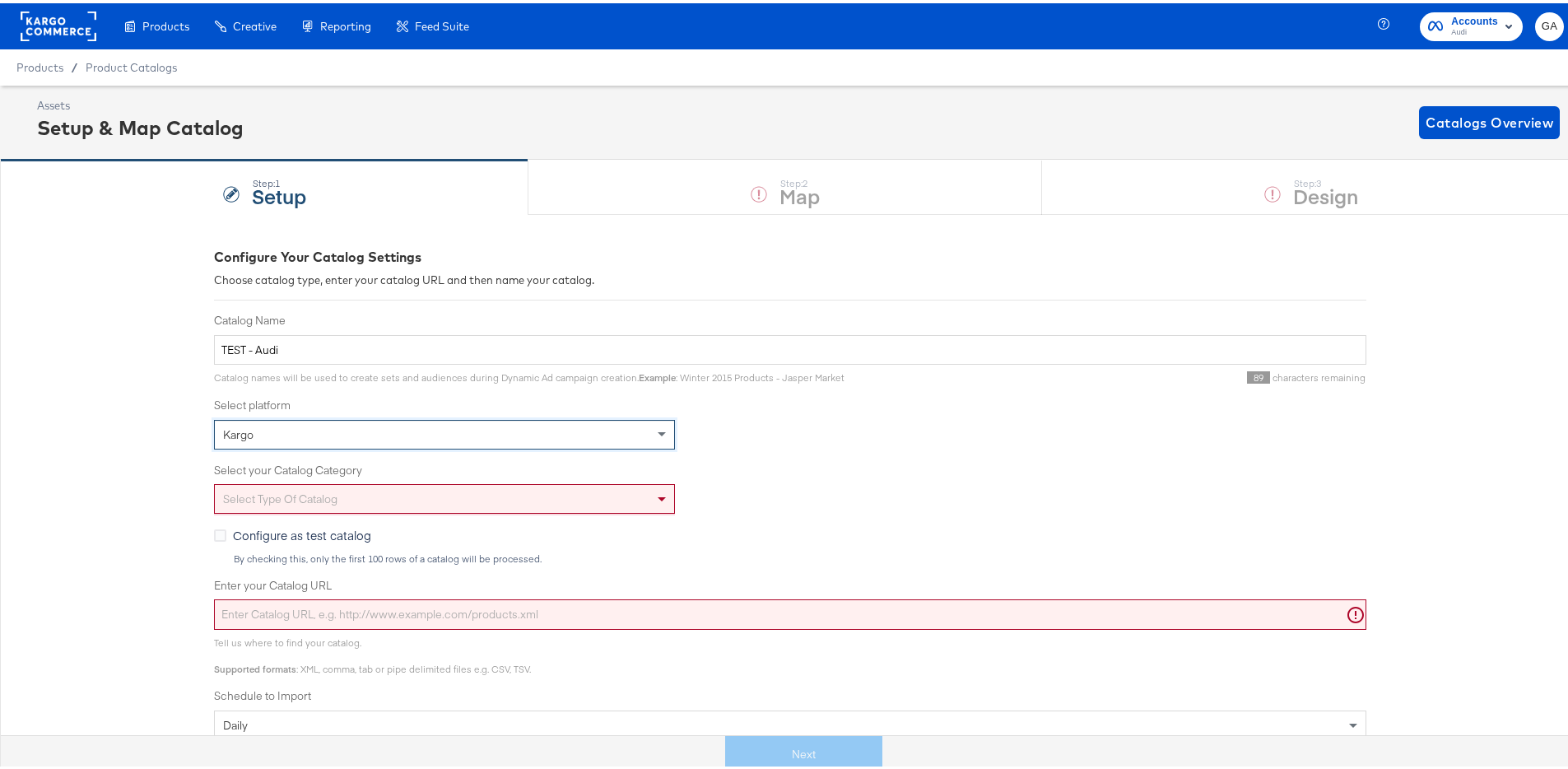 click on "Select type of catalog" at bounding box center [444, 496] 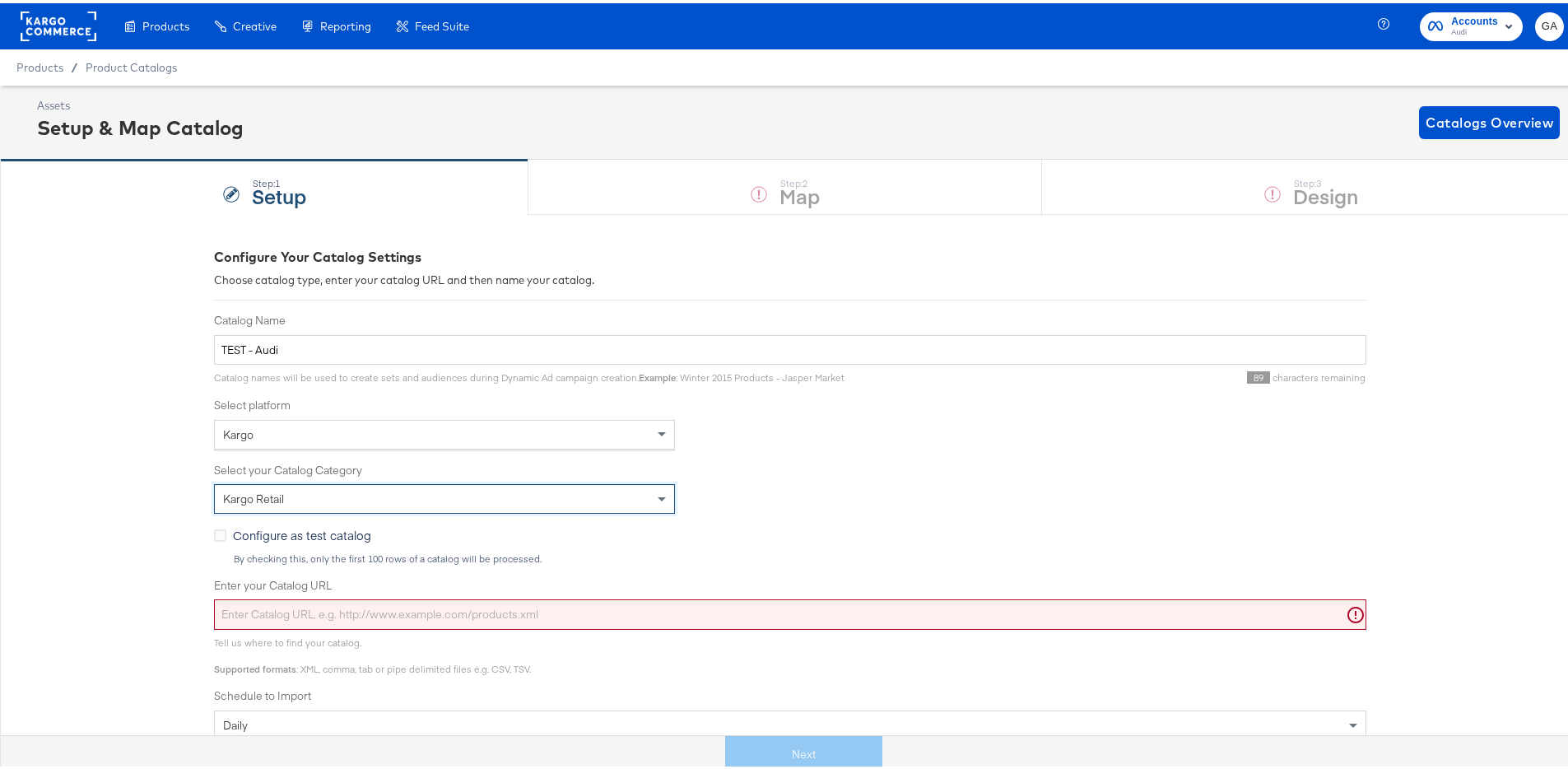 click on "Enter your Catalog URL" at bounding box center [790, 611] 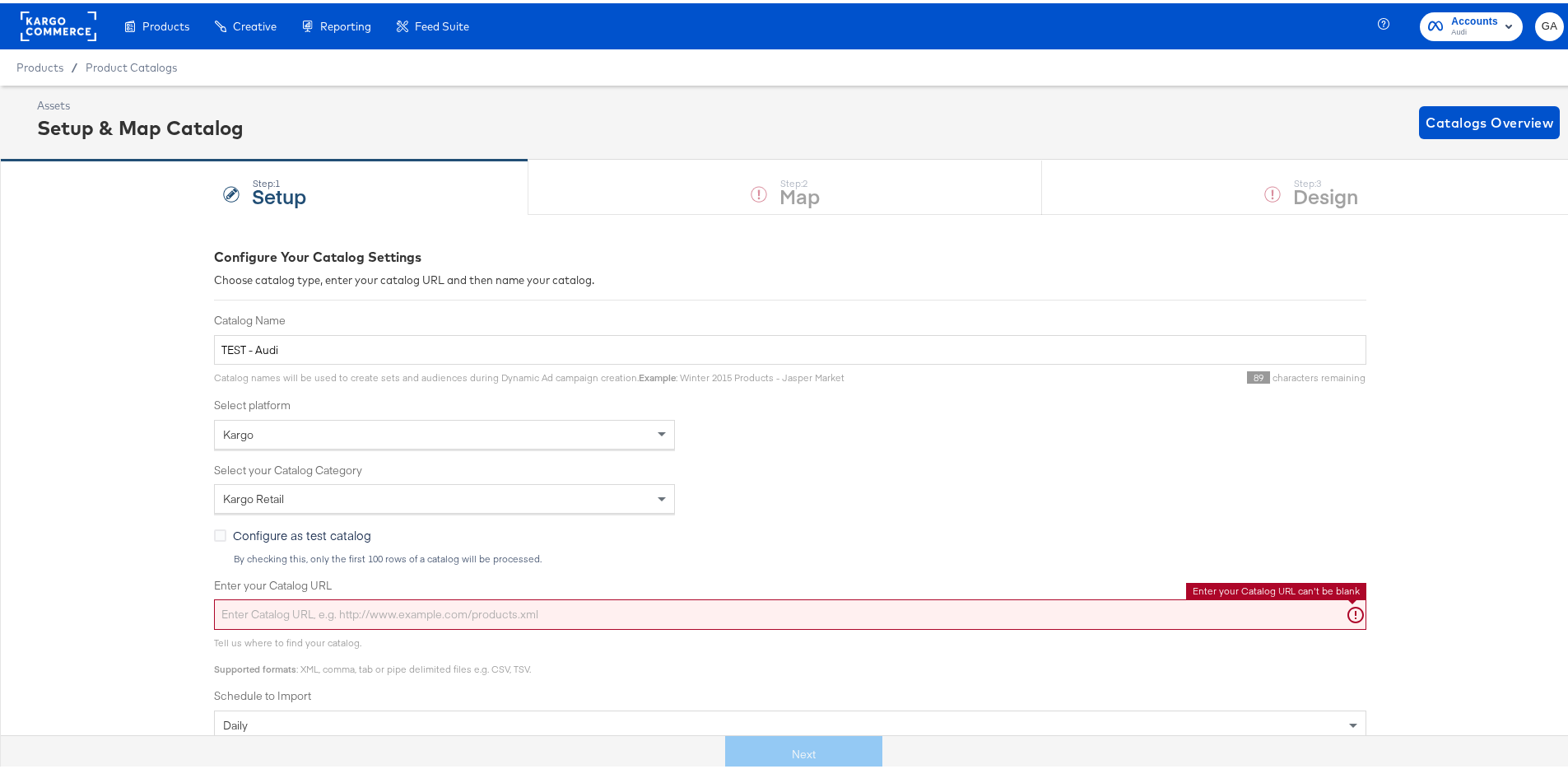 paste on "https://ace.stitcherads.com/exports/520/universal/none/universal/export.tsv" 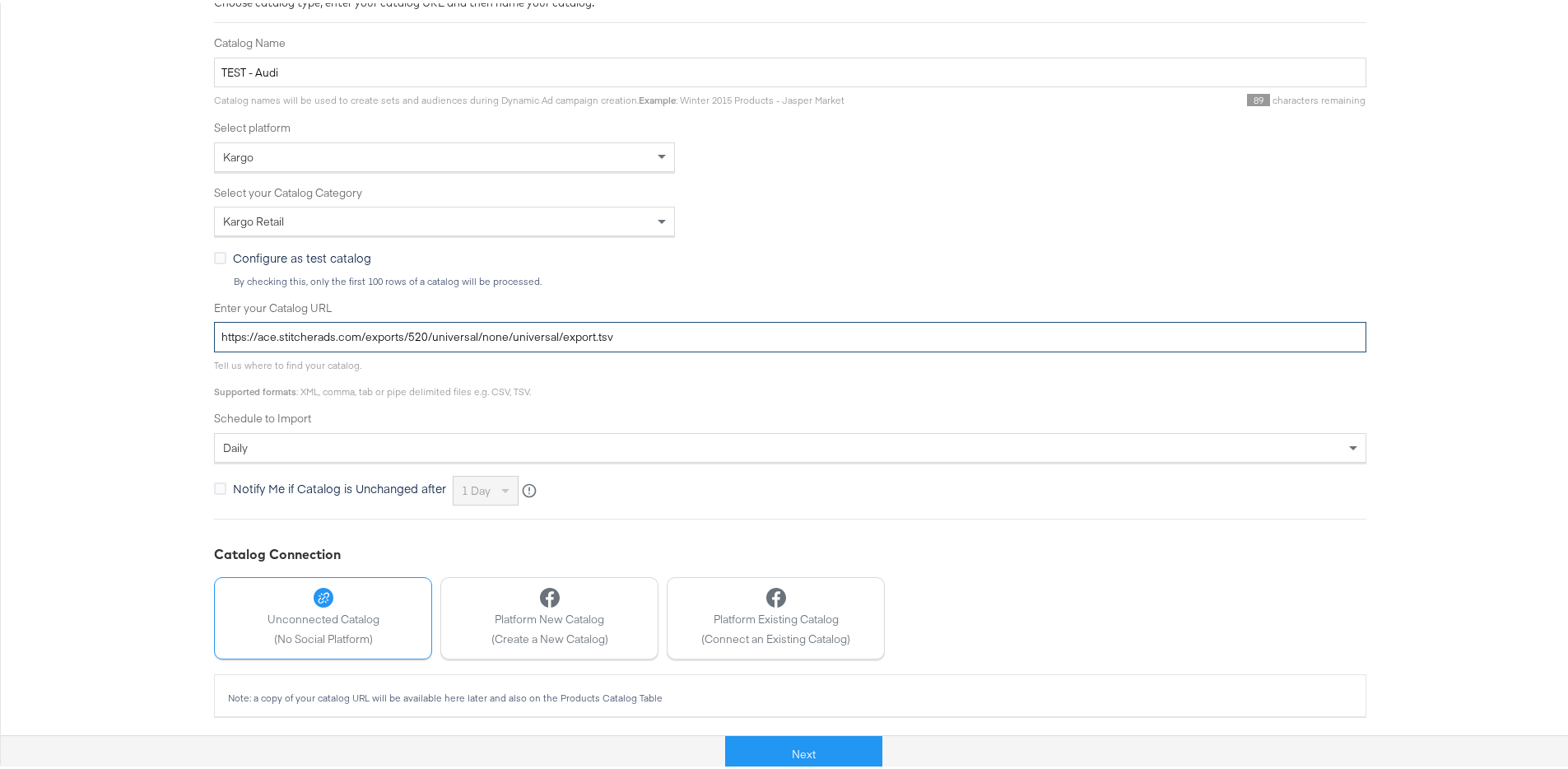 scroll, scrollTop: 279, scrollLeft: 0, axis: vertical 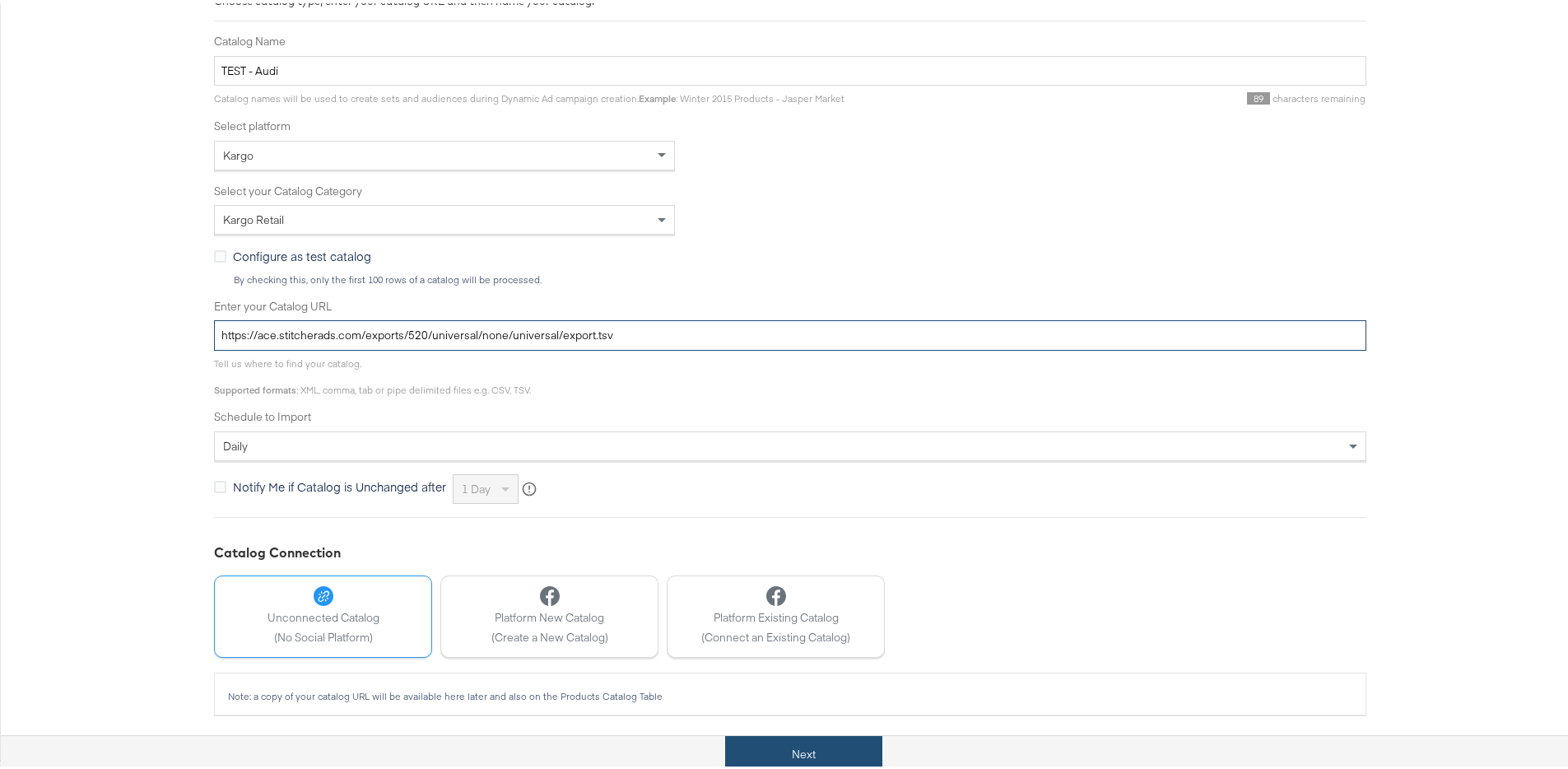type on "https://ace.stitcherads.com/exports/520/universal/none/universal/export.tsv" 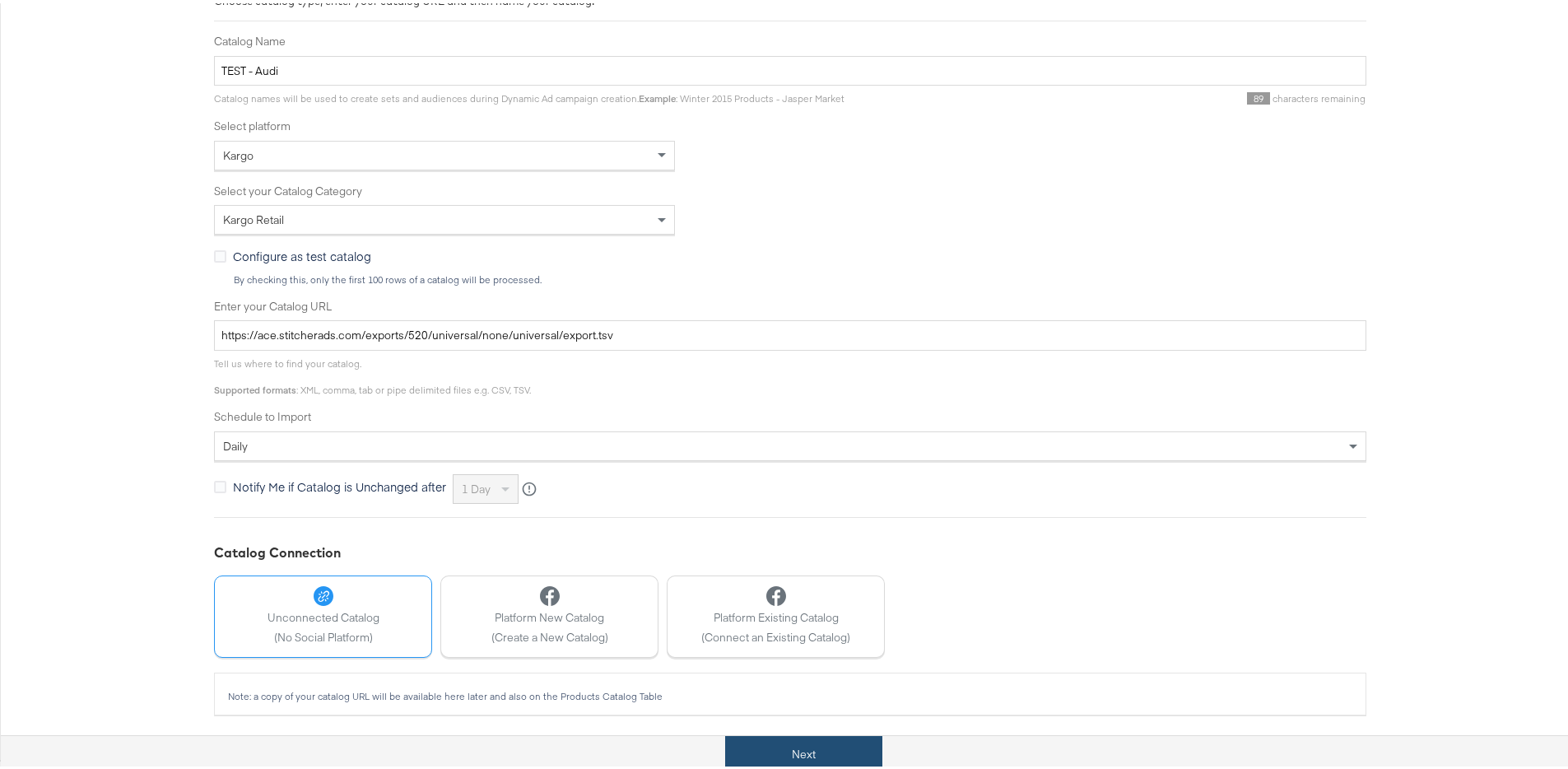 click on "Next" at bounding box center (803, 751) 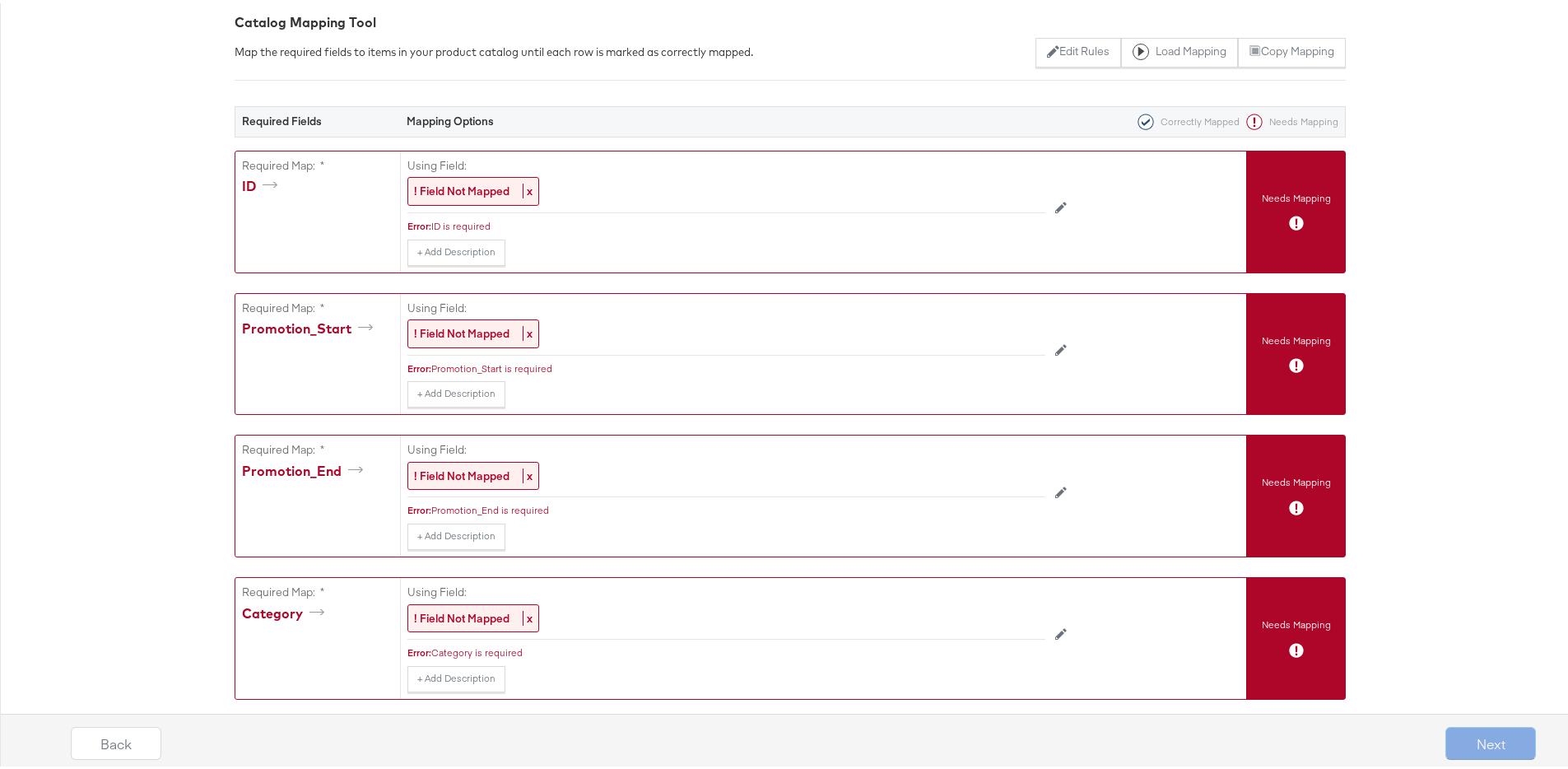 scroll, scrollTop: 49, scrollLeft: 0, axis: vertical 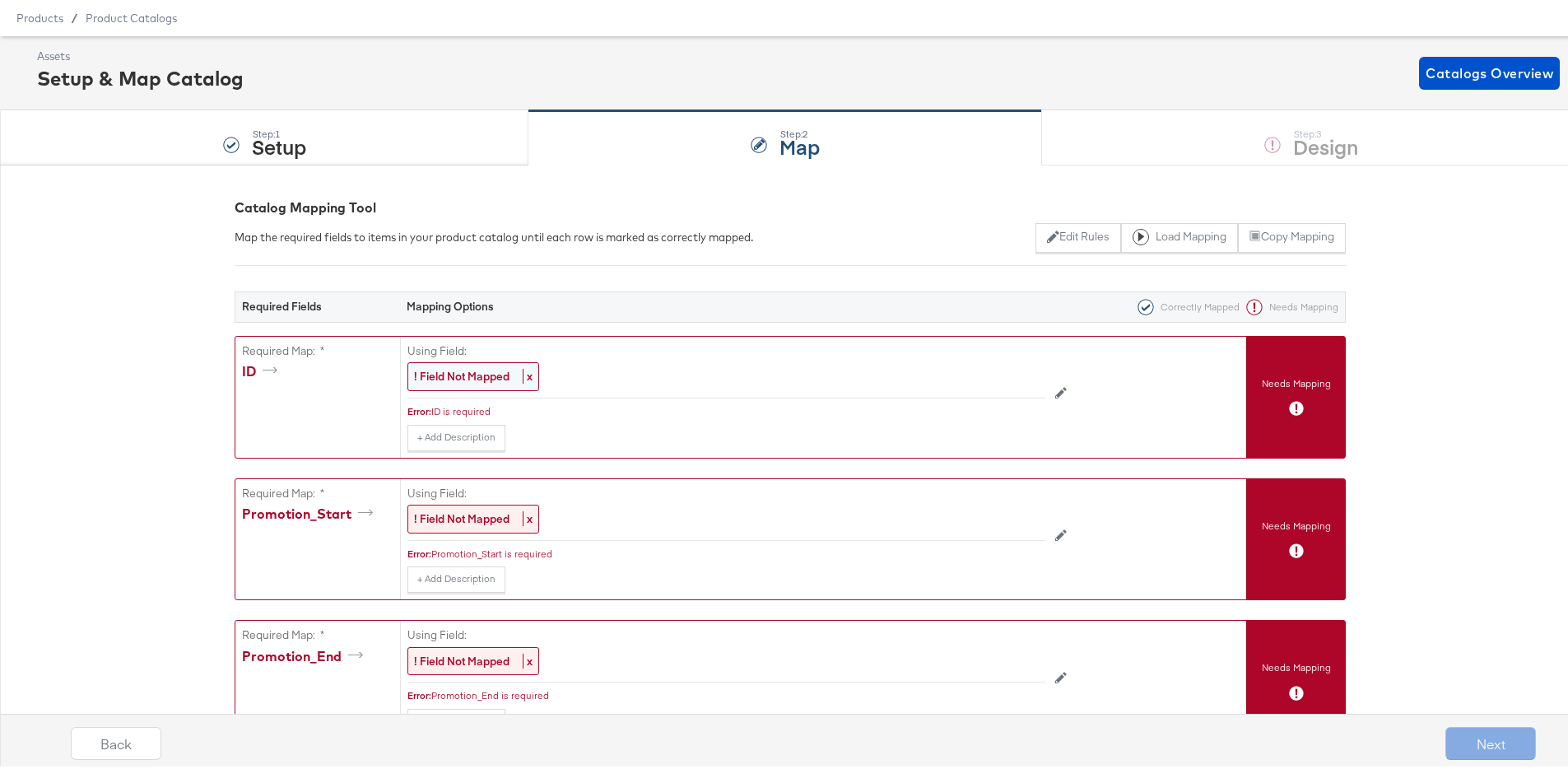 click on "! Field Not Mapped x" at bounding box center (473, 373) 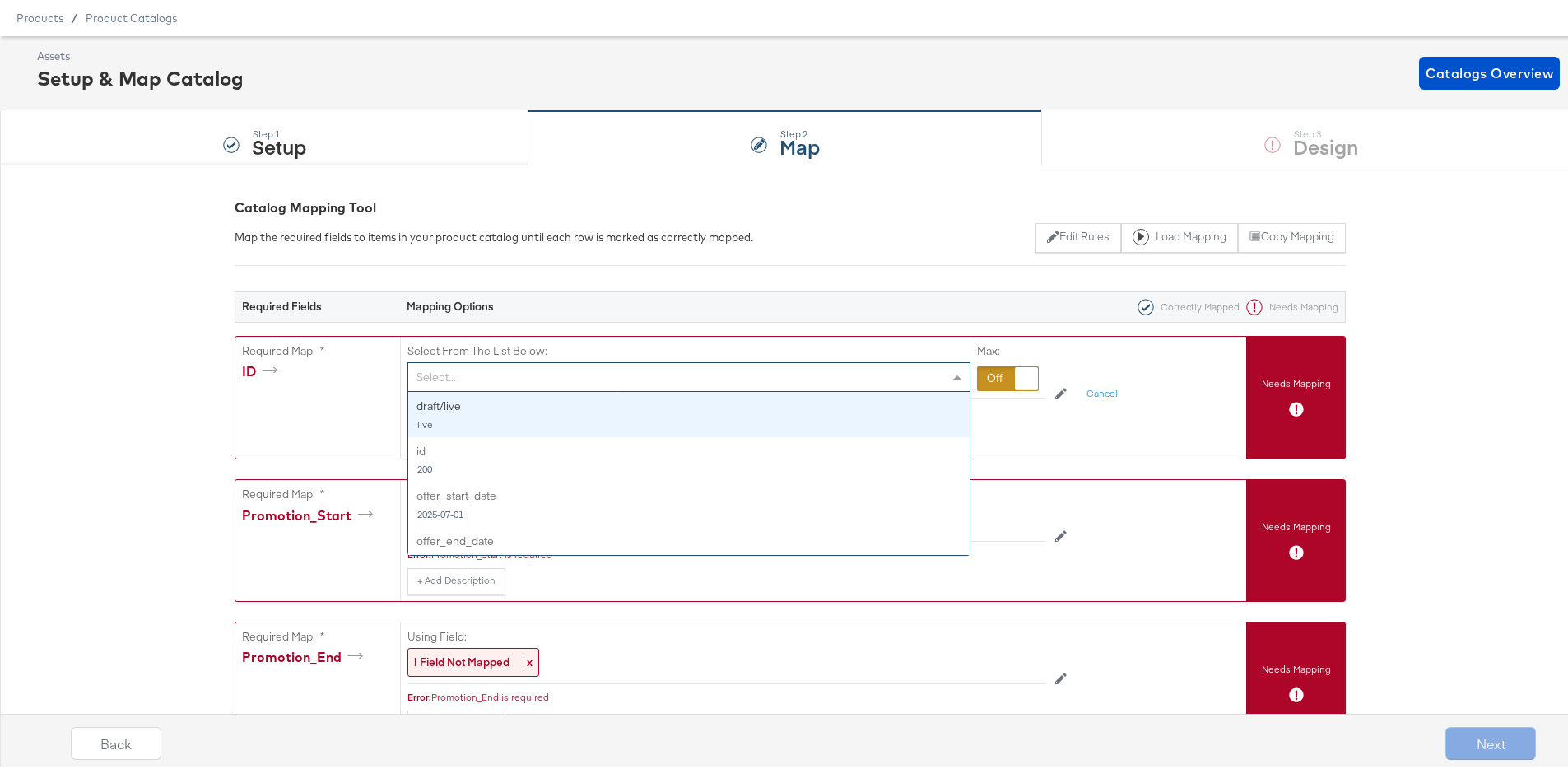click on "Select..." at bounding box center [689, 374] 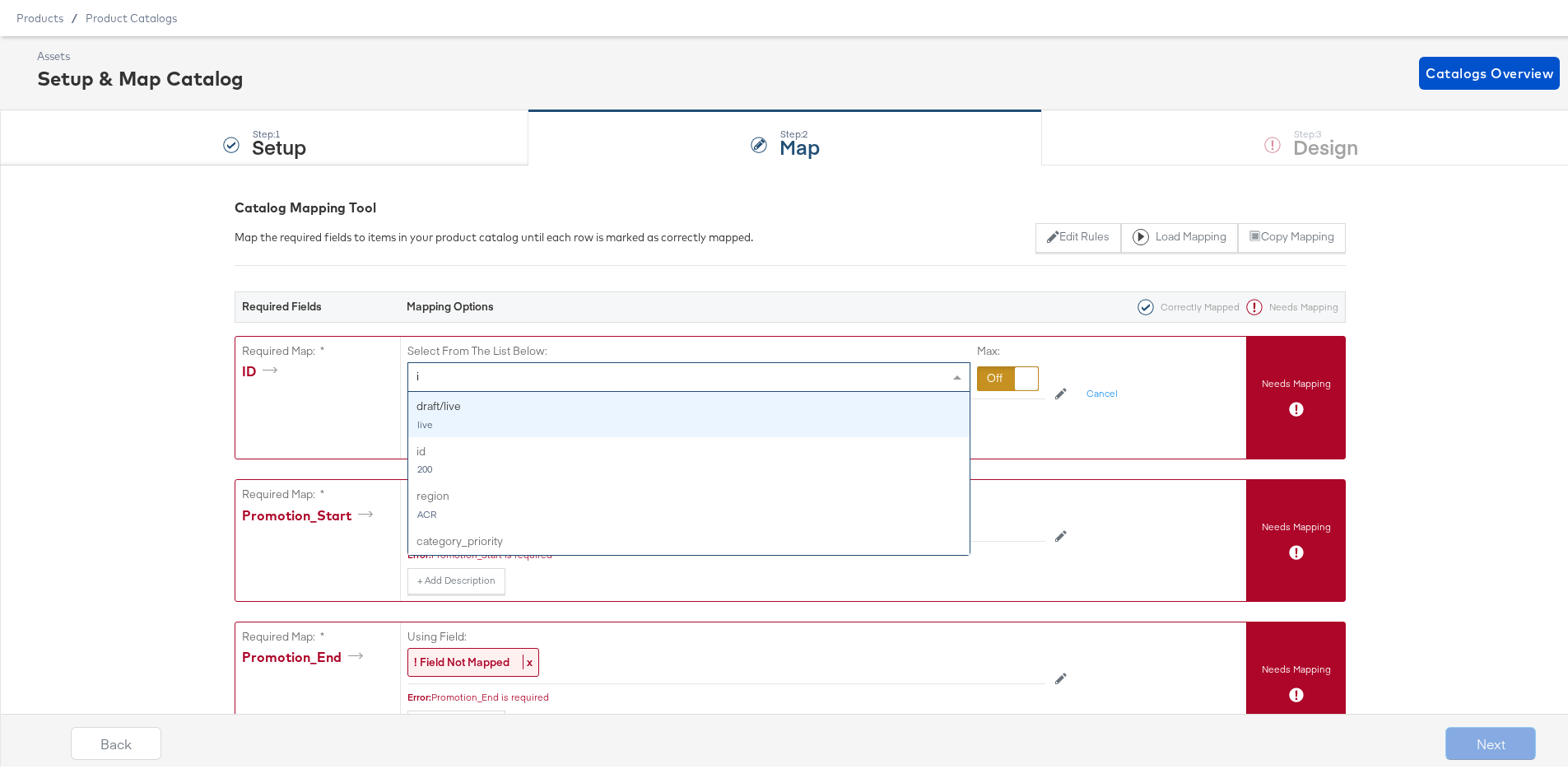 type on "id" 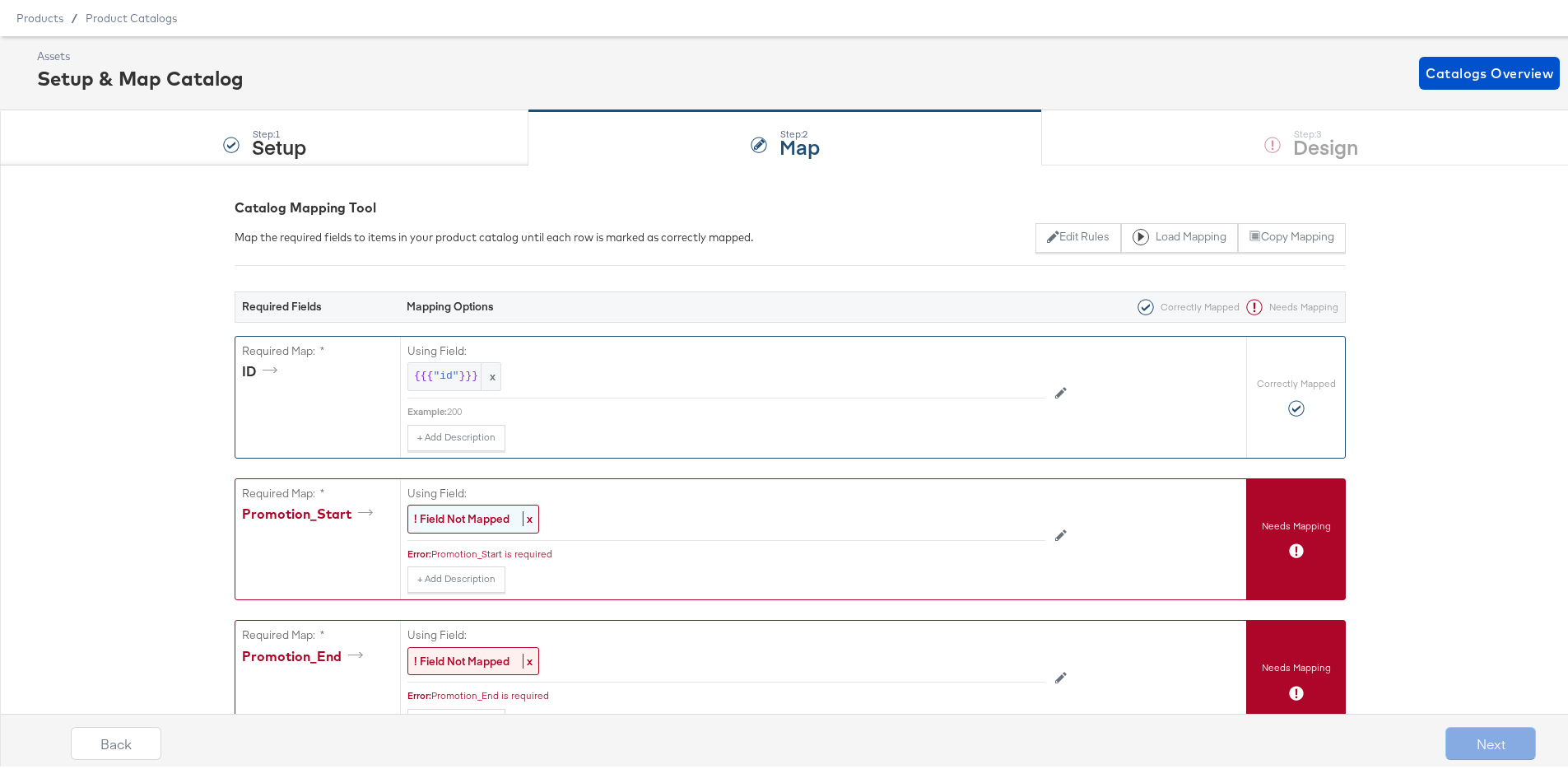 click on "! Field Not Mapped" at bounding box center (462, 515) 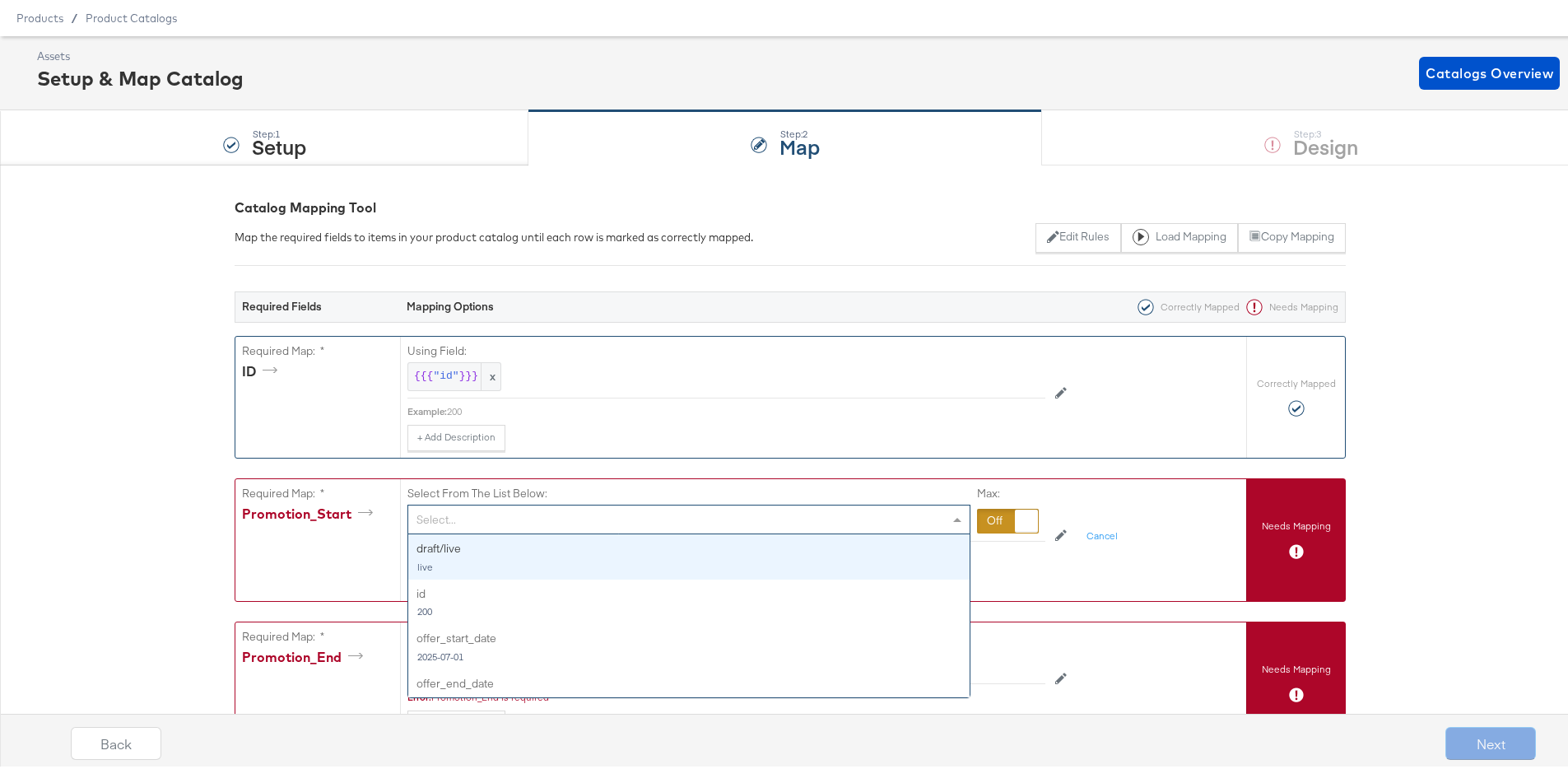 click on "Select..." at bounding box center [689, 516] 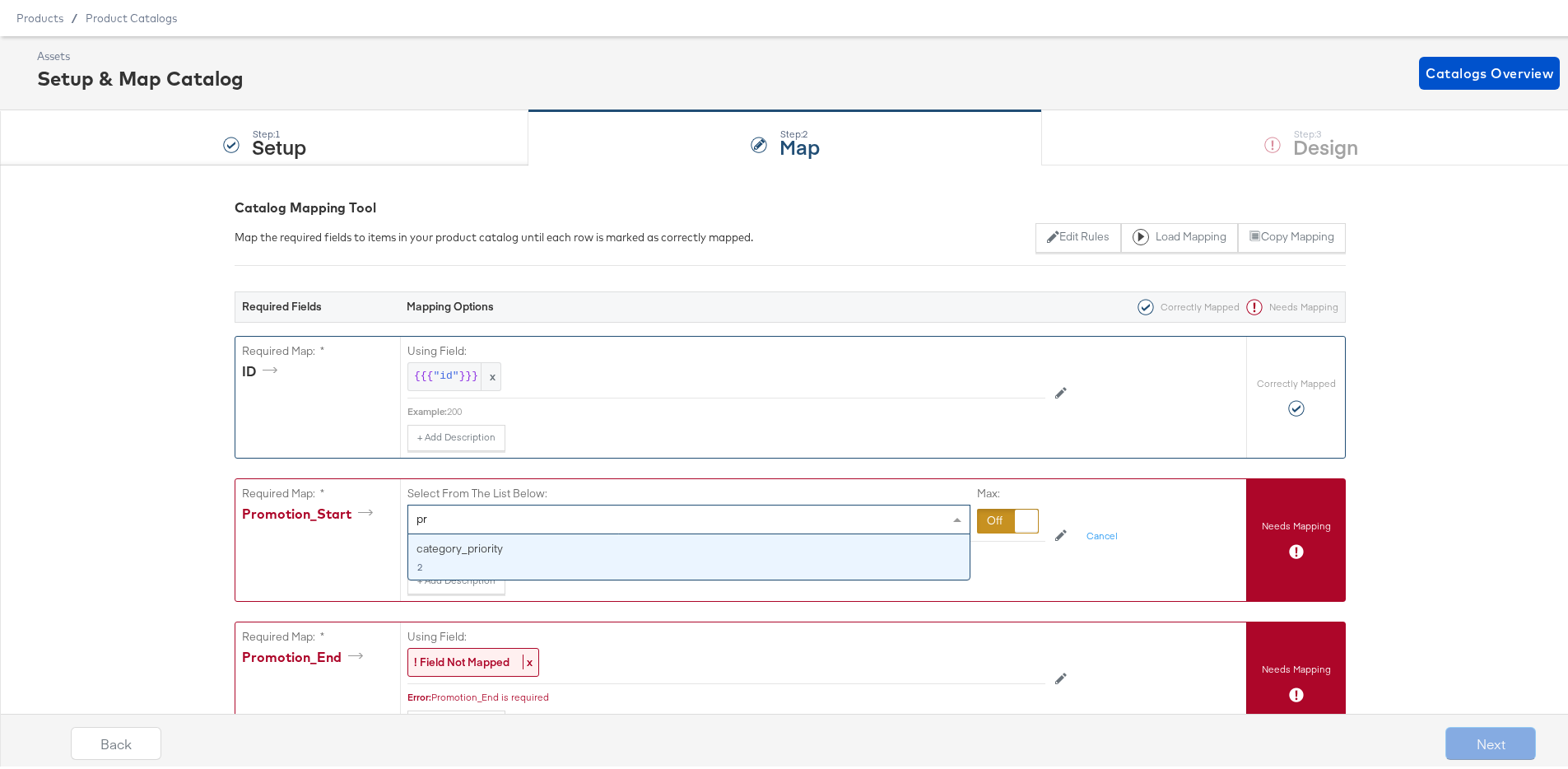 type on "p" 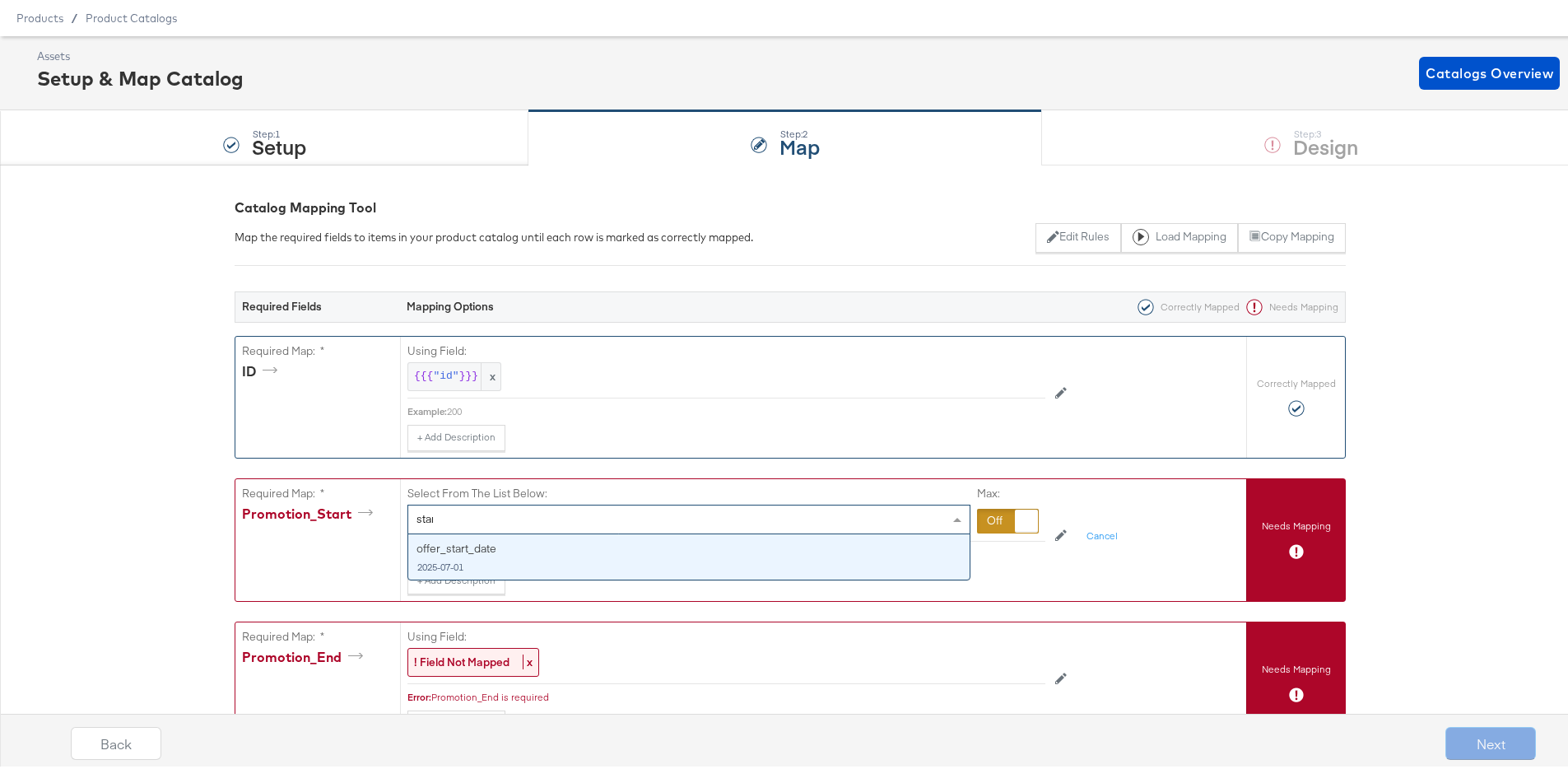 type on "start" 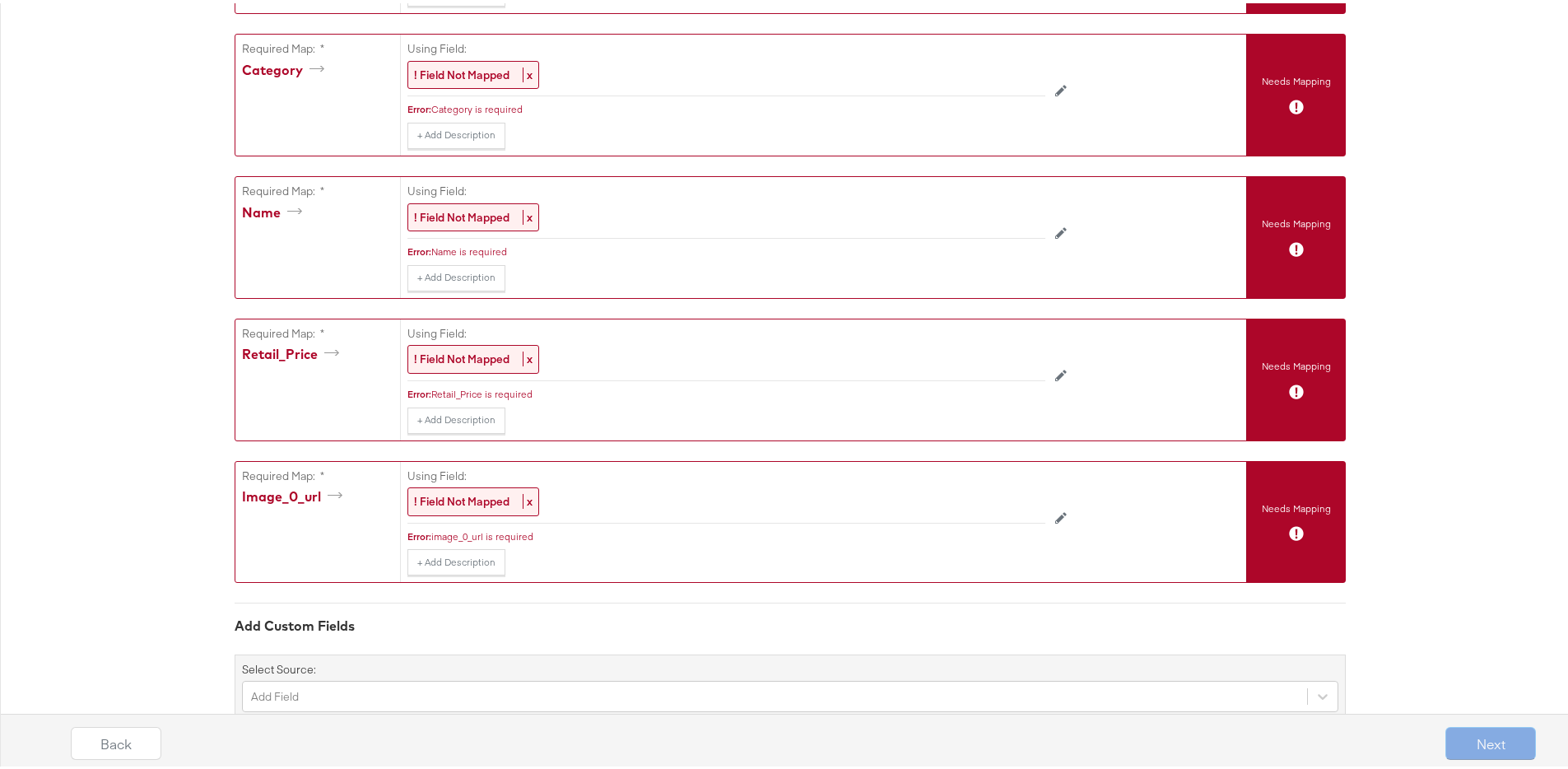 scroll, scrollTop: 833, scrollLeft: 0, axis: vertical 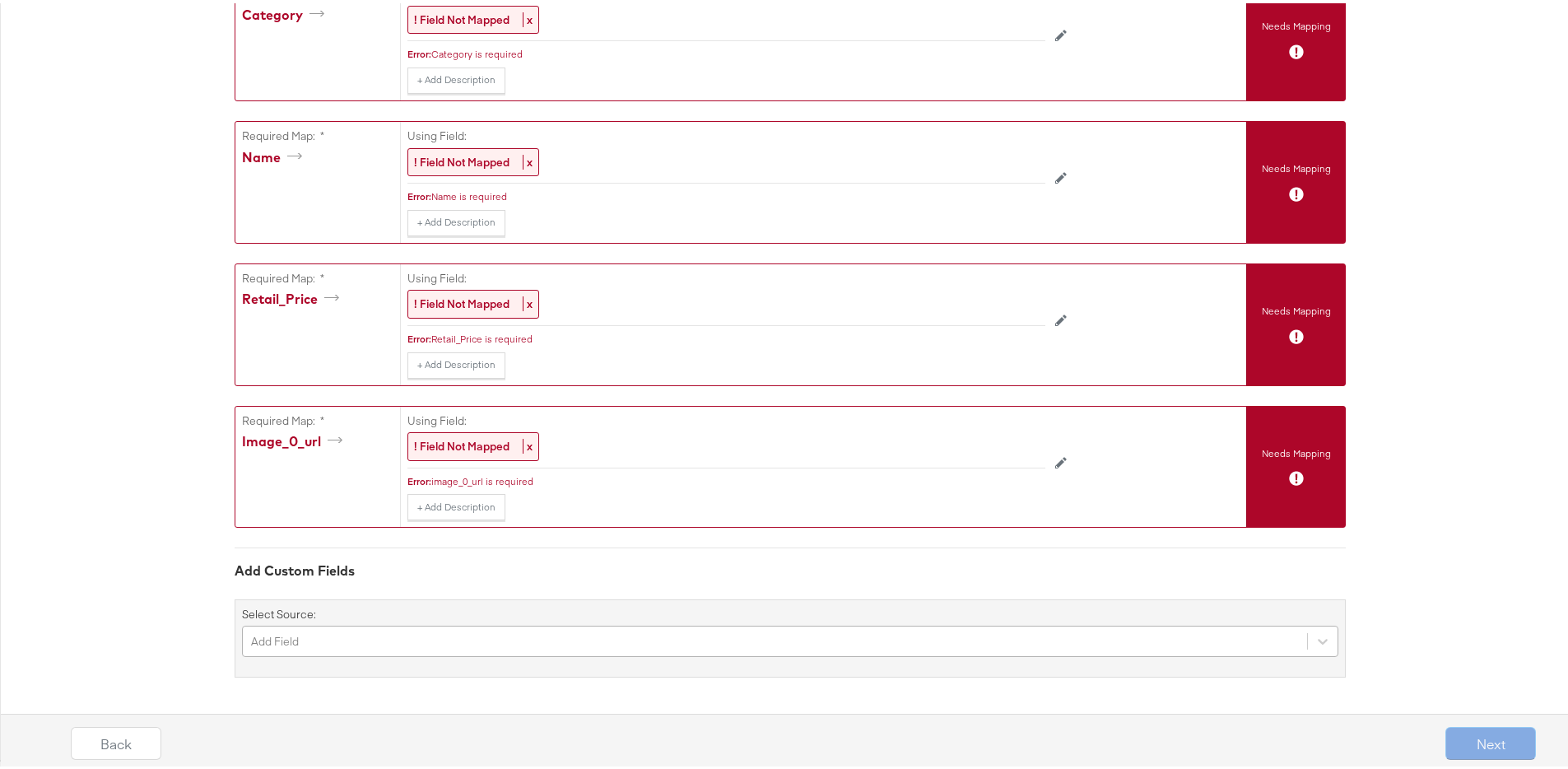 click on "Add Field" at bounding box center (790, 638) 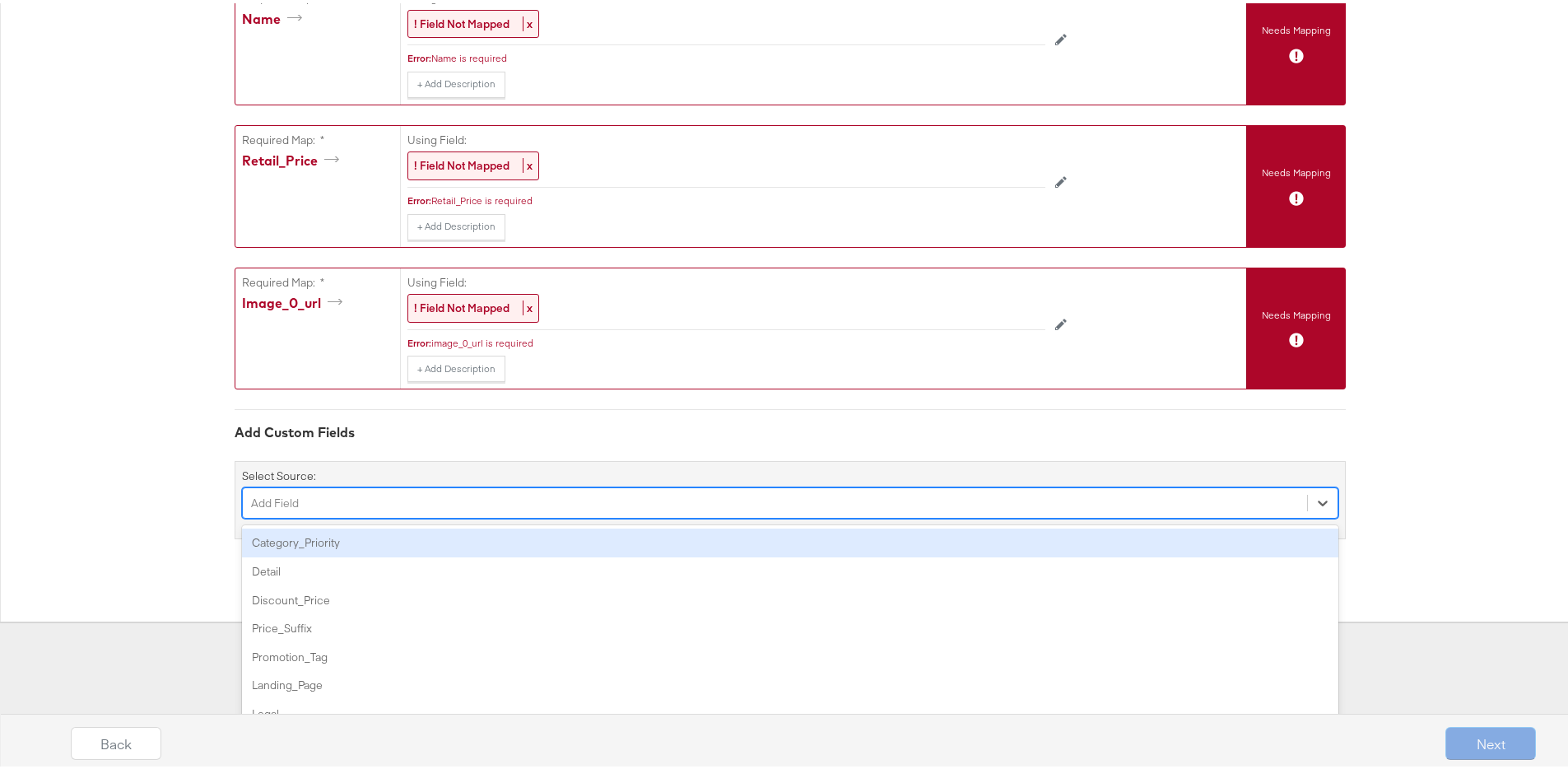 click on "Category_Priority" at bounding box center (790, 539) 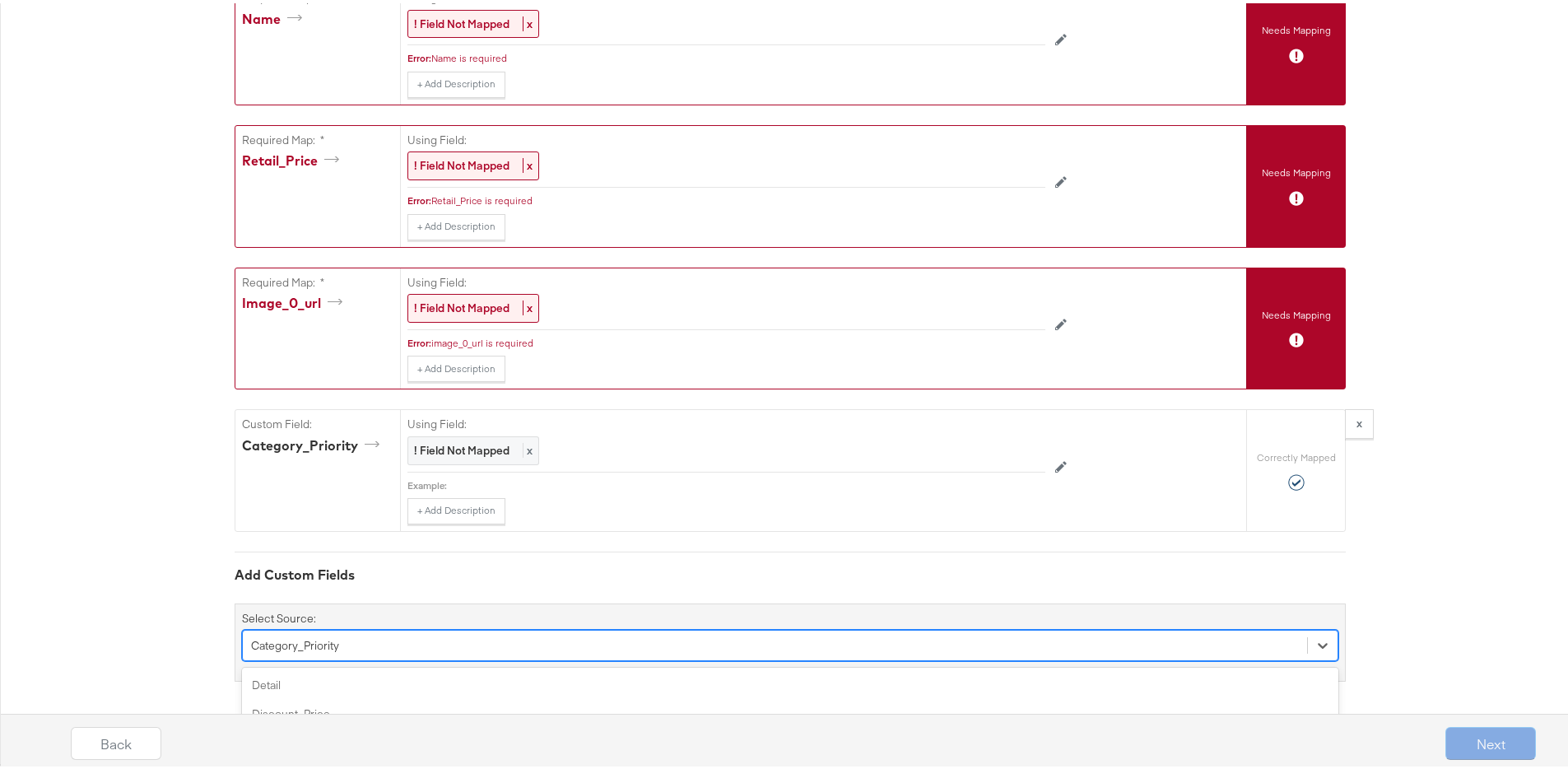 scroll, scrollTop: 1114, scrollLeft: 0, axis: vertical 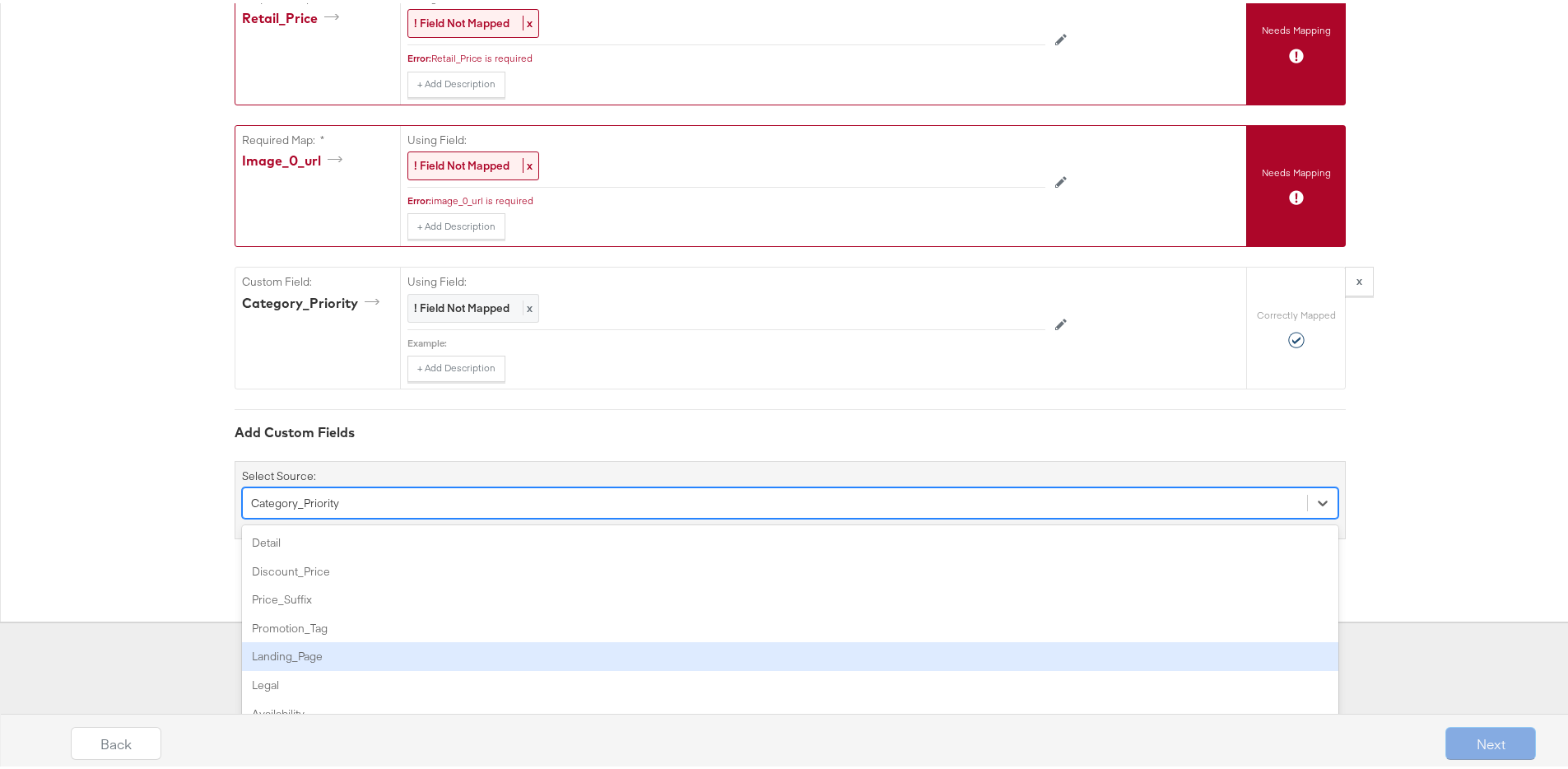 click on "option Category_Priority, selected. option Landing_Page focused, 5 of 94. 94 results available. Use Up and Down to choose options, press Enter to select the currently focused option, press Escape to exit the menu, press Tab to select the option and exit the menu. Category_Priority Detail Discount_Price Price_Suffix Promotion_Tag Landing_Page Legal Availability google_product_category custom_label_0 custom_label_1 custom_label_2 custom_label_3 custom_label_4 media_1_url media_1_tag media_2_url media_2_tag media_3_url media_3_tag media_4_url media_4_tag media_5_url media_5_tag media_6_url media_6_tag media_7_url media_7_tag media_8_url media_8_tag media_9_url media_9_tag media_10_url media_10_tag media_11_url media_11_tag media_12_url media_12_tag media_13_url media_13_tag media_14_url media_14_tag media_15_url media_15_tag media_16_url media_16_tag media_17_url media_17_tag media_18_url media_18_tag media_19_url media_19_tag media_20_url media_20_tag click_1_url click_2_url click_3_url click_4_url click_5_url" at bounding box center [790, 500] 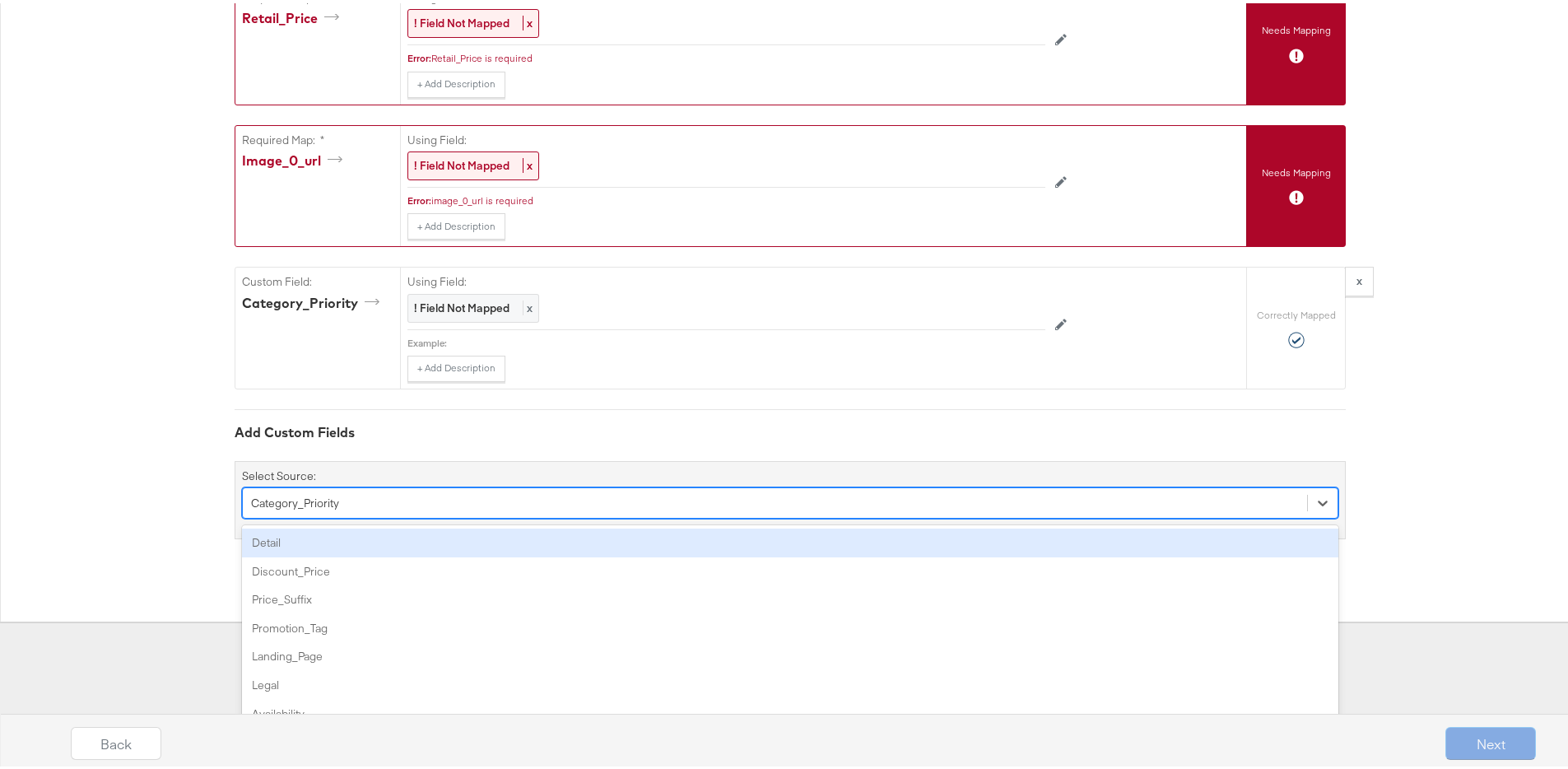 click on "Detail" at bounding box center [790, 539] 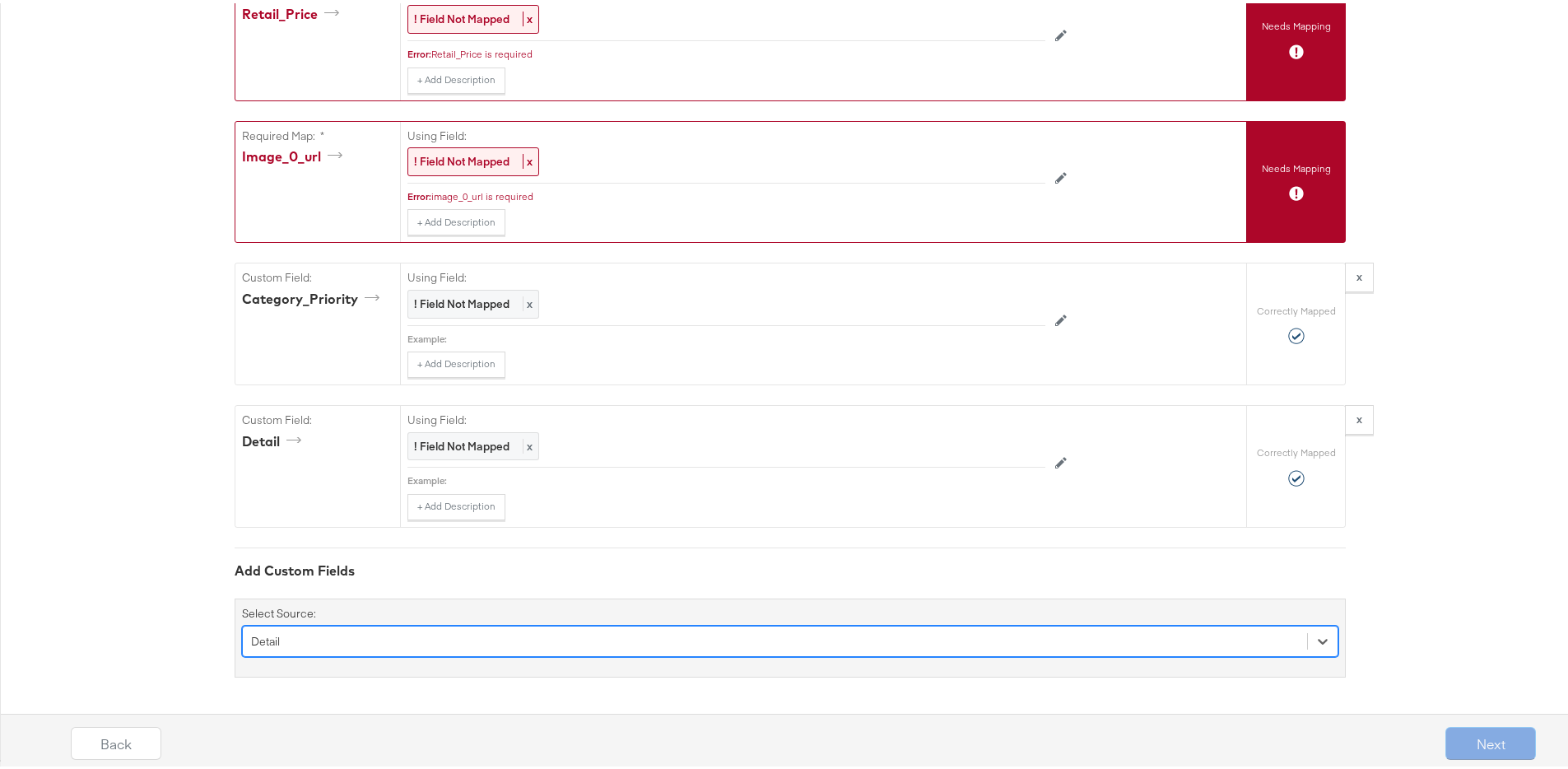 scroll, scrollTop: 1256, scrollLeft: 0, axis: vertical 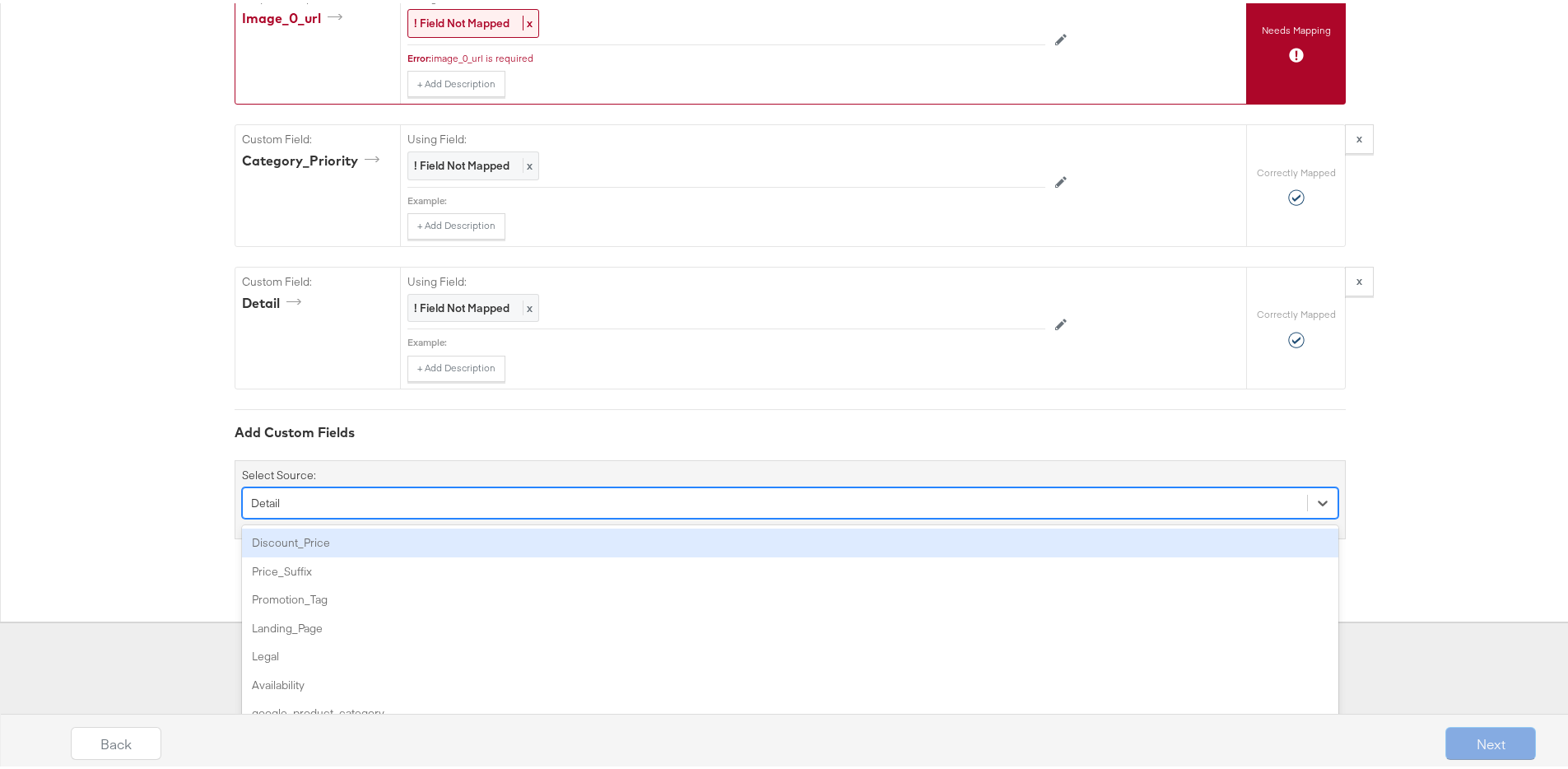 click on "Discount_Price" at bounding box center [790, 539] 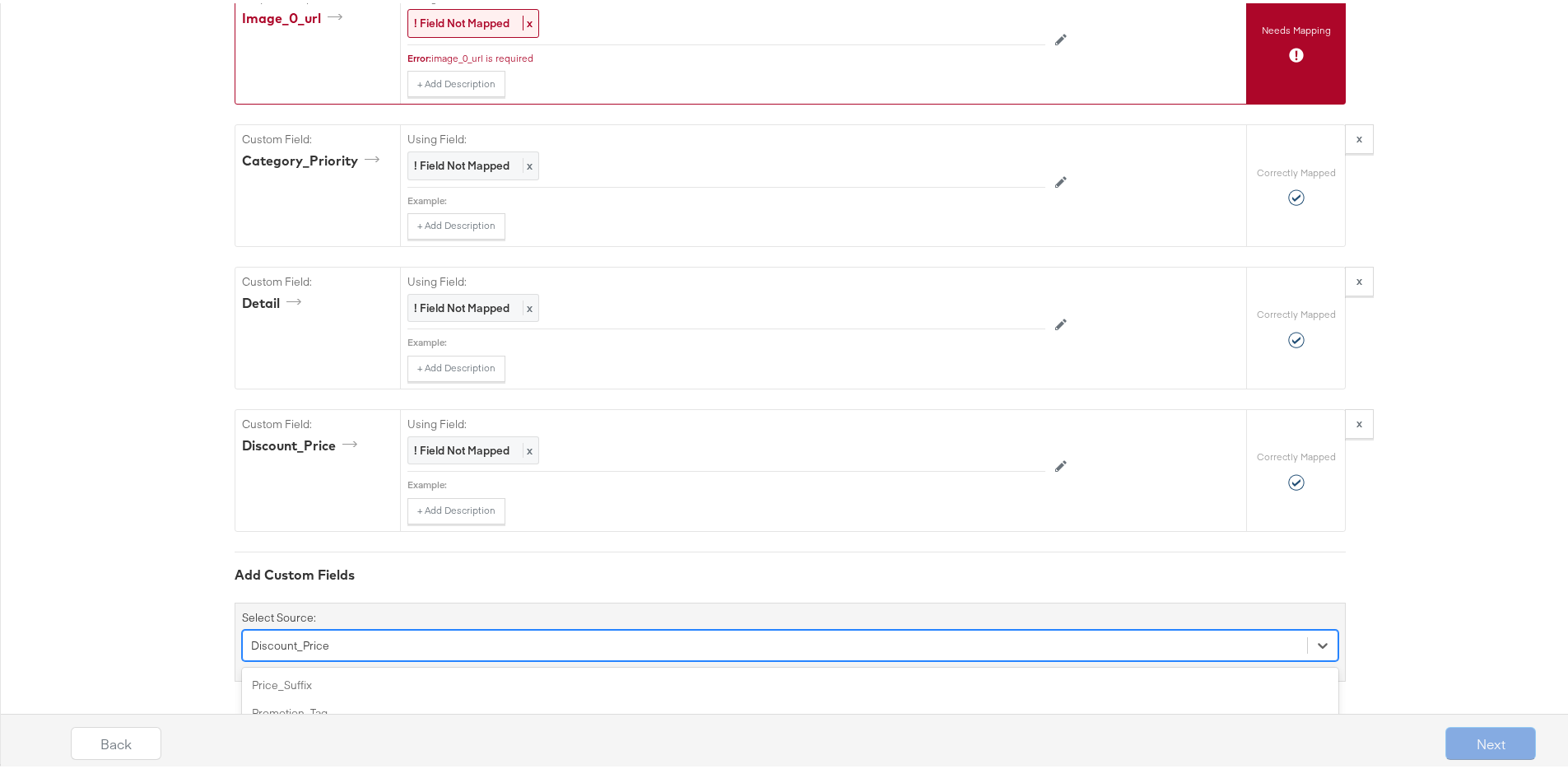scroll, scrollTop: 1399, scrollLeft: 0, axis: vertical 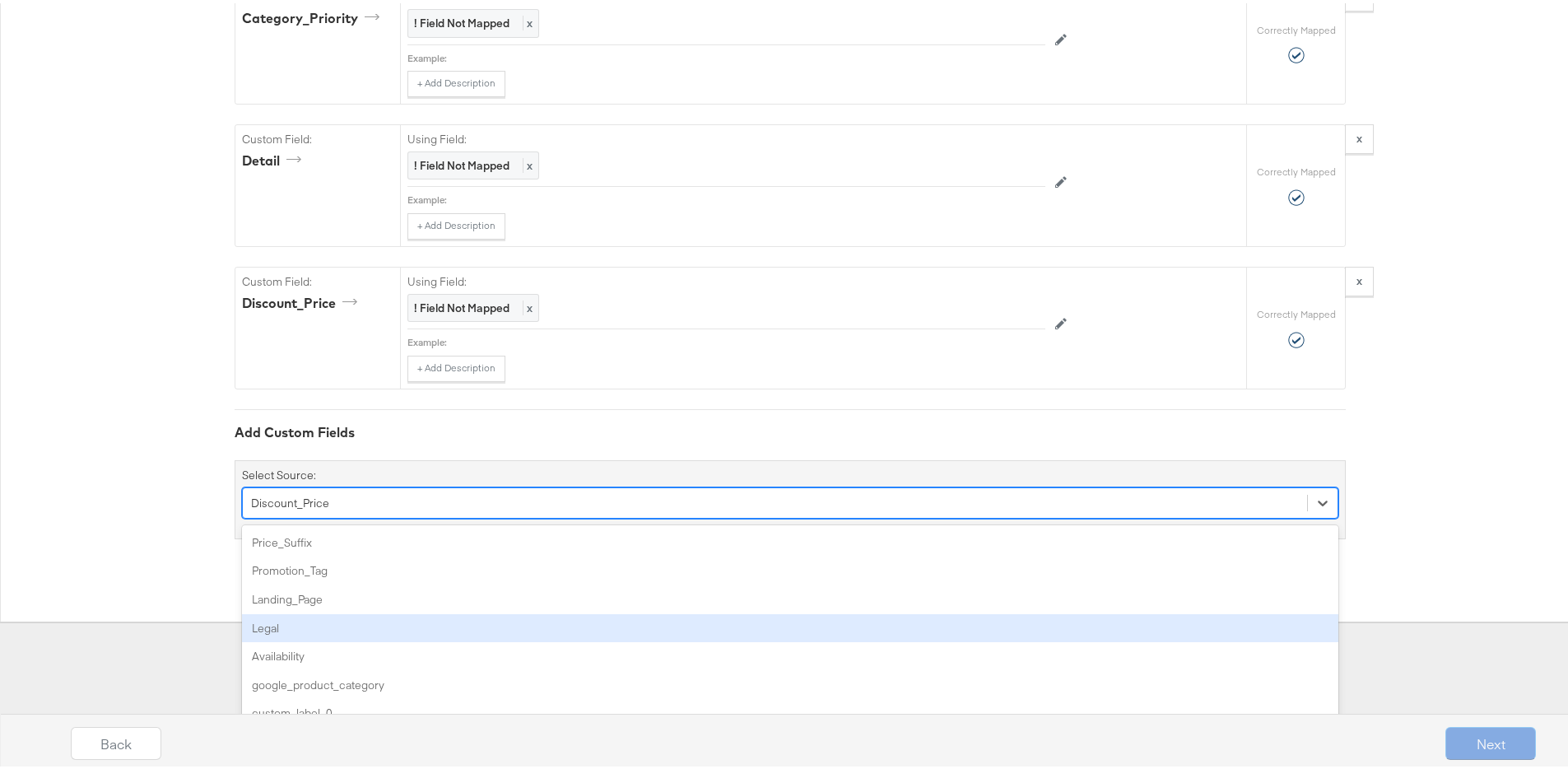 click on "option Discount_Price, selected. option Legal focused, 4 of 92. 92 results available. Use Up and Down to choose options, press Enter to select the currently focused option, press Escape to exit the menu, press Tab to select the option and exit the menu. Discount_Price Price_Suffix Promotion_Tag Landing_Page Legal Availability google_product_category custom_label_0 custom_label_1 custom_label_2 custom_label_3 custom_label_4 media_1_url media_1_tag media_2_url media_2_tag media_3_url media_3_tag media_4_url media_4_tag media_5_url media_5_tag media_6_url media_6_tag media_7_url media_7_tag media_8_url media_8_tag media_9_url media_9_tag media_10_url media_10_tag media_11_url media_11_tag media_12_url media_12_tag media_13_url media_13_tag media_14_url media_14_tag media_15_url media_15_tag media_16_url media_16_tag media_17_url media_17_tag media_18_url media_18_tag media_19_url media_19_tag media_20_url media_20_tag click_1_url click_2_url click_3_url click_4_url click_5_url click_6_url click_7_url click_8_url" at bounding box center (790, 500) 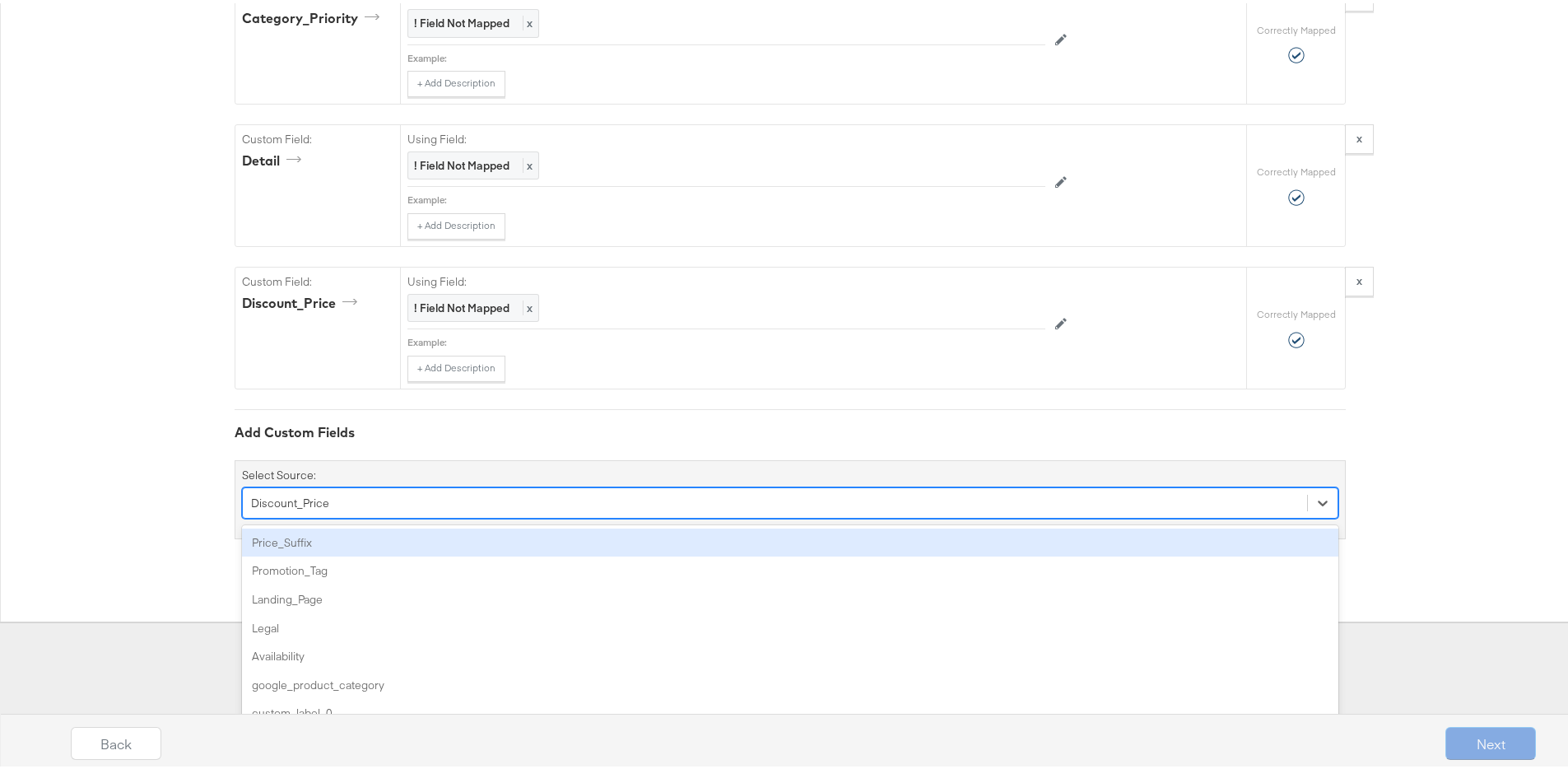 click on "Price_Suffix" at bounding box center (790, 539) 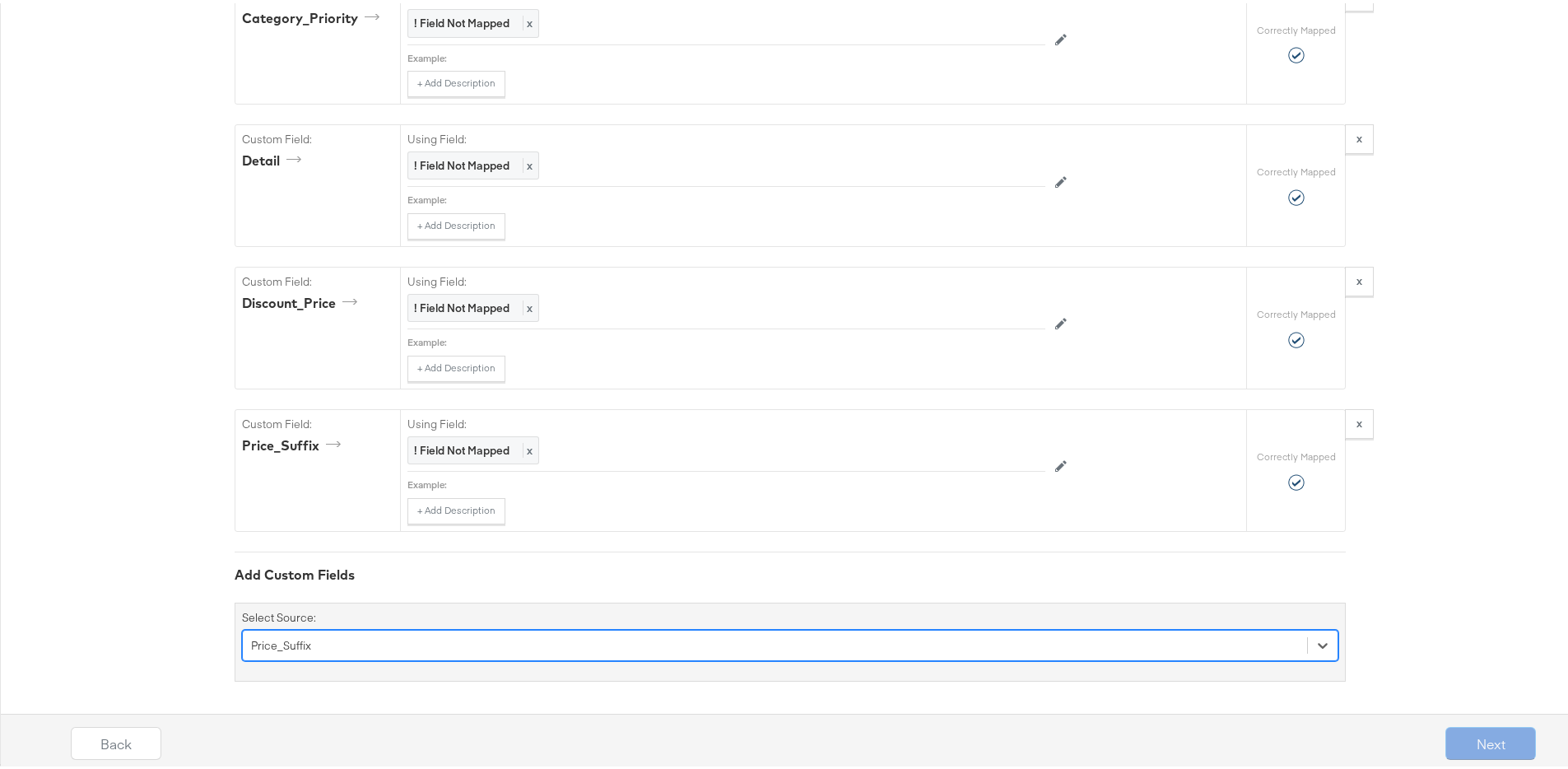 click on "option Price_Suffix, selected.   Select is focused ,type to refine list, press Down to open the menu,  Price_Suffix" at bounding box center (790, 642) 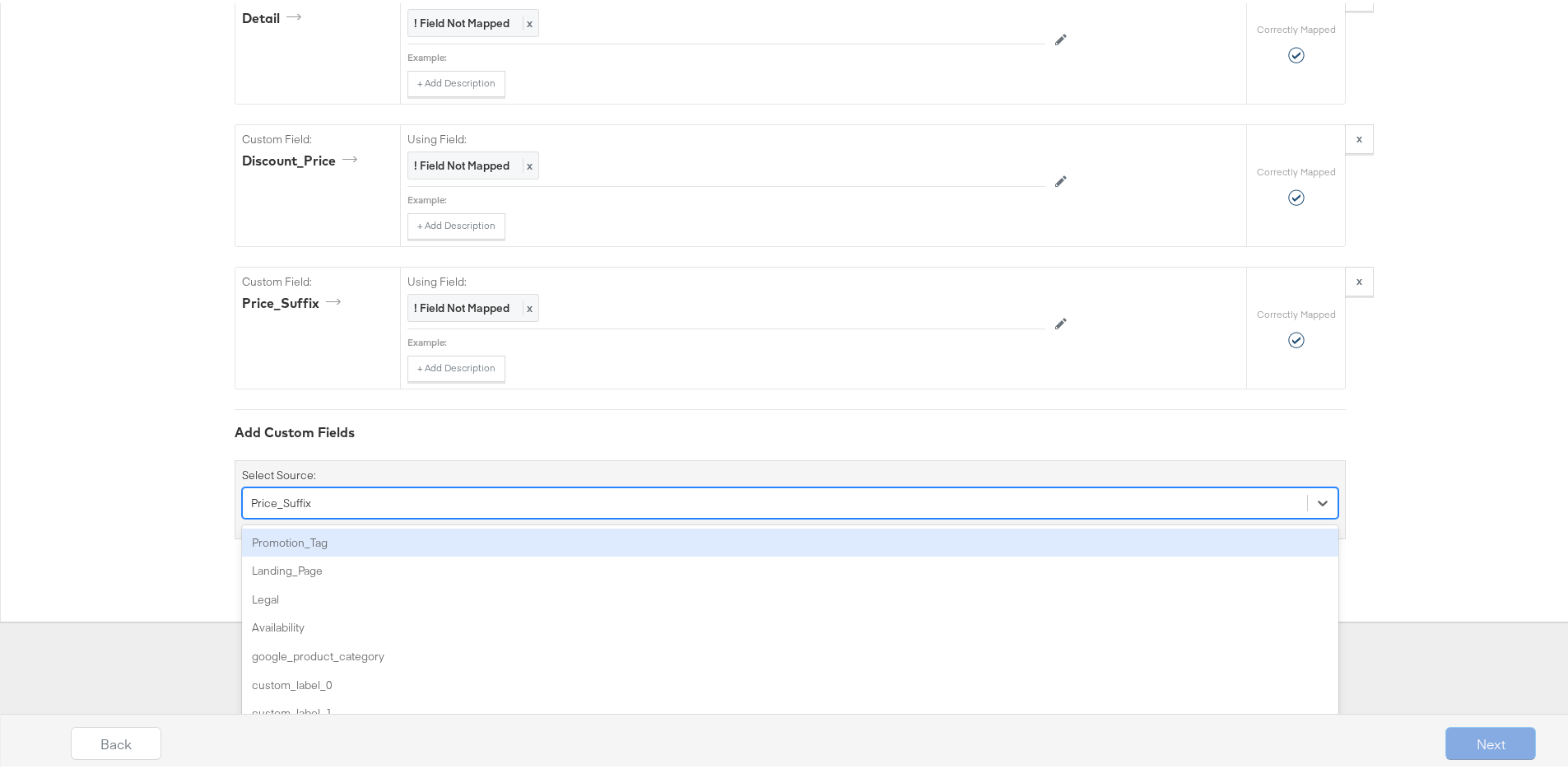 click on "Promotion_Tag" at bounding box center [790, 539] 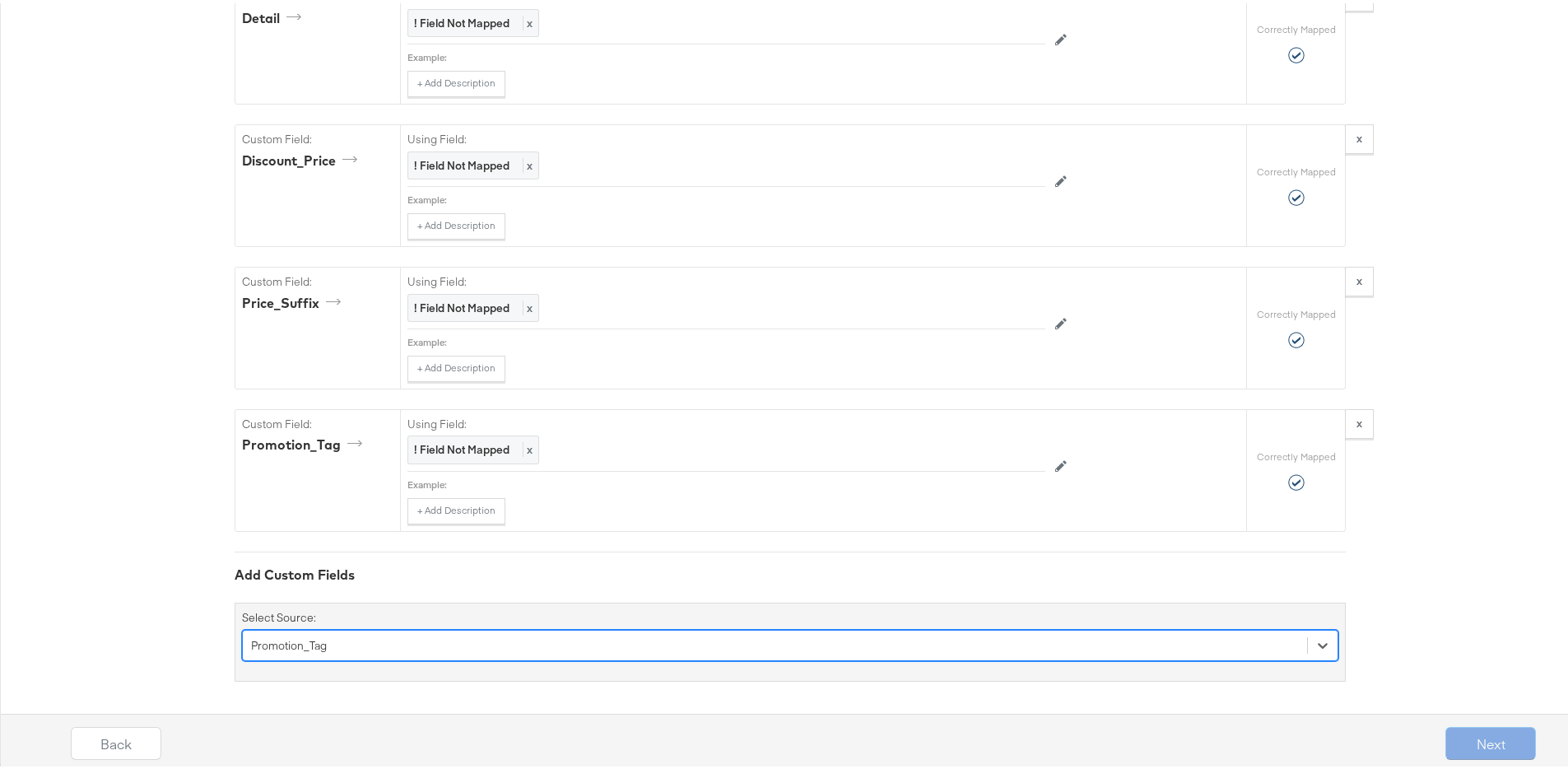 scroll, scrollTop: 1684, scrollLeft: 0, axis: vertical 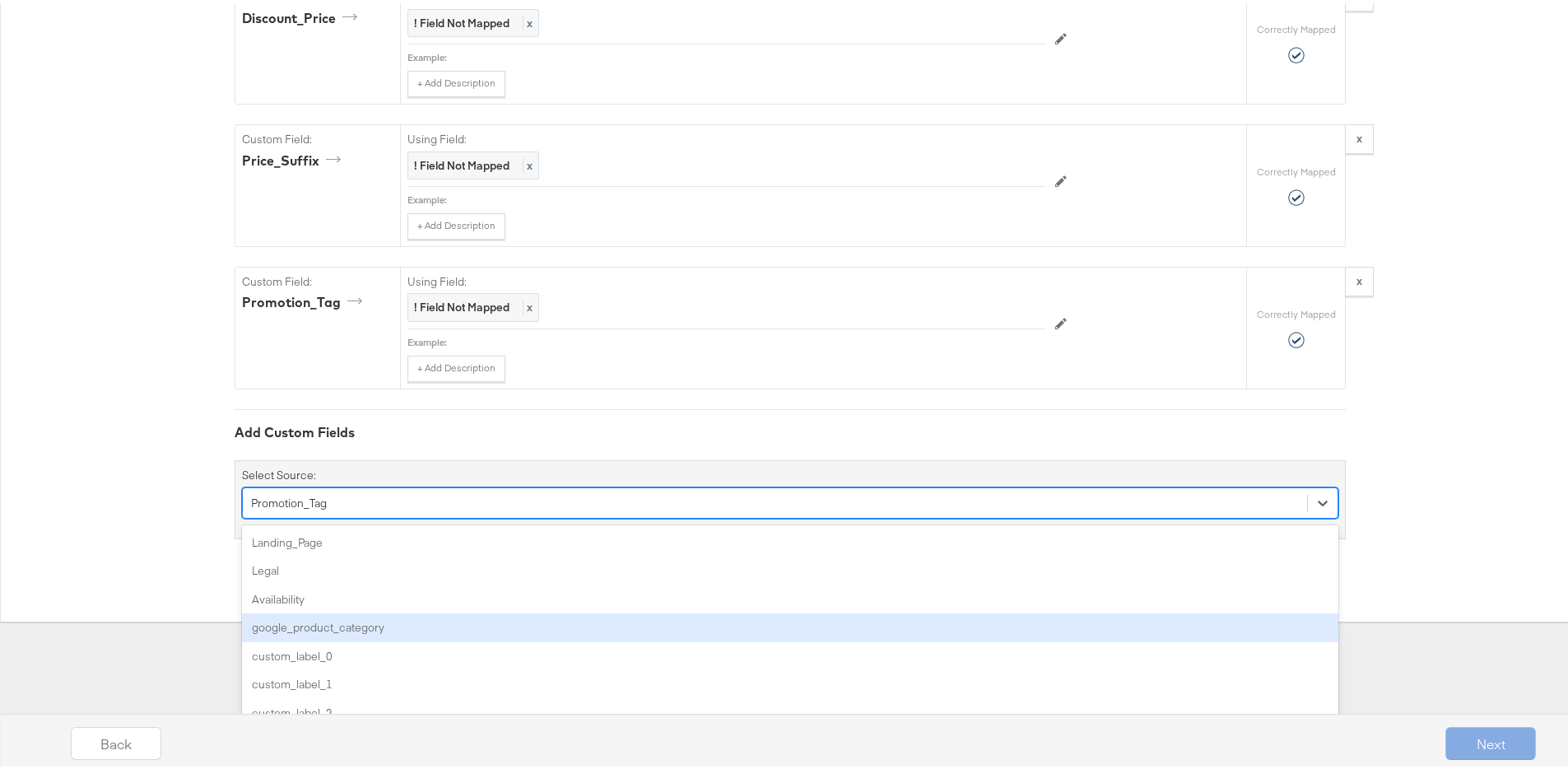 click on "option Promotion_Tag, selected. option google_product_category focused, 4 of 90. 90 results available. Use Up and Down to choose options, press Enter to select the currently focused option, press Escape to exit the menu, press Tab to select the option and exit the menu. Promotion_Tag Landing_Page Legal Availability google_product_category custom_label_0 custom_label_1 custom_label_2 custom_label_3 custom_label_4 media_1_url media_1_tag media_2_url media_2_tag media_3_url media_3_tag media_4_url media_4_tag media_5_url media_5_tag media_6_url media_6_tag media_7_url media_7_tag media_8_url media_8_tag media_9_url media_9_tag media_10_url media_10_tag media_11_url media_11_tag media_12_url media_12_tag media_13_url media_13_tag media_14_url media_14_tag media_15_url media_15_tag media_16_url media_16_tag media_17_url media_17_tag media_18_url media_18_tag media_19_url media_19_tag media_20_url media_20_tag click_1_url click_2_url click_3_url click_4_url click_5_url click_6_url click_7_url click_8_url" at bounding box center [790, 500] 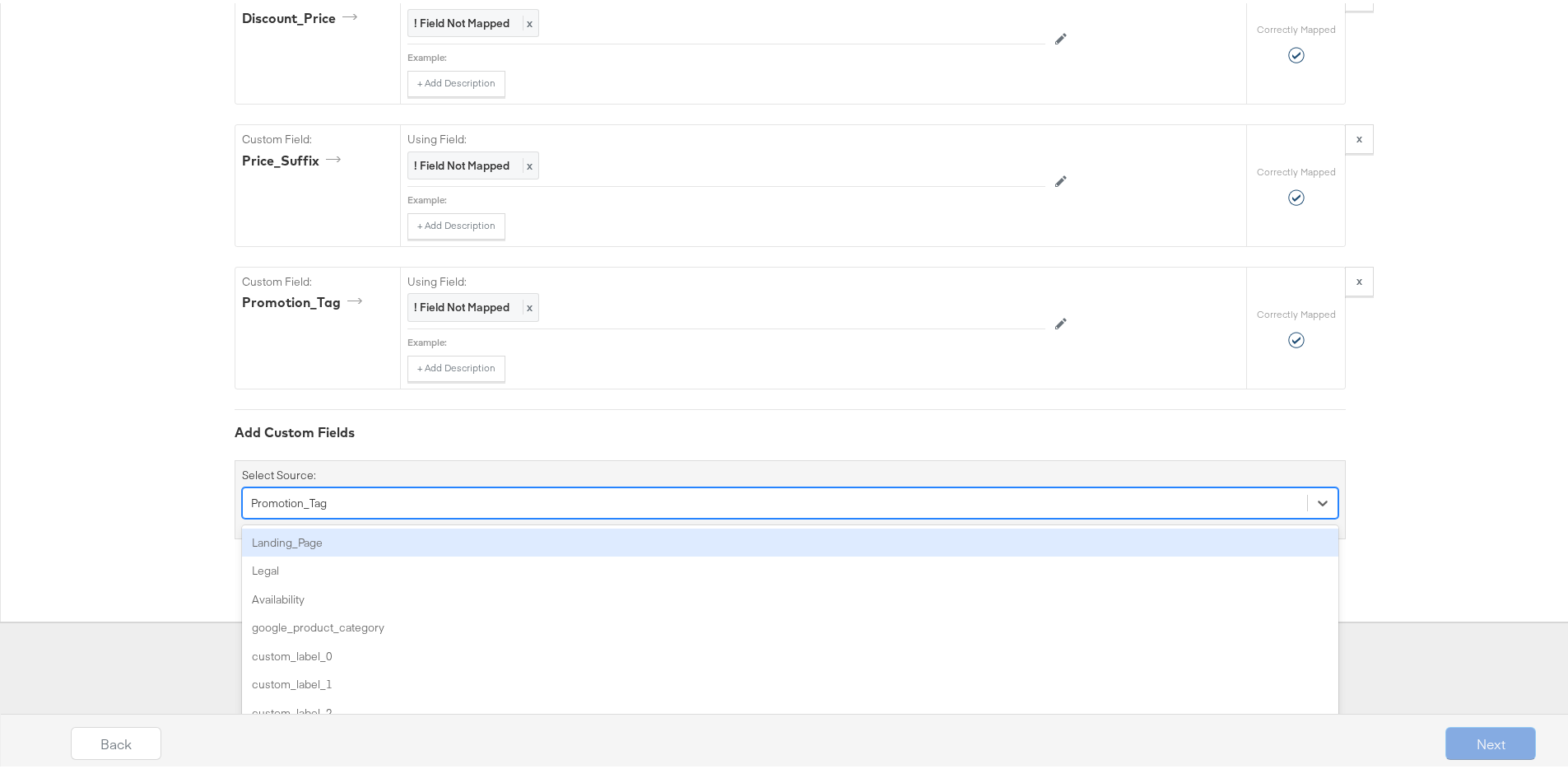 click on "Landing_Page" at bounding box center [790, 539] 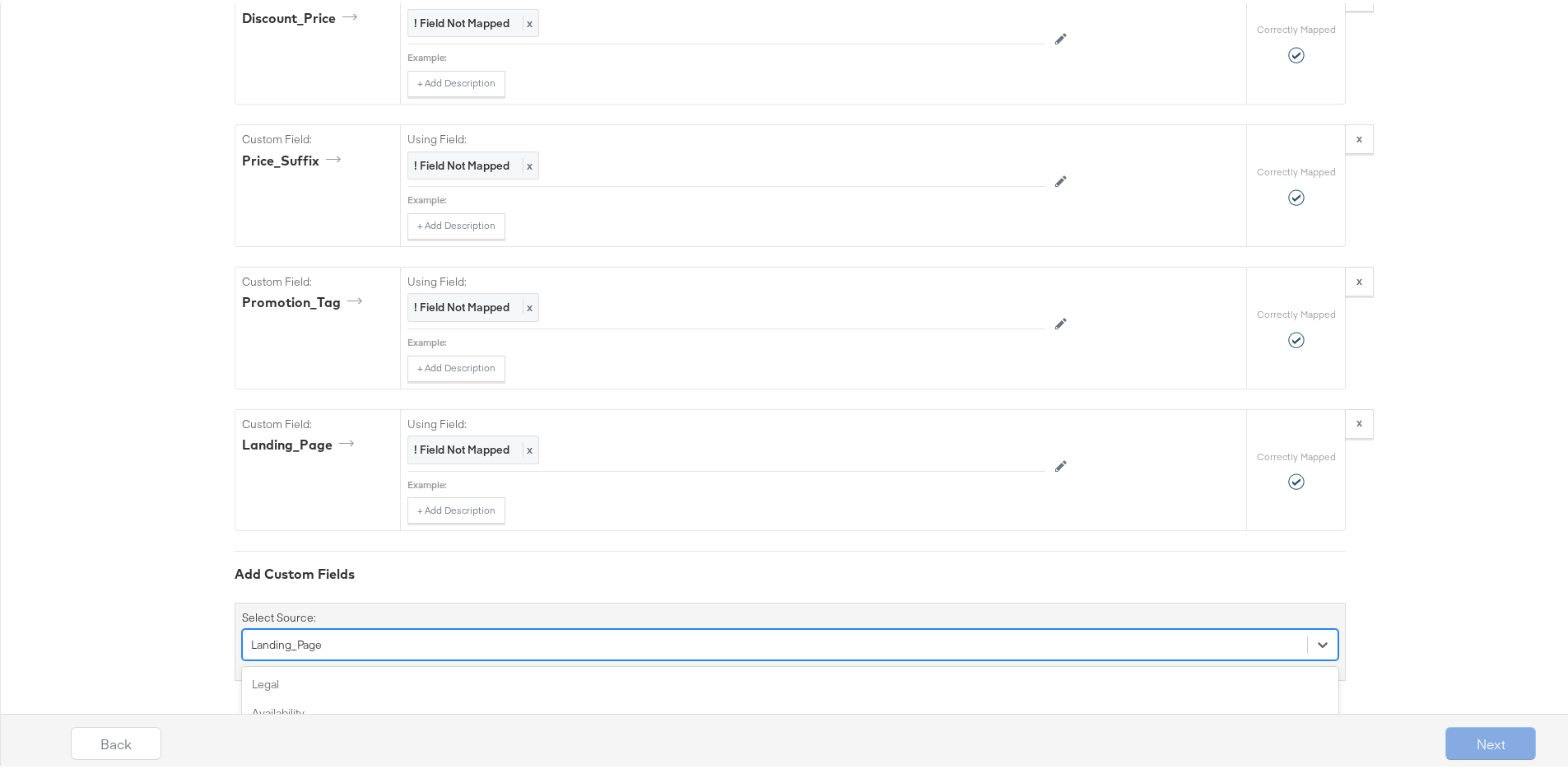 scroll, scrollTop: 1825, scrollLeft: 0, axis: vertical 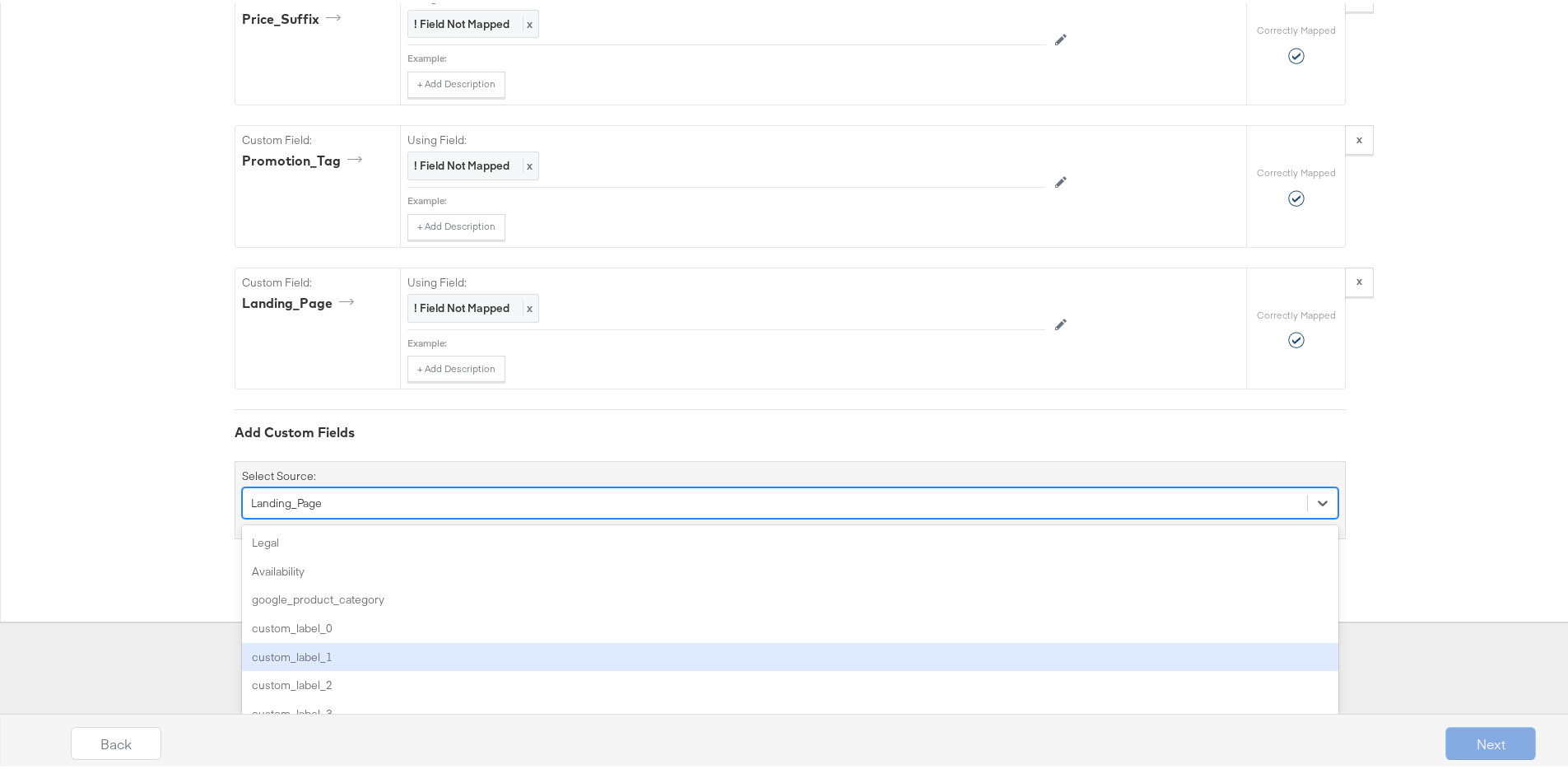 click on "option Landing_Page, selected. option custom_label_1 focused, 5 of 89. 89 results available. Use Up and Down to choose options, press Enter to select the currently focused option, press Escape to exit the menu, press Tab to select the option and exit the menu. Landing_Page Legal Availability google_product_category custom_label_0 custom_label_1 custom_label_2 custom_label_3 custom_label_4 media_1_url media_1_tag media_2_url media_2_tag media_3_url media_3_tag media_4_url media_4_tag media_5_url media_5_tag media_6_url media_6_tag media_7_url media_7_tag media_8_url media_8_tag media_9_url media_9_tag media_10_url media_10_tag media_11_url media_11_tag media_12_url media_12_tag media_13_url media_13_tag media_14_url media_14_tag media_15_url media_15_tag media_16_url media_16_tag media_17_url media_17_tag media_18_url media_18_tag media_19_url media_19_tag media_20_url media_20_tag click_1_url click_2_url click_3_url click_4_url click_5_url click_6_url click_7_url click_8_url click_9_url click_10_url" at bounding box center (790, 500) 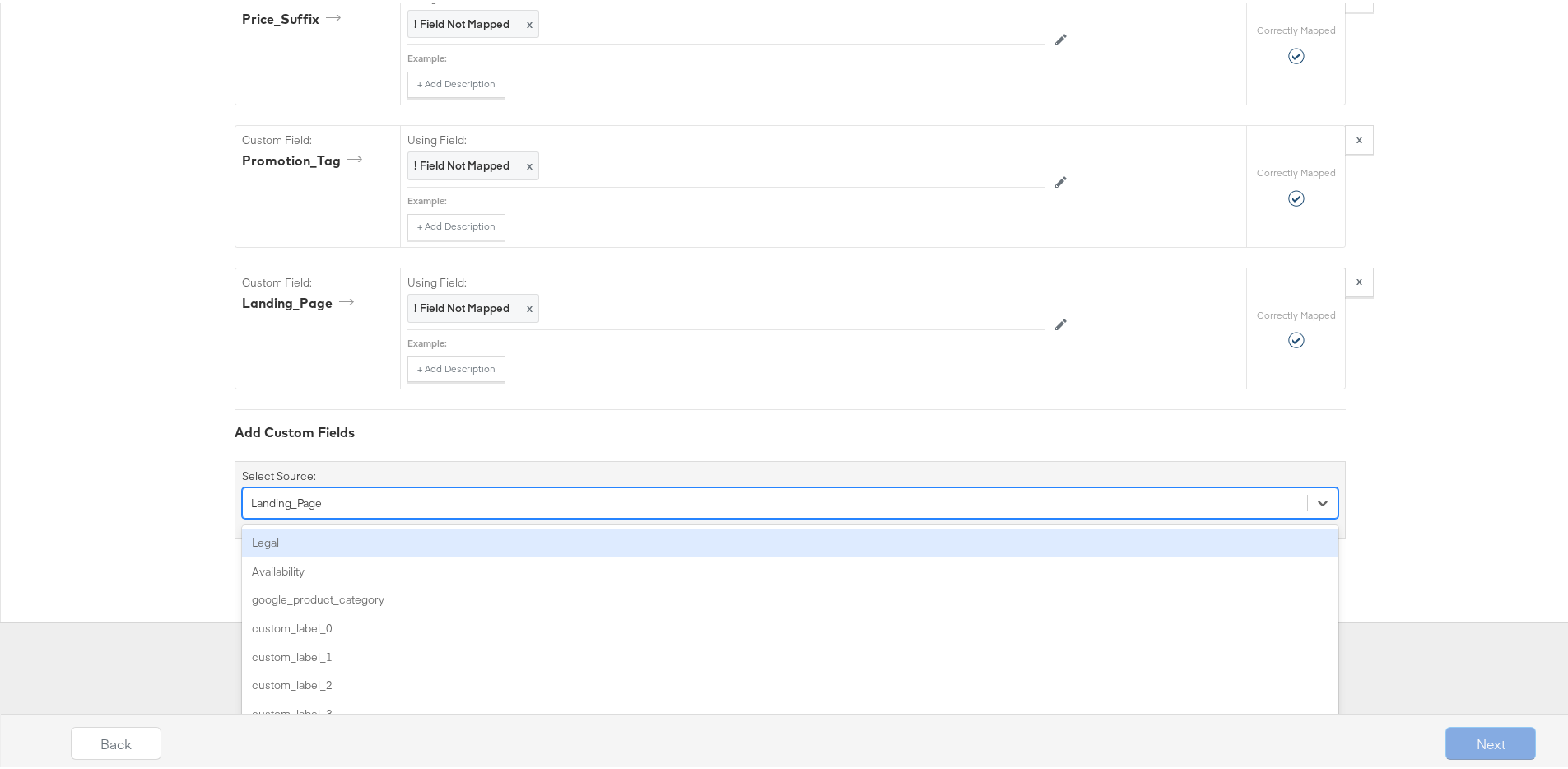 click on "Legal" at bounding box center (790, 539) 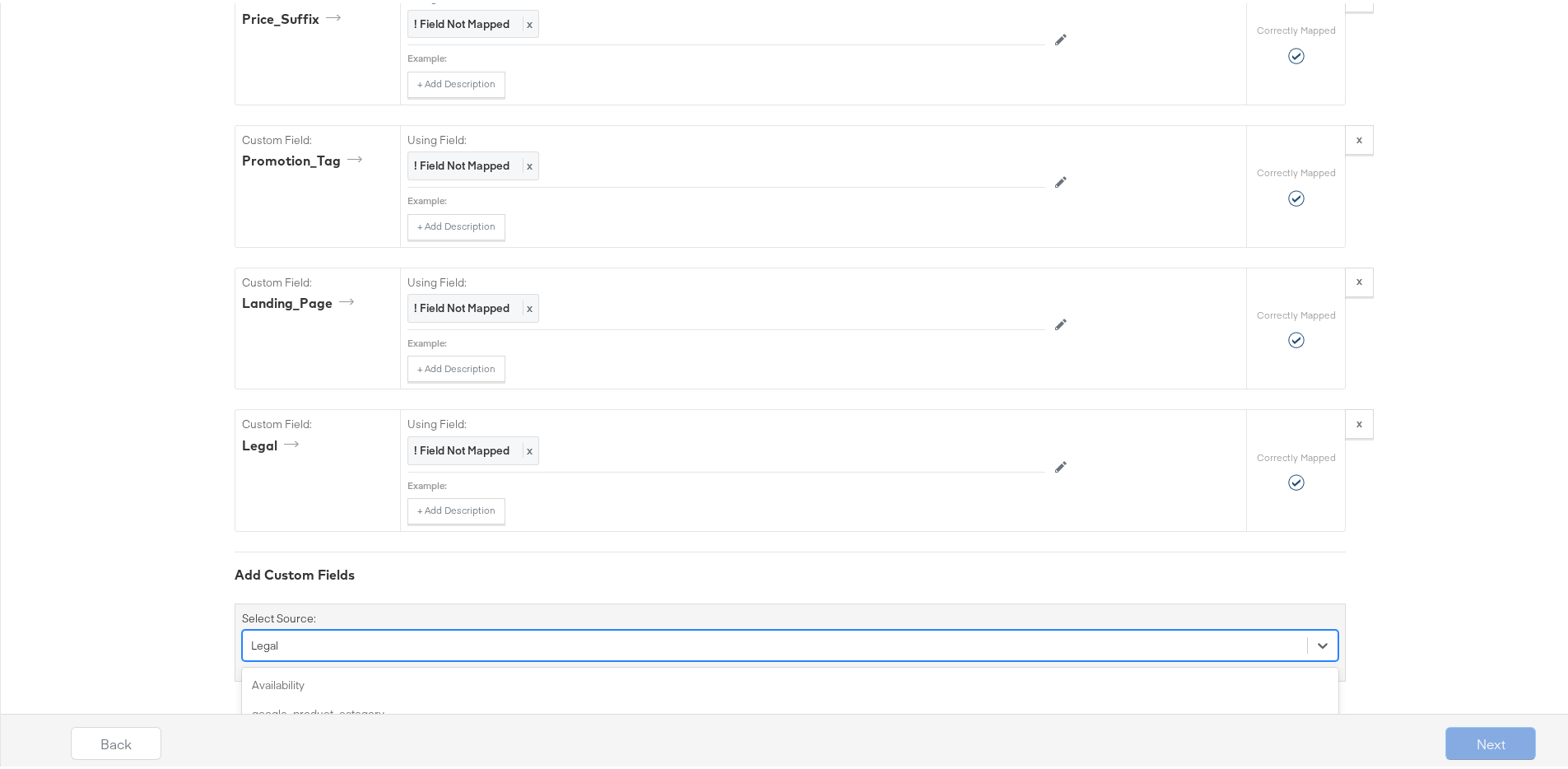 scroll, scrollTop: 1968, scrollLeft: 0, axis: vertical 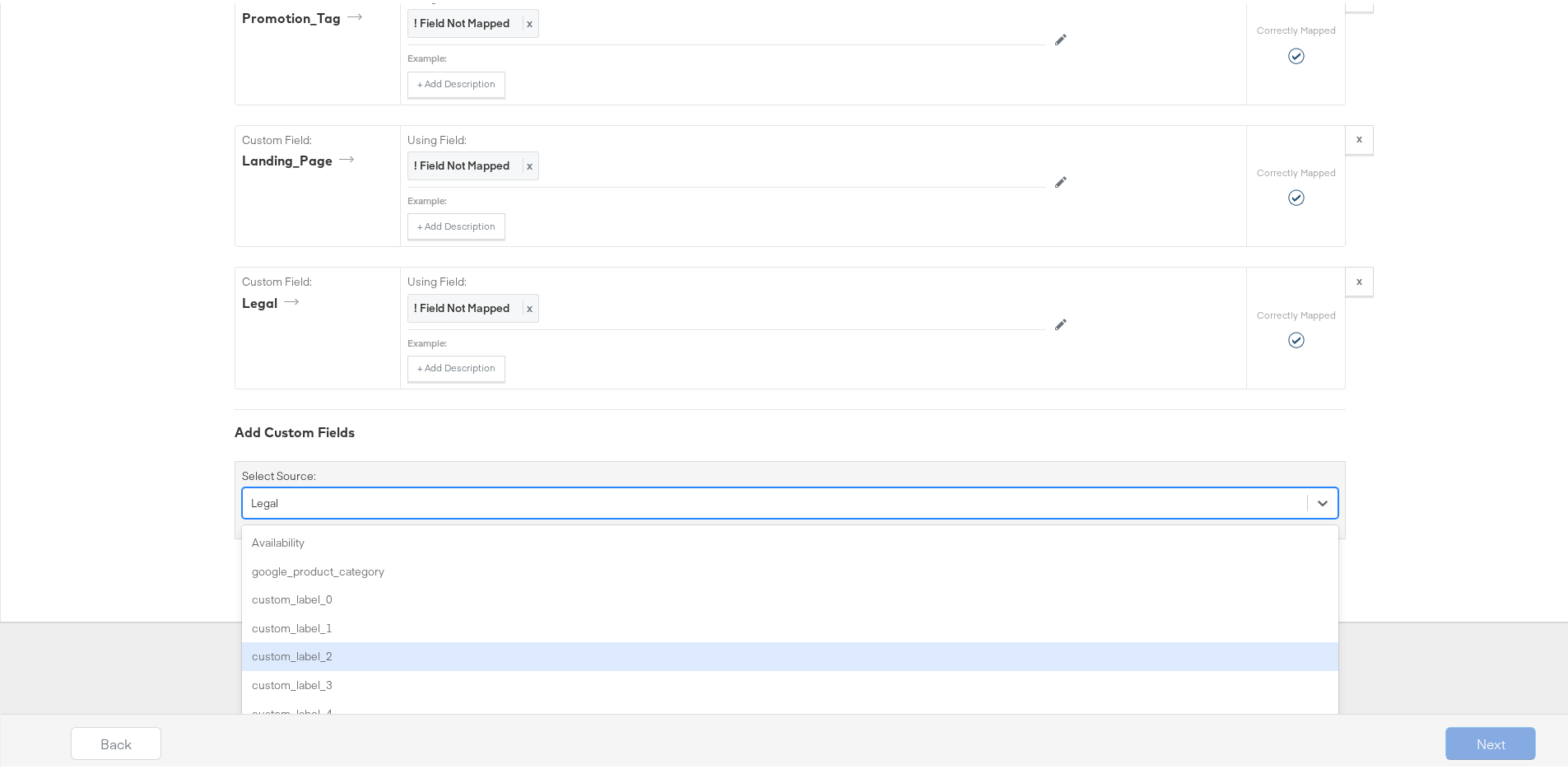 click on "option Legal, selected. option custom_label_2 focused, 5 of 88. 88 results available. Use Up and Down to choose options, press Enter to select the currently focused option, press Escape to exit the menu, press Tab to select the option and exit the menu. Legal Availability google_product_category custom_label_0 custom_label_1 custom_label_2 custom_label_3 custom_label_4 media_1_url media_1_tag media_2_url media_2_tag media_3_url media_3_tag media_4_url media_4_tag media_5_url media_5_tag media_6_url media_6_tag media_7_url media_7_tag media_8_url media_8_tag media_9_url media_9_tag media_10_url media_10_tag media_11_url media_11_tag media_12_url media_12_tag media_13_url media_13_tag media_14_url media_14_tag media_15_url media_15_tag media_16_url media_16_tag media_17_url media_17_tag media_18_url media_18_tag media_19_url media_19_tag media_20_url media_20_tag click_1_url click_2_url click_3_url click_4_url click_5_url click_6_url click_7_url click_8_url click_9_url click_10_url click_11_url click_12_url" at bounding box center (790, 500) 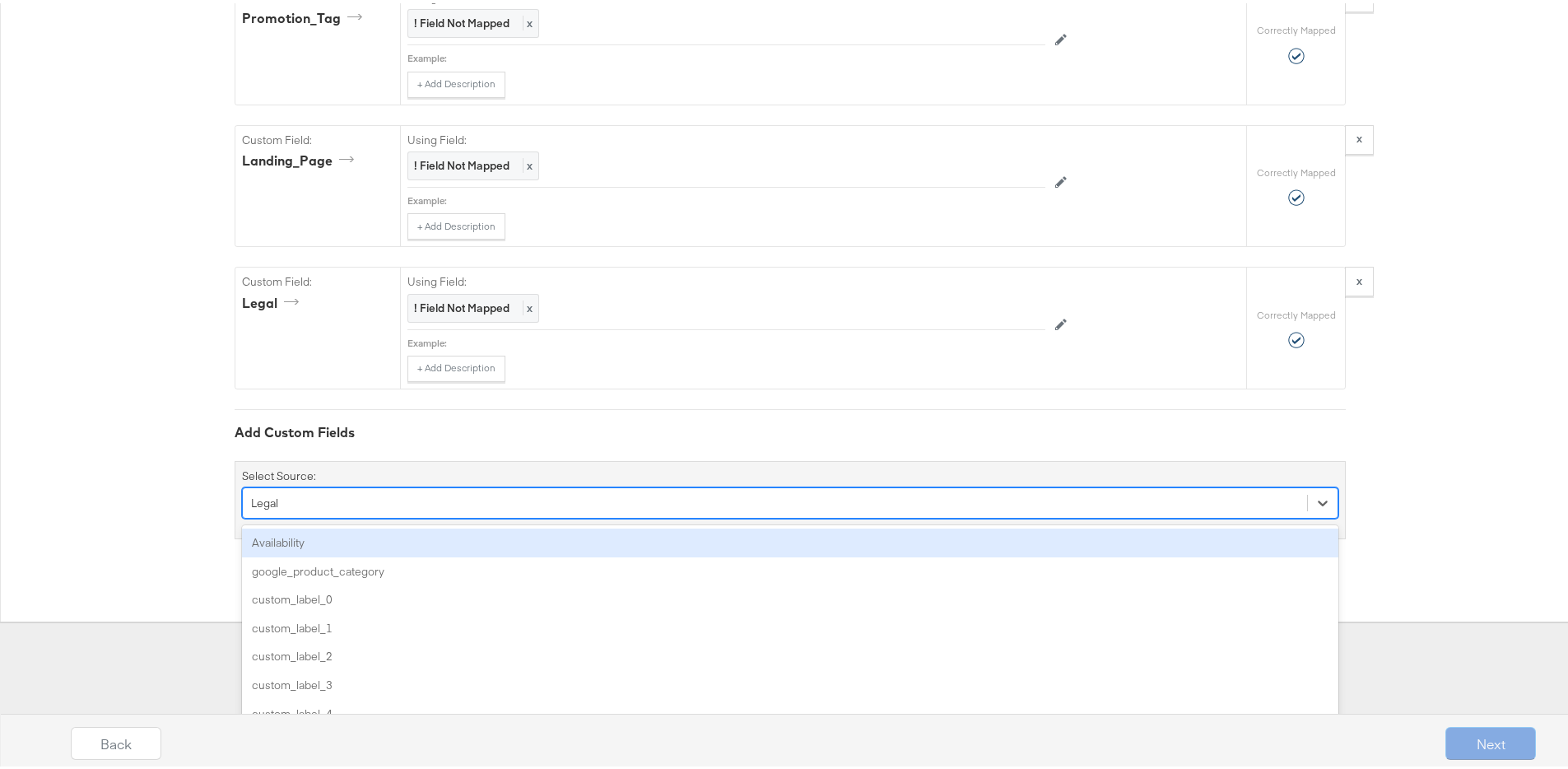 click on "Availability" at bounding box center [790, 539] 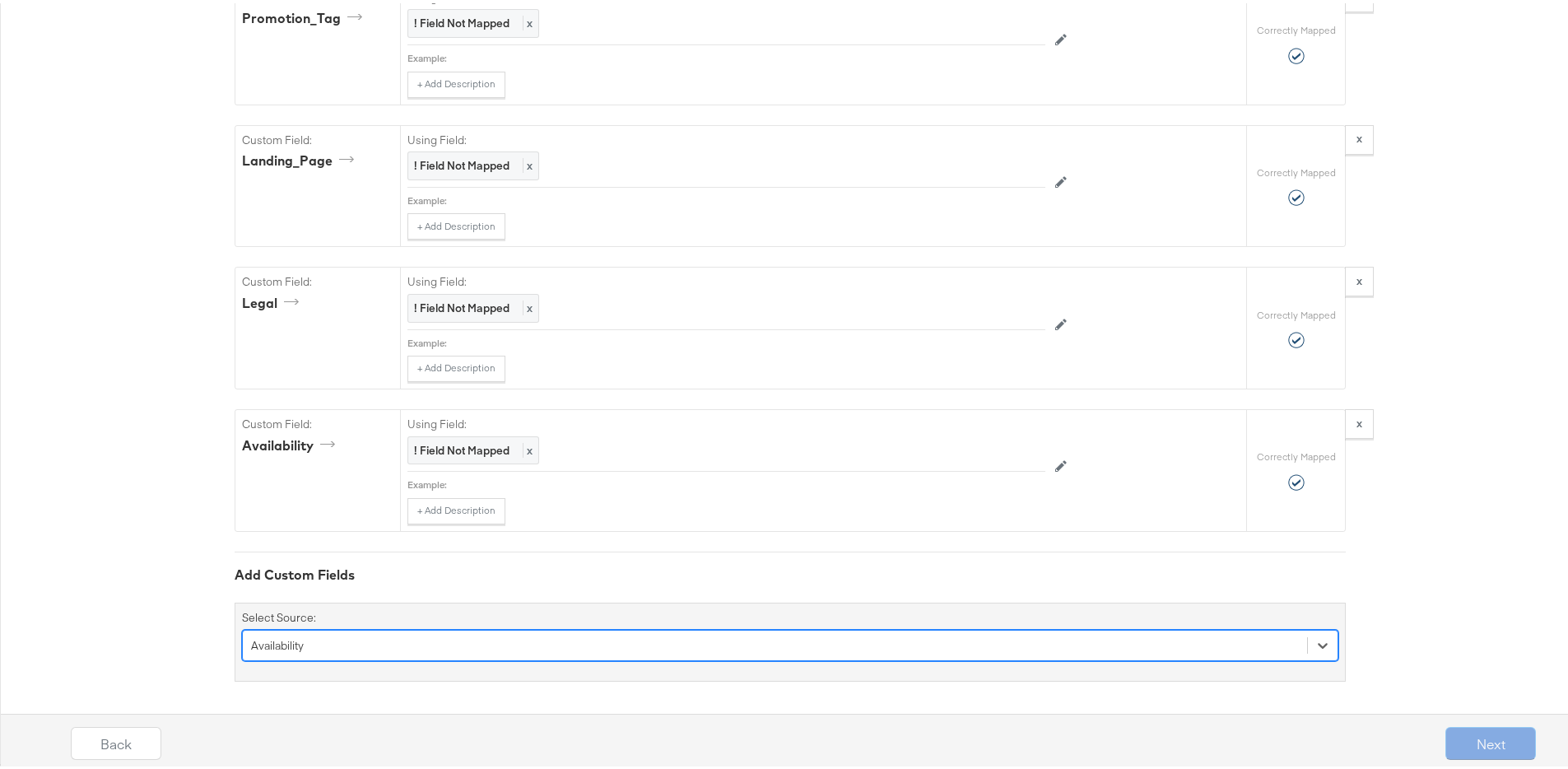scroll, scrollTop: 2110, scrollLeft: 0, axis: vertical 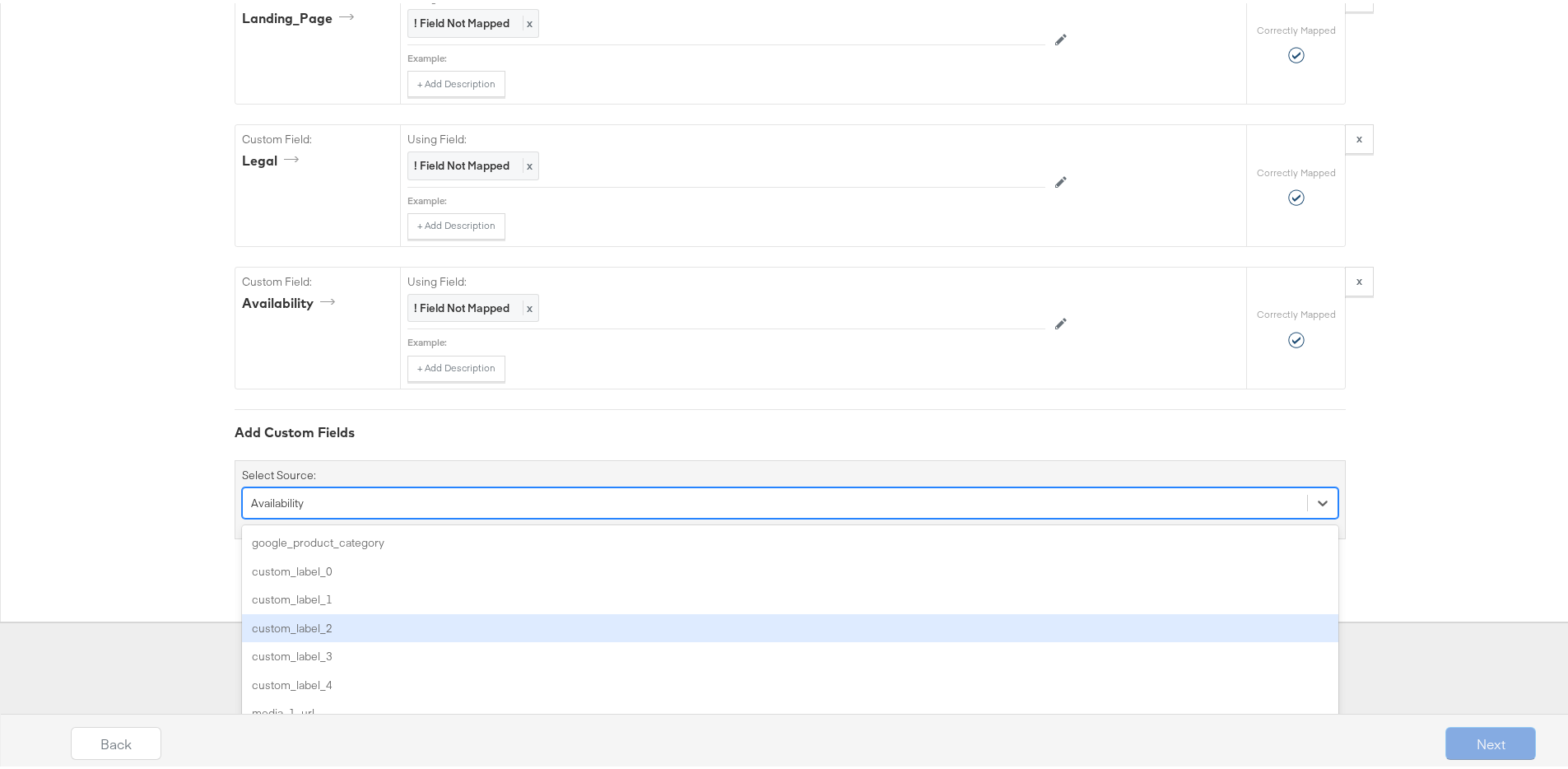 click on "option Availability, selected. option custom_label_2 focused, 4 of 87. 87 results available. Use Up and Down to choose options, press Enter to select the currently focused option, press Escape to exit the menu, press Tab to select the option and exit the menu. Availability google_product_category custom_label_0 custom_label_1 custom_label_2 custom_label_3 custom_label_4 media_1_url media_1_tag media_2_url media_2_tag media_3_url media_3_tag media_4_url media_4_tag media_5_url media_5_tag media_6_url media_6_tag media_7_url media_7_tag media_8_url media_8_tag media_9_url media_9_tag media_10_url media_10_tag media_11_url media_11_tag media_12_url media_12_tag media_13_url media_13_tag media_14_url media_14_tag media_15_url media_15_tag media_16_url media_16_tag media_17_url media_17_tag media_18_url media_18_tag media_19_url media_19_tag media_20_url media_20_tag click_1_url click_2_url click_3_url click_4_url click_5_url click_6_url click_7_url click_8_url click_9_url click_10_url click_11_url click_12_url" at bounding box center (790, 500) 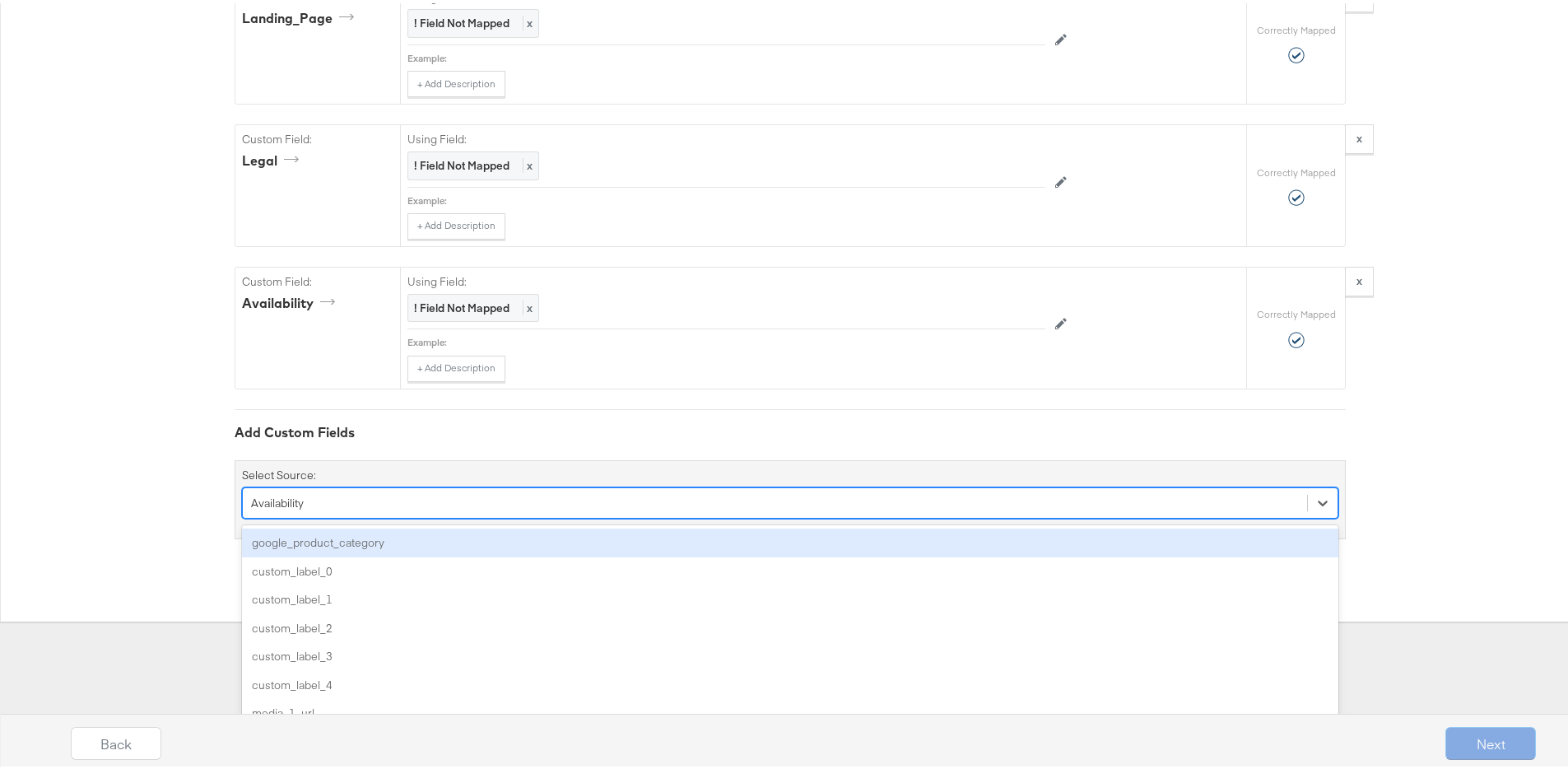 click on "google_product_category" at bounding box center [790, 539] 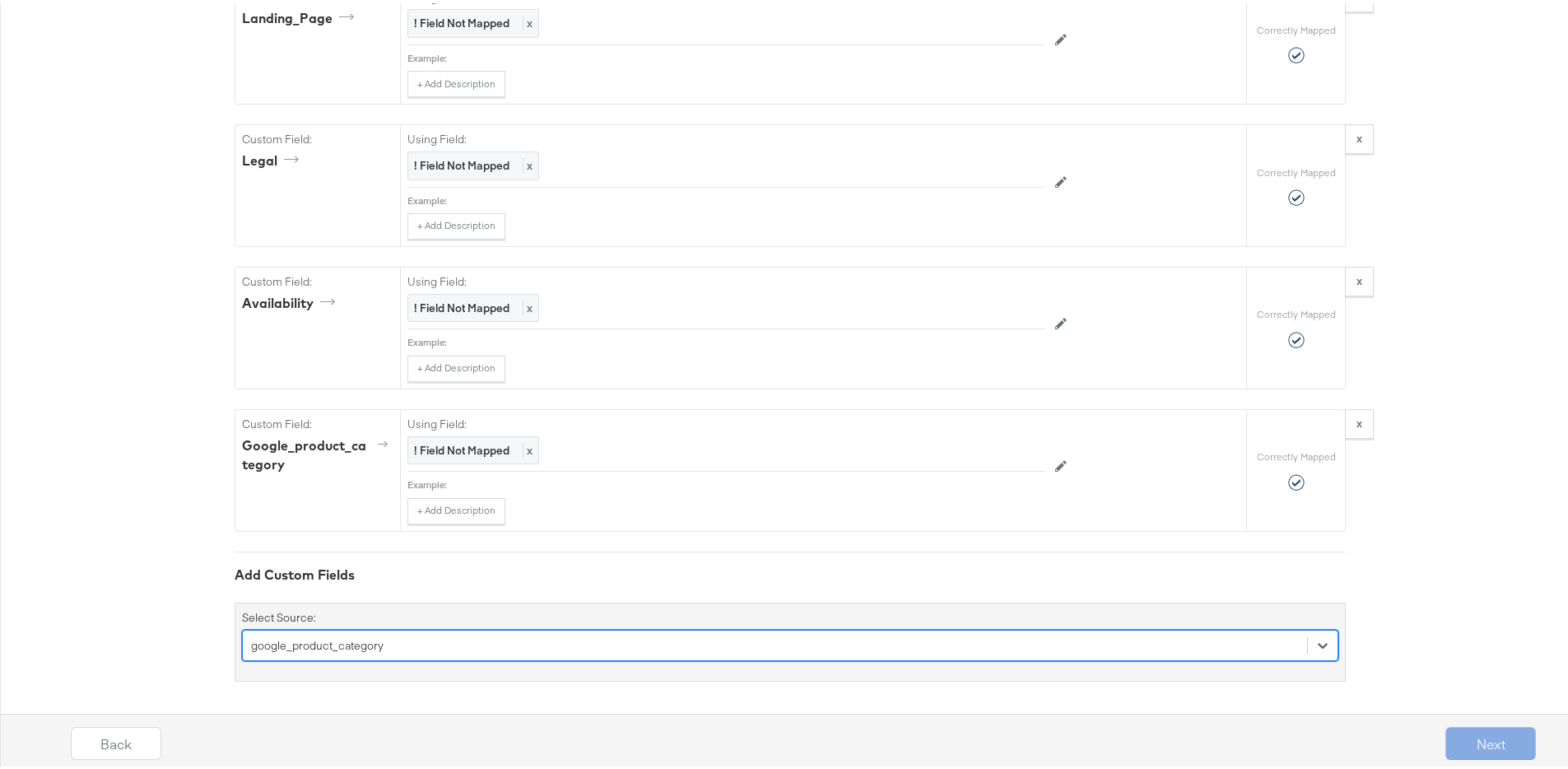 click on "Add Custom Fields Select Source: option google_product_category, selected.   Select is focused ,type to refine list, press Down to open the menu,  google_product_category" at bounding box center (790, 613) 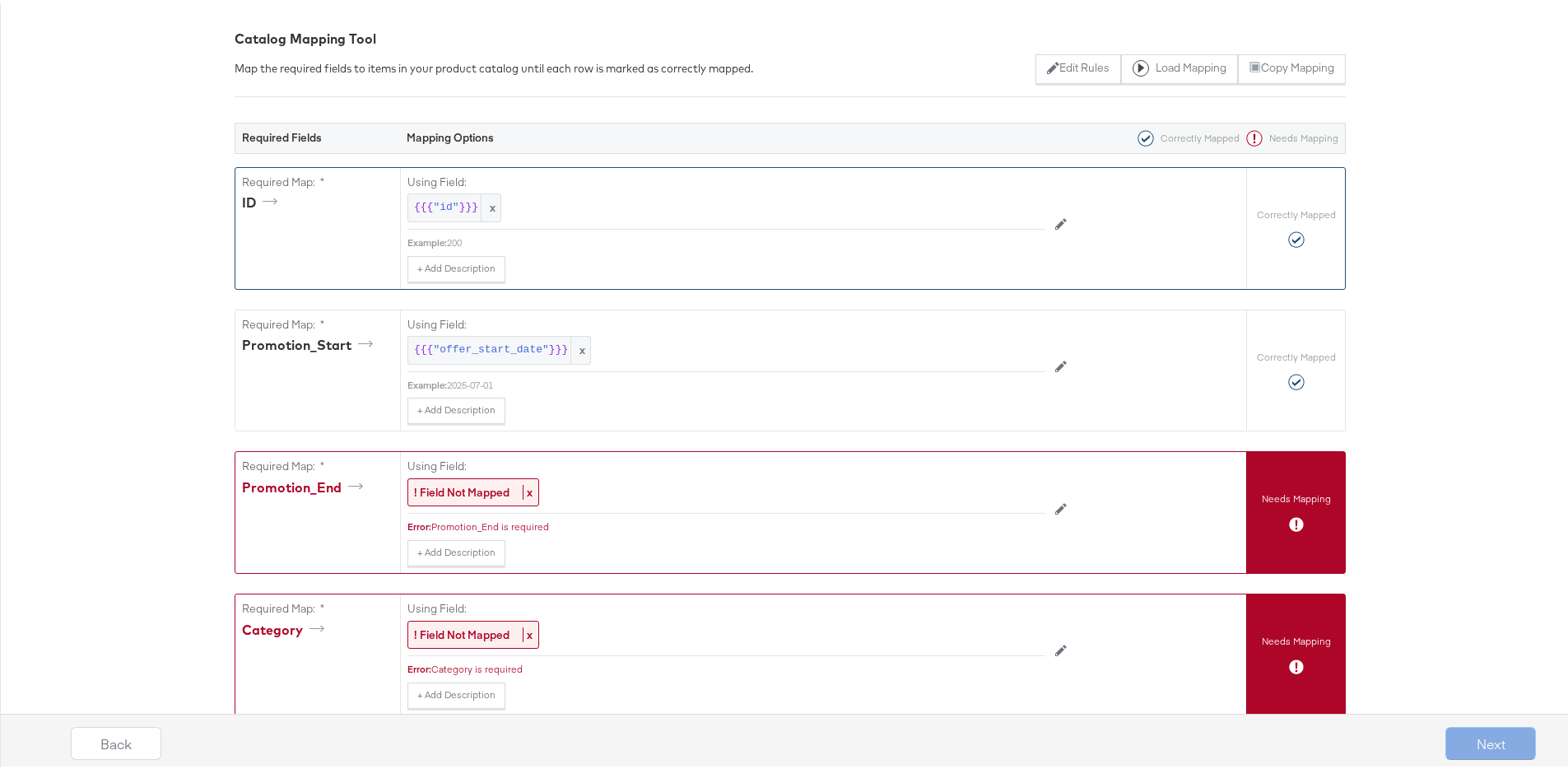 scroll, scrollTop: 448, scrollLeft: 0, axis: vertical 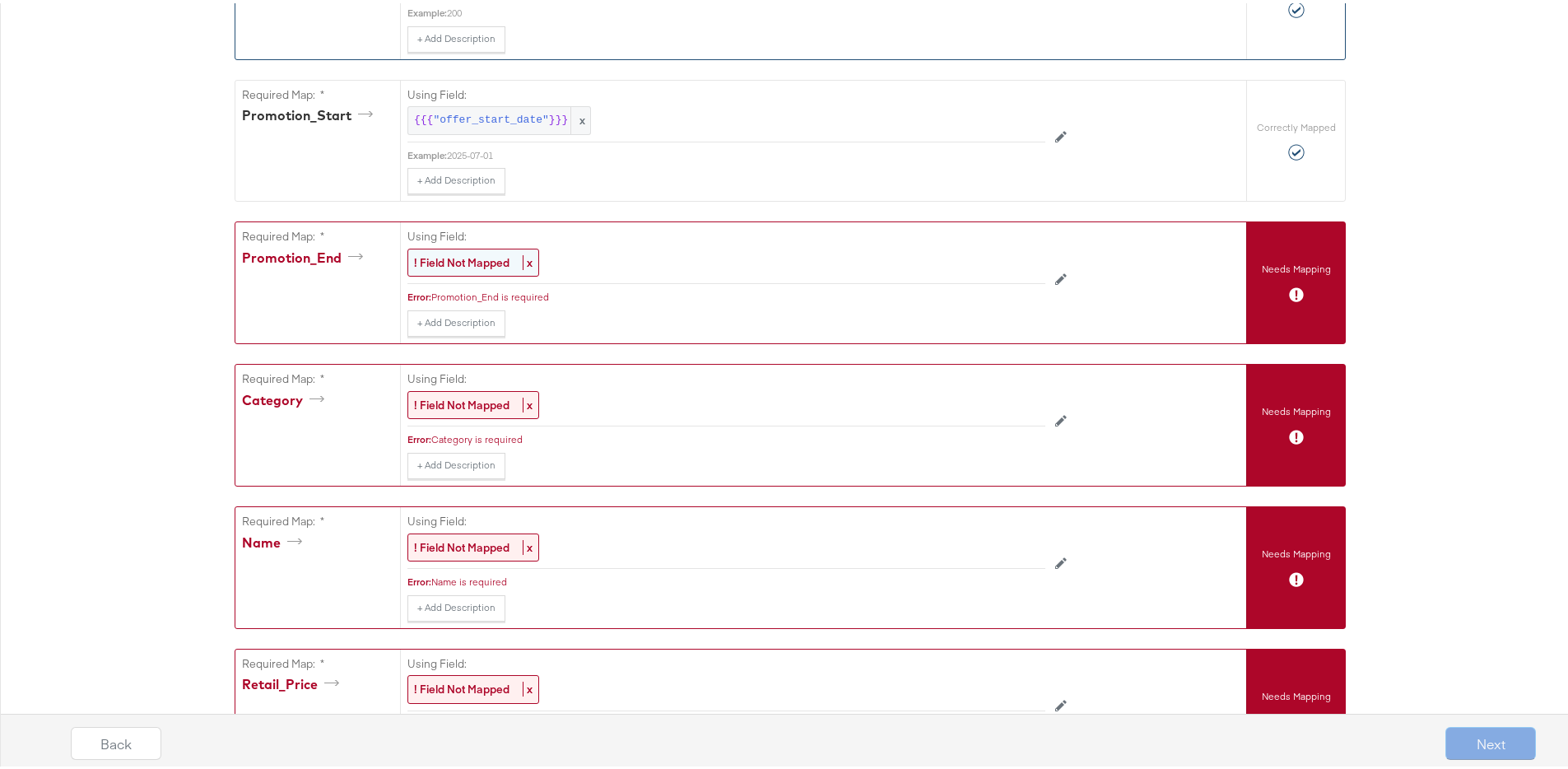 click on "! Field Not Mapped" at bounding box center [462, 259] 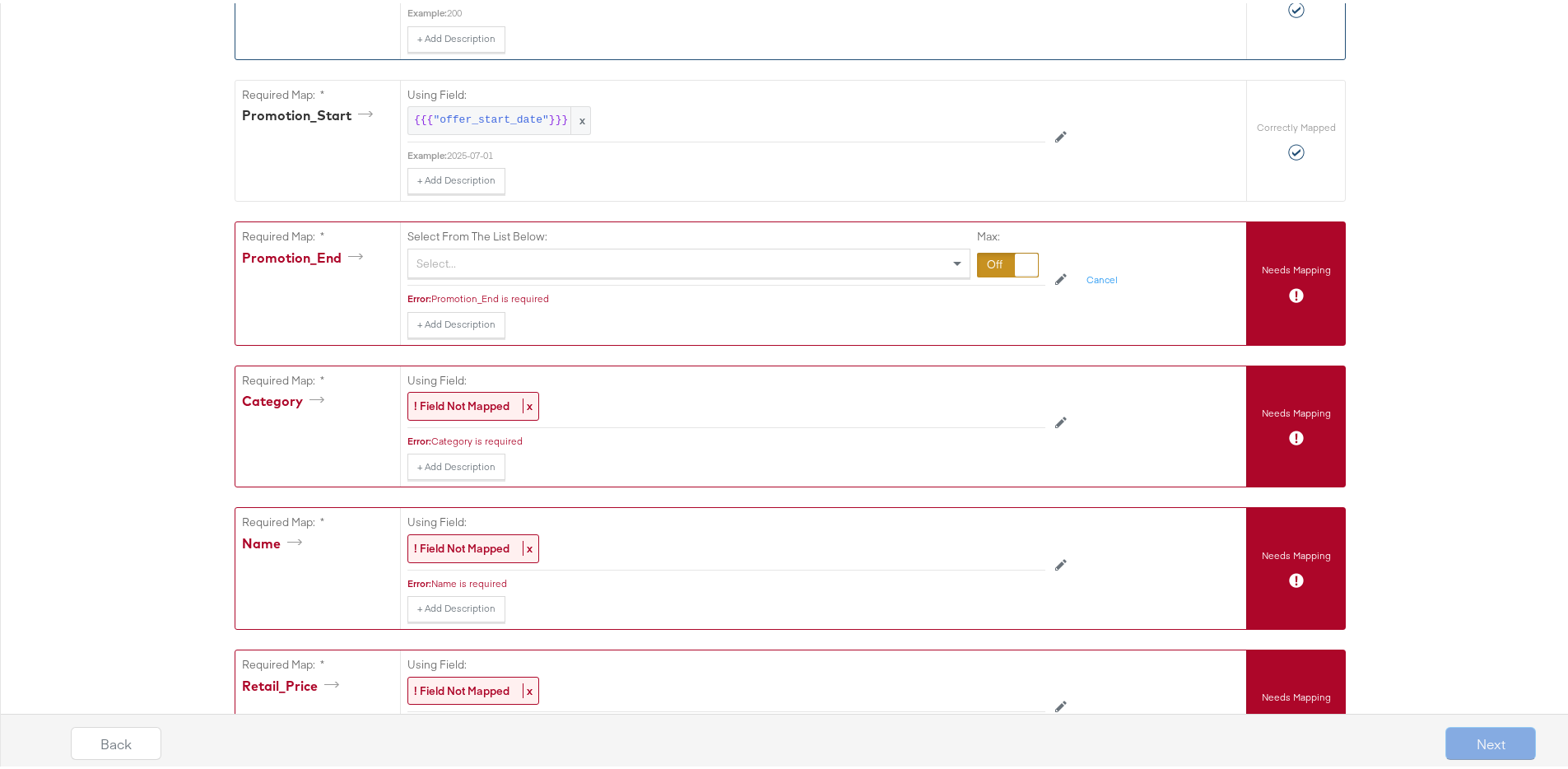 click on "Select..." at bounding box center [689, 260] 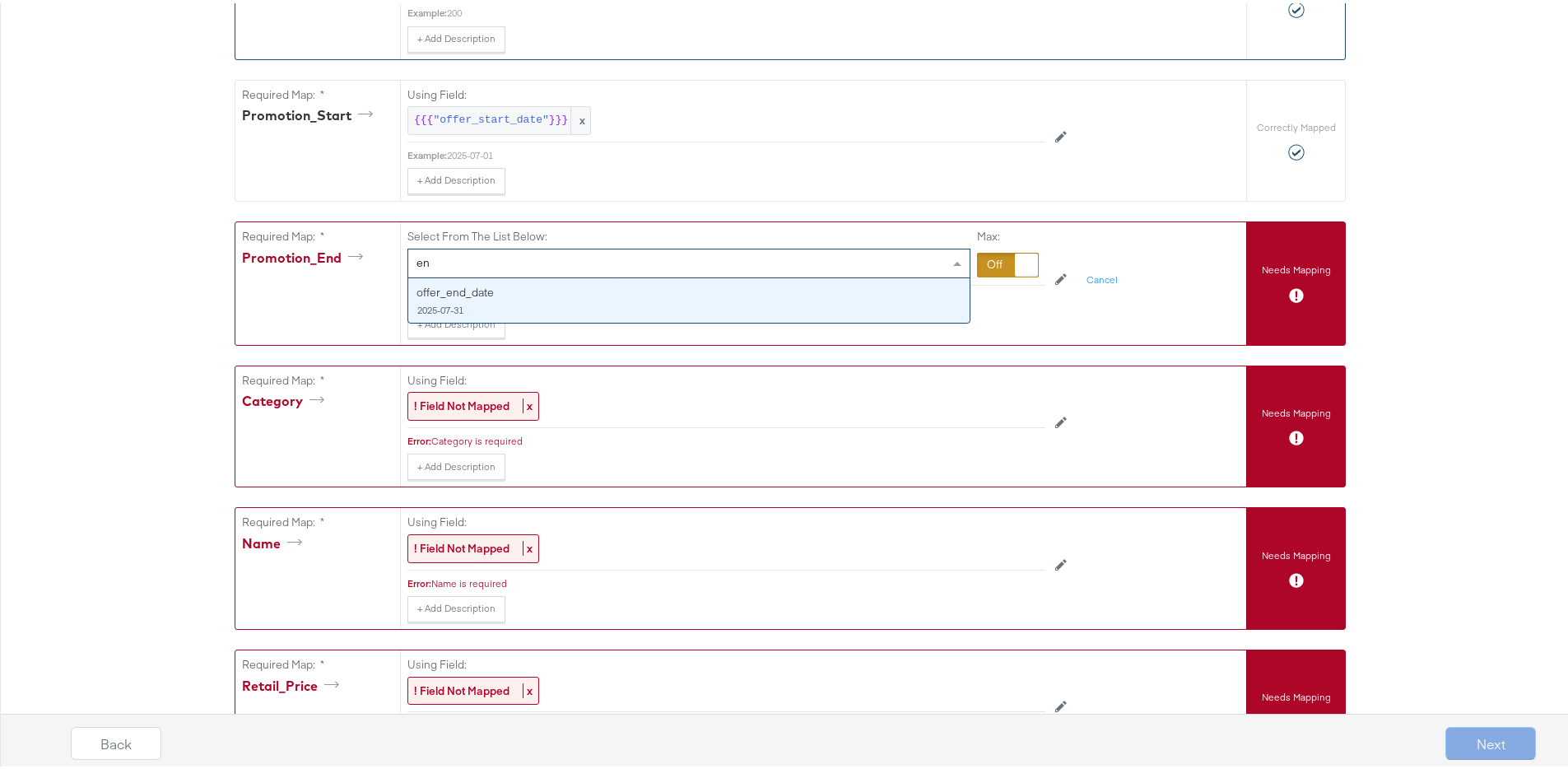 type on "end" 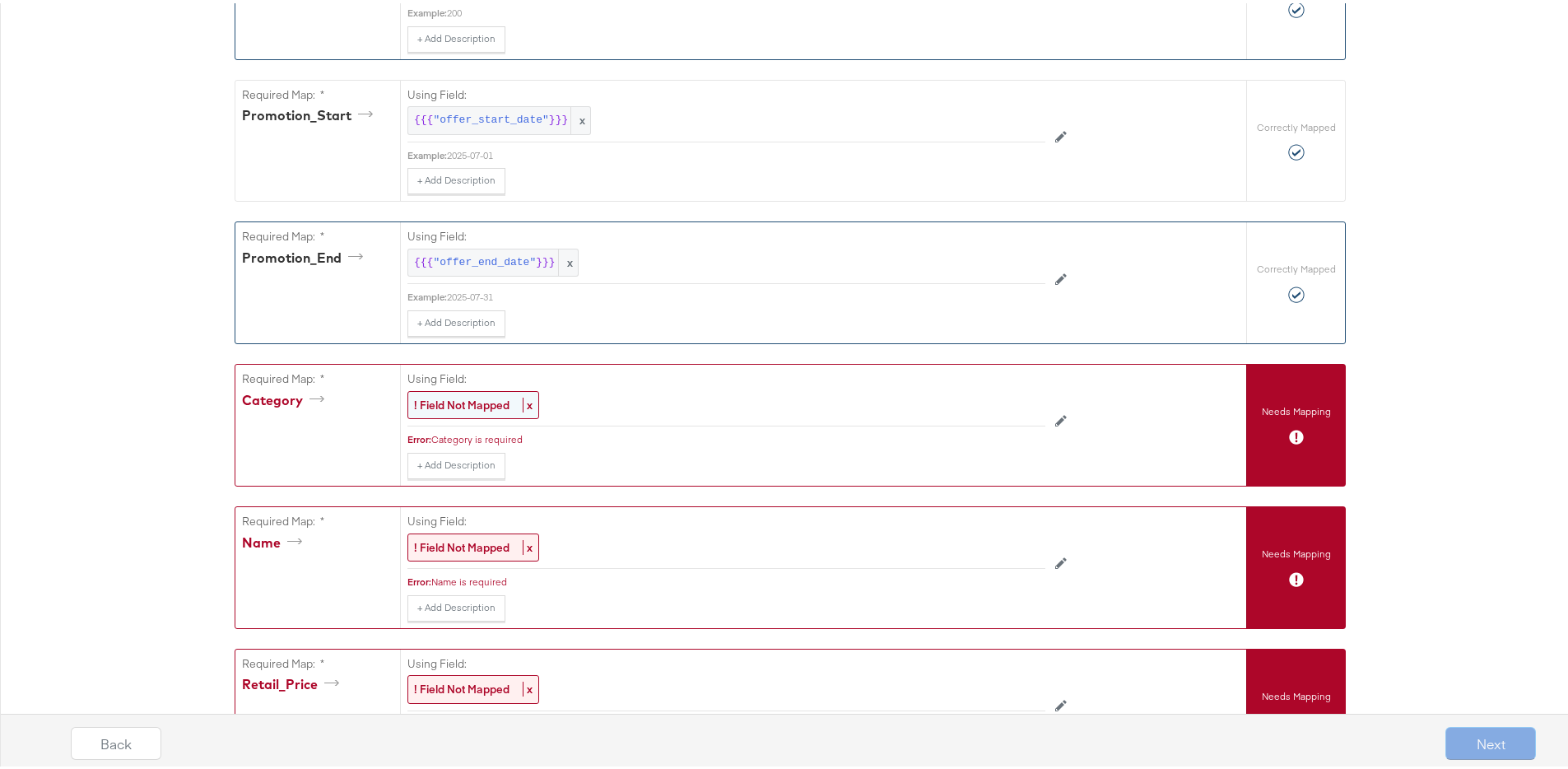 click on "! Field Not Mapped" at bounding box center [462, 402] 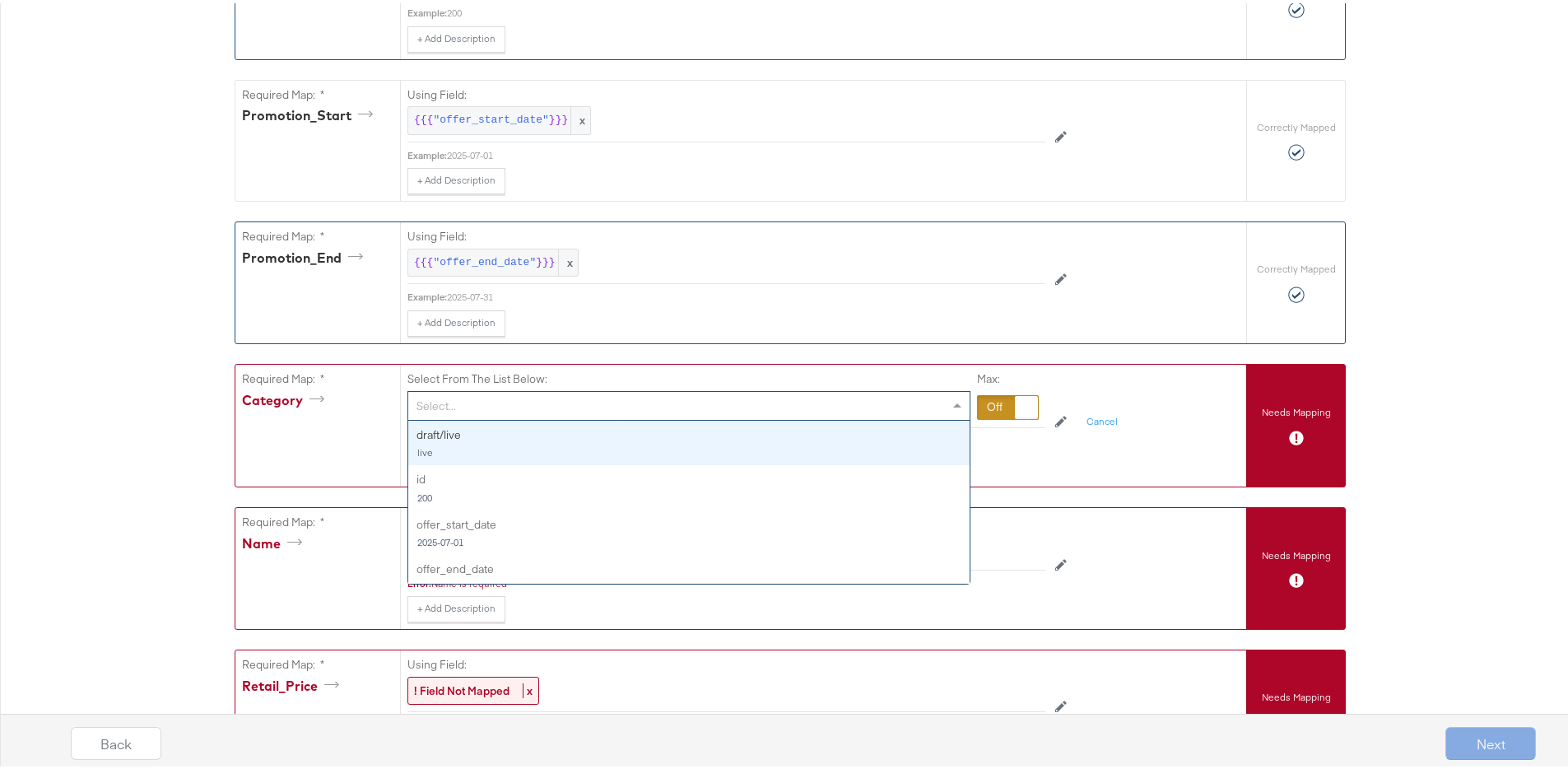 click on "Select..." at bounding box center [689, 403] 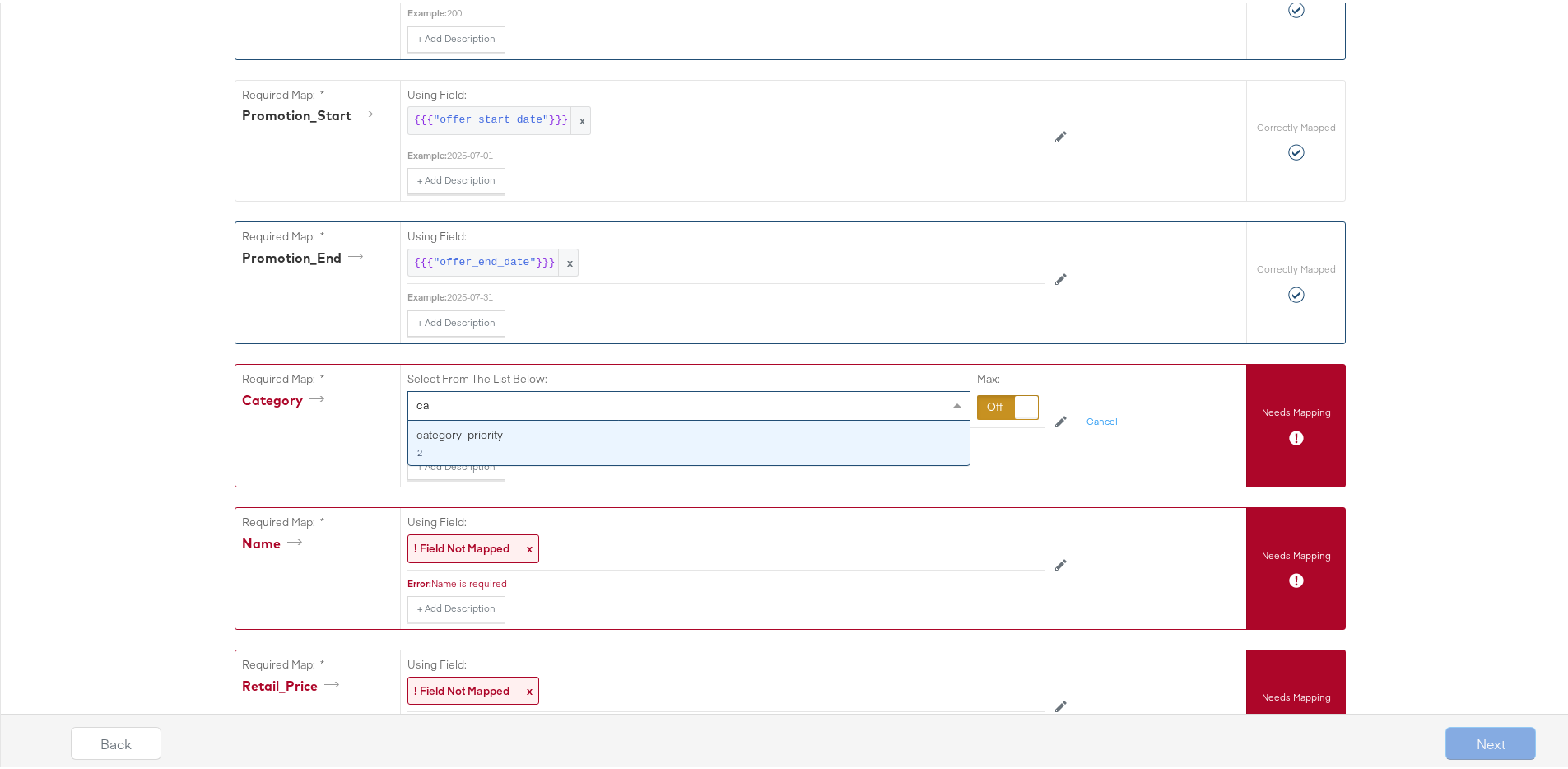 type on "c" 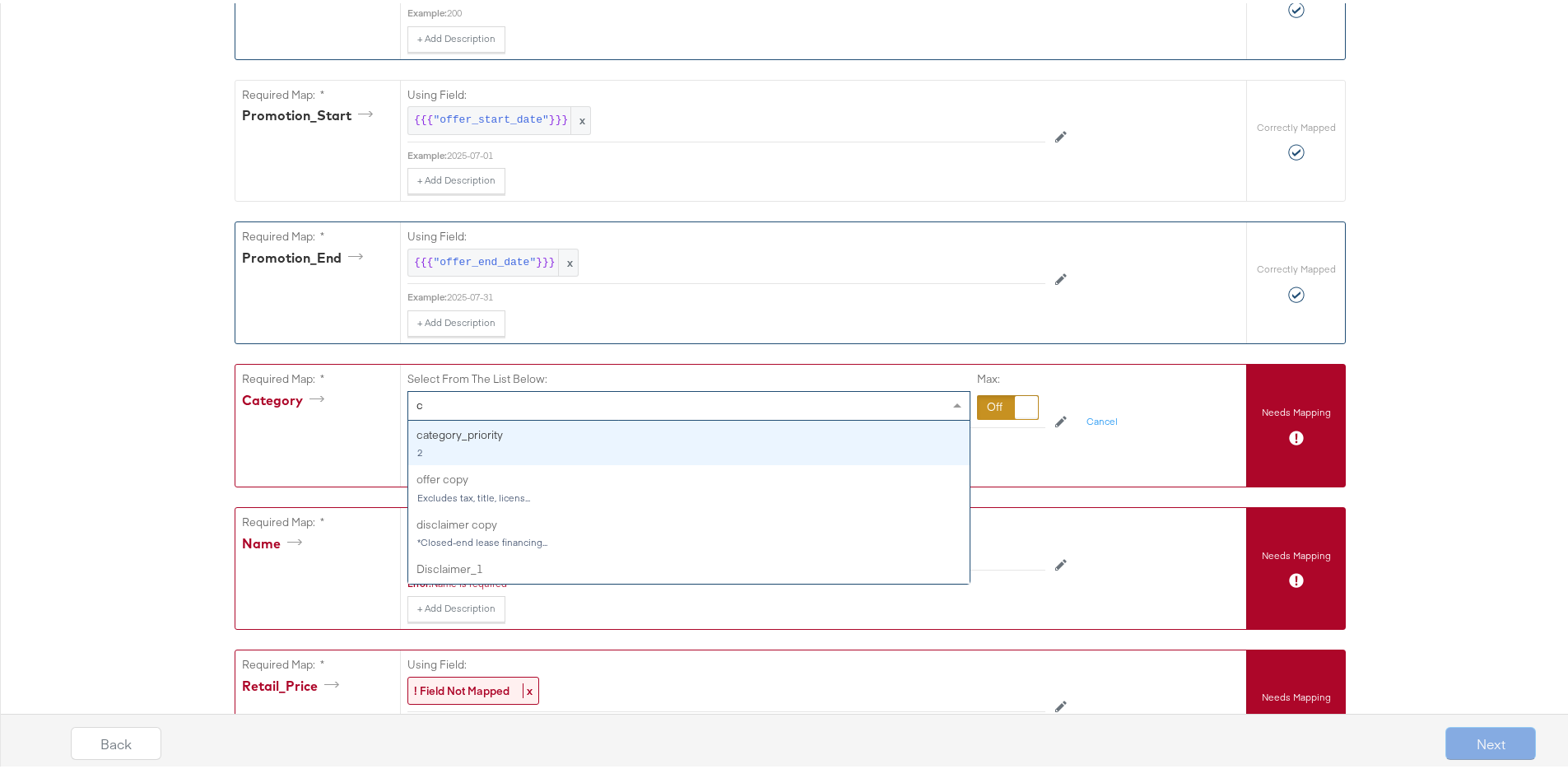 type 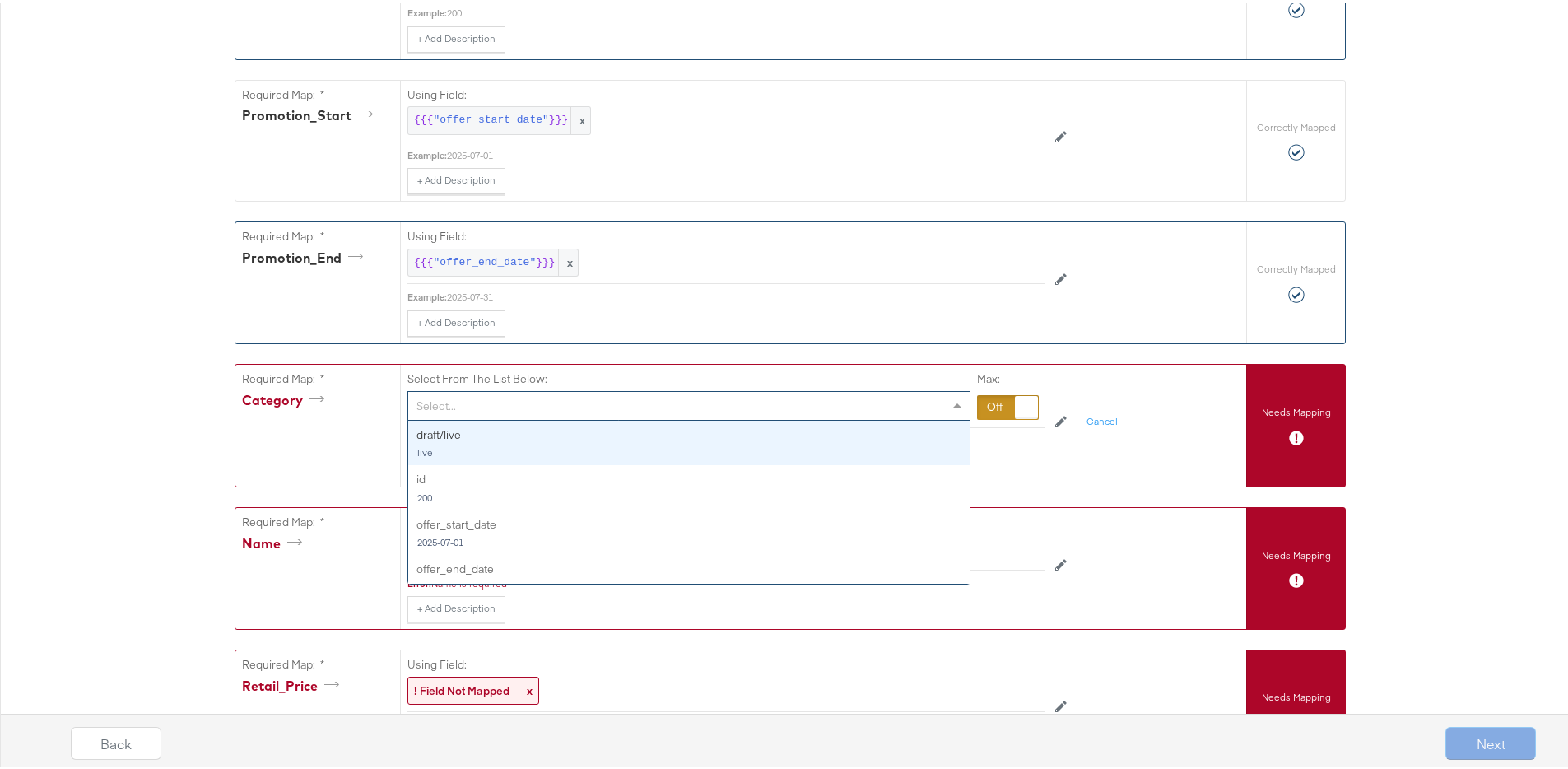 click on "{"ID":"{{{\"id\"}}}","Promotion_Start":"{{{\"offer_start_date\"}}}","Promotion_End":"{{{\"offer_end_date\"}}}","Category":"","Name":"","Retail_Price":"","image_0_url":"","Category_Priority":"","Detail":"","Discount_Price":"","Price_Suffix":"","Promotion_Tag":"","Landing_Page":"","Legal":"","Availability":"","google_product_category":""} Catalog Mapping Tool Map the required fields to items in your product catalog until each row is marked as correctly mapped.  Edit Rules  Load Mapping  Copy Mapping Required Fields Mapping Options  Correctly Mapped  Needs Mapping Required Map:  * ID Using Field: {{{ "id" }}} x Example:  200 + Add Description Add Note Edit Field Correctly Mapped Required Map:  * Promotion_Start Using Field: {{{ "offer_start_date" }}} x Example:  2025-07-01 + Add Description Add Note Edit Field Correctly Mapped Required Map:  * Promotion_End Using Field: {{{ "offer_end_date" }}} x Example:  2025-07-31 + Add Description Add Note Edit Field Correctly Mapped Required Map:  * Category live" at bounding box center [790, 1093] 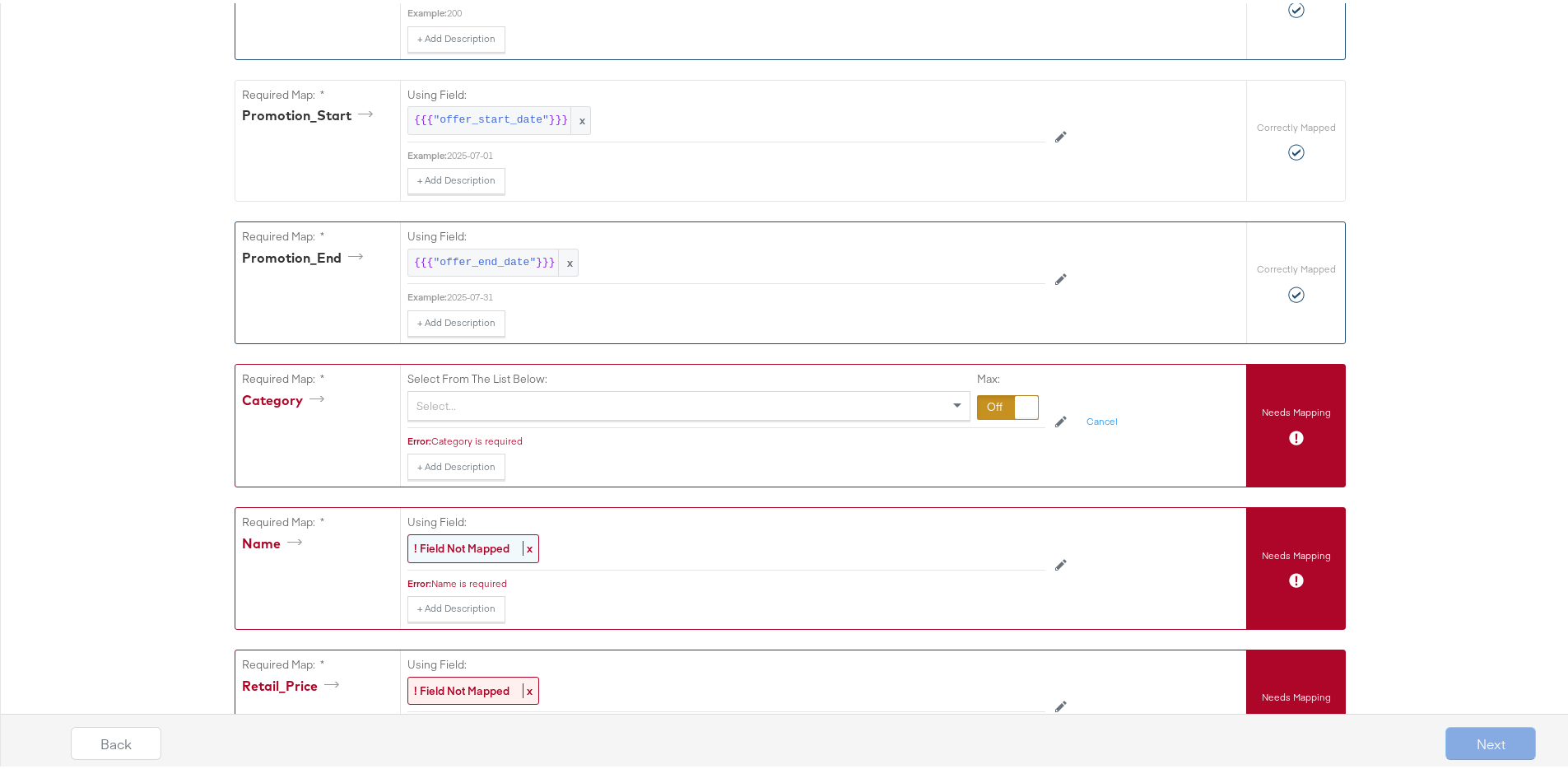 click on "! Field Not Mapped" at bounding box center [462, 545] 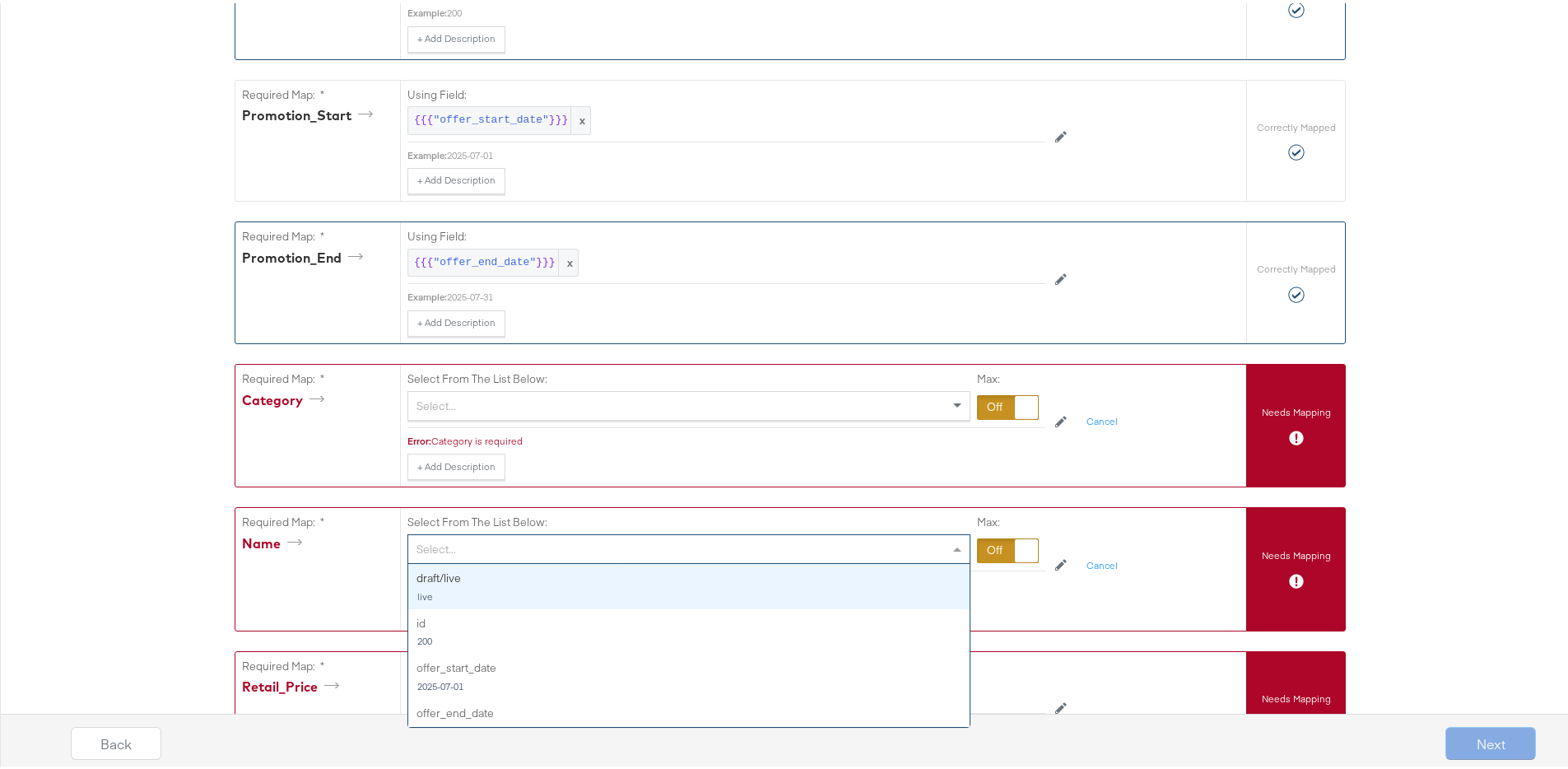 click on "Select..." at bounding box center [689, 546] 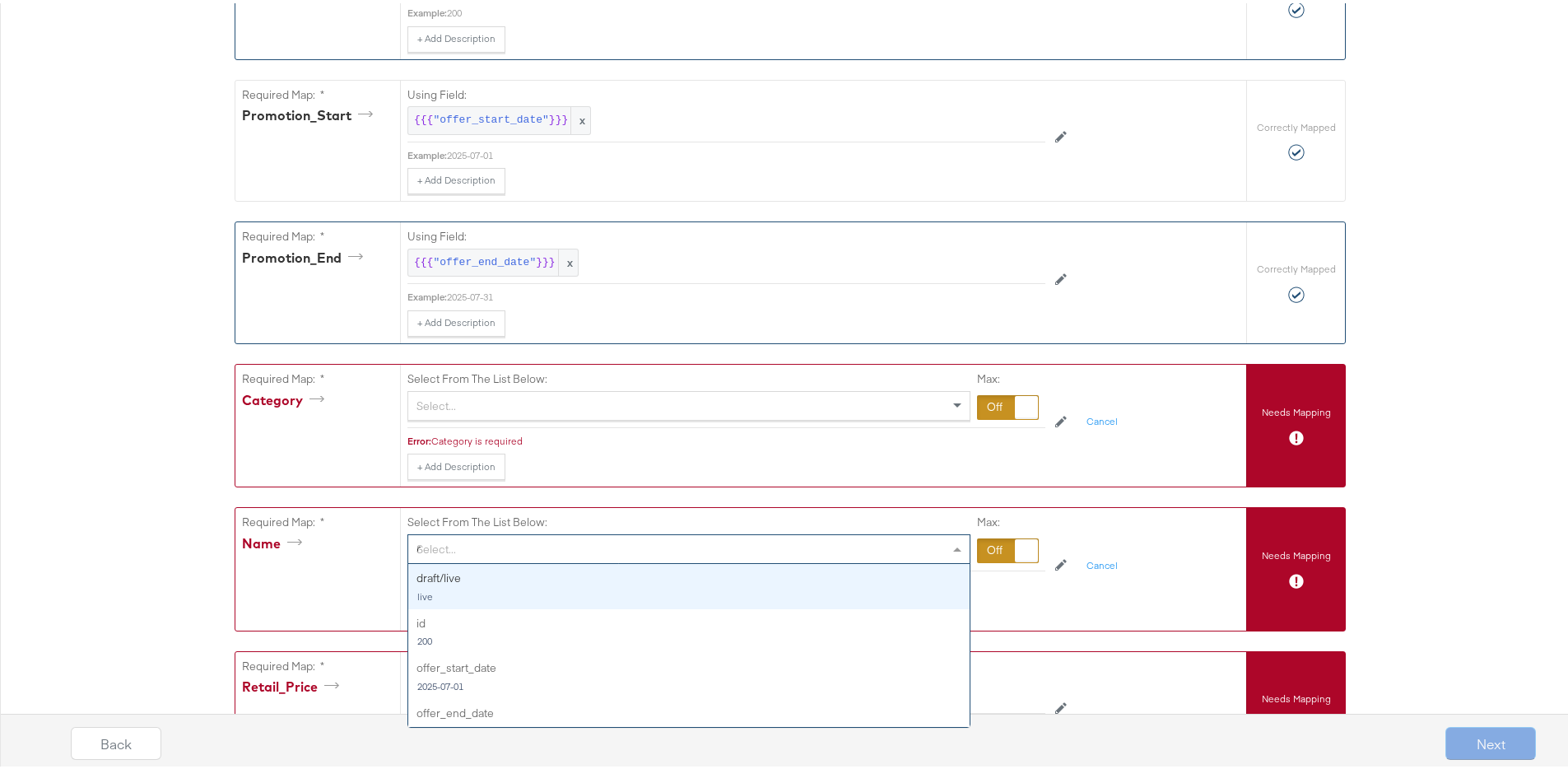 type on "na" 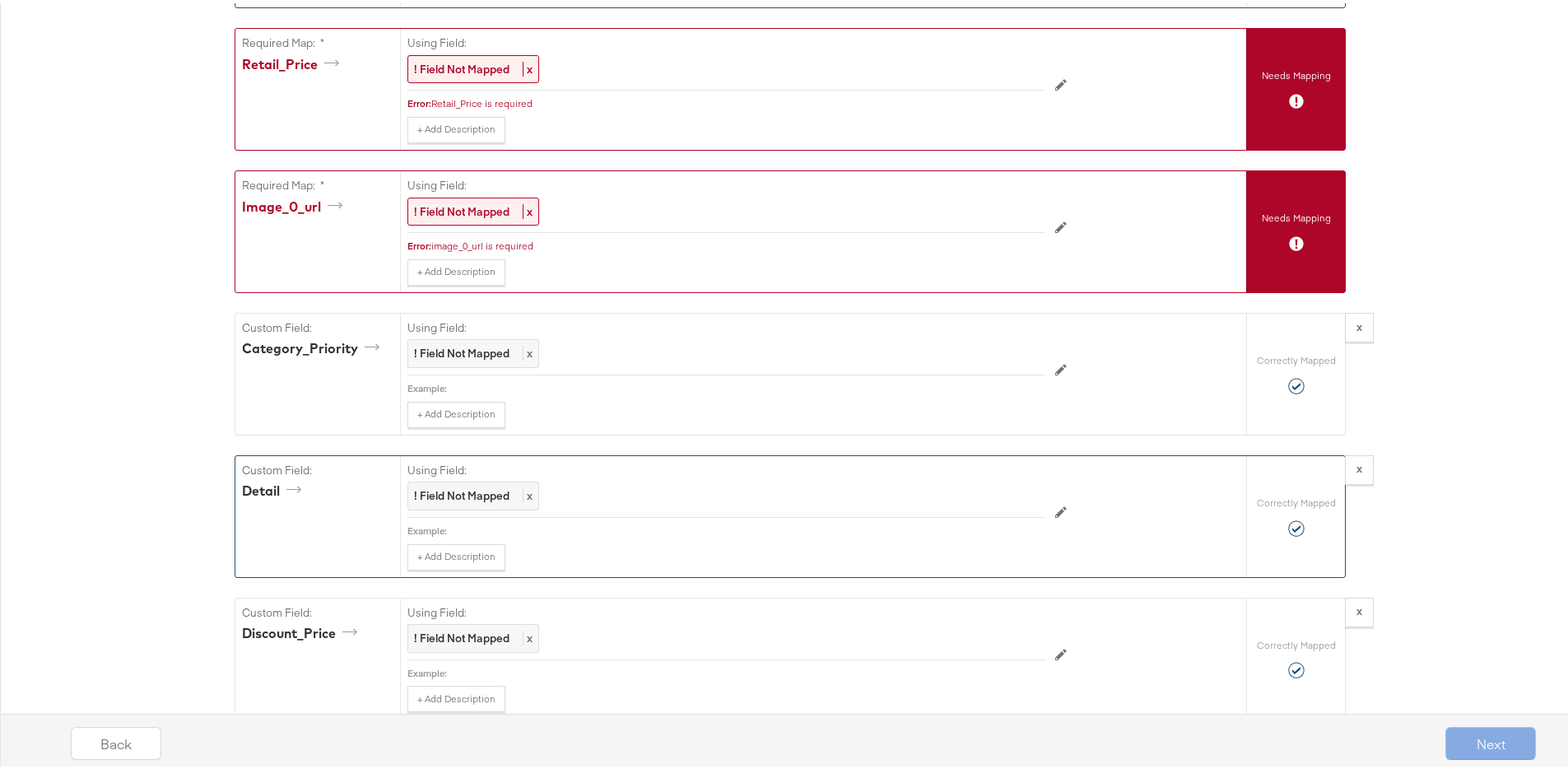 scroll, scrollTop: 1066, scrollLeft: 0, axis: vertical 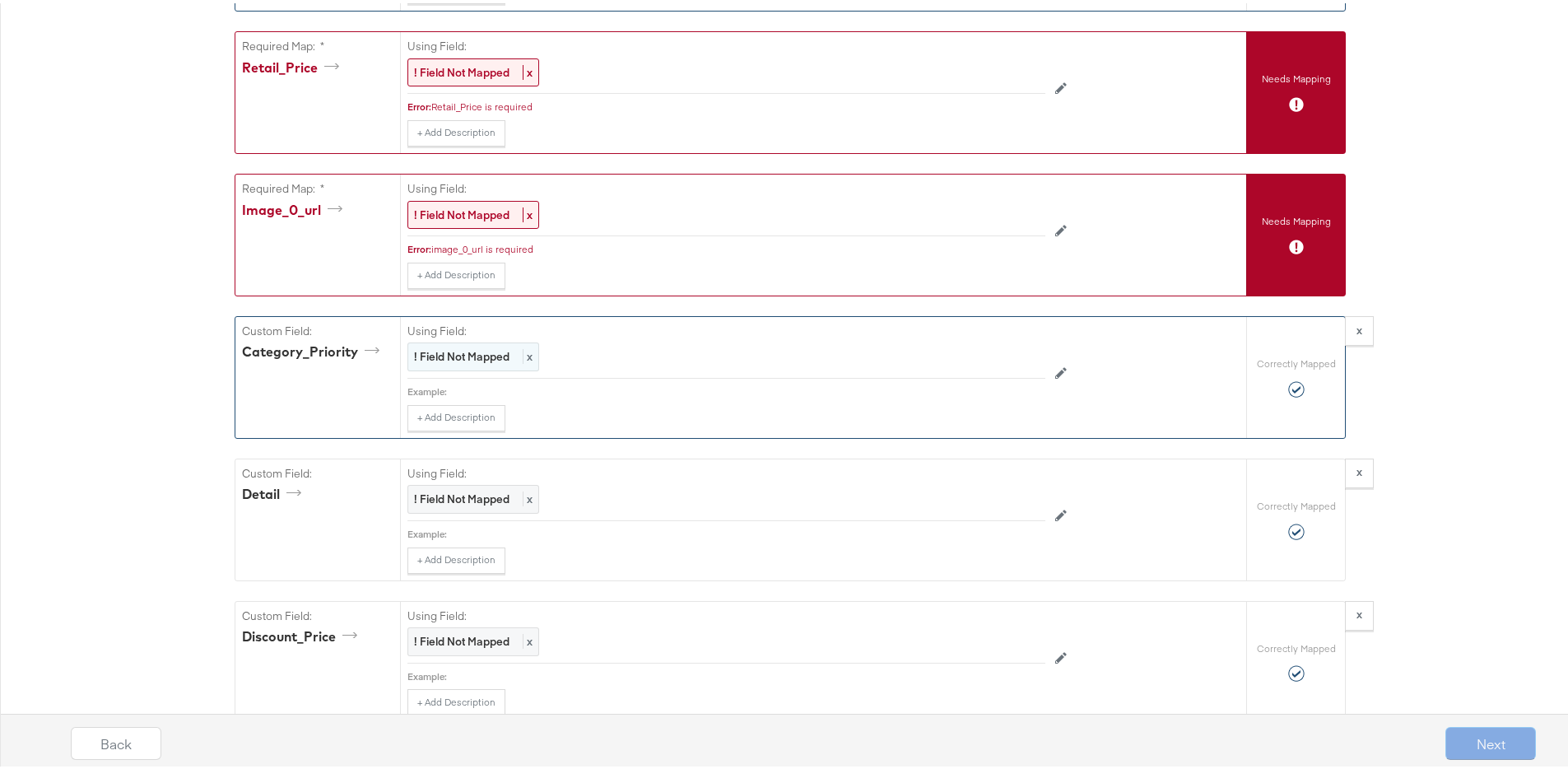 click on "! Field Not Mapped" at bounding box center [462, 353] 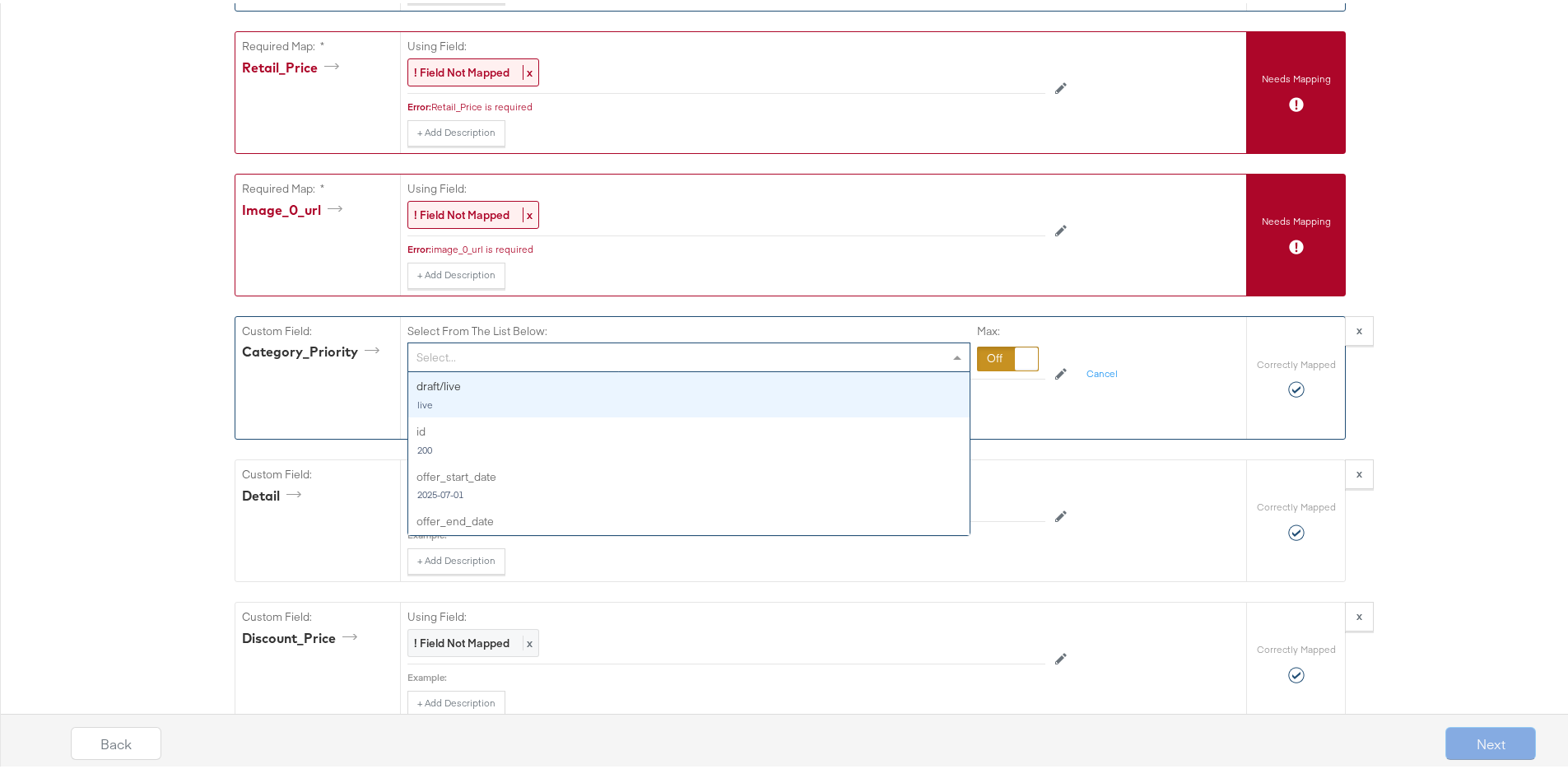 click on "Select..." at bounding box center (689, 354) 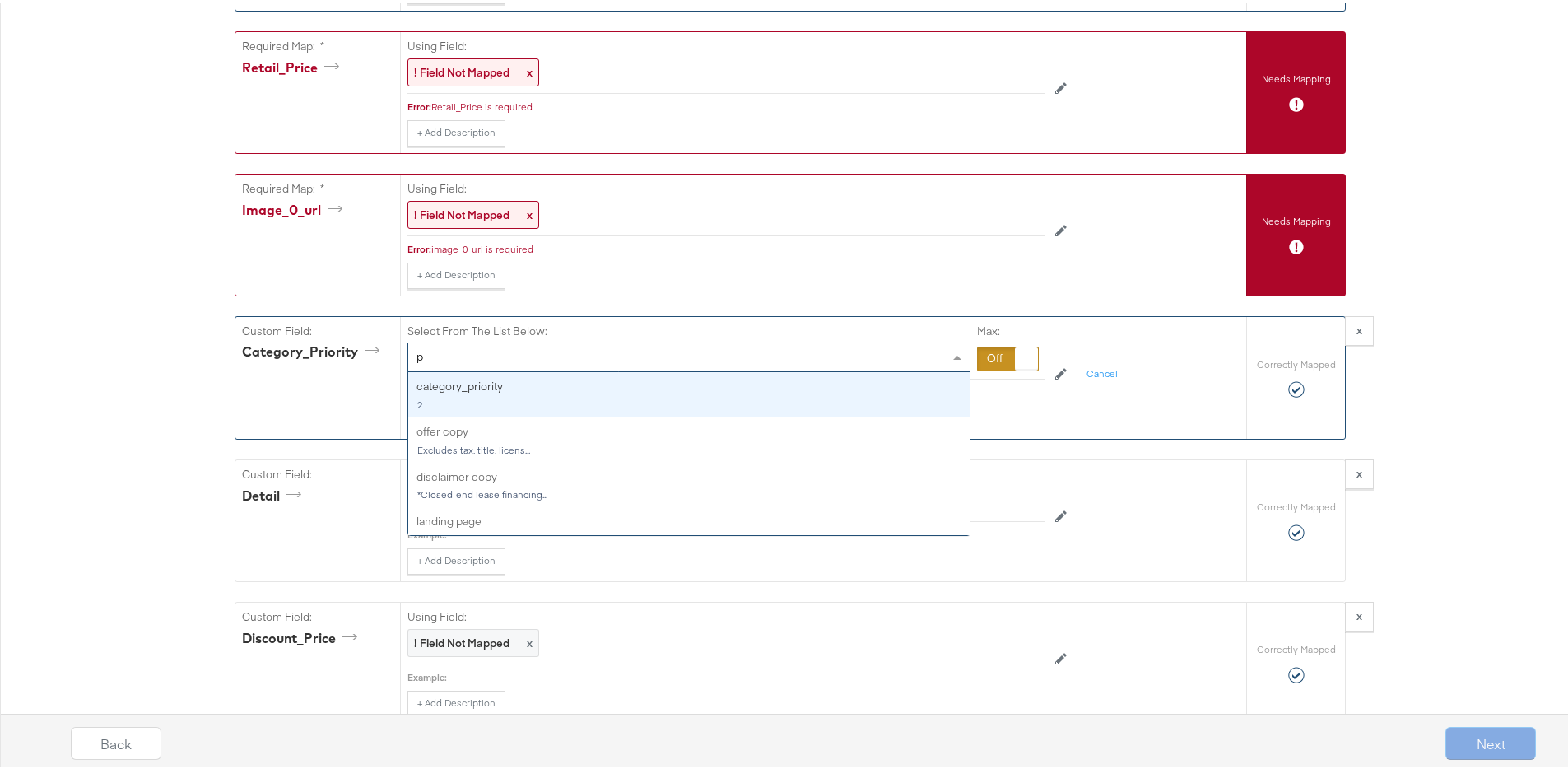 type on "pr" 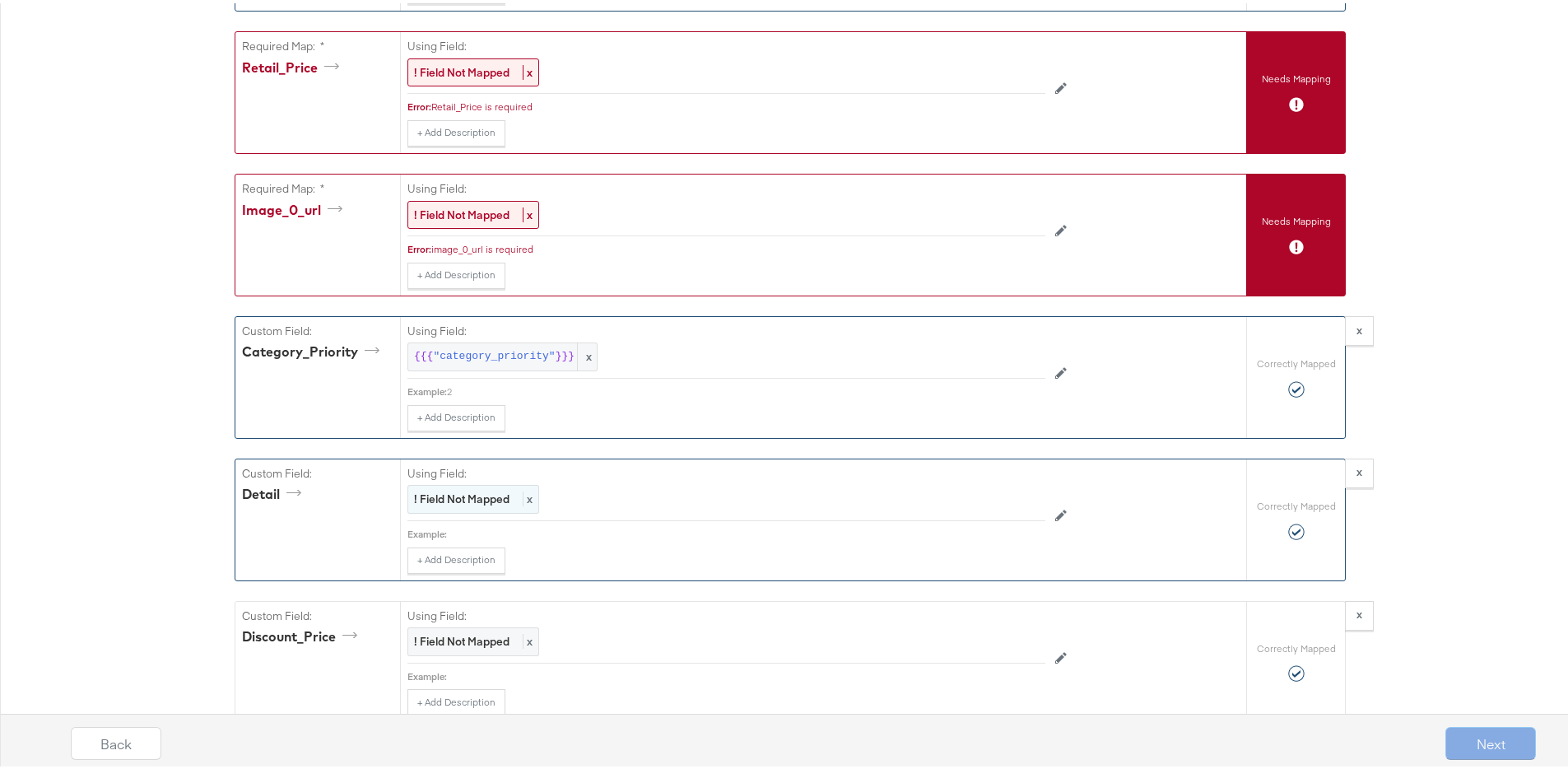 click on "! Field Not Mapped" at bounding box center [462, 496] 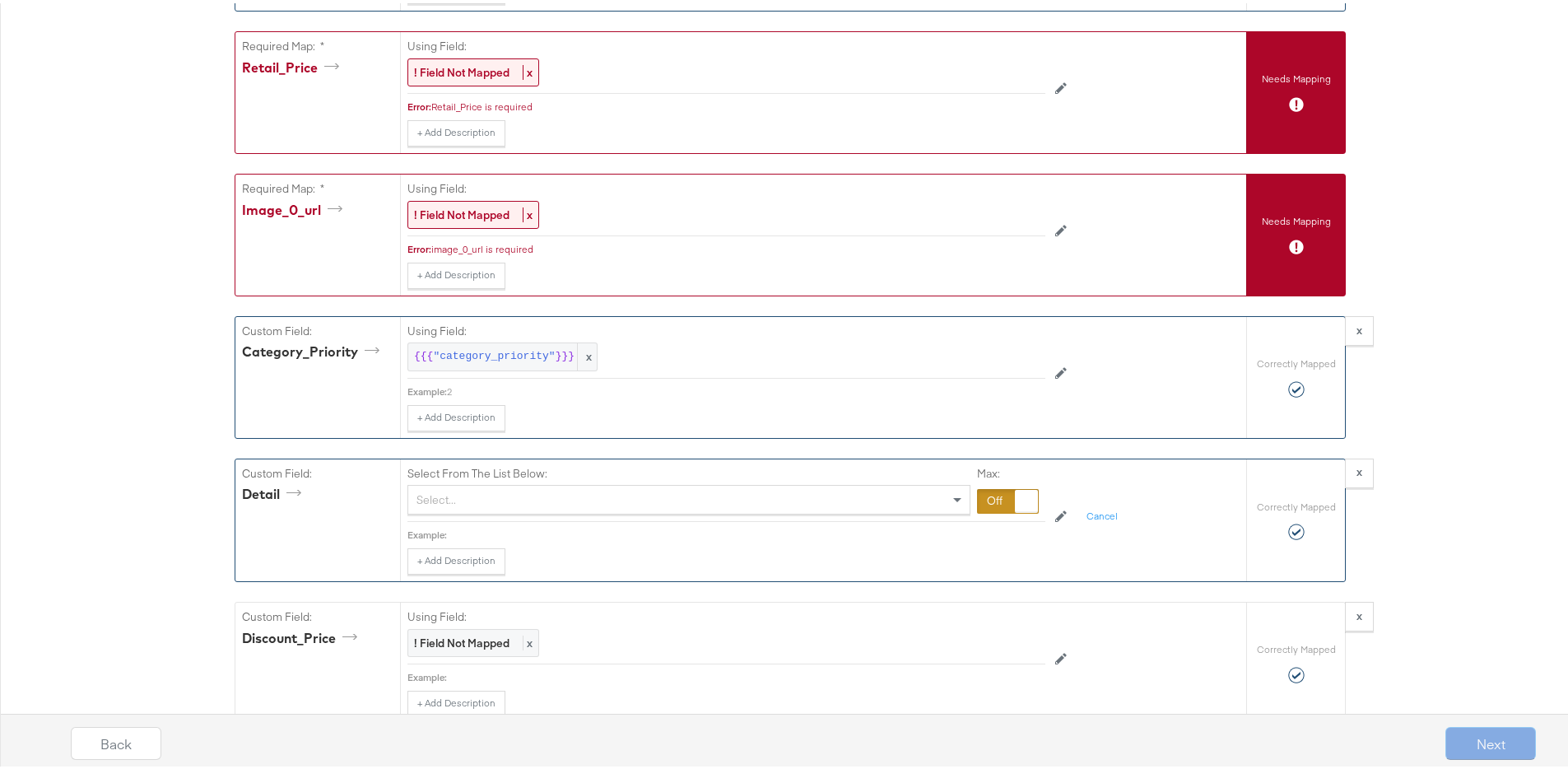 click on "Select..." at bounding box center (689, 496) 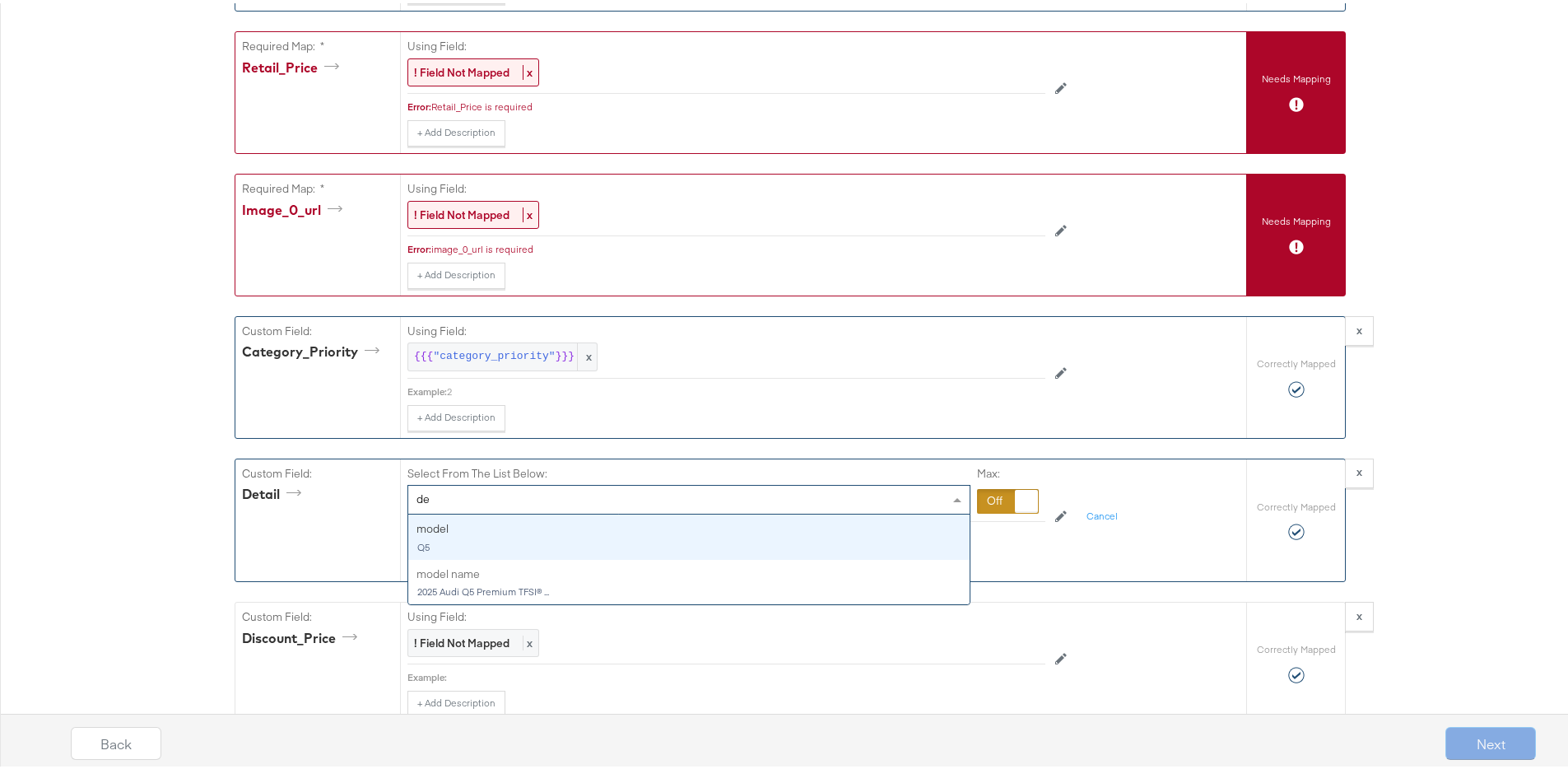 type on "d" 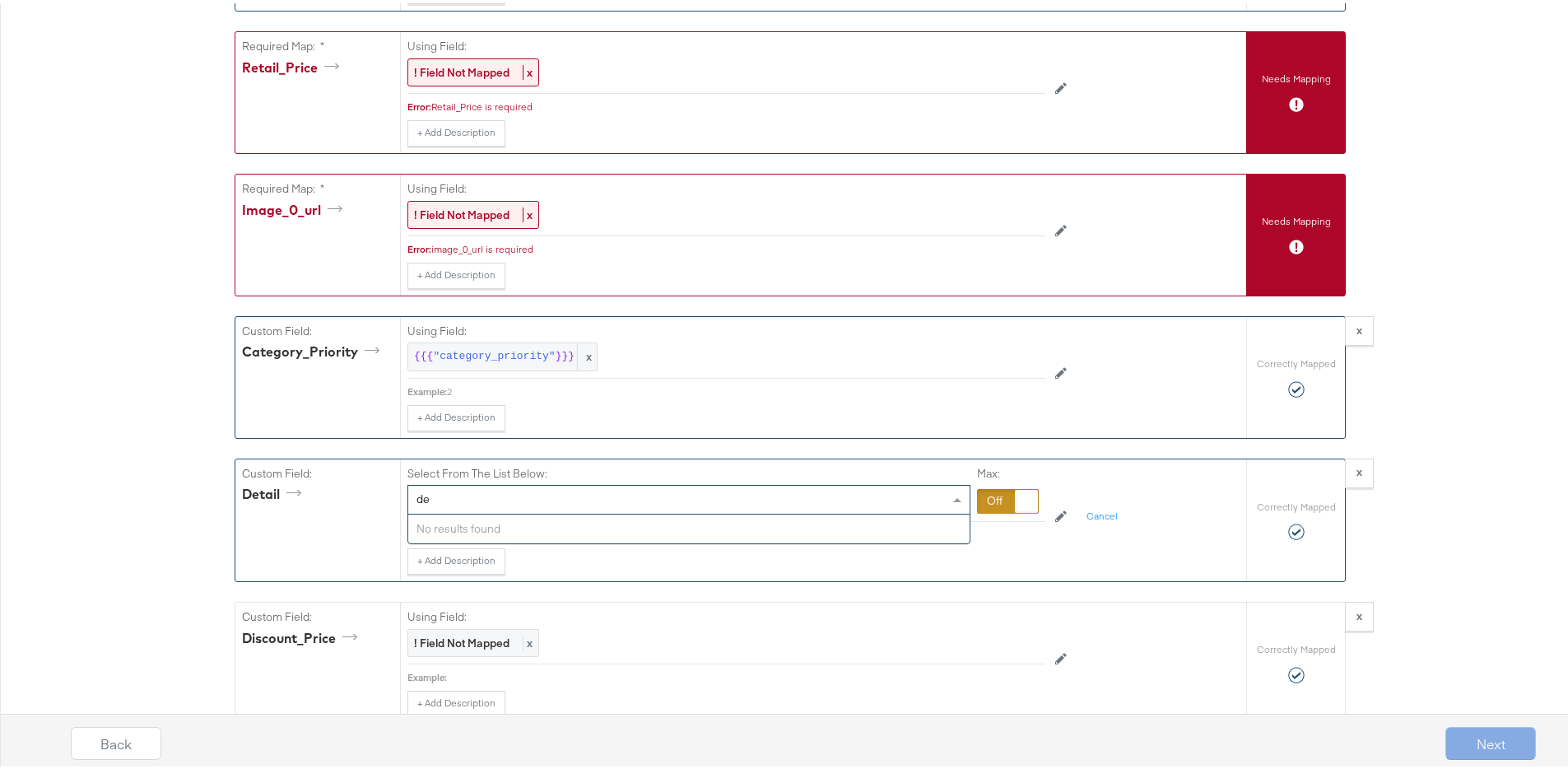 type on "d" 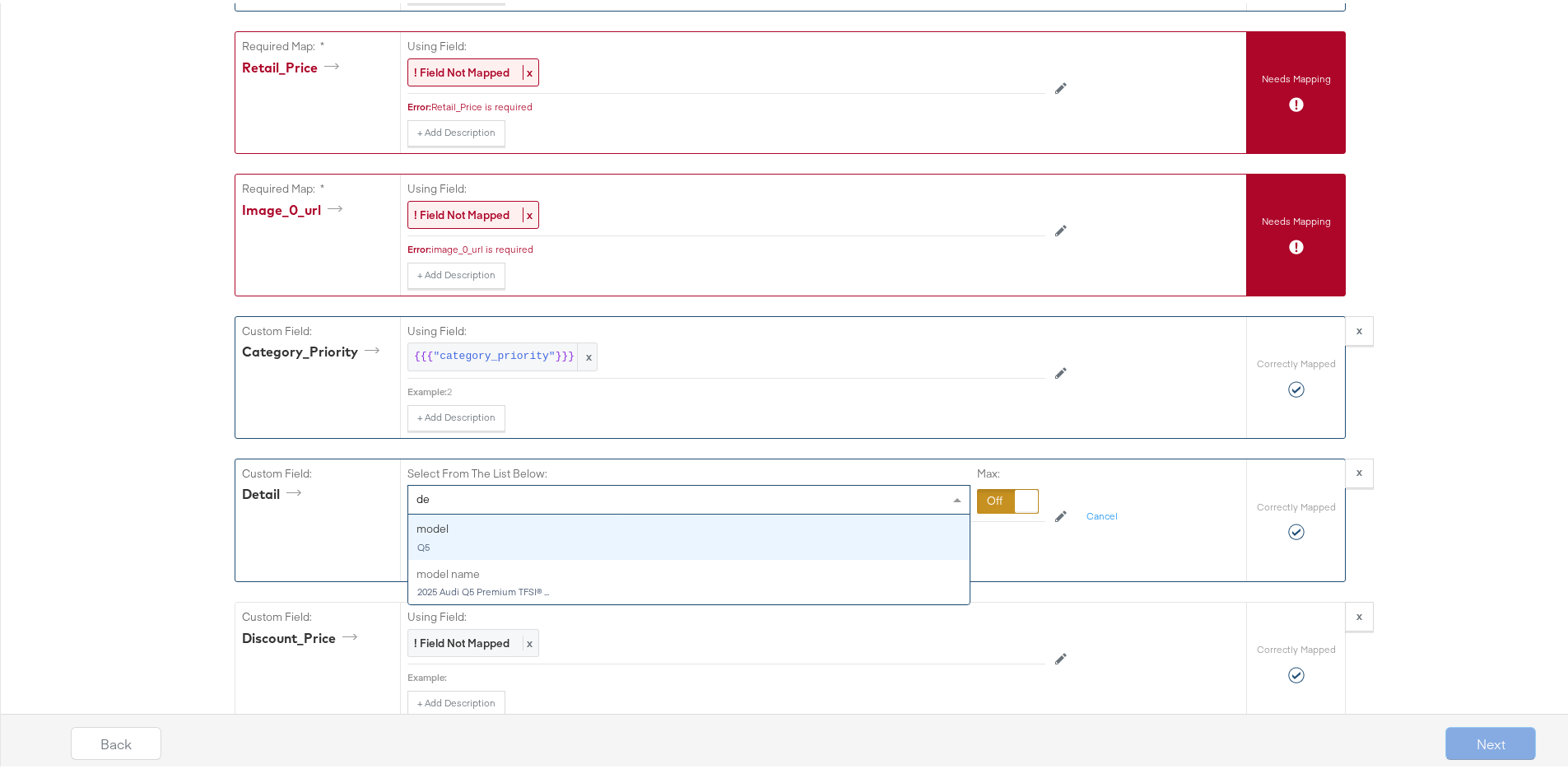 type on "d" 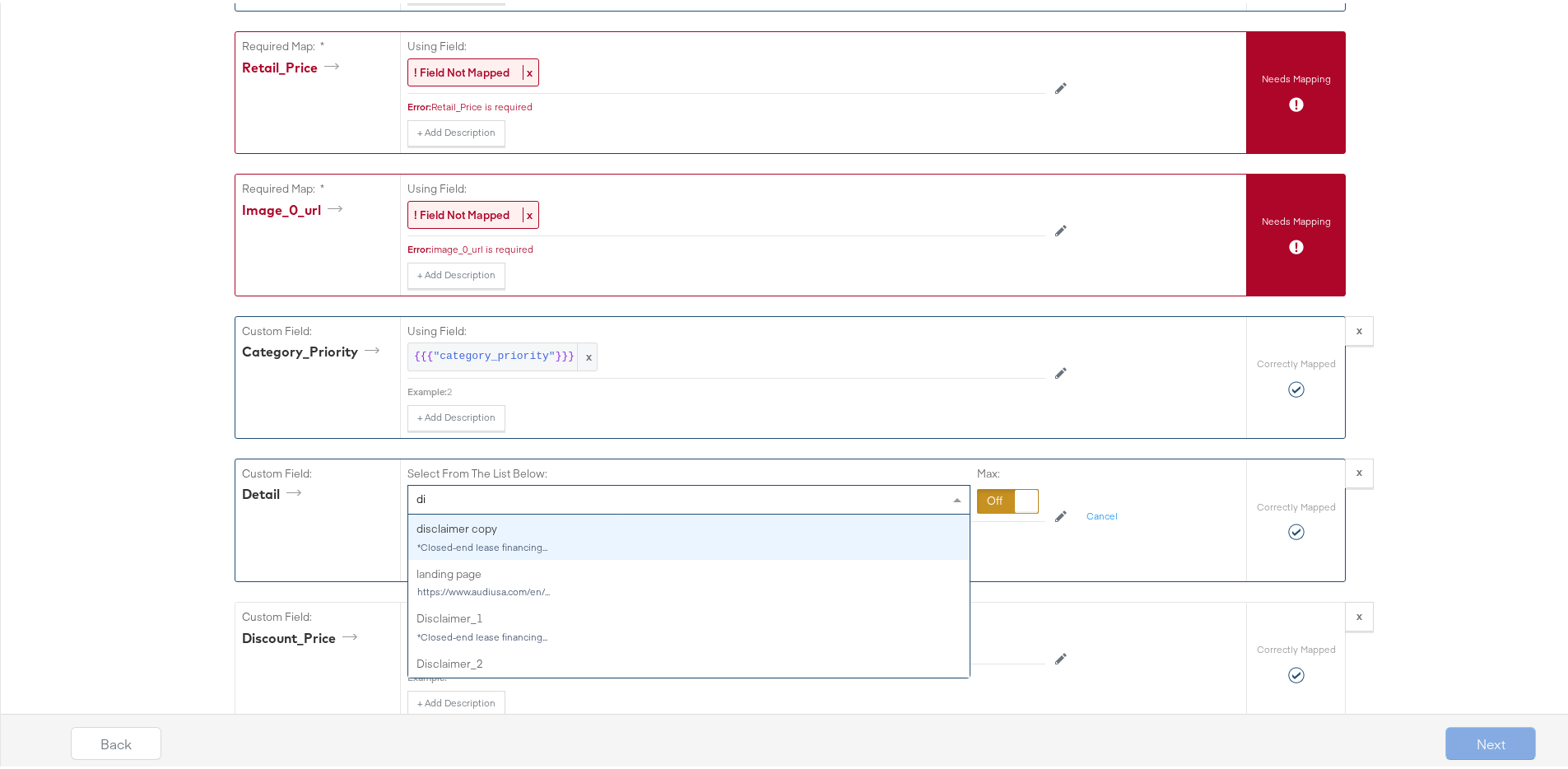 type on "dis" 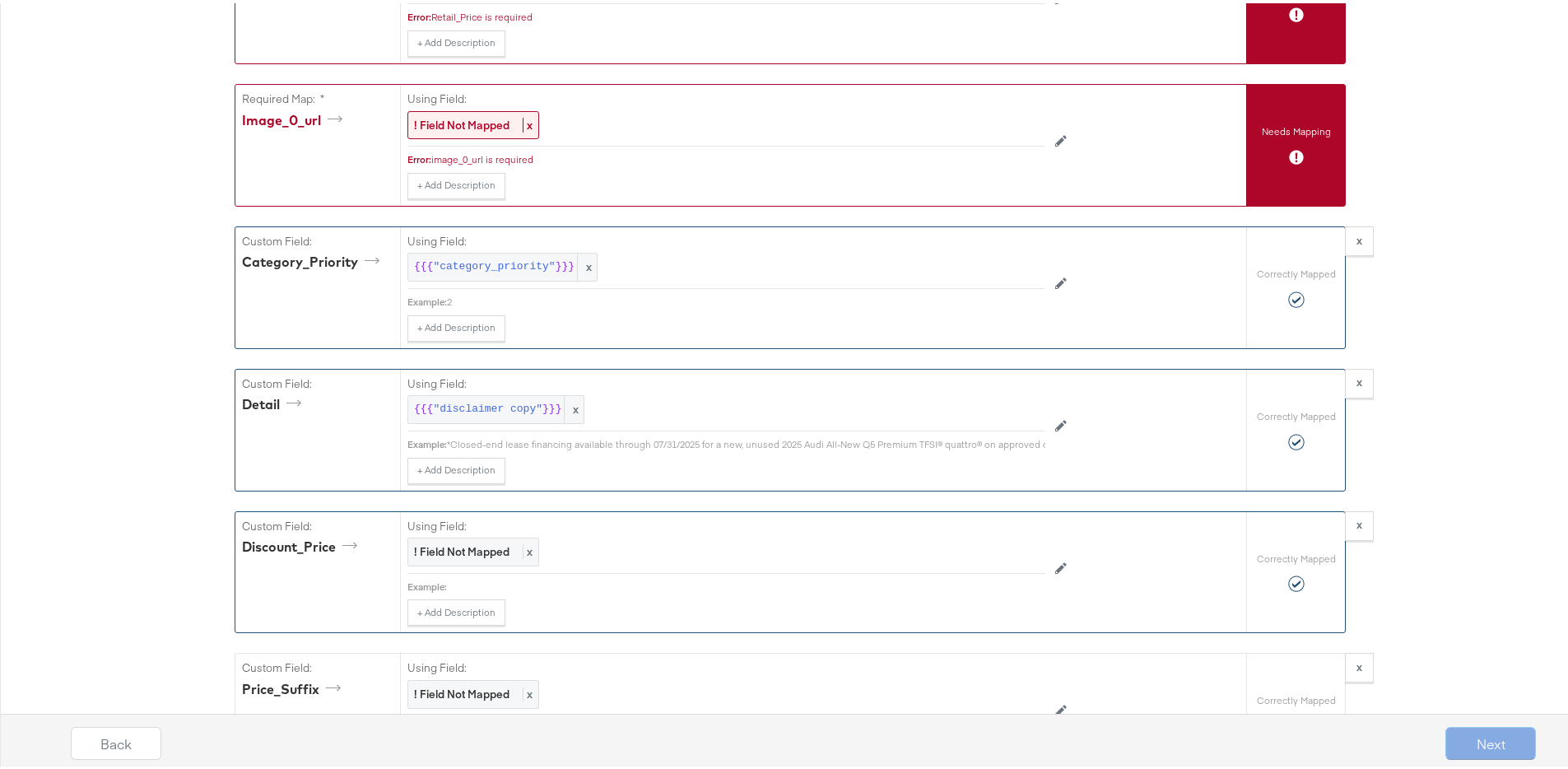 scroll, scrollTop: 1337, scrollLeft: 0, axis: vertical 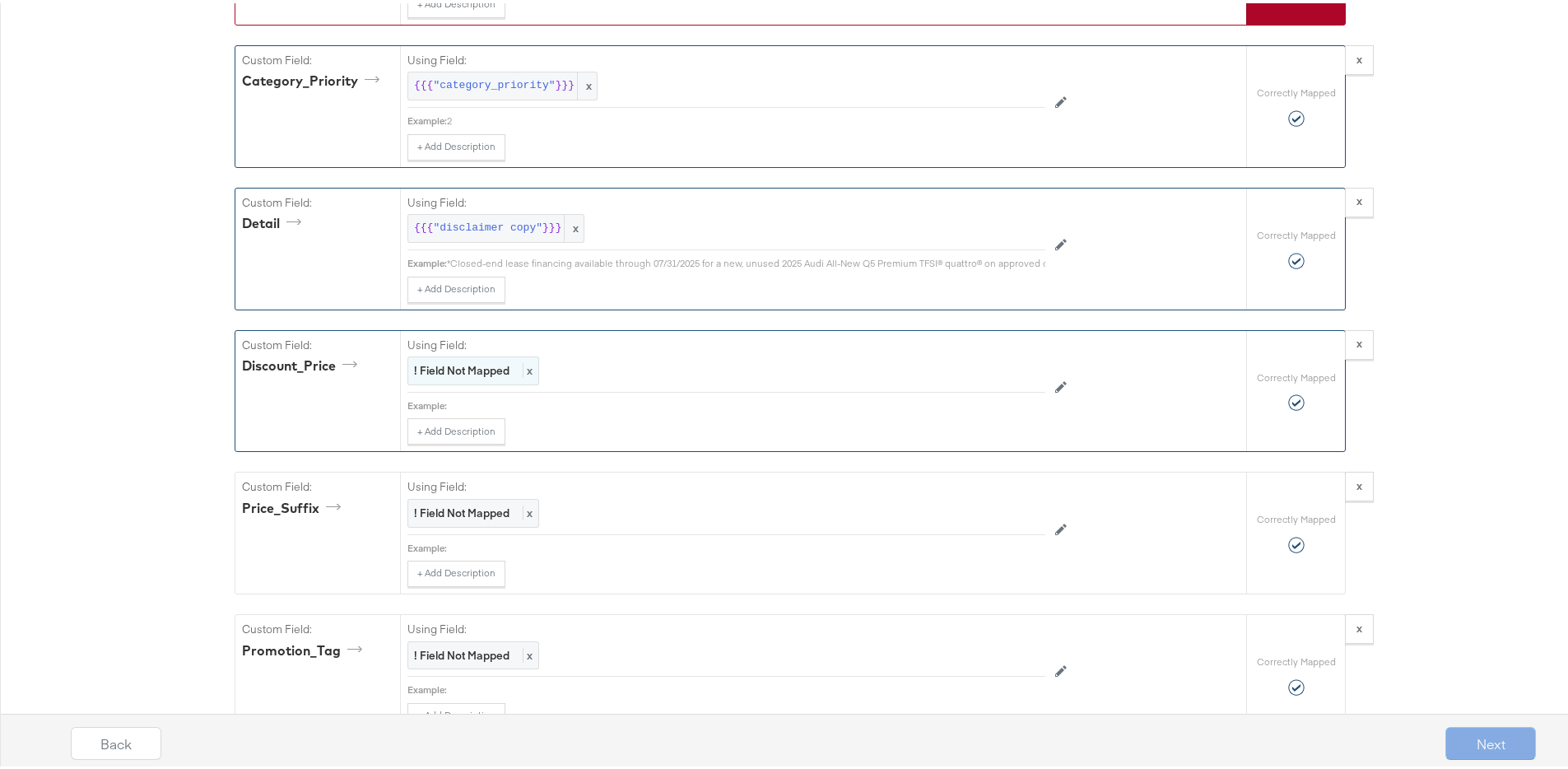 click on "! Field Not Mapped x" at bounding box center (473, 367) 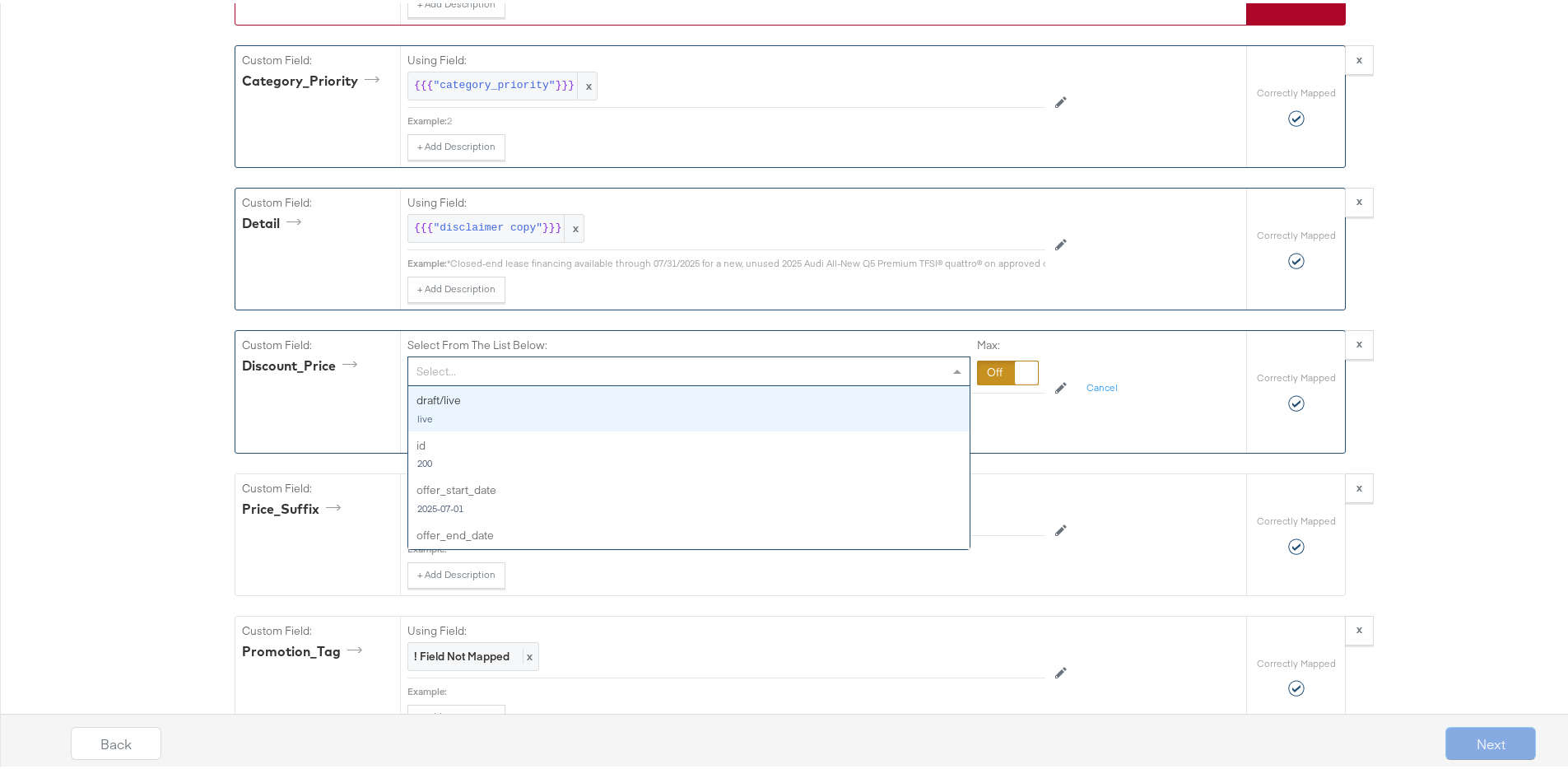 click on "Select..." at bounding box center [689, 368] 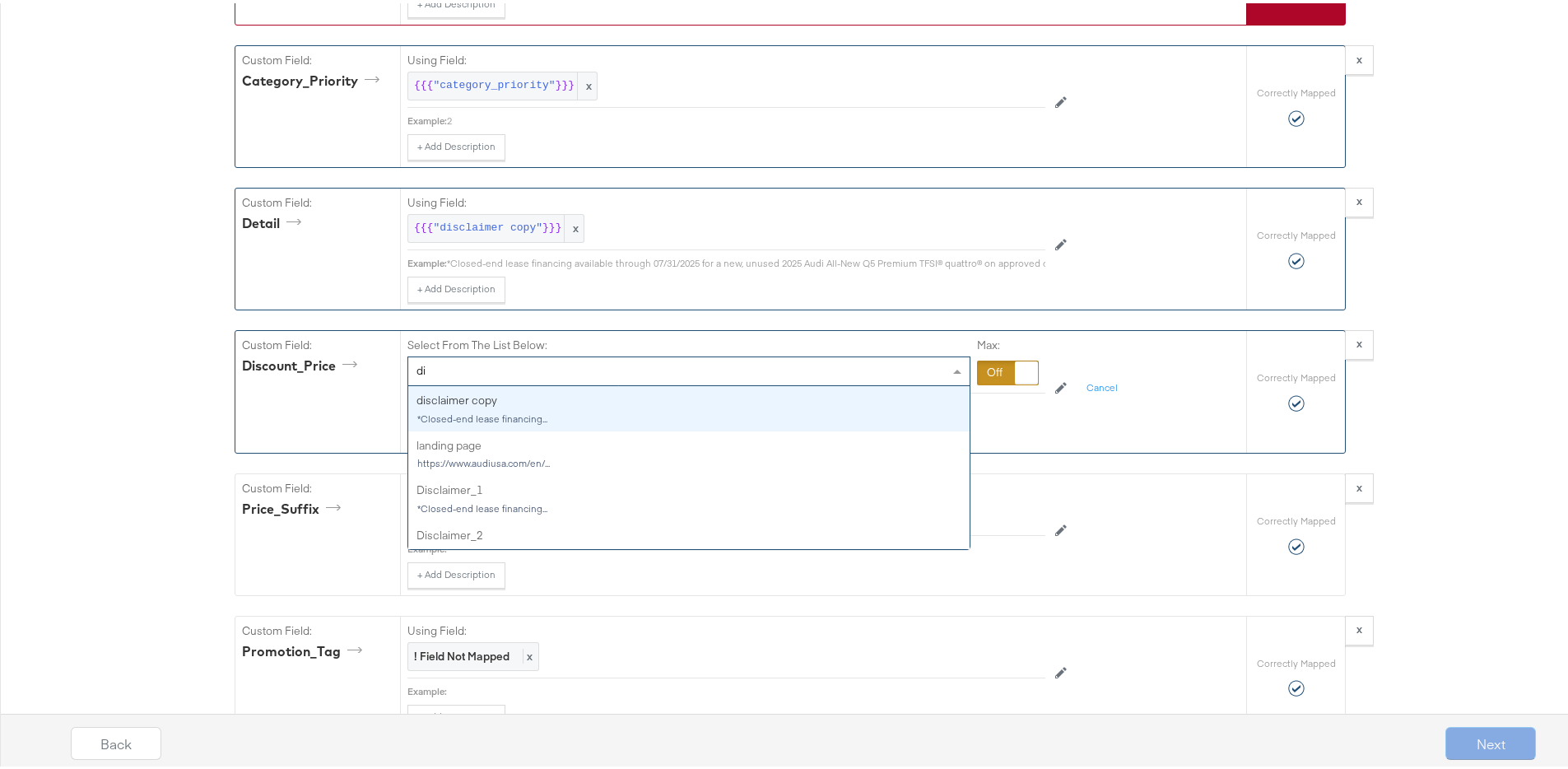 type on "d" 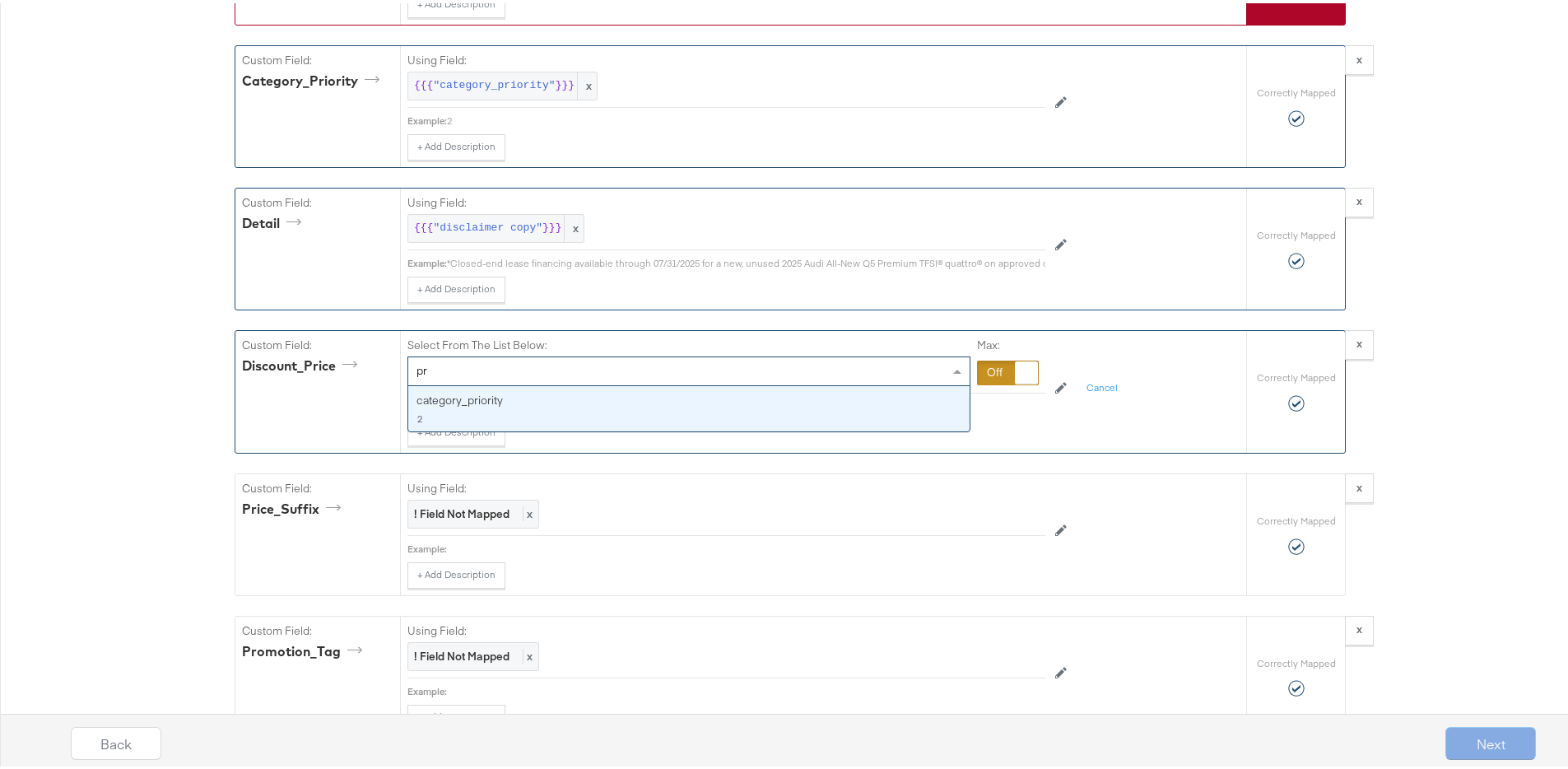 type on "p" 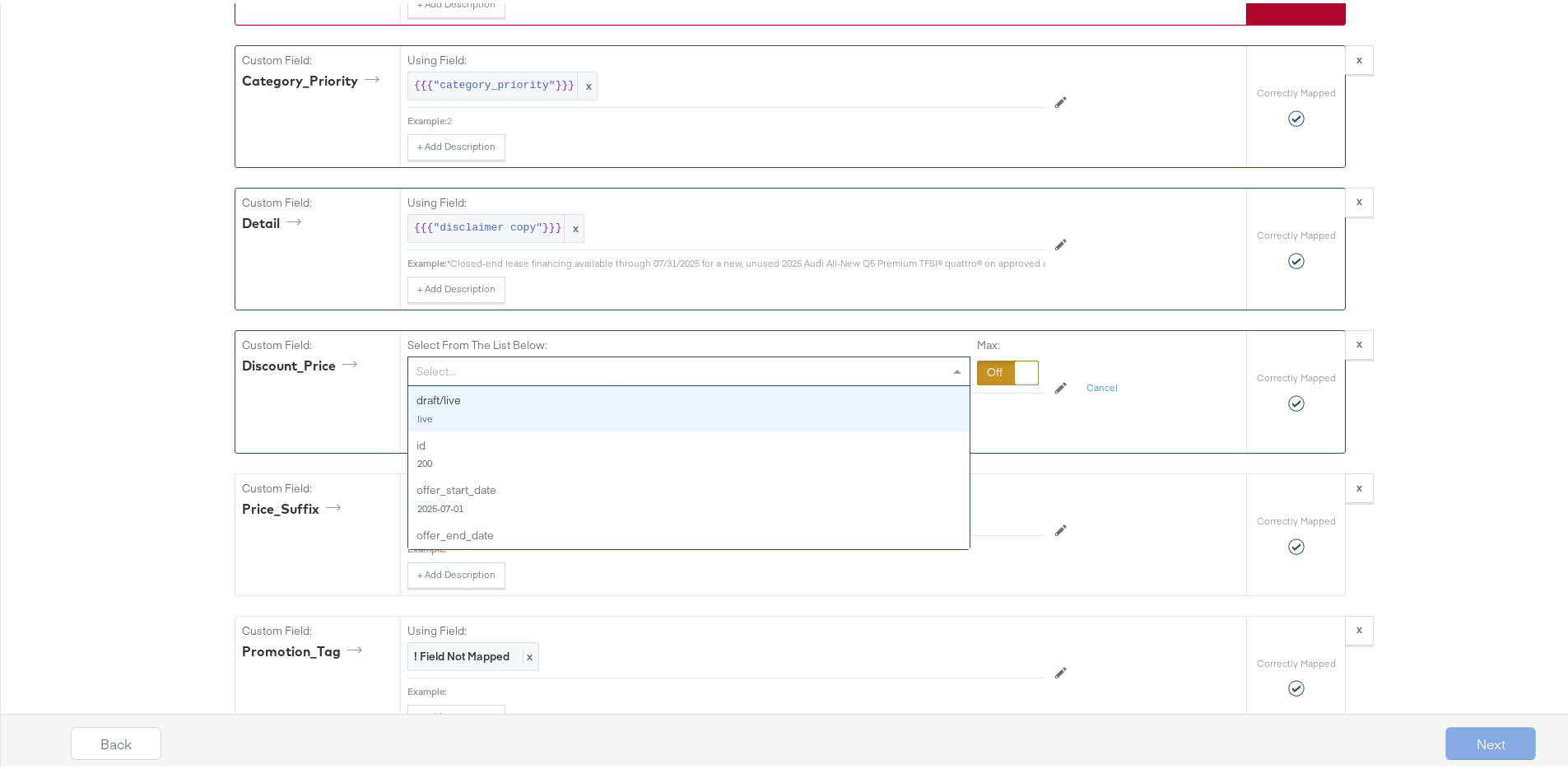 type on "d" 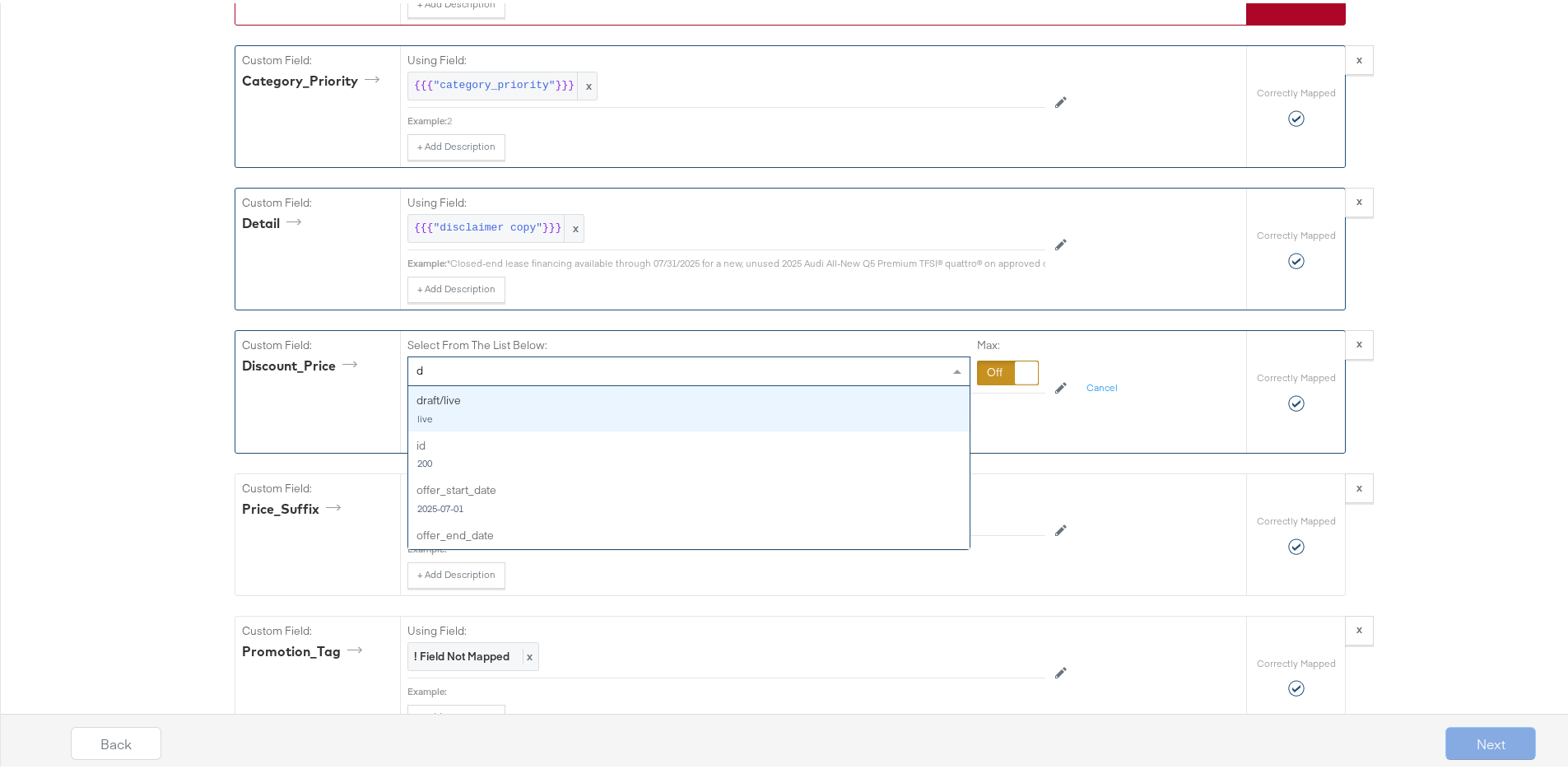type 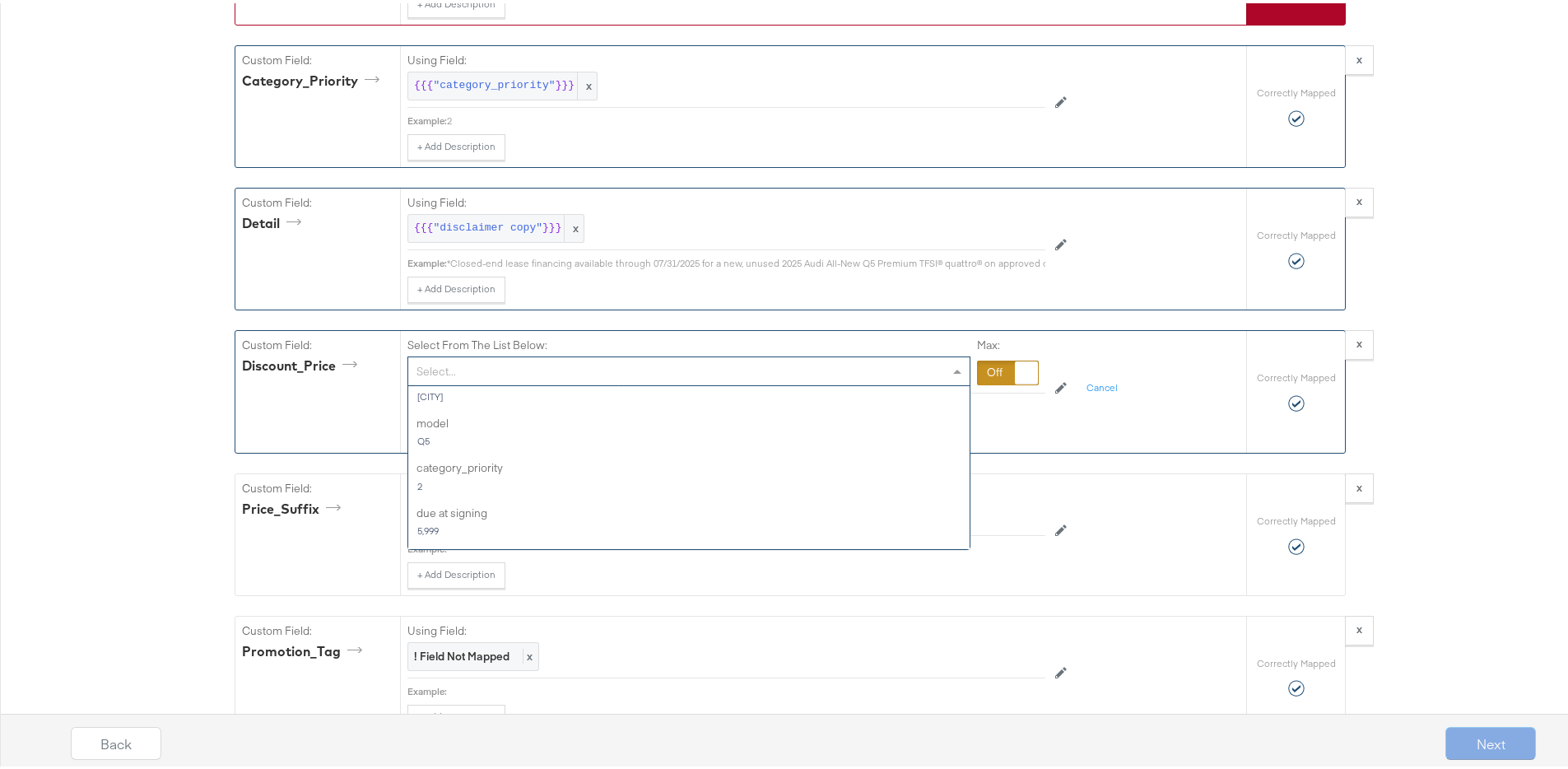 scroll, scrollTop: 250, scrollLeft: 0, axis: vertical 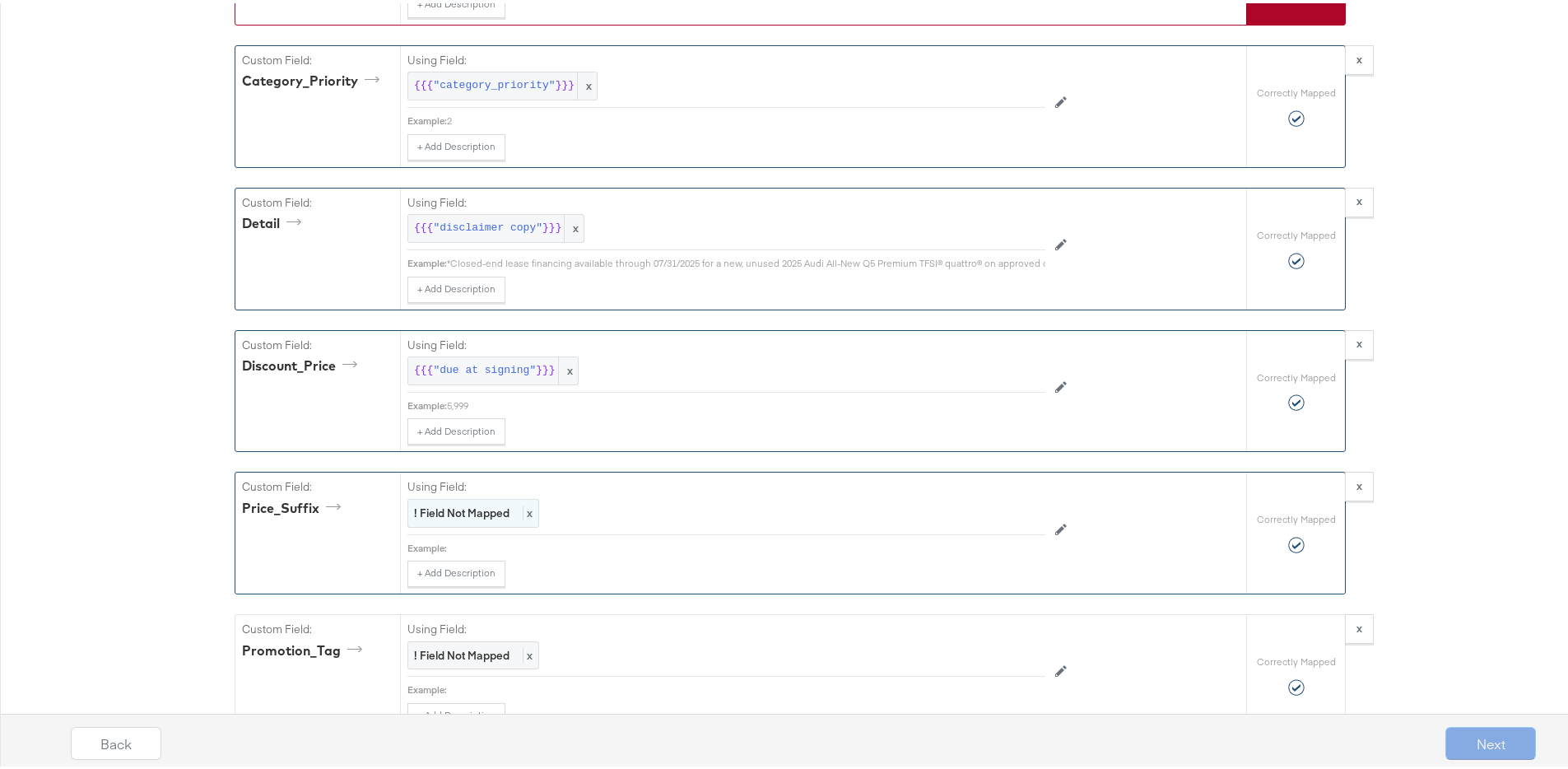 click on "! Field Not Mapped" at bounding box center (462, 510) 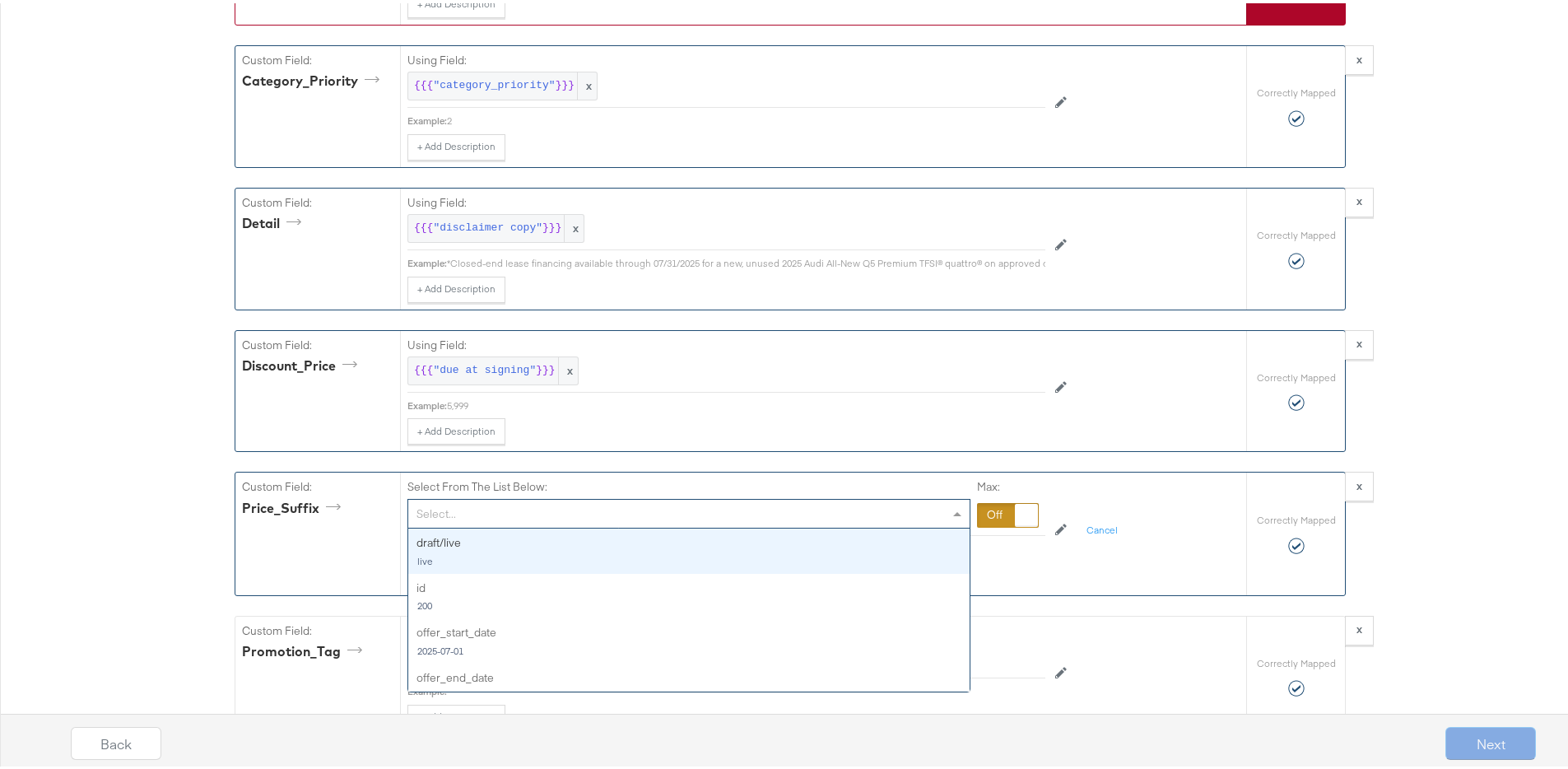 click on "Select..." at bounding box center [689, 510] 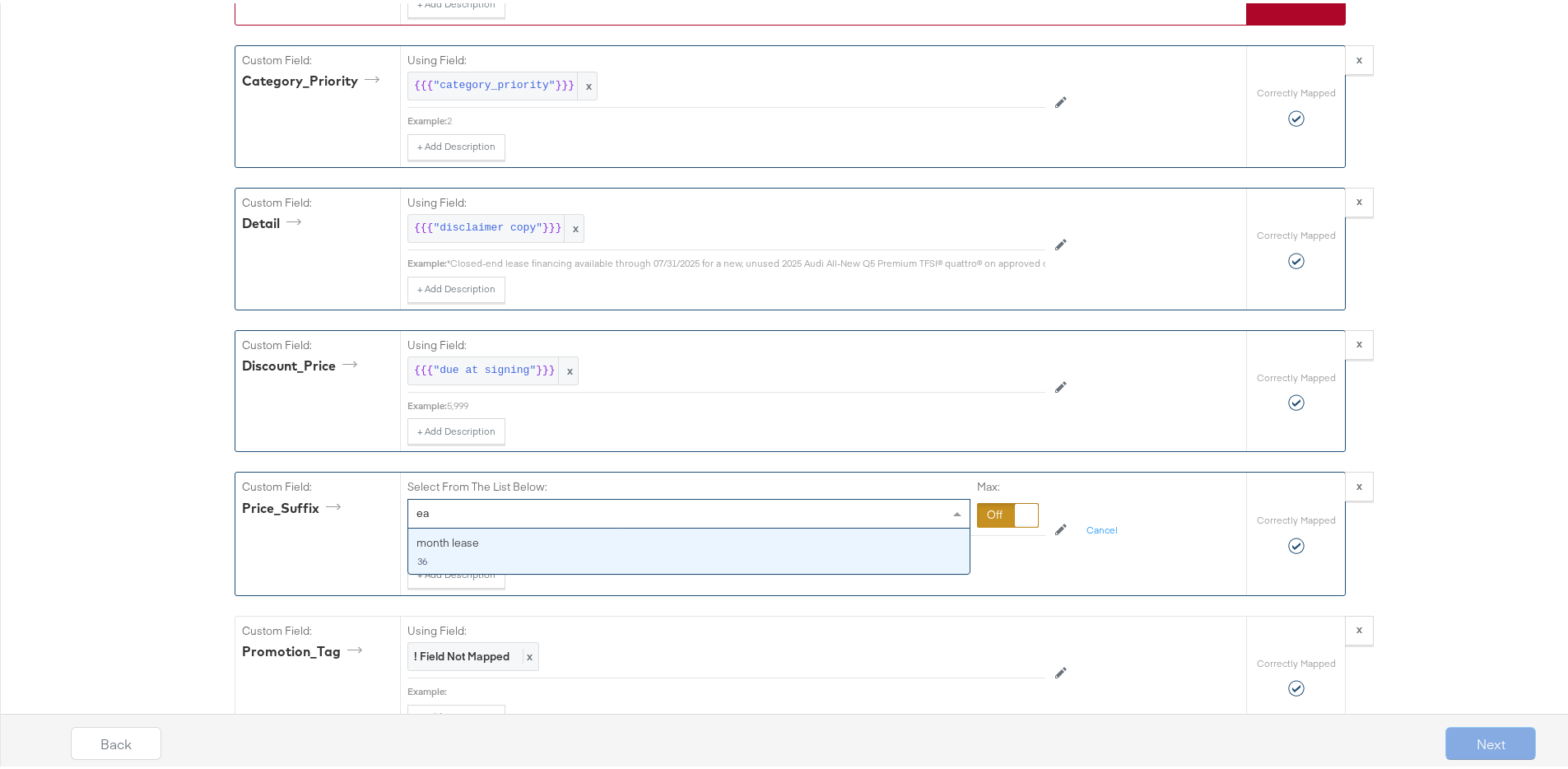type on "ea" 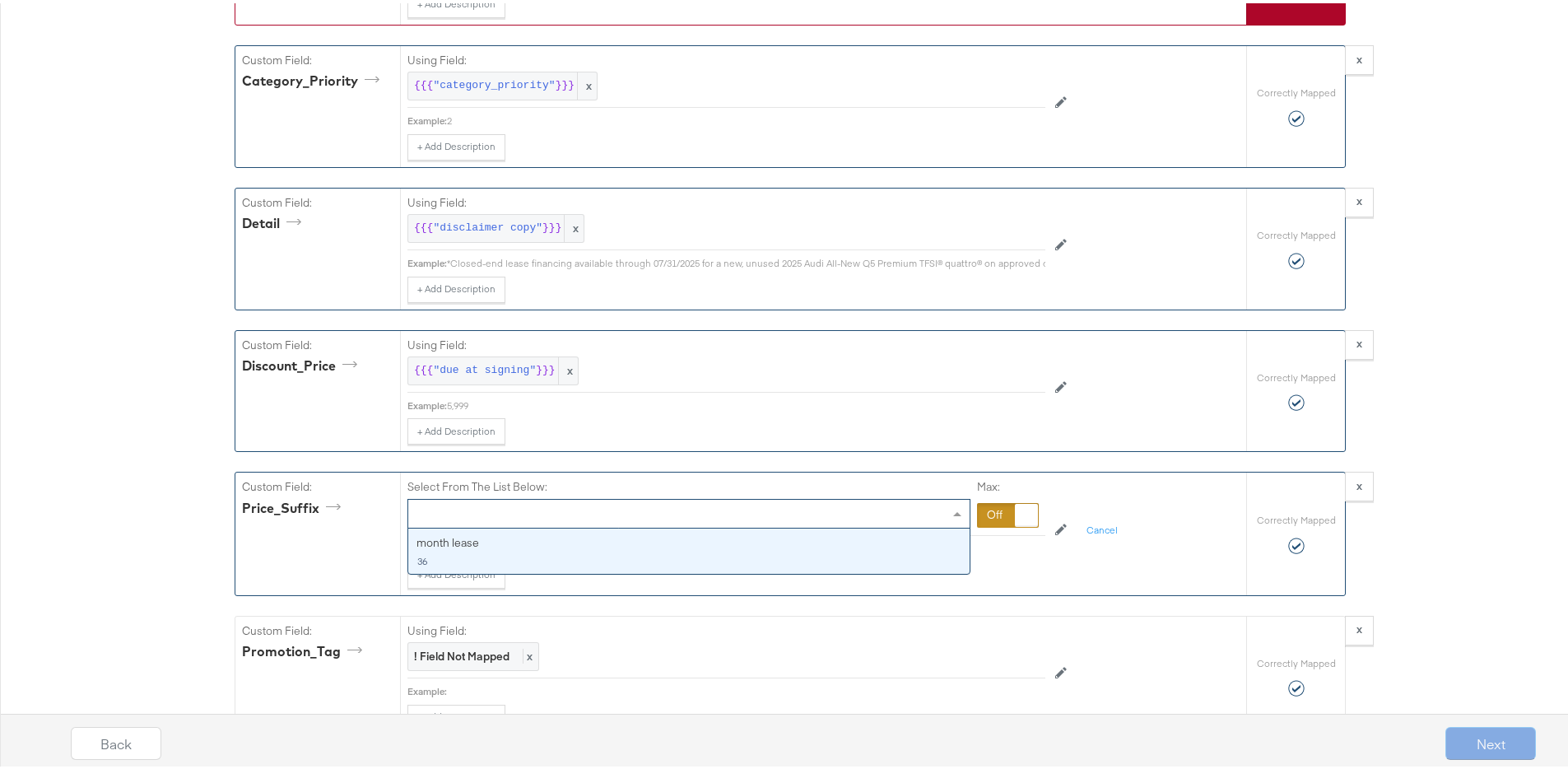 click at bounding box center (1007, 512) 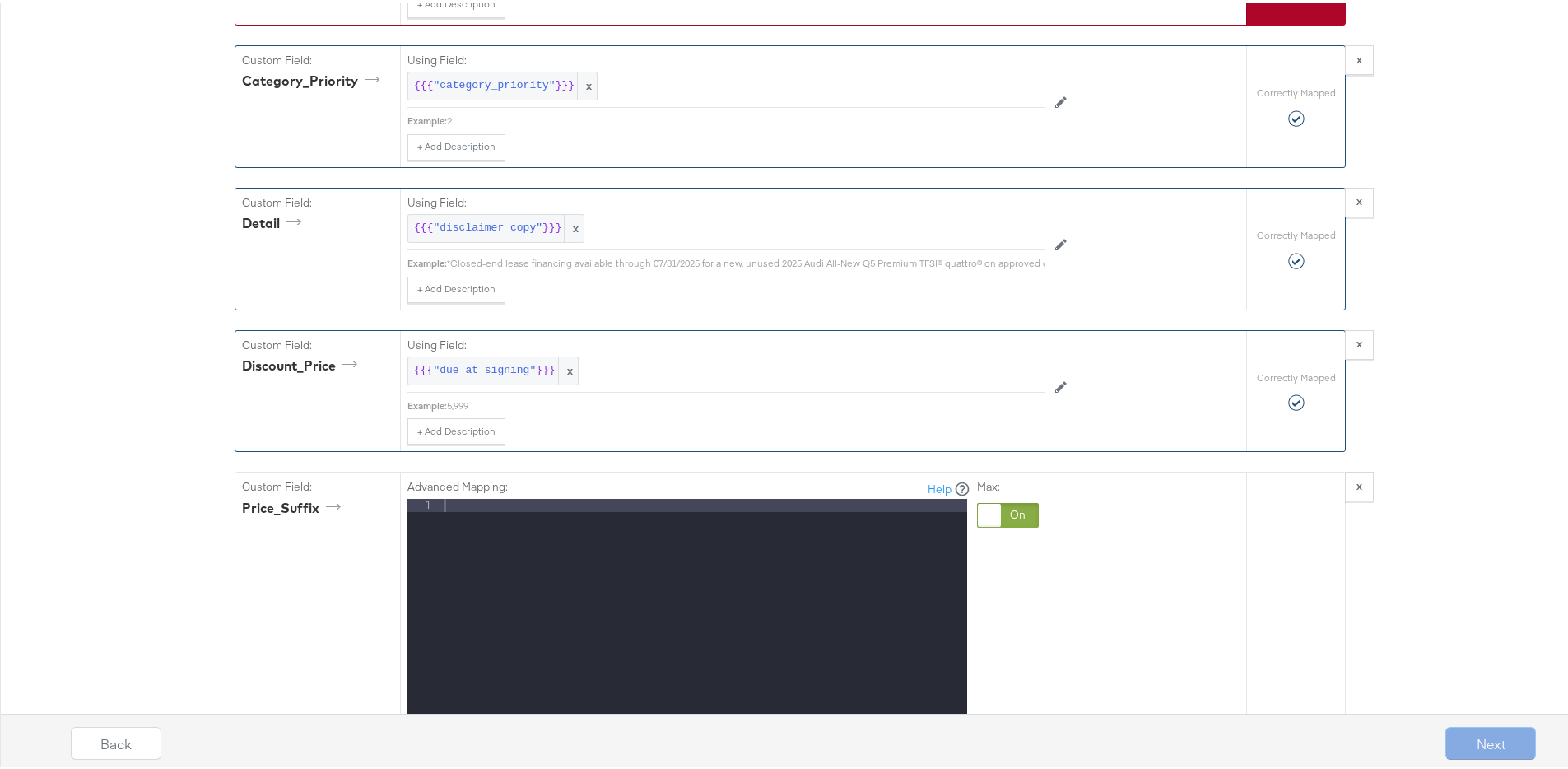 click at bounding box center (704, 715) 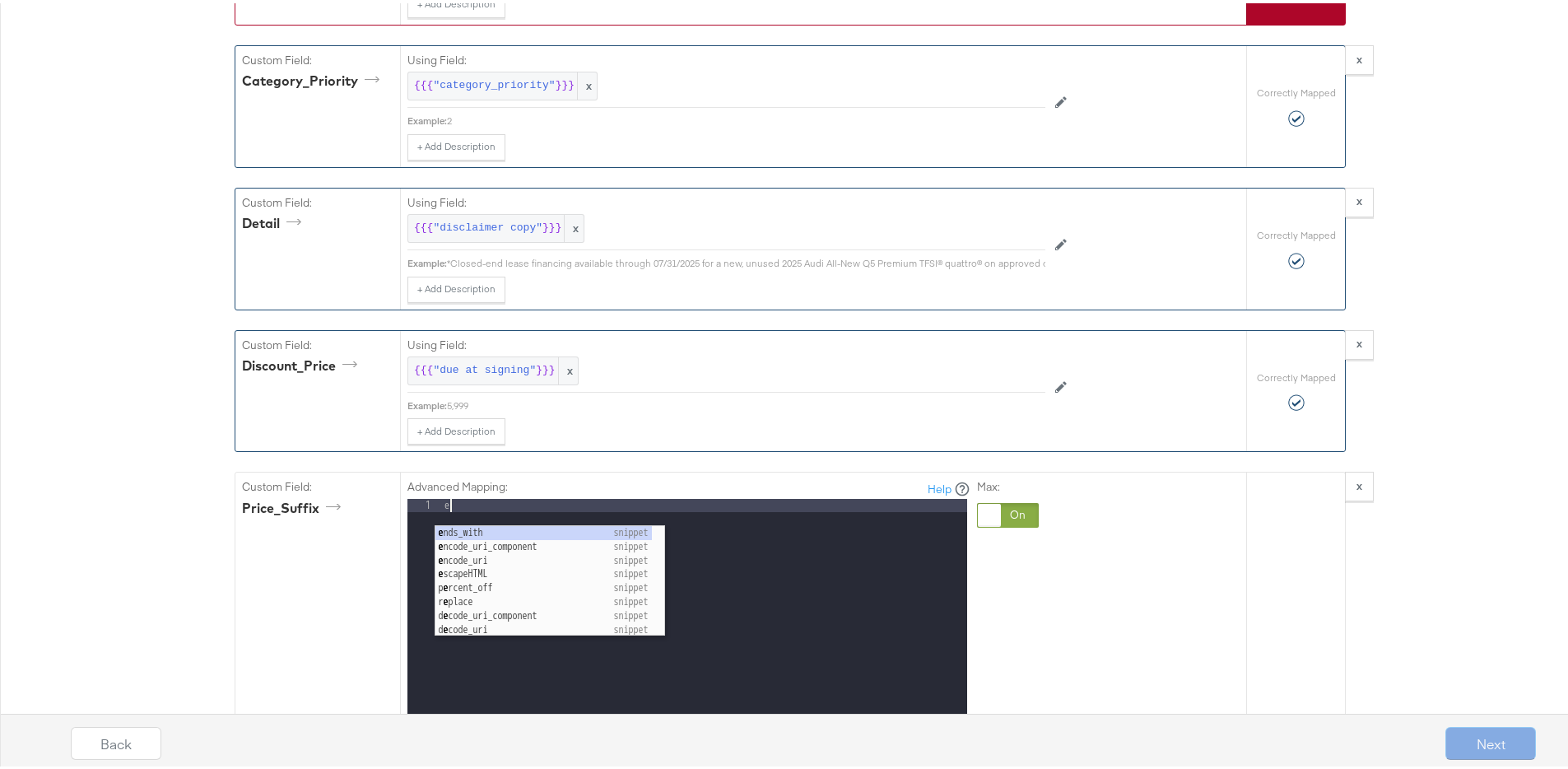 type 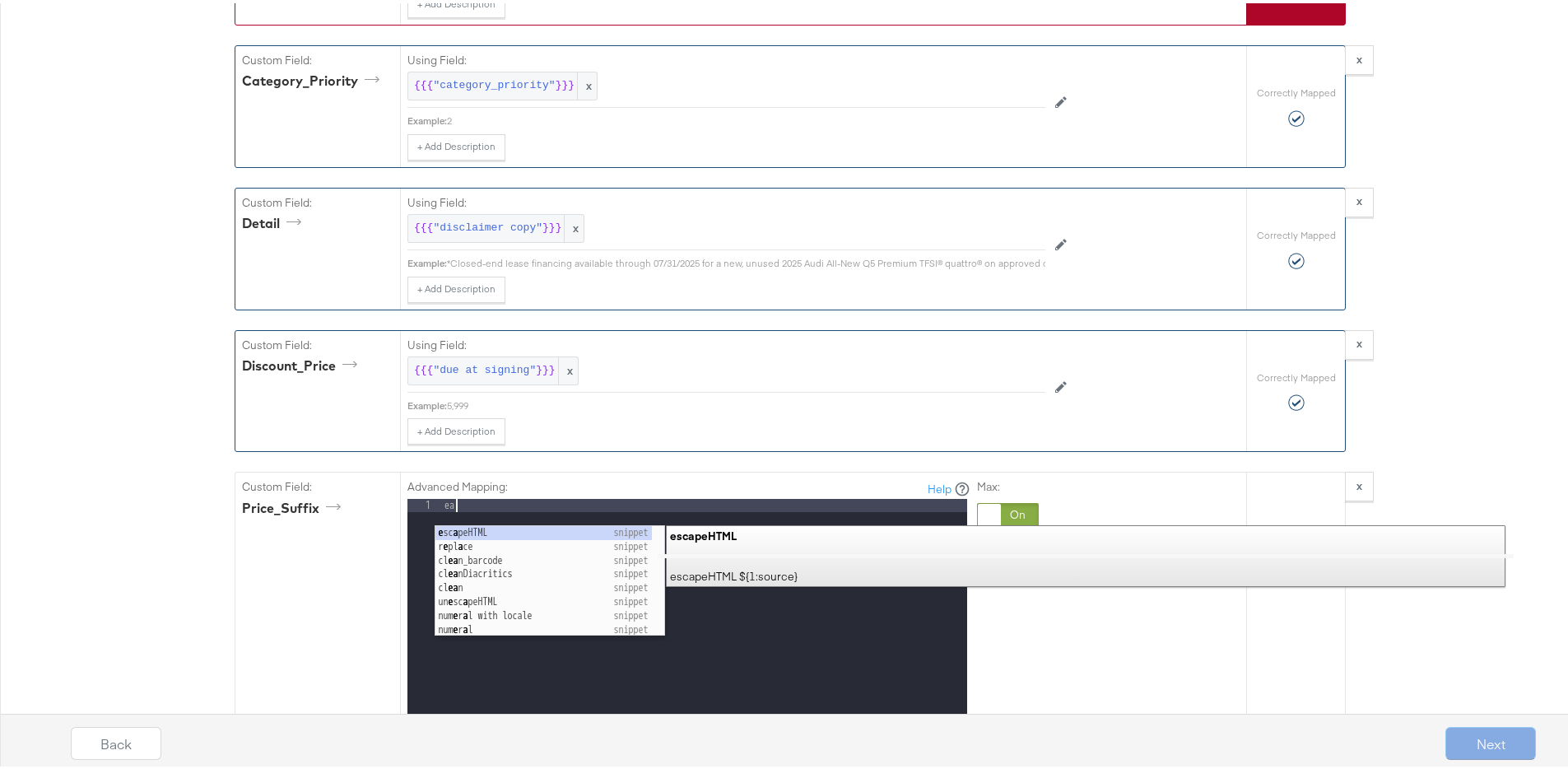 click on "Custom Field:  Price_Suffix" at bounding box center (318, 736) 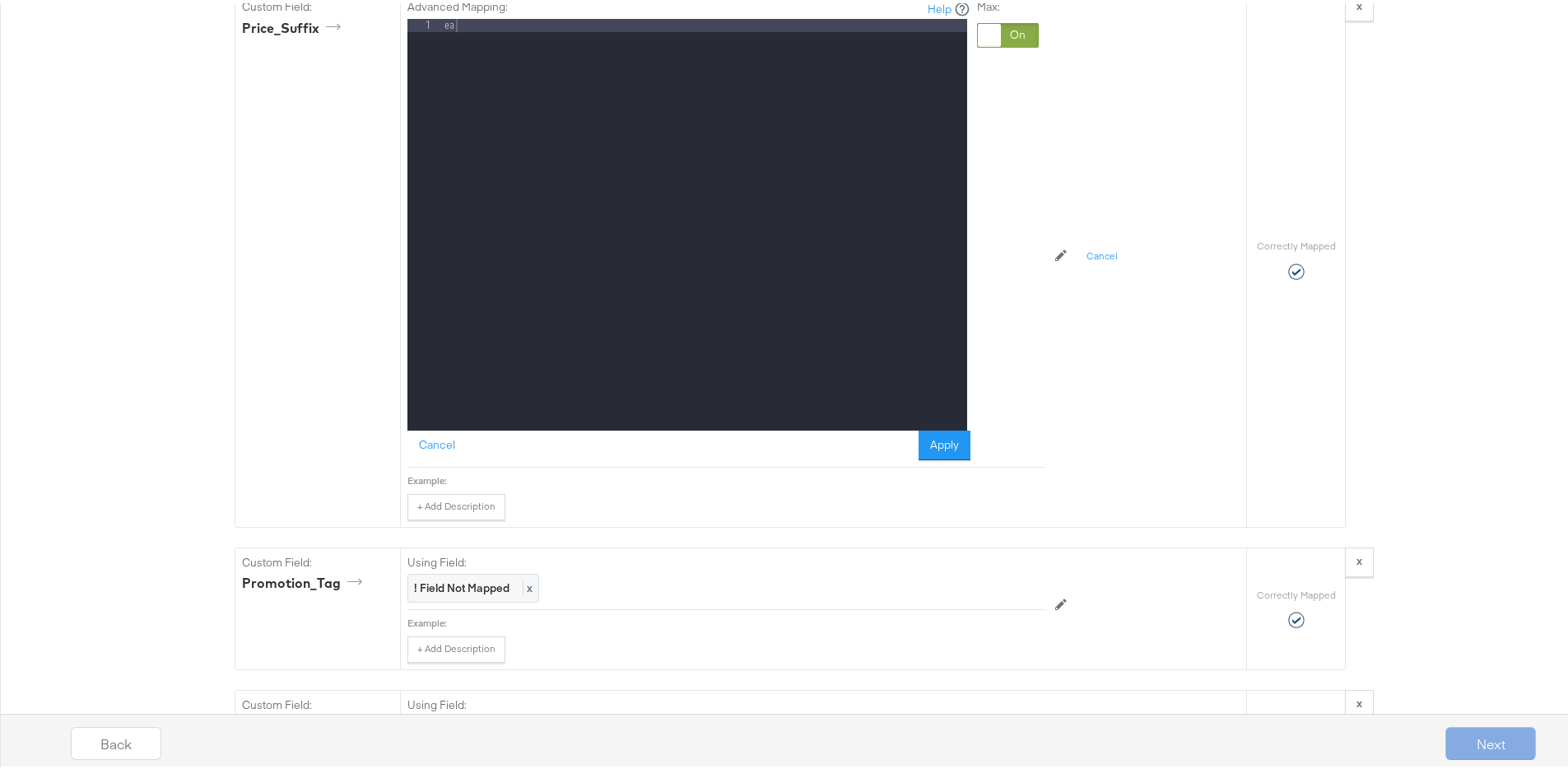 scroll, scrollTop: 1885, scrollLeft: 0, axis: vertical 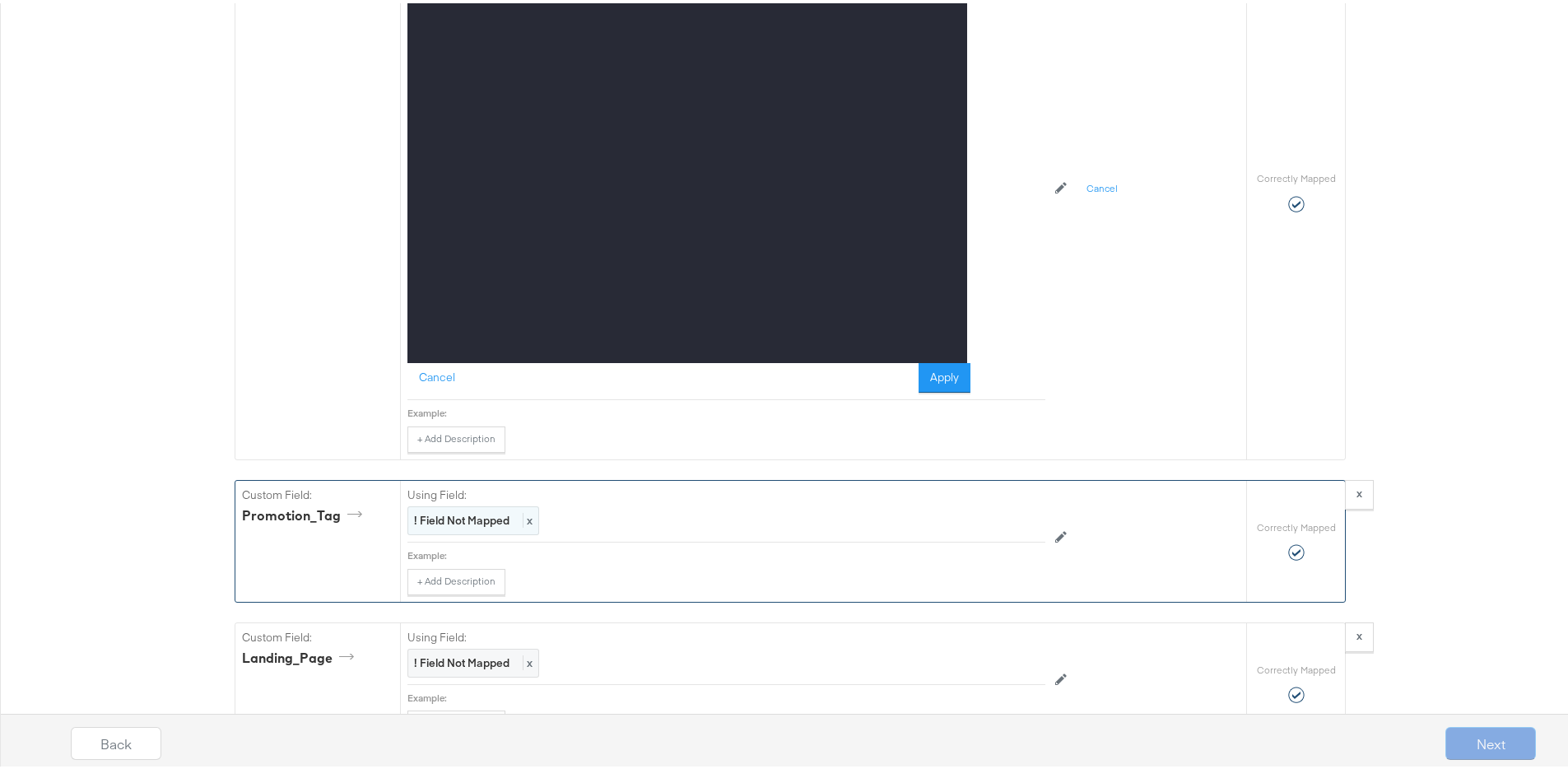 click on "! Field Not Mapped" at bounding box center (462, 517) 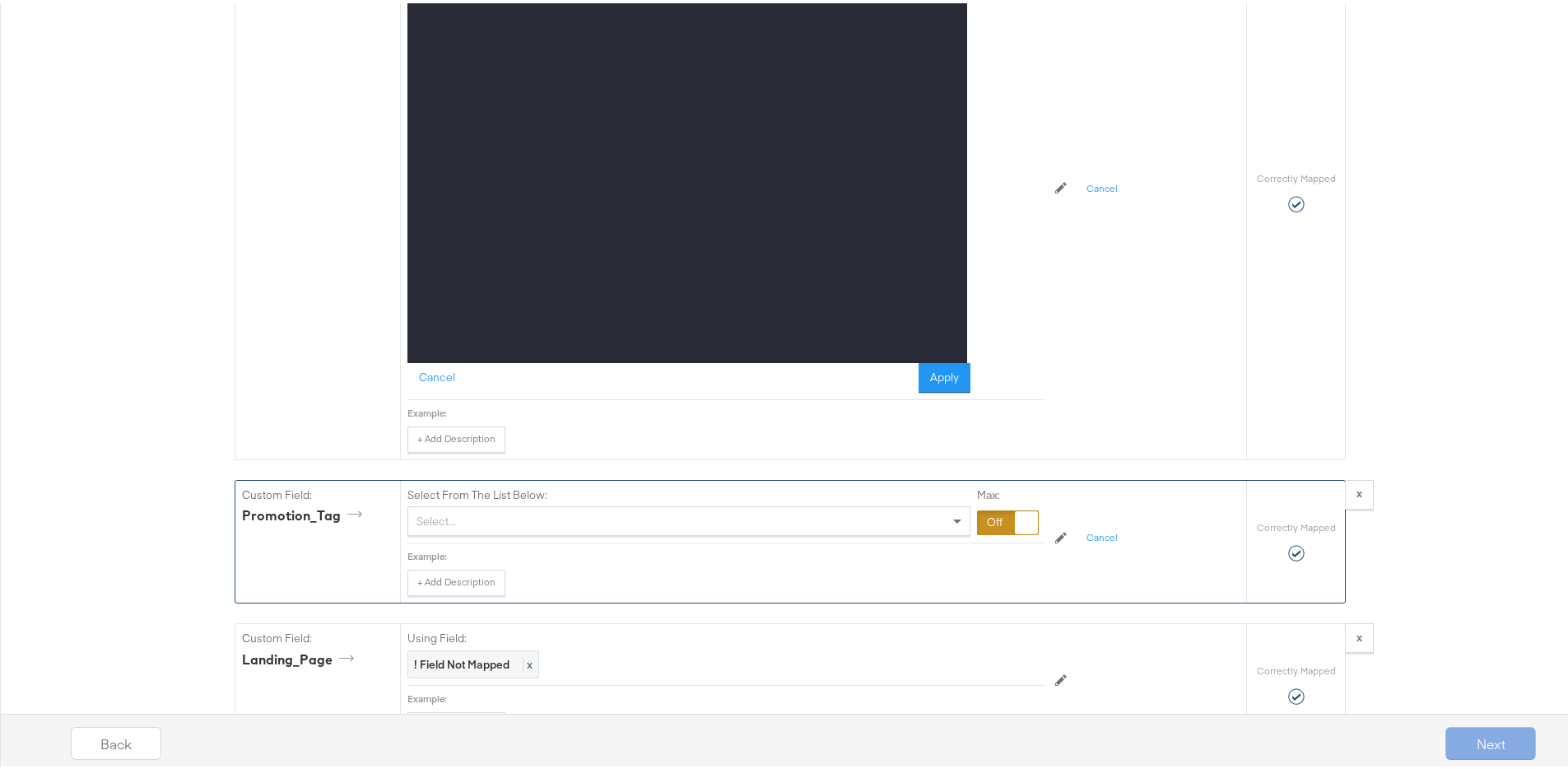 click on "Select..." at bounding box center [689, 518] 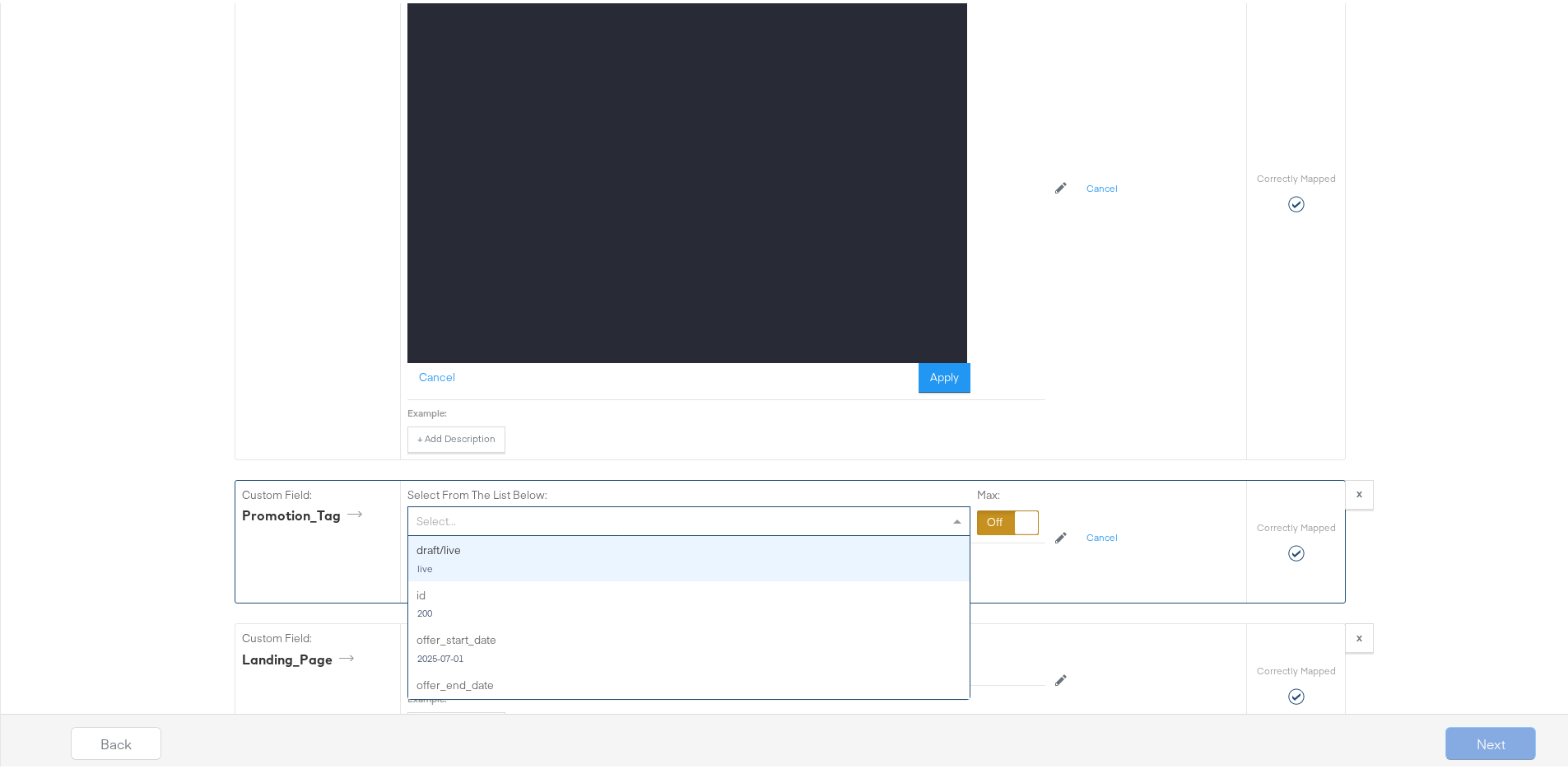 click at bounding box center [1007, 520] 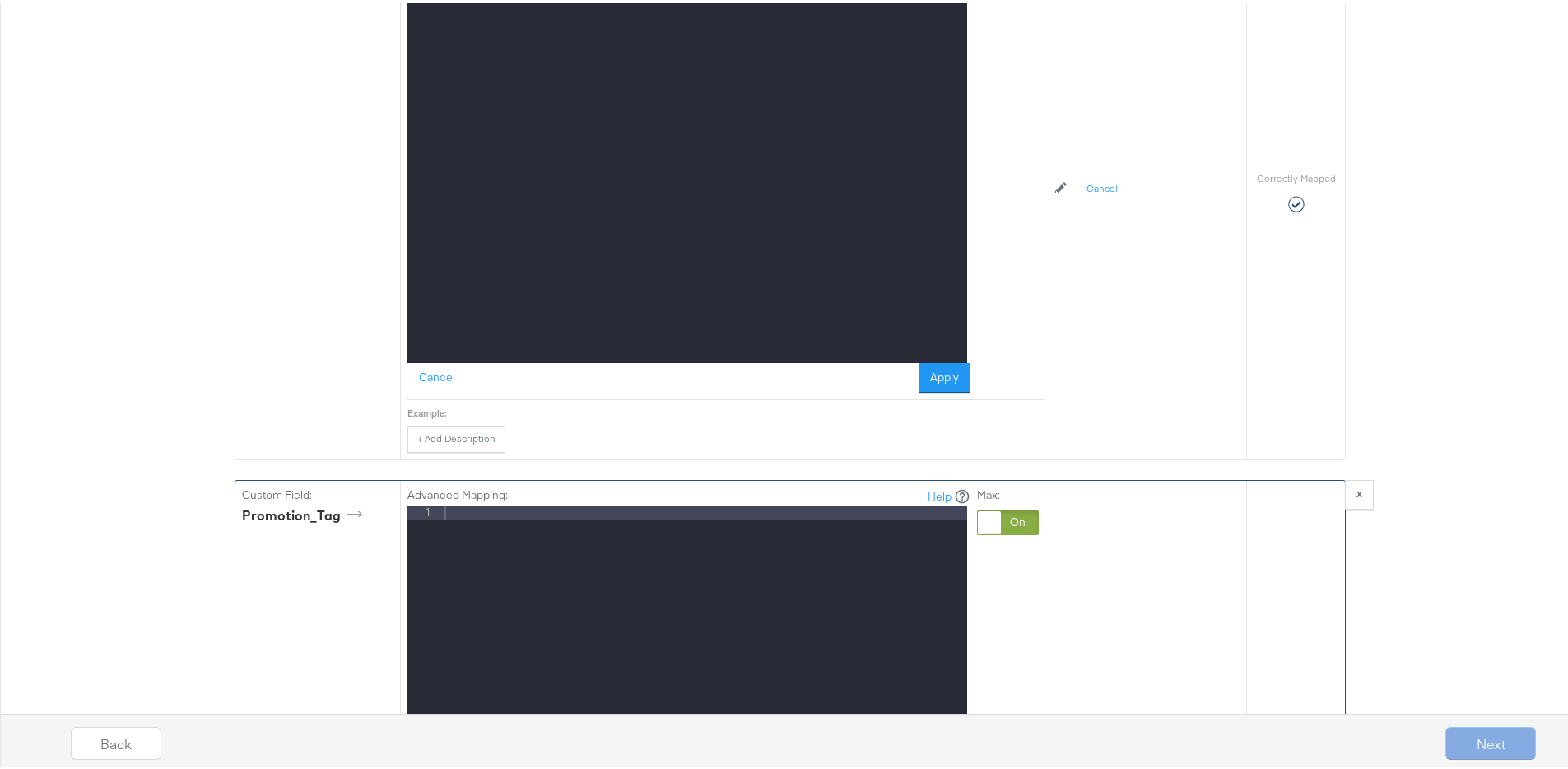 click at bounding box center [704, 167] 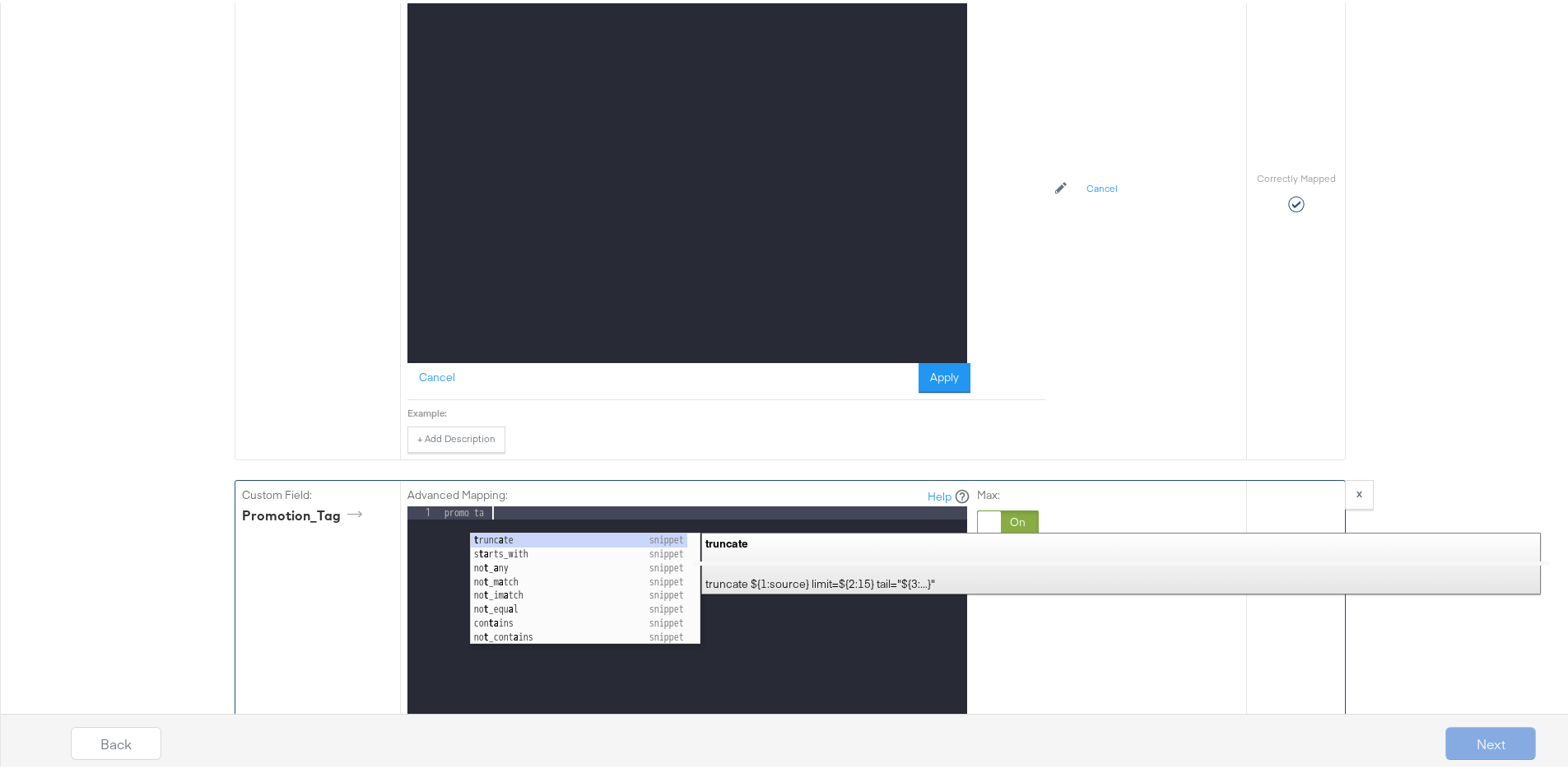 type 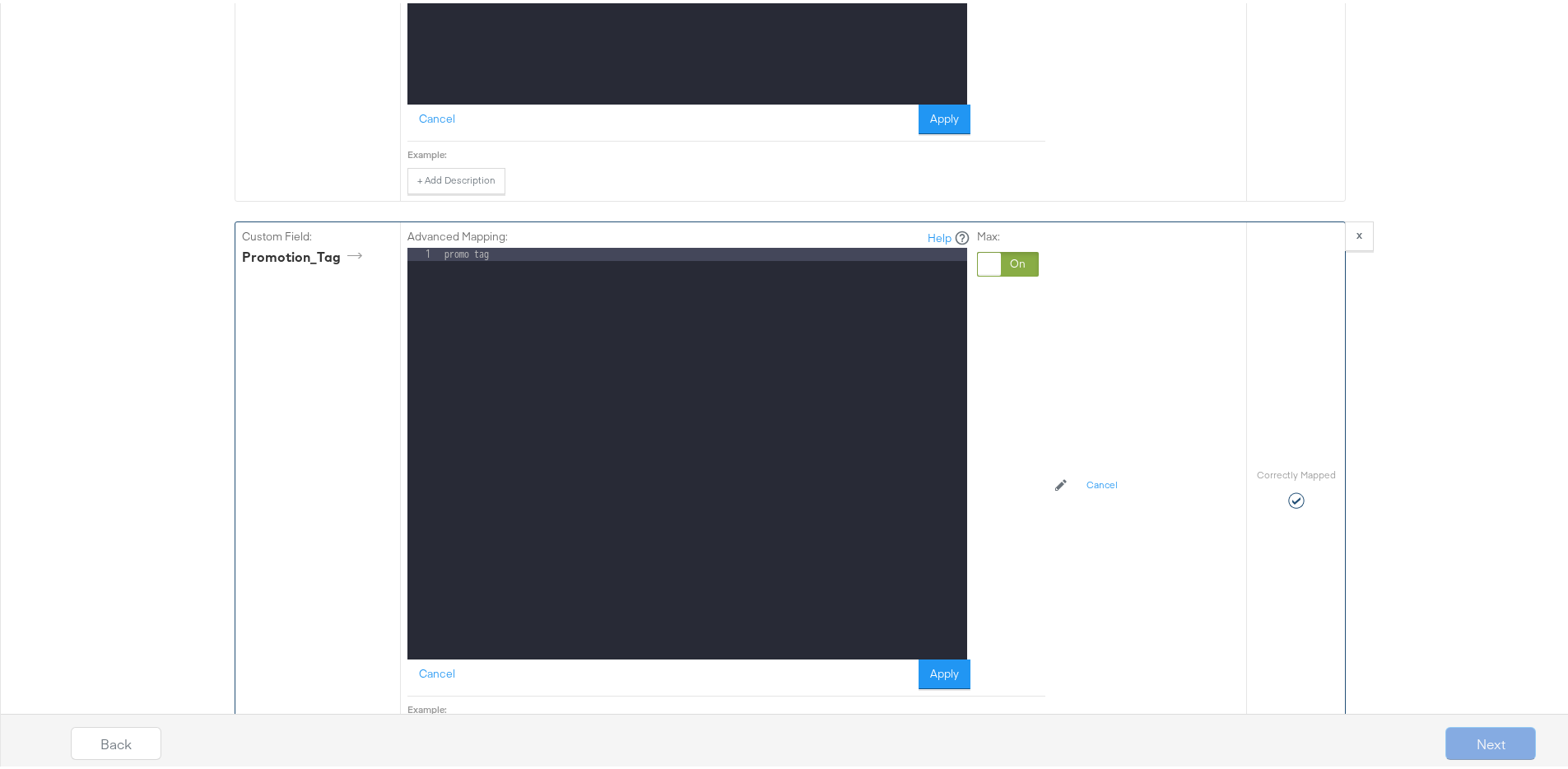 scroll, scrollTop: 2327, scrollLeft: 0, axis: vertical 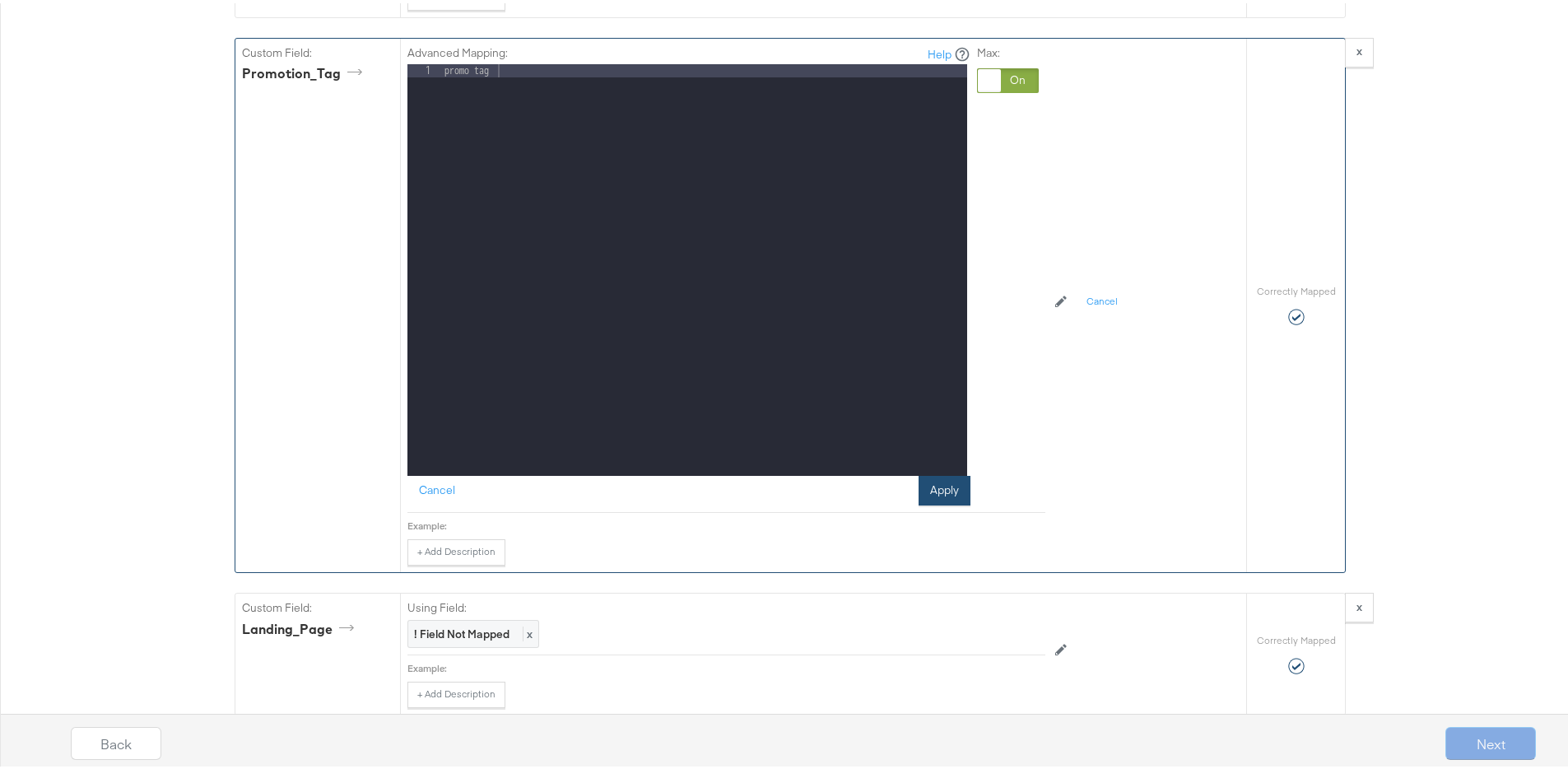 click on "Apply" at bounding box center (944, 487) 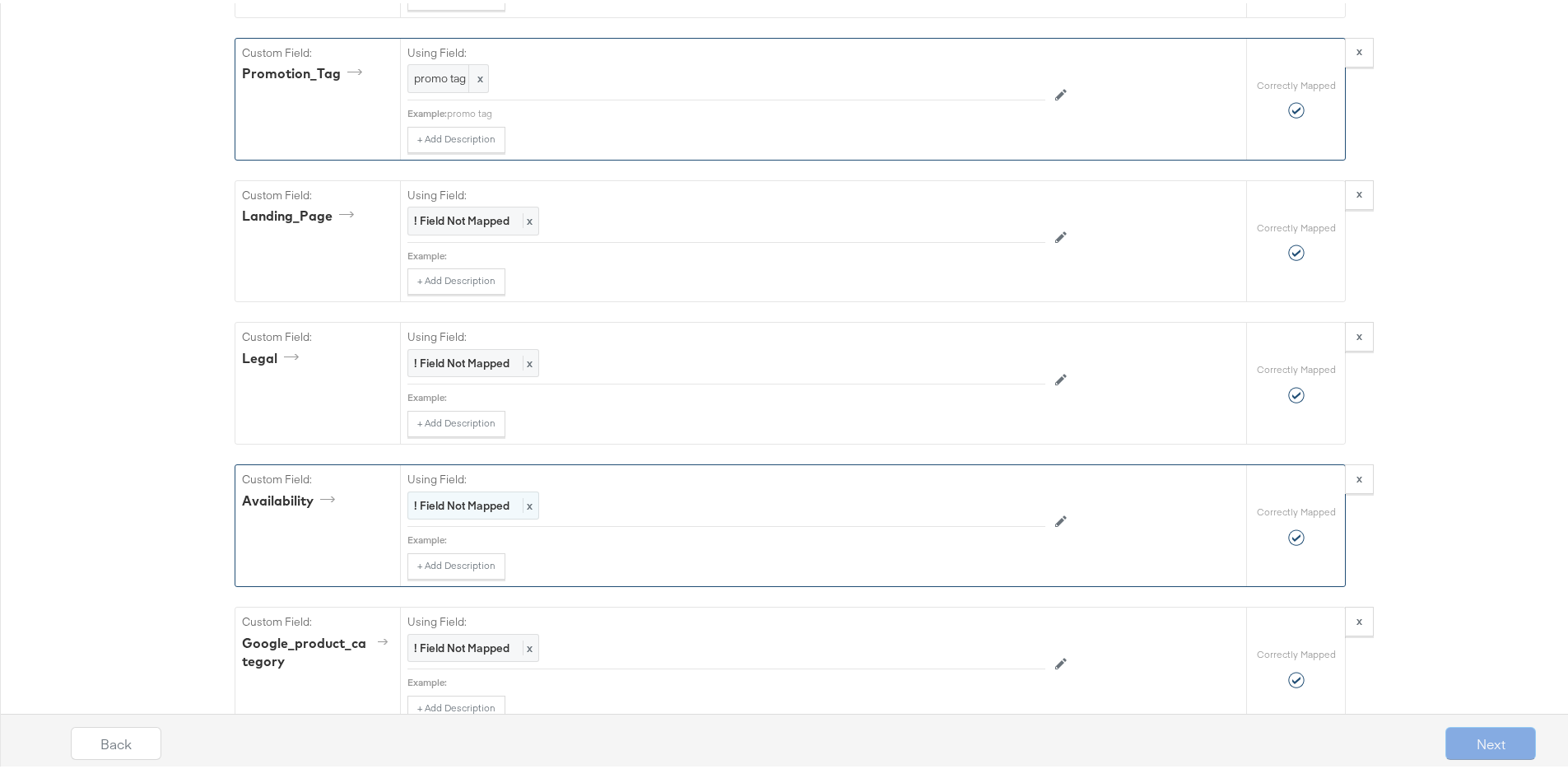 click on "! Field Not Mapped" at bounding box center (462, 502) 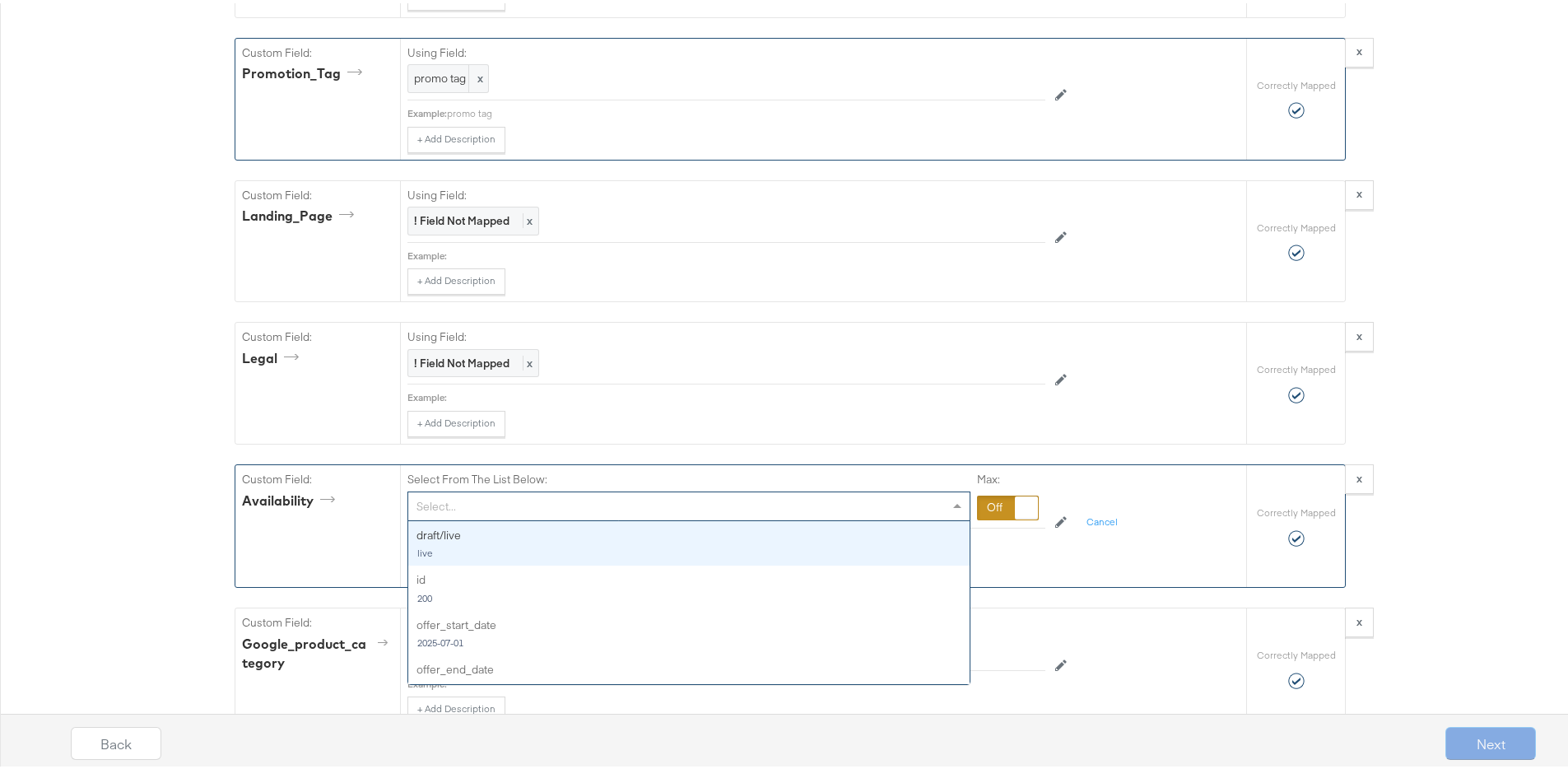 click on "Select..." at bounding box center [689, 503] 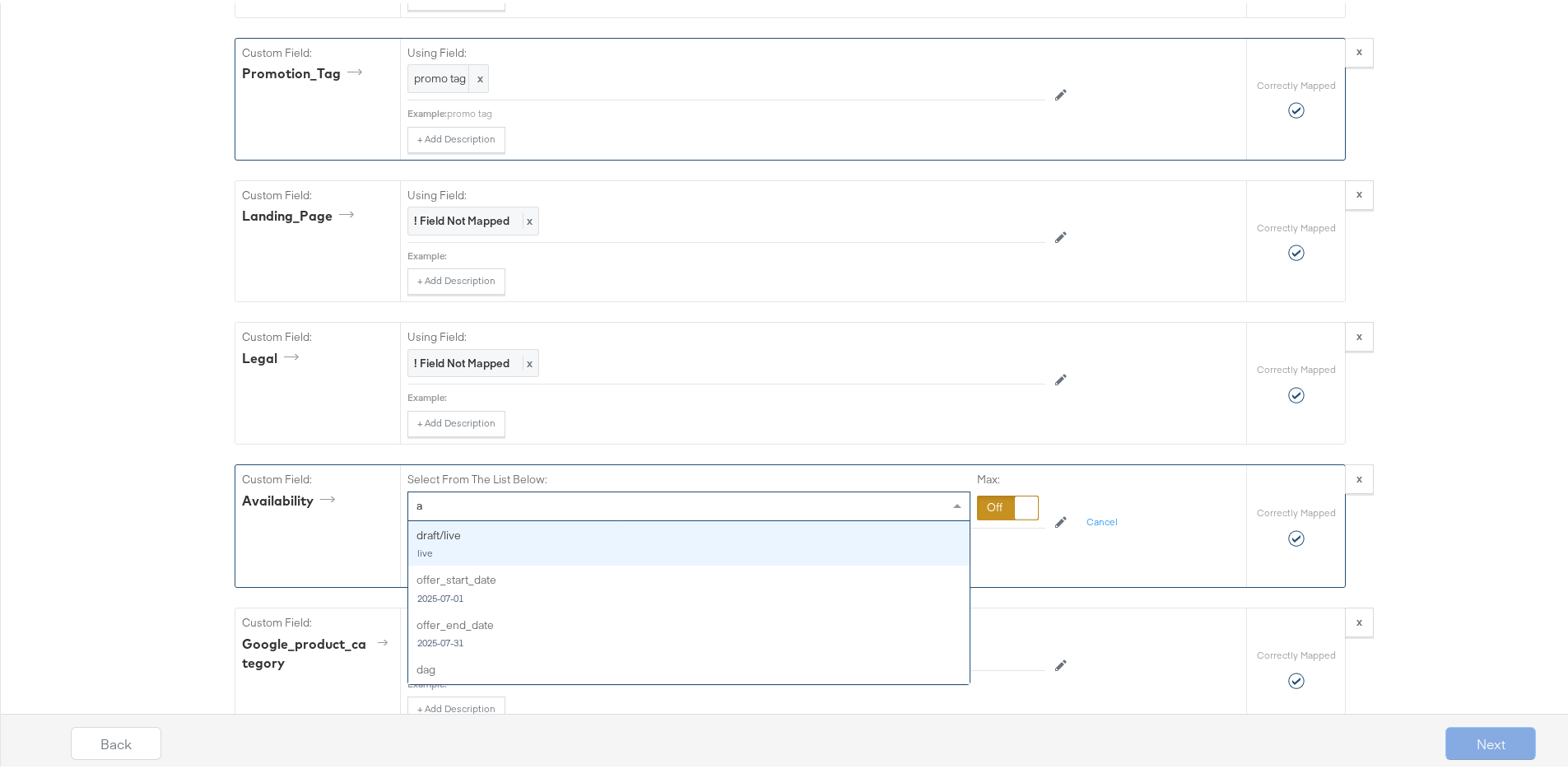 type on "av" 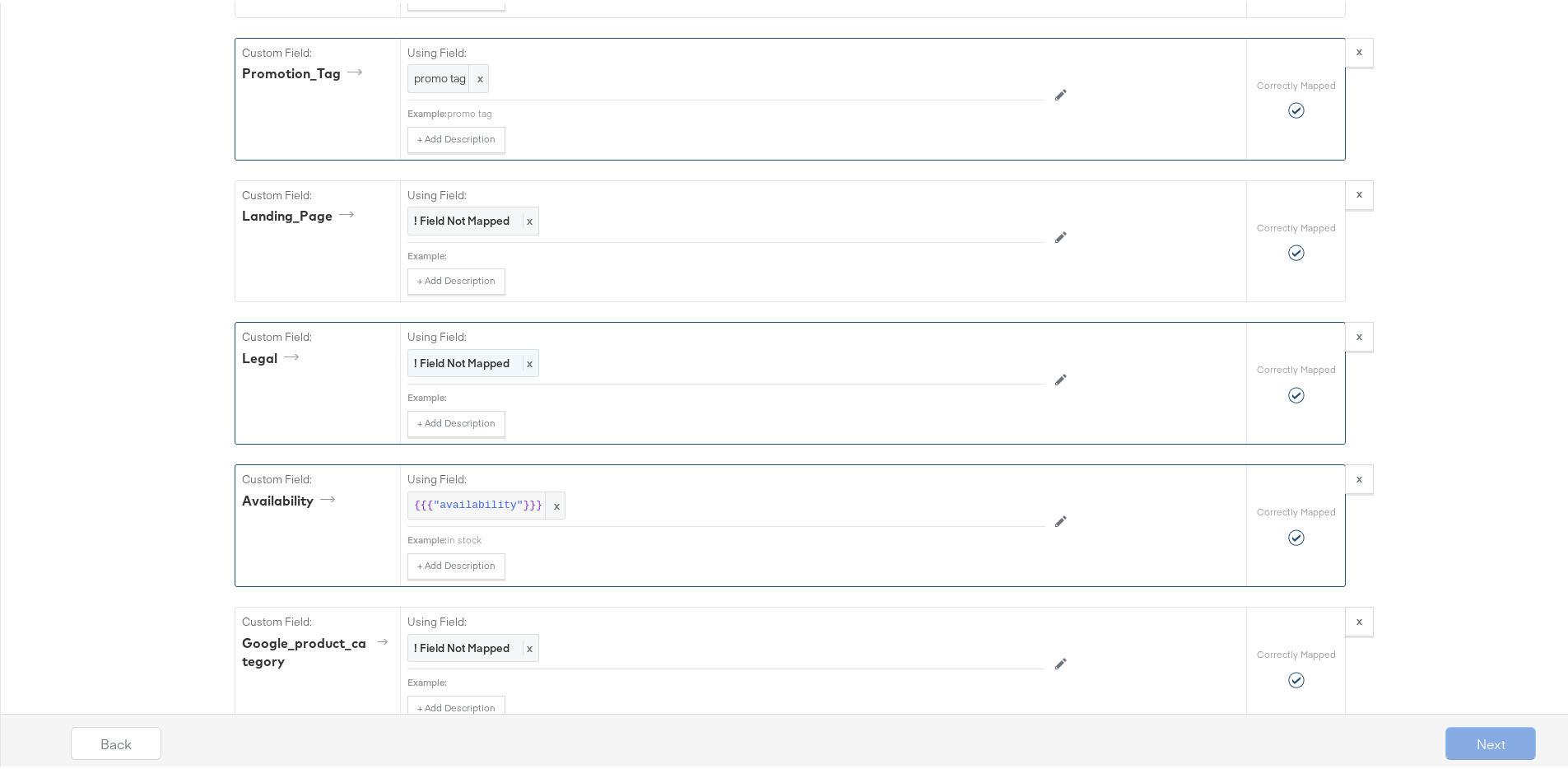 click on "! Field Not Mapped" at bounding box center (462, 360) 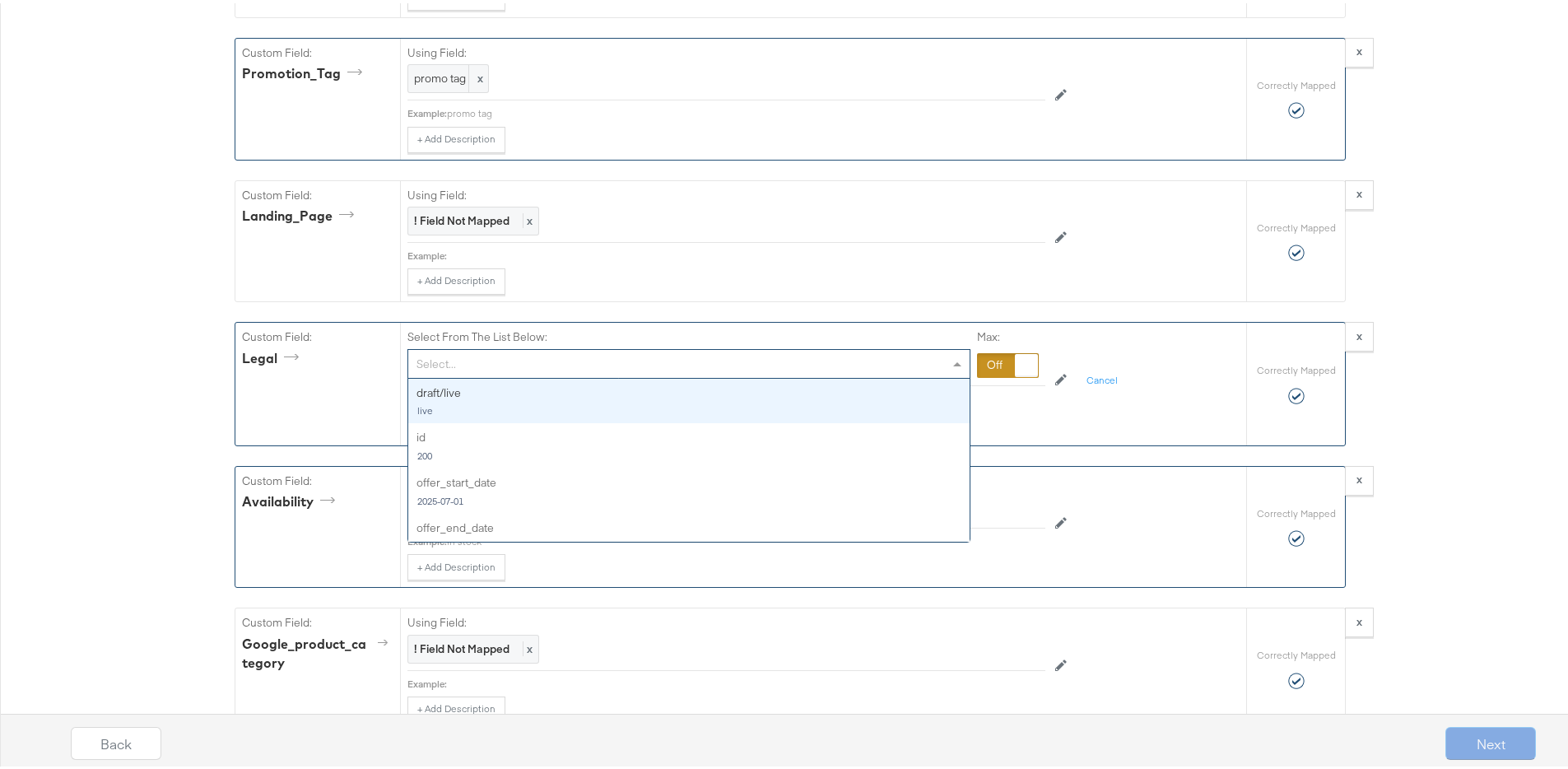 click on "Select..." at bounding box center (689, 361) 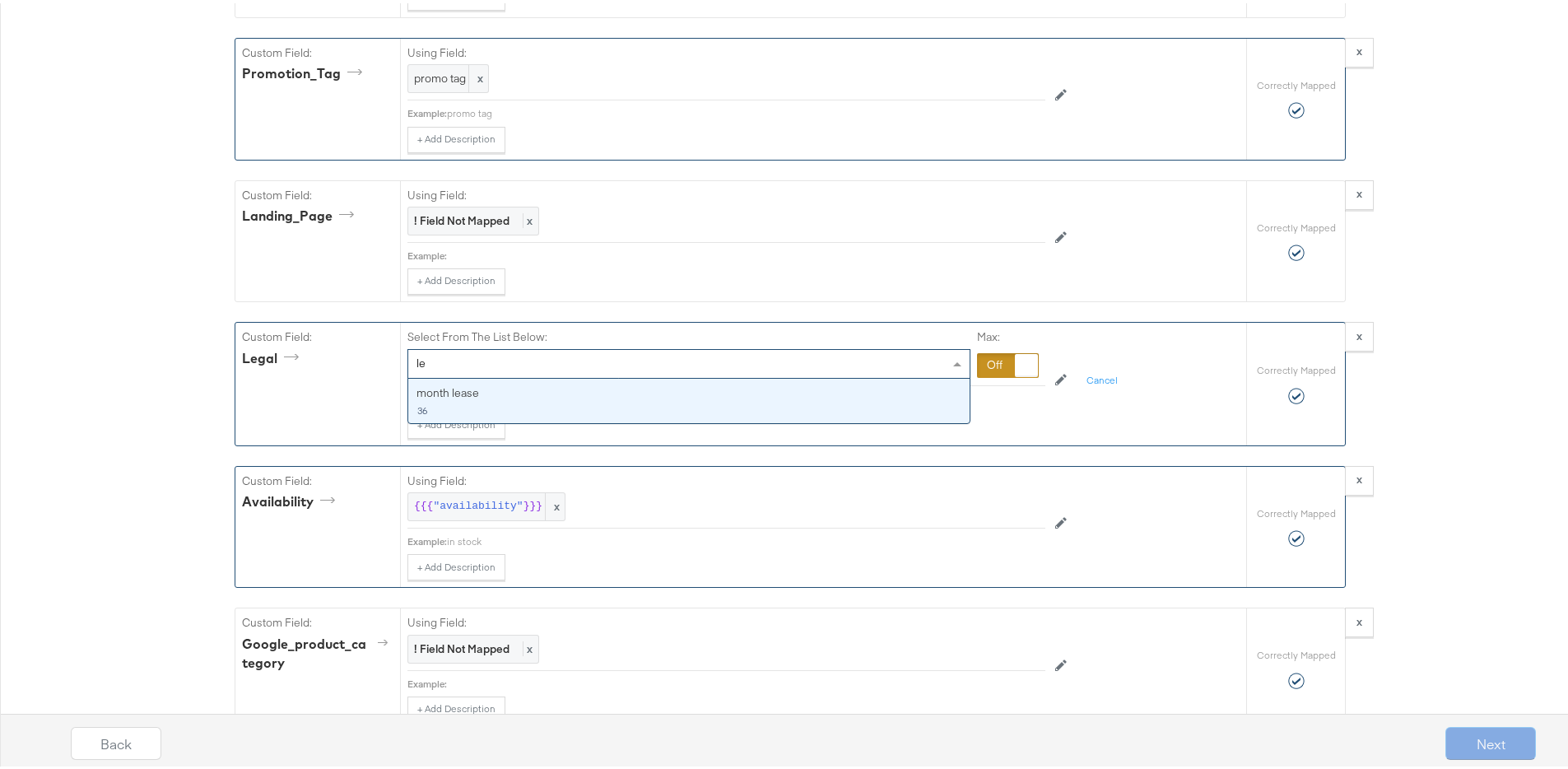 type on "l" 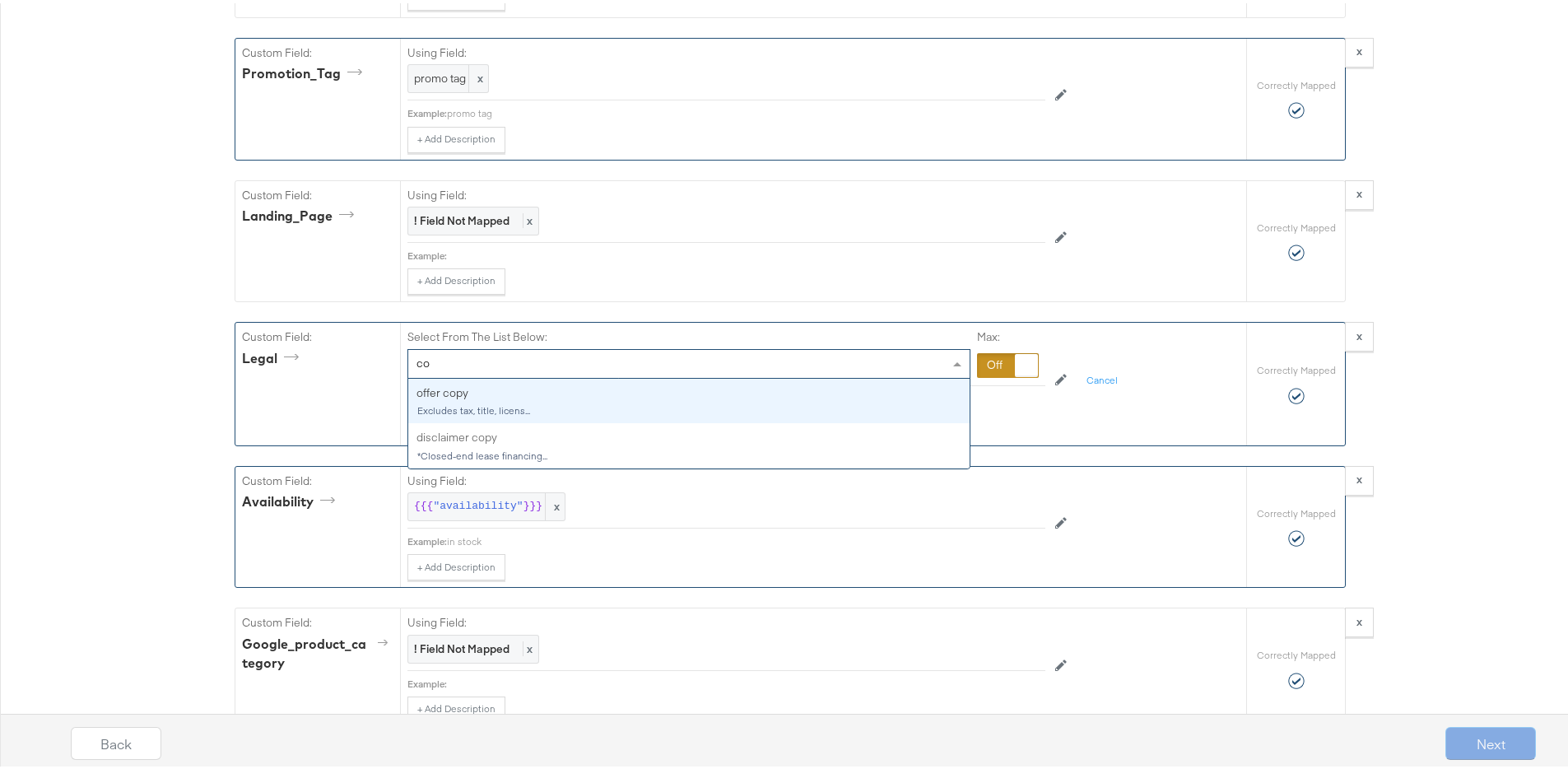 type on "copy" 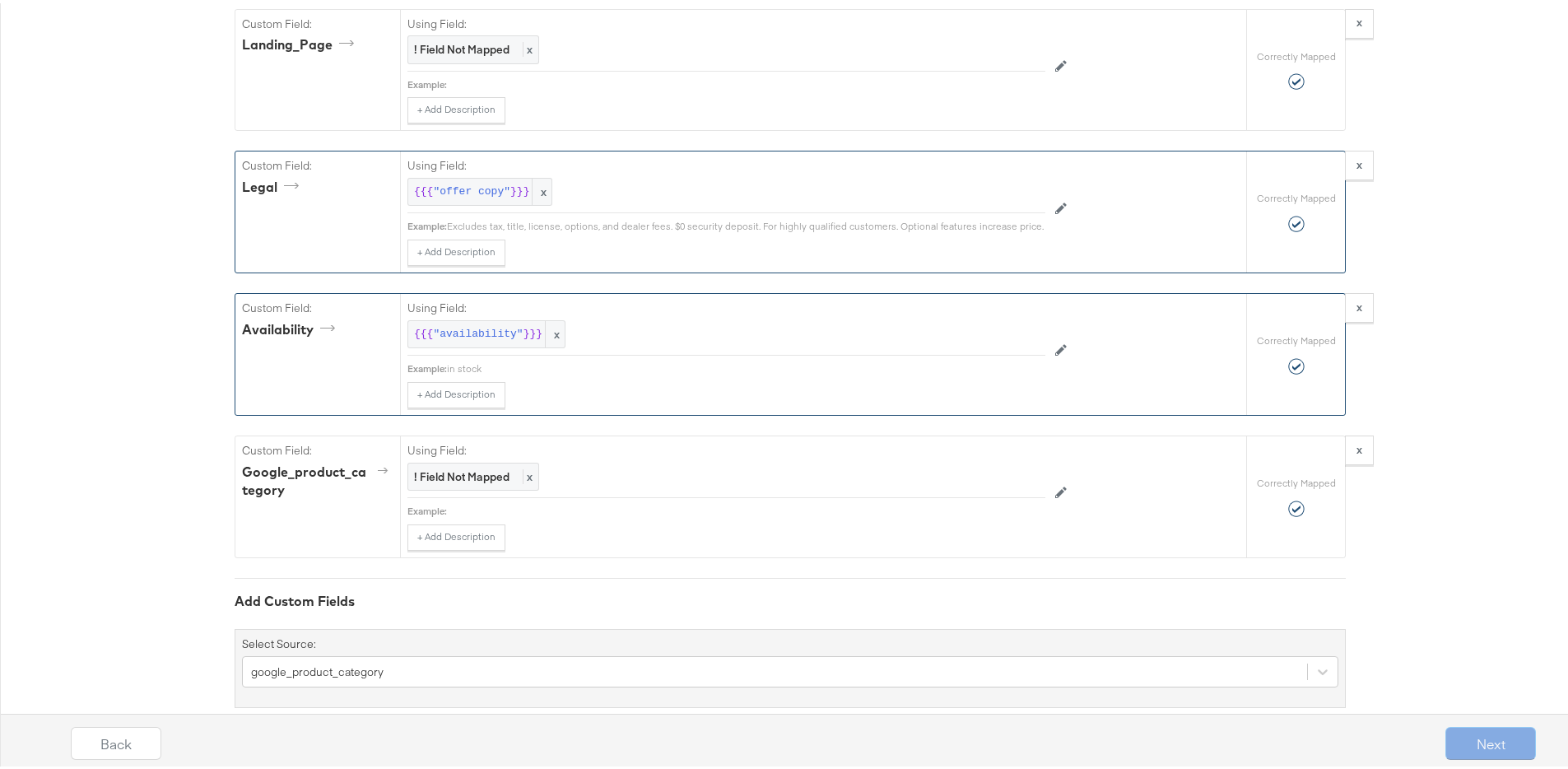 scroll, scrollTop: 2541, scrollLeft: 0, axis: vertical 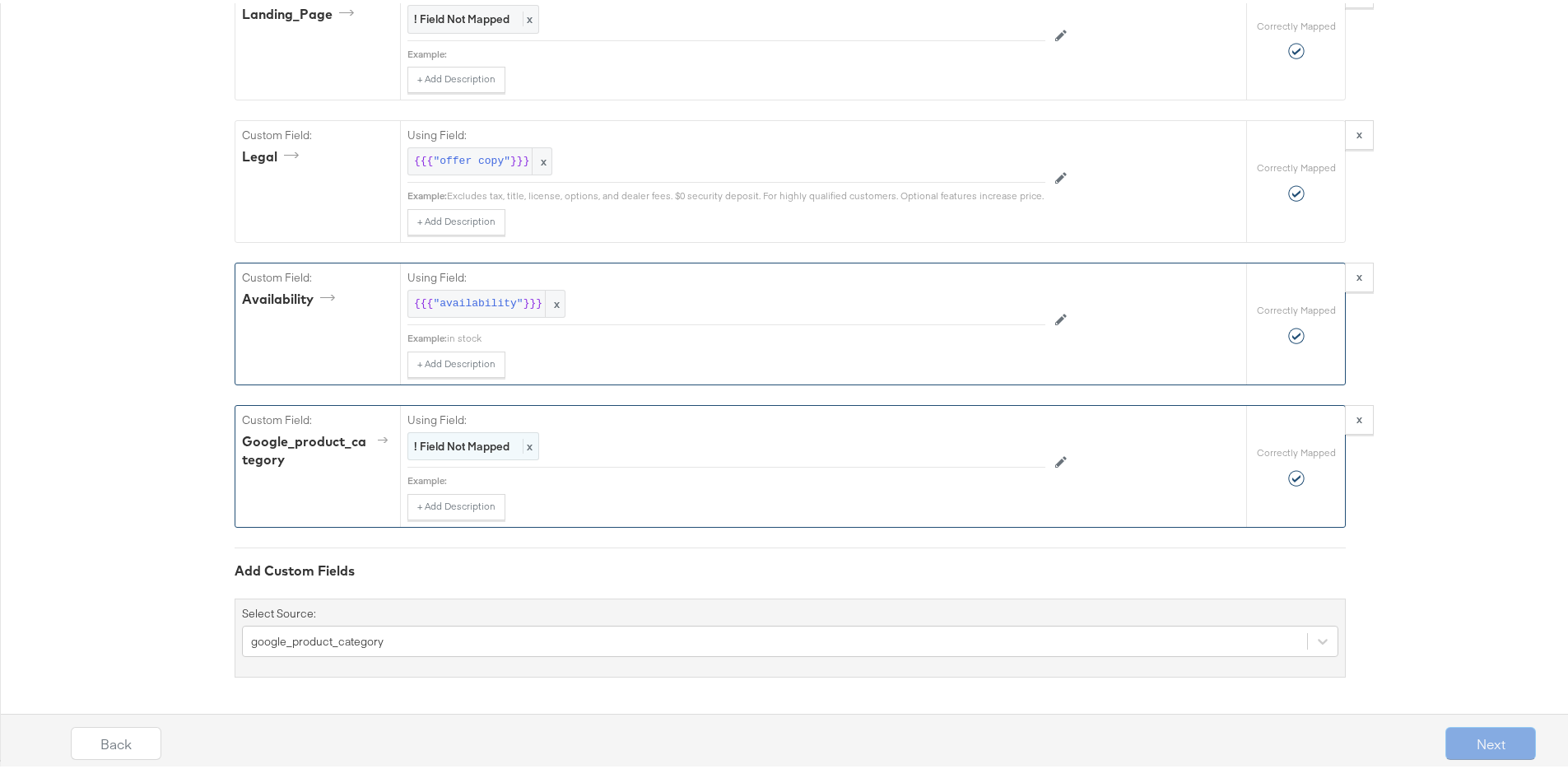 click on "! Field Not Mapped" at bounding box center (462, 443) 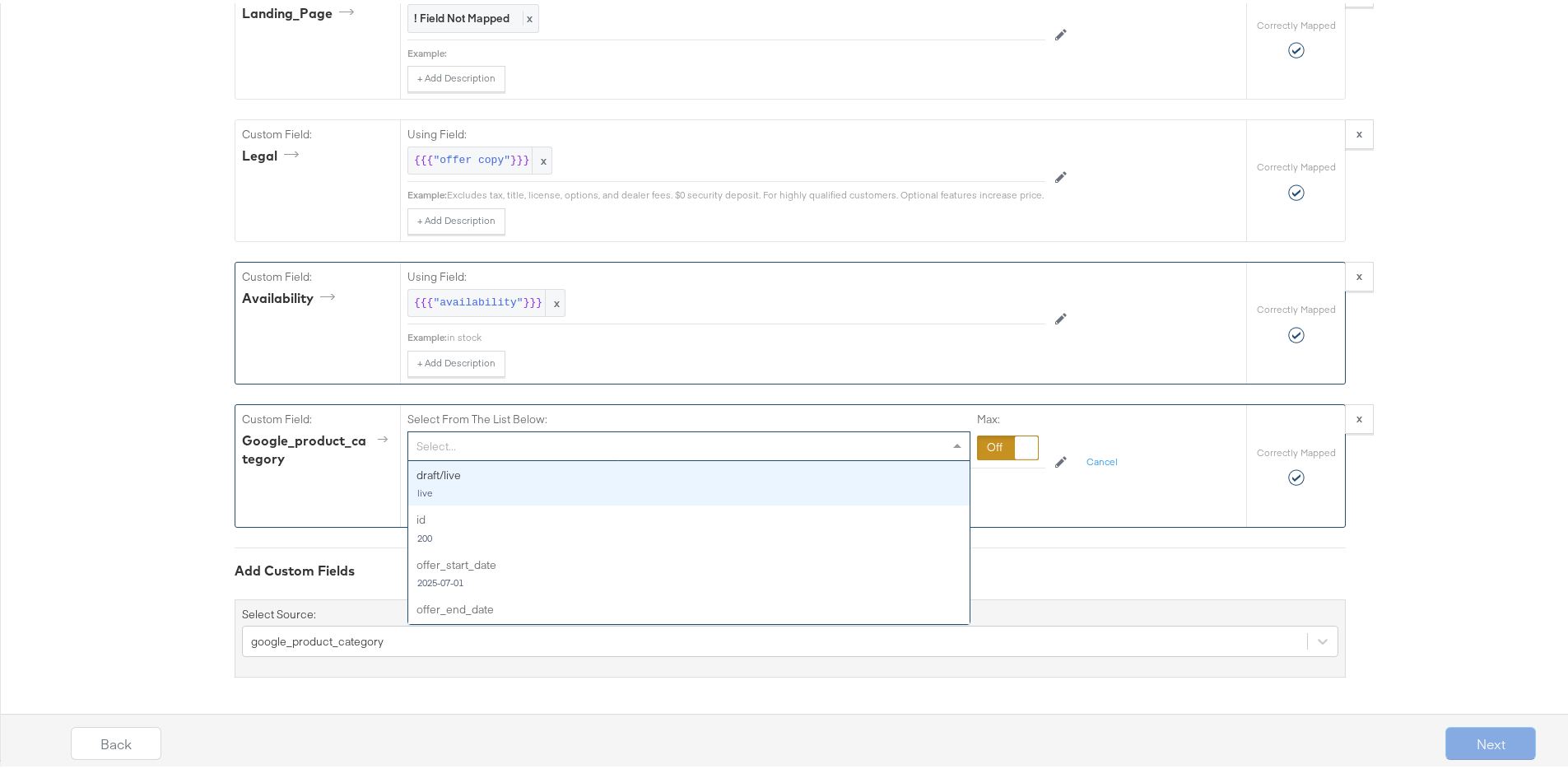 click on "Select..." at bounding box center (689, 443) 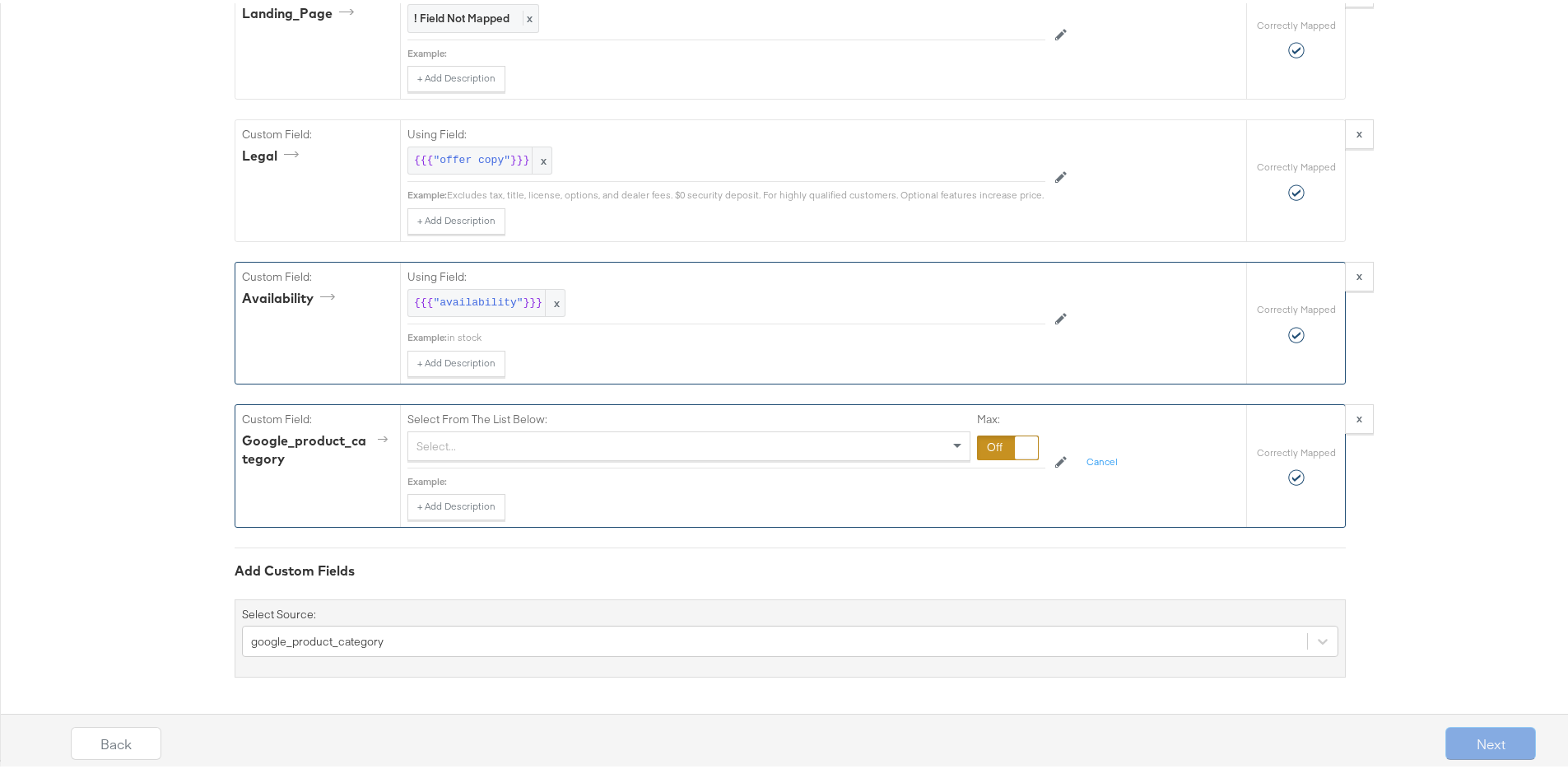 click at bounding box center [1007, 445] 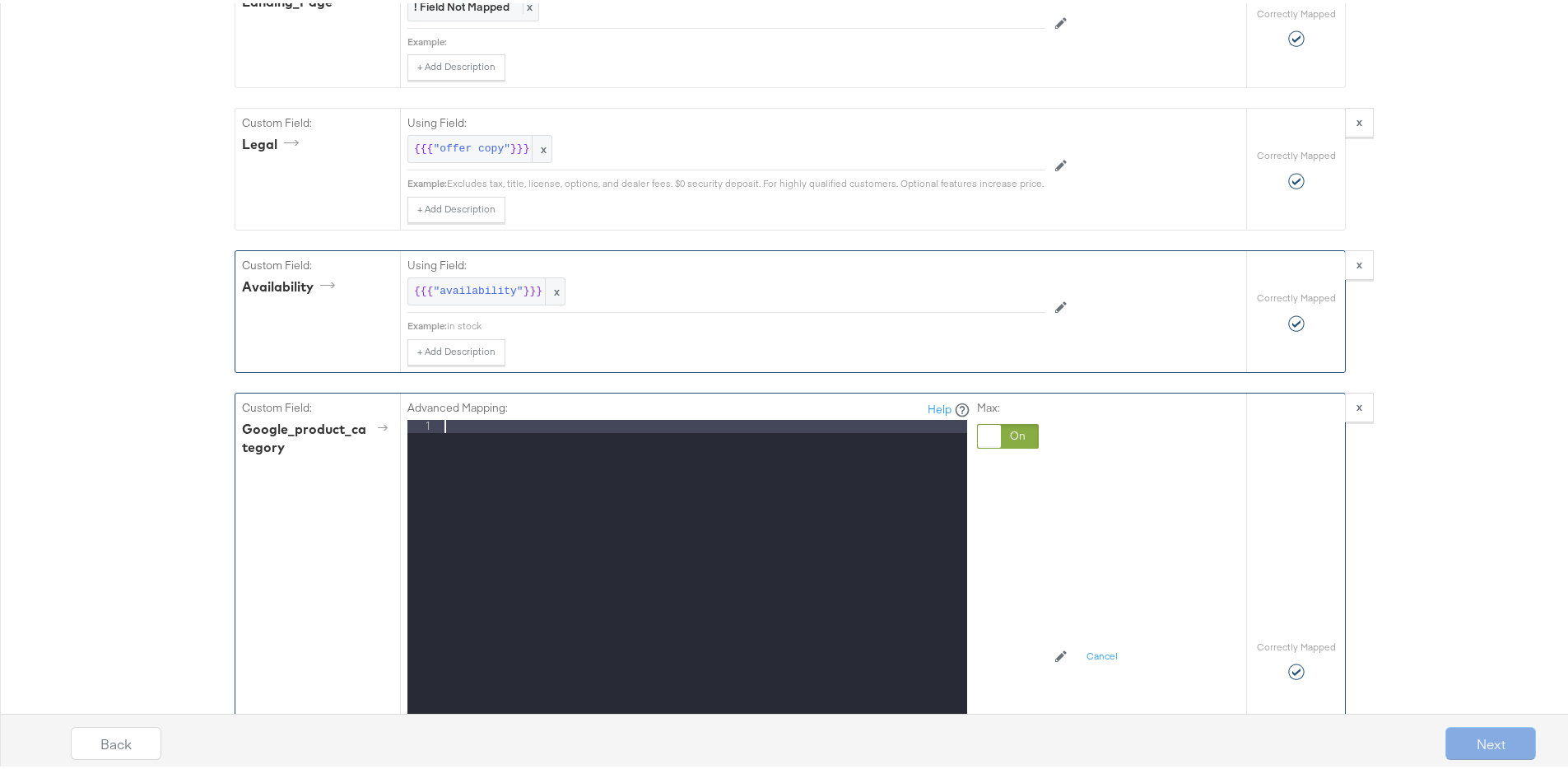 click at bounding box center (704, 636) 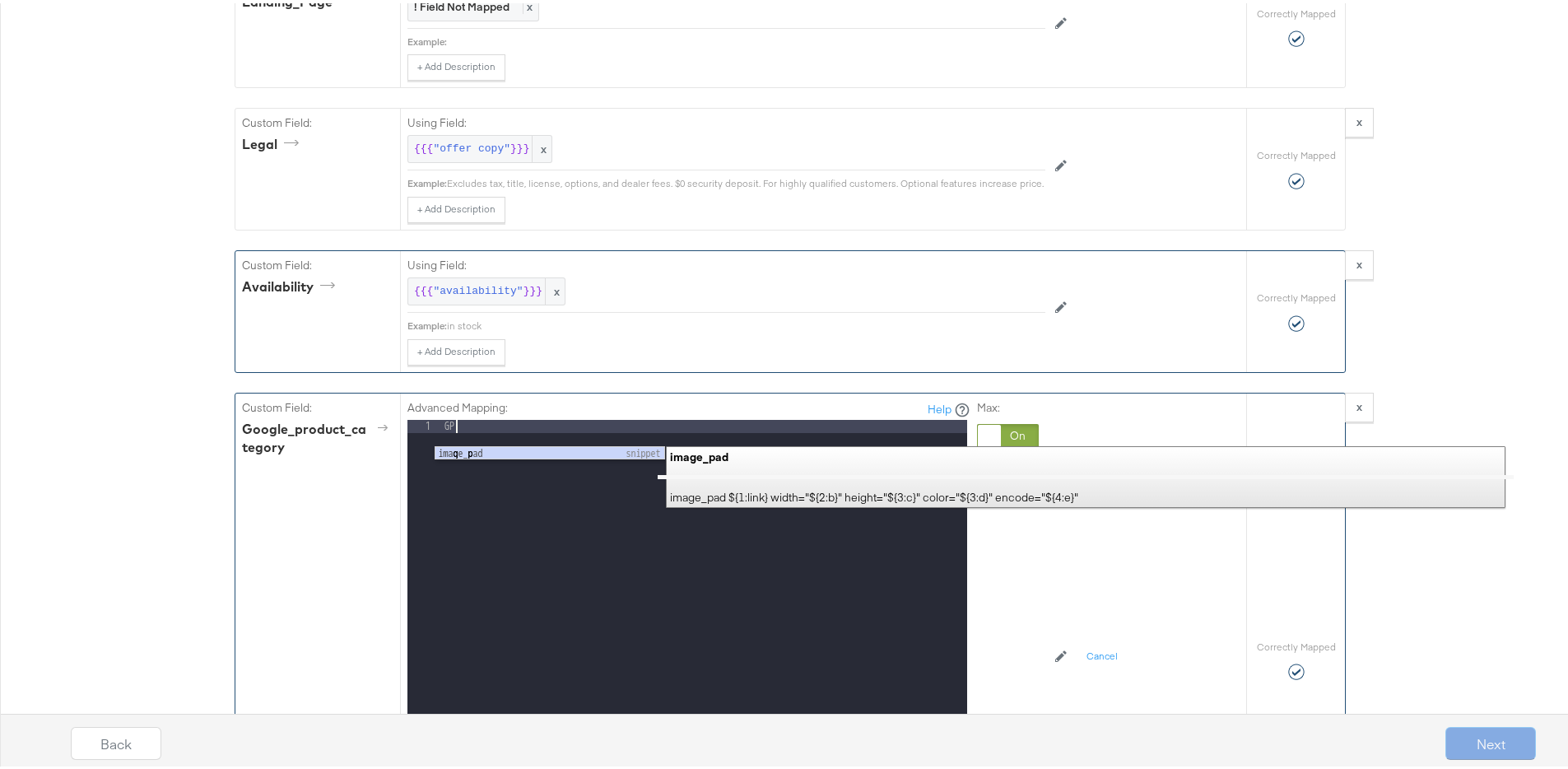 type 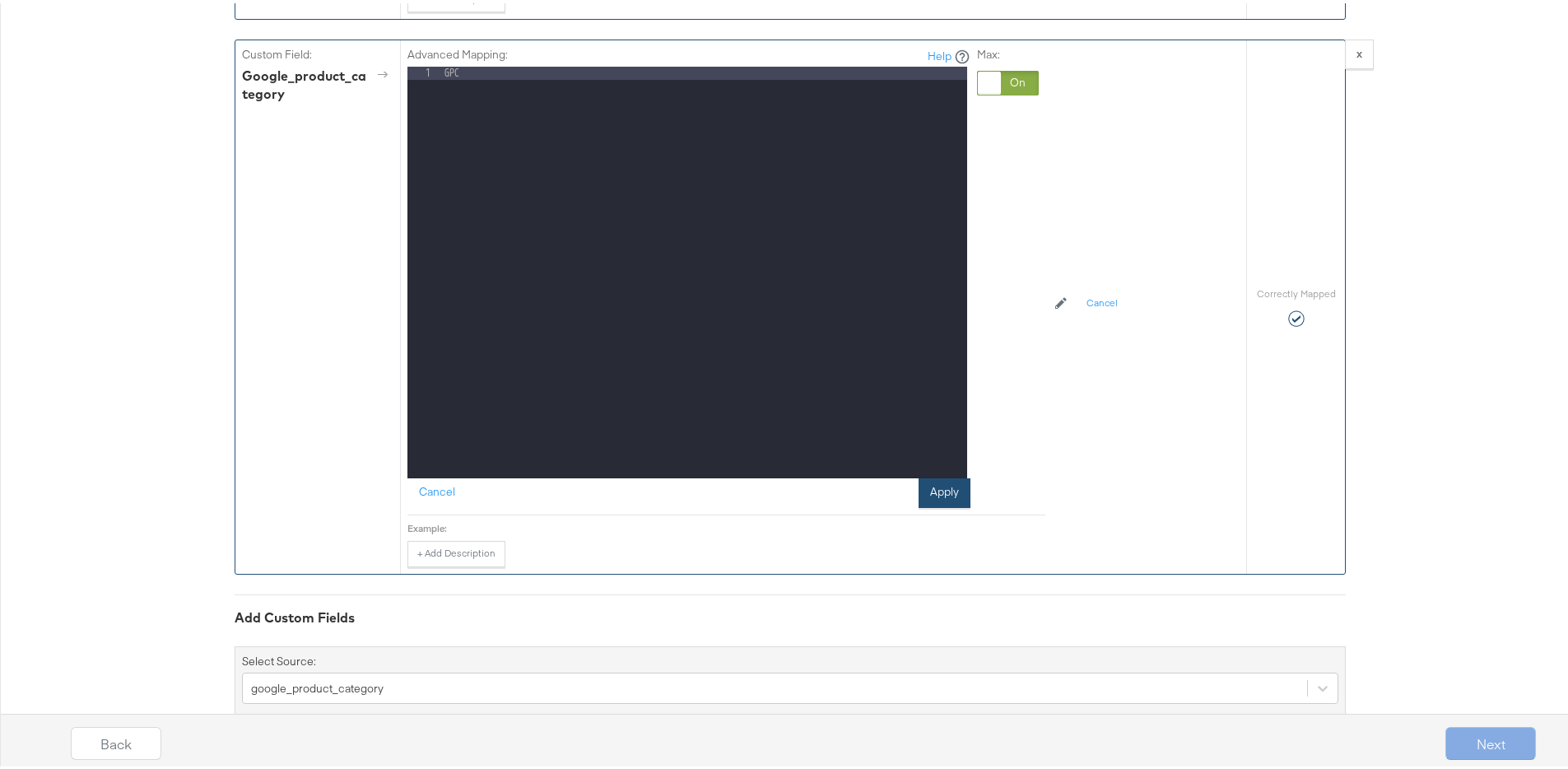 click on "Apply" at bounding box center [944, 490] 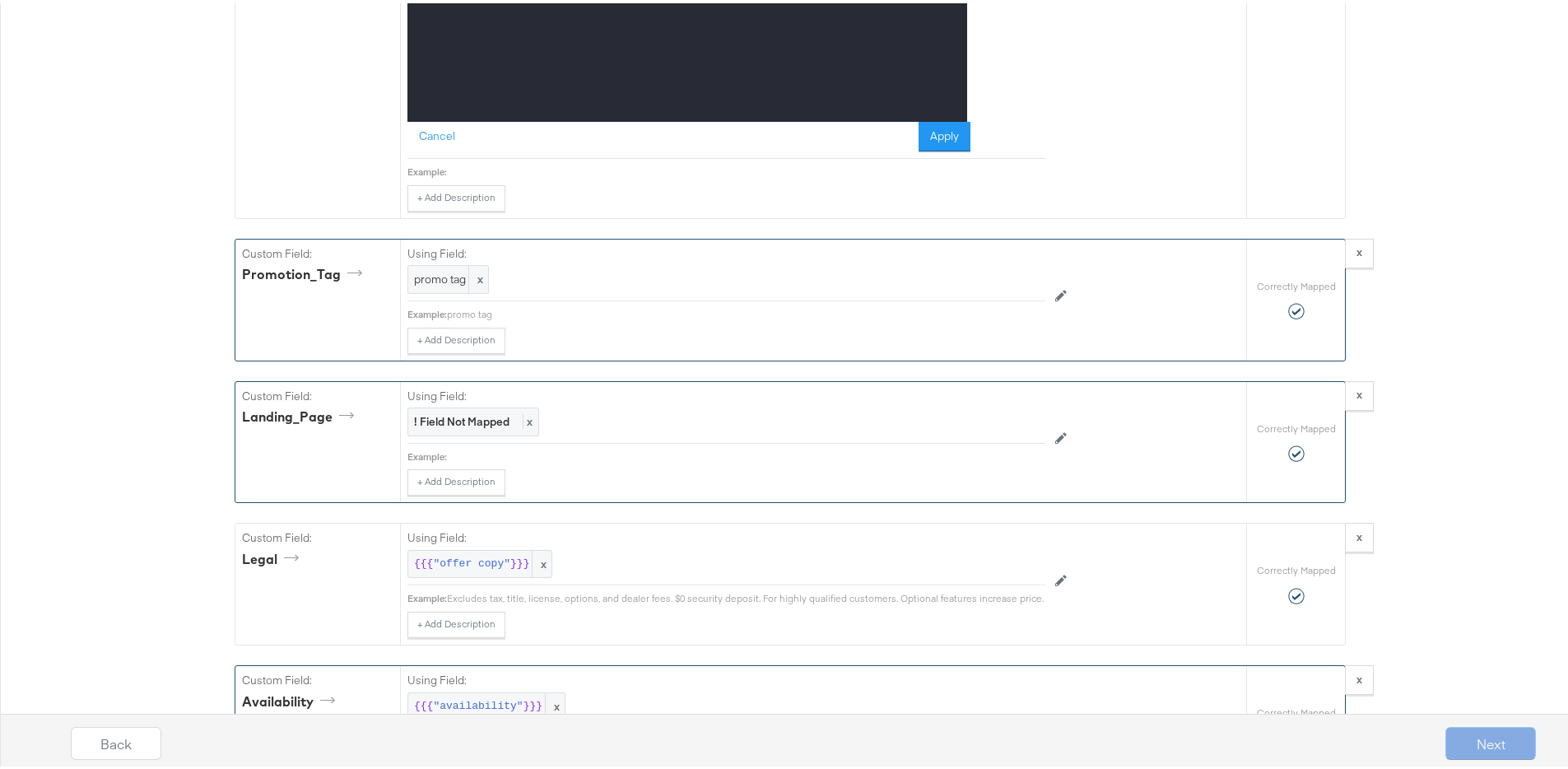 scroll, scrollTop: 2130, scrollLeft: 0, axis: vertical 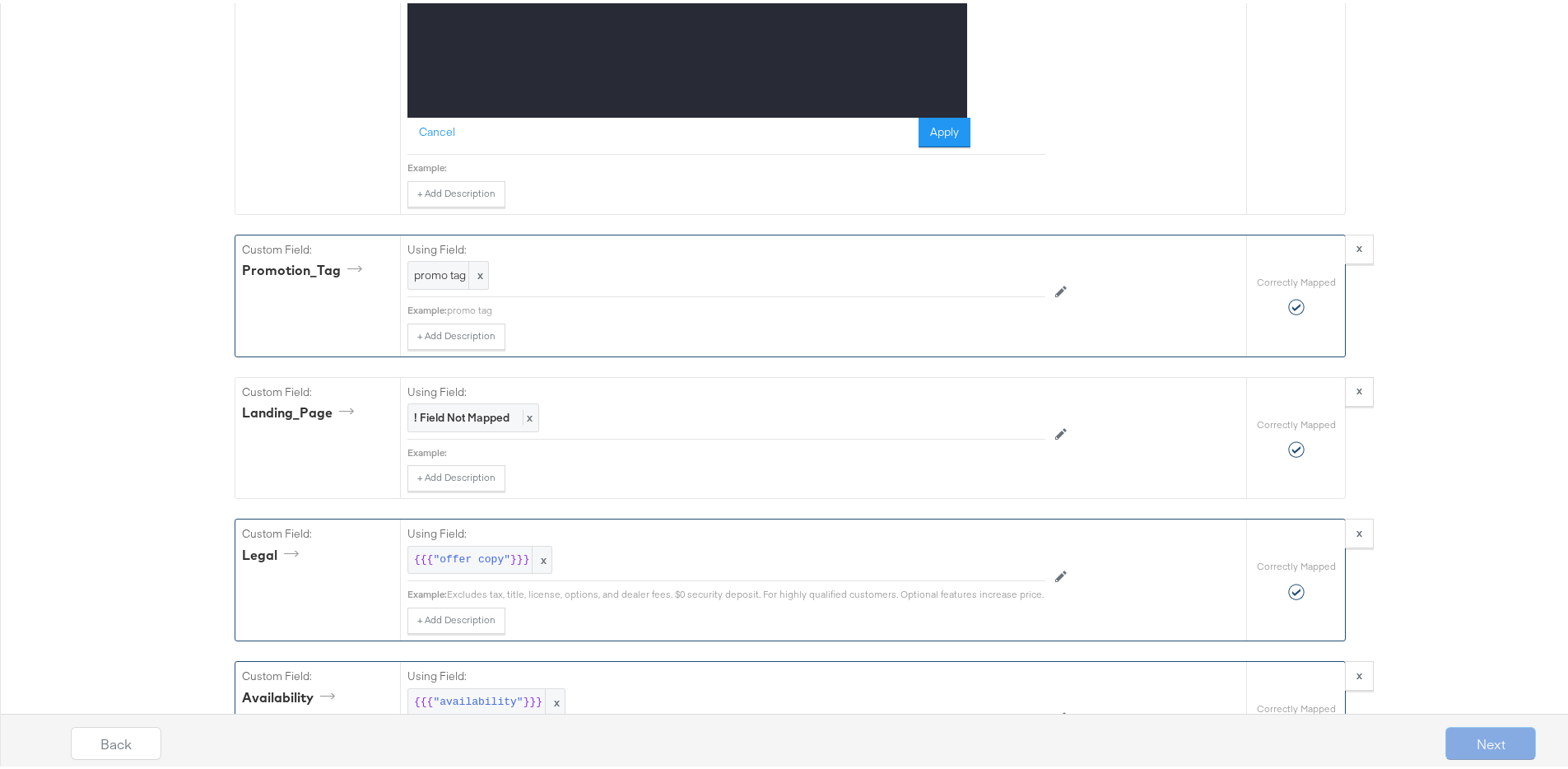 drag, startPoint x: 951, startPoint y: 142, endPoint x: 944, endPoint y: 178, distance: 36.67424 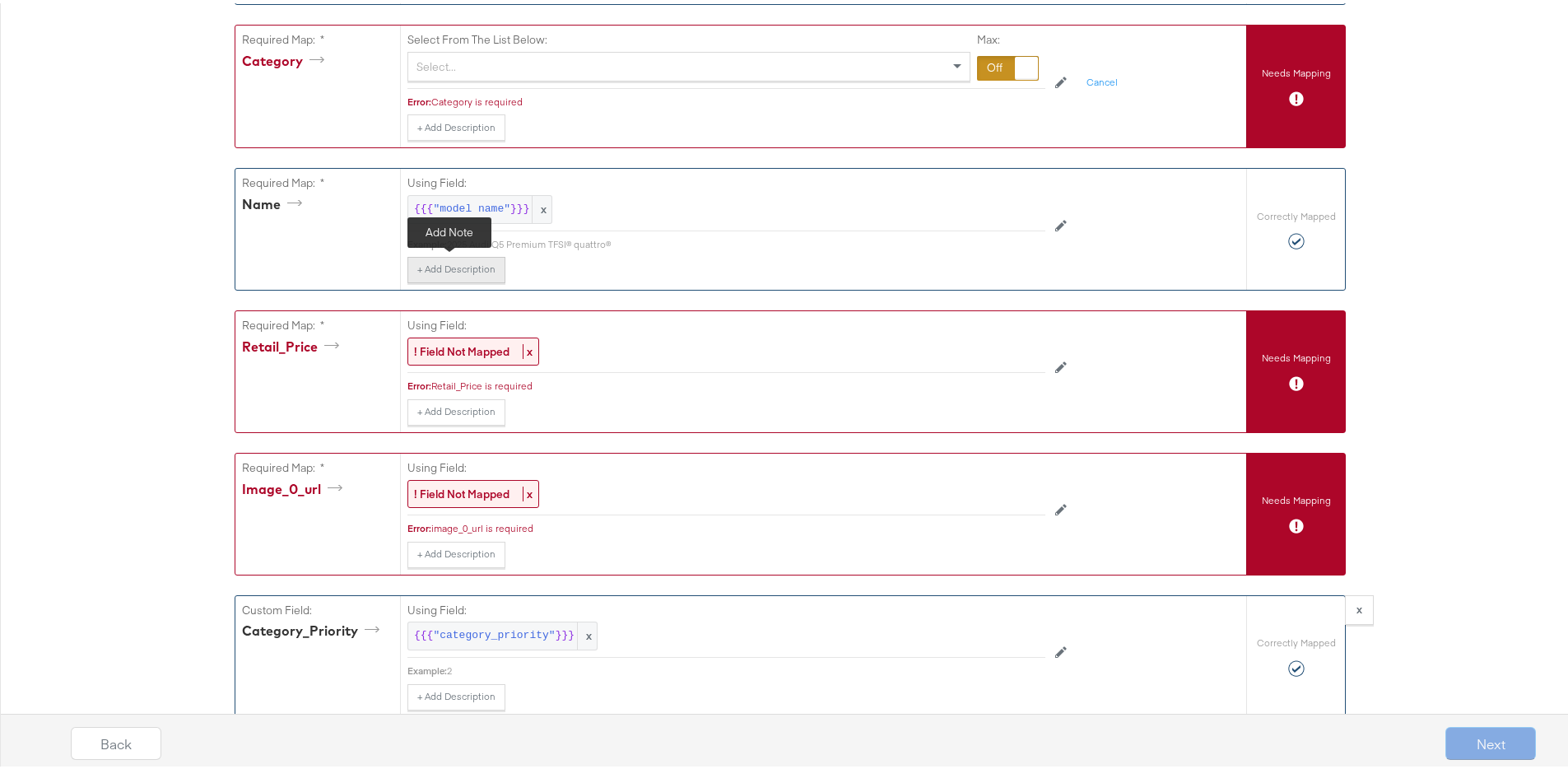 scroll, scrollTop: 477, scrollLeft: 0, axis: vertical 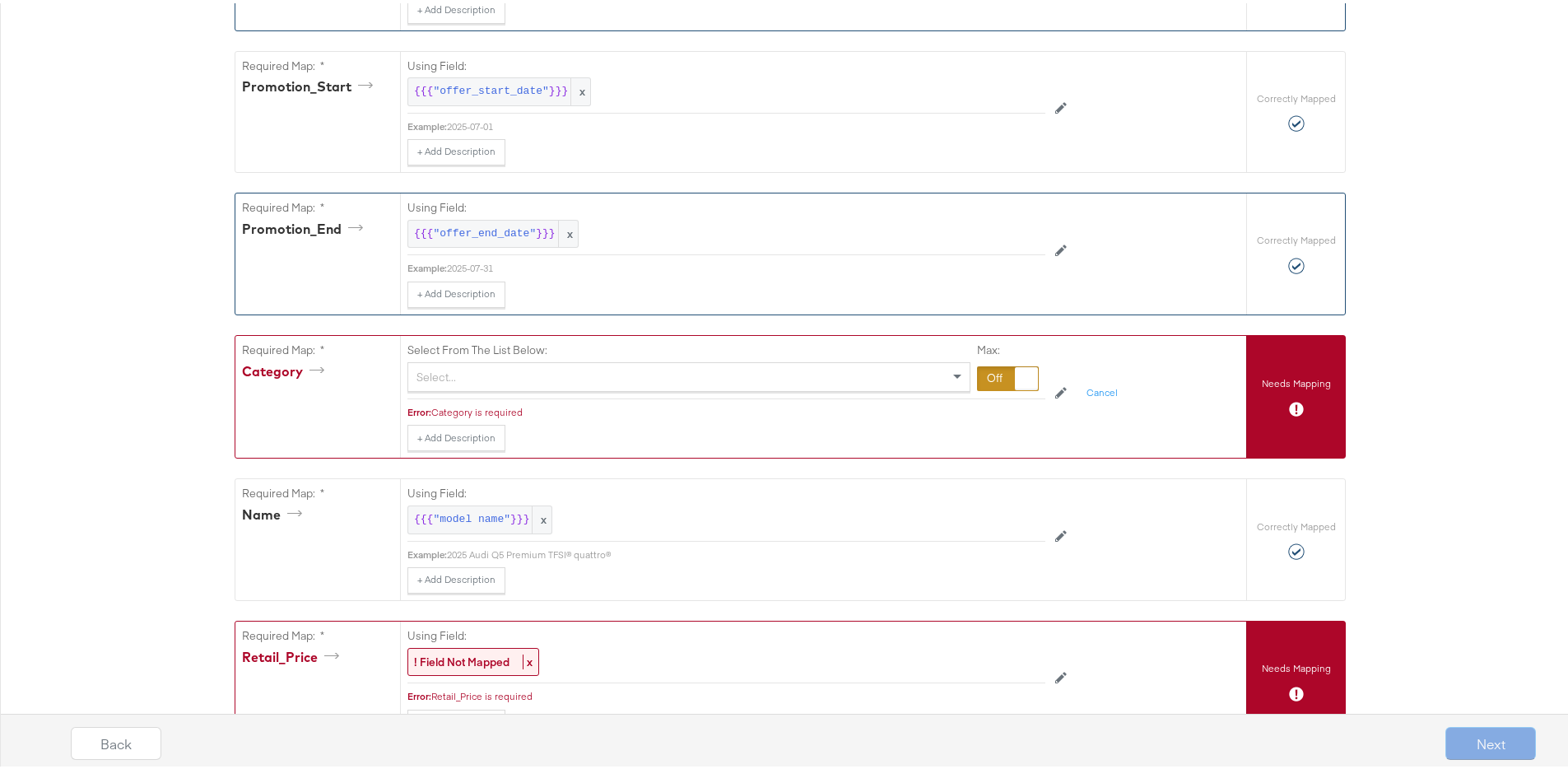 click on "Select..." at bounding box center (689, 374) 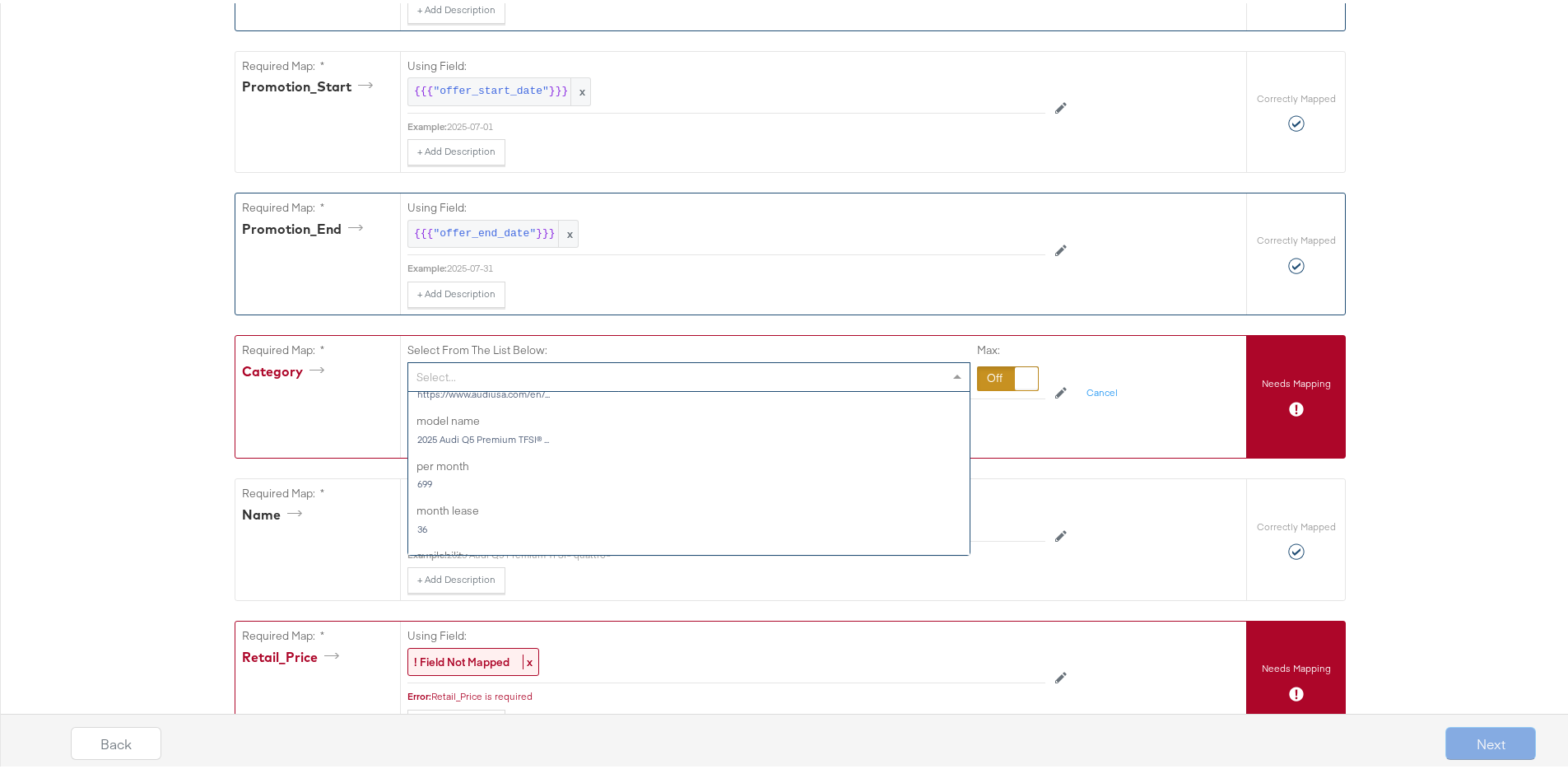 scroll, scrollTop: 600, scrollLeft: 0, axis: vertical 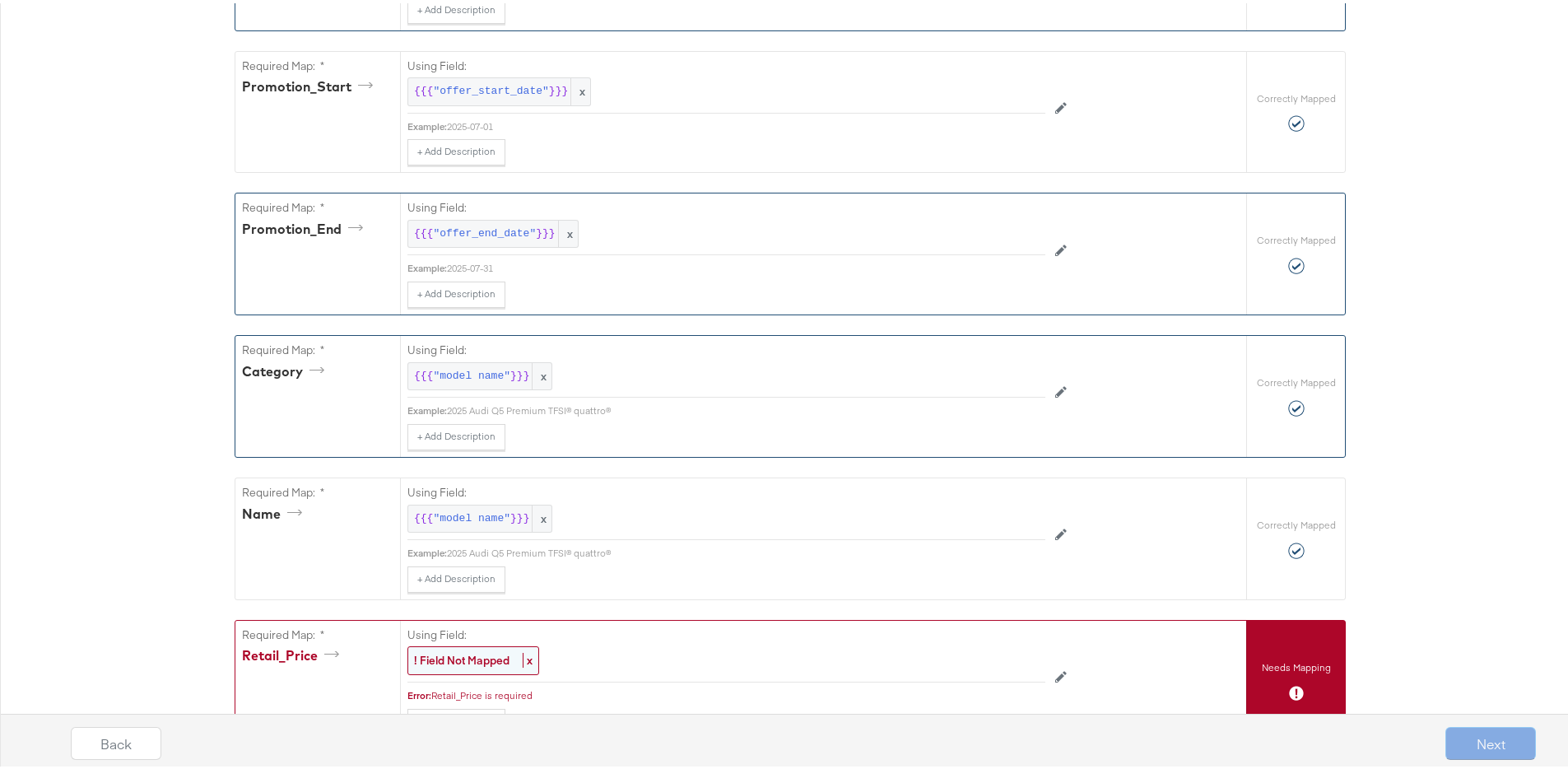 click on "! Field Not Mapped" at bounding box center [462, 657] 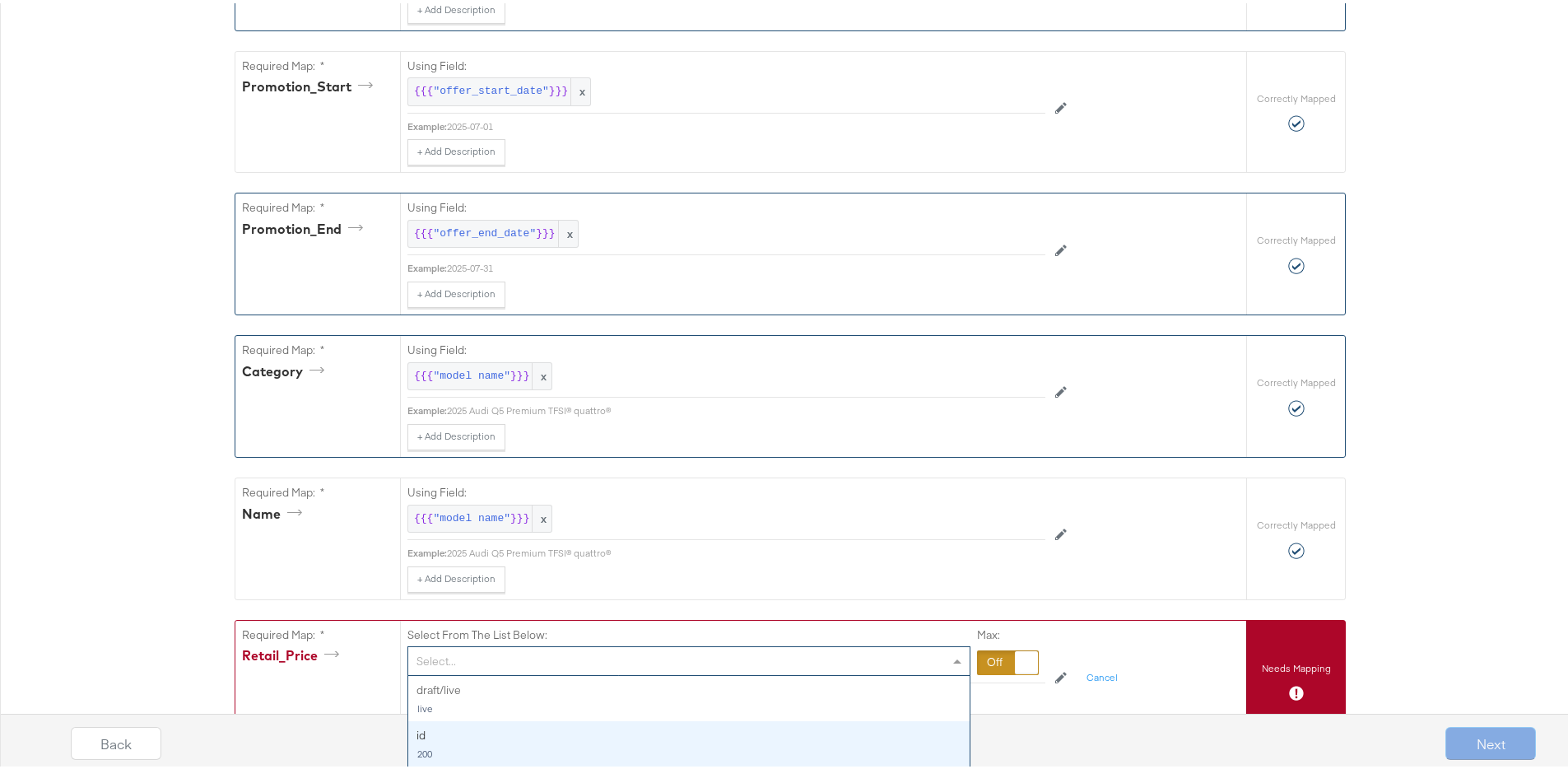 scroll, scrollTop: 544, scrollLeft: 0, axis: vertical 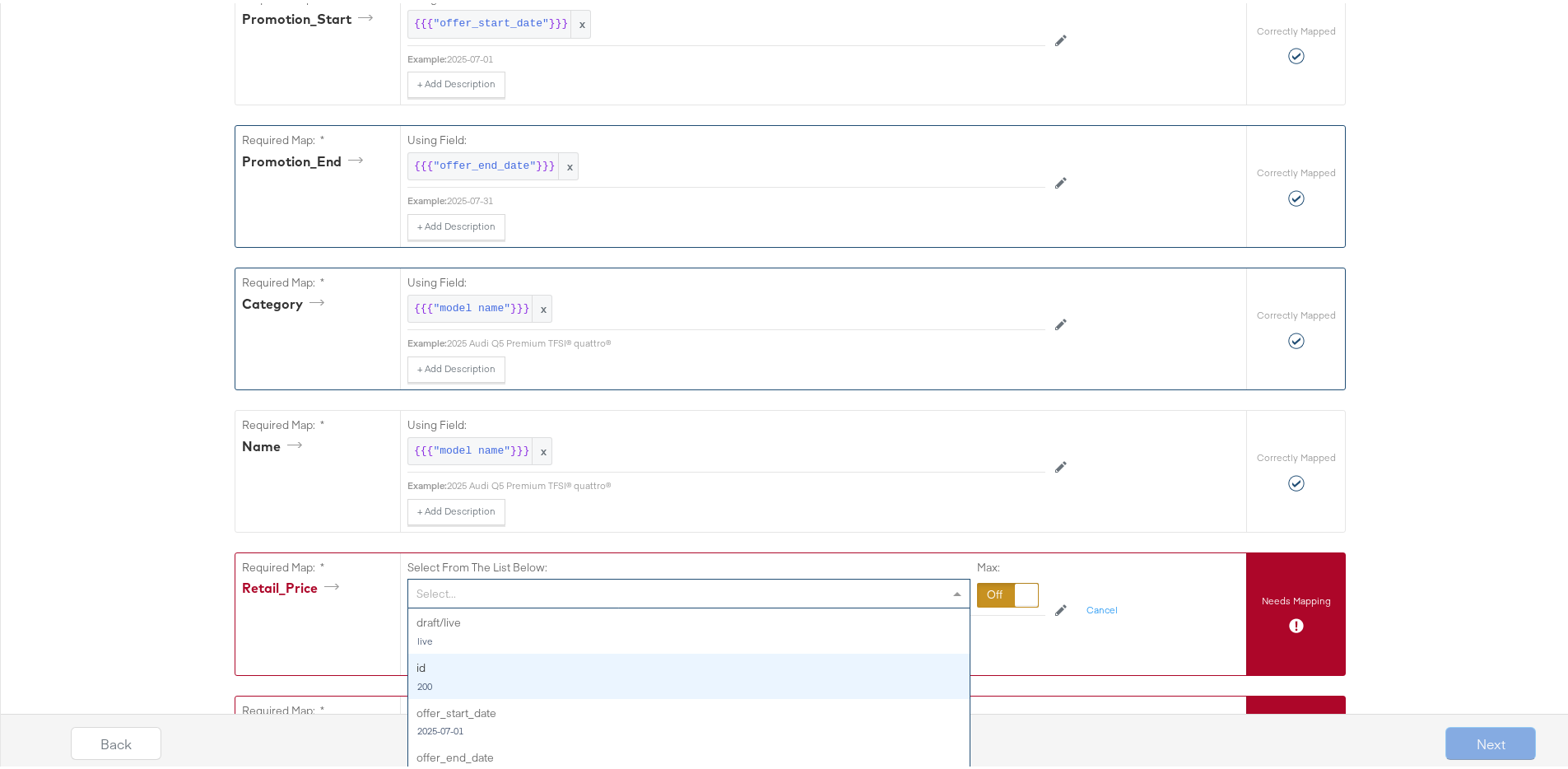 click on "Select... draft/live live id 200 offer_start_date 2025-07-01 offer_end_date 2025-07-31 region ACR dag CHICAGO model Q5 category_priority 2 due at signing 5,999 image https://stitcherads.hosted-... offer copy Excludes tax, title, licens... disclaimer copy *Closed-end lease financing... landing page https://www.audiusa.com/en/... model name 2025 Audi Q5 Premium TFSI® ... per month 699 month lease 36 availability in stock Disclaimer_1 *Closed-end lease financing... Disclaimer_2 Monthly lease payment based... Disclaimer_3 Amount due at signing inclu... Disclaimer_4 A $395 fee applies if you p..." at bounding box center [689, 590] 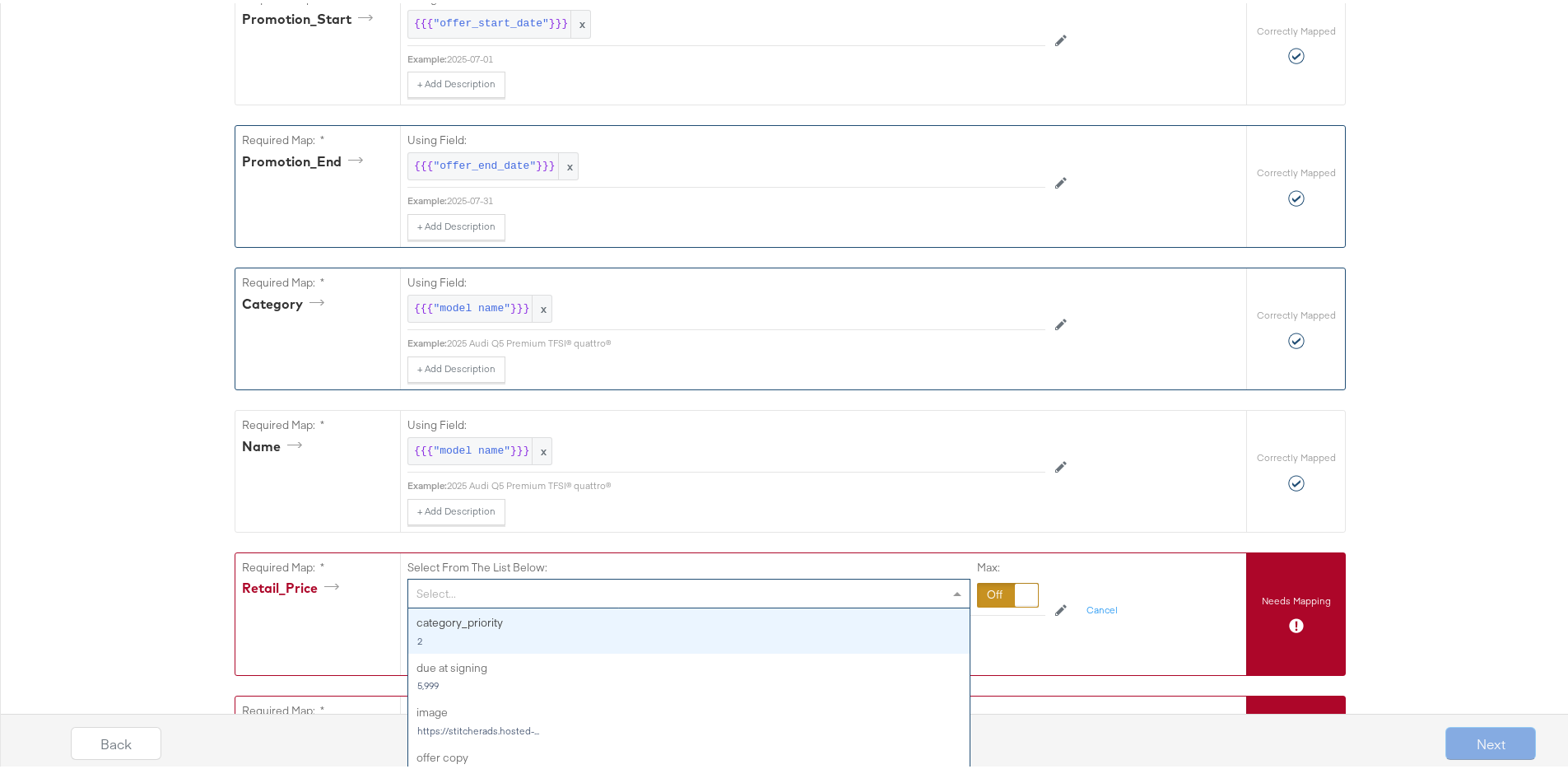 scroll, scrollTop: 319, scrollLeft: 0, axis: vertical 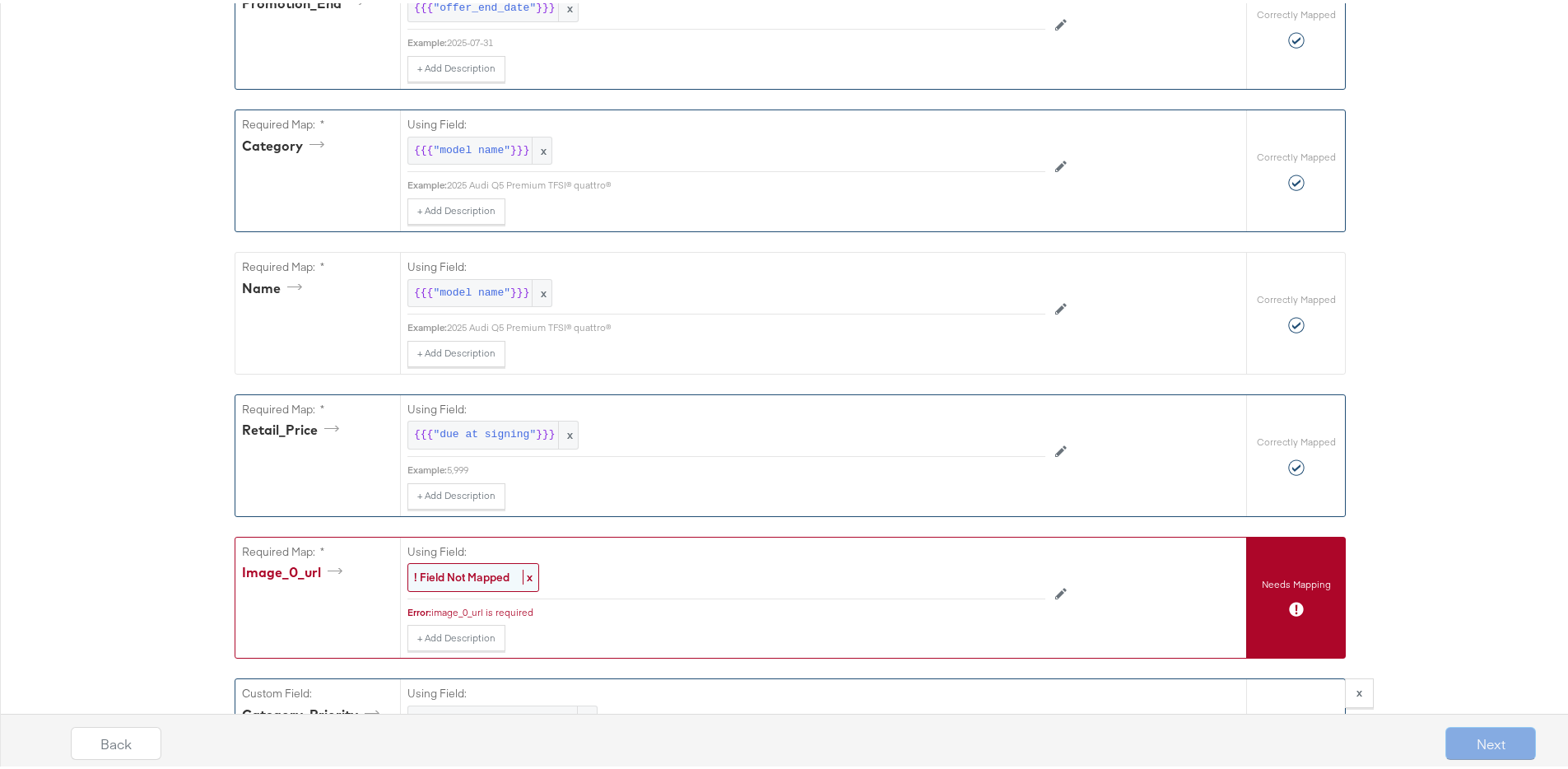 click on "! Field Not Mapped" at bounding box center (462, 574) 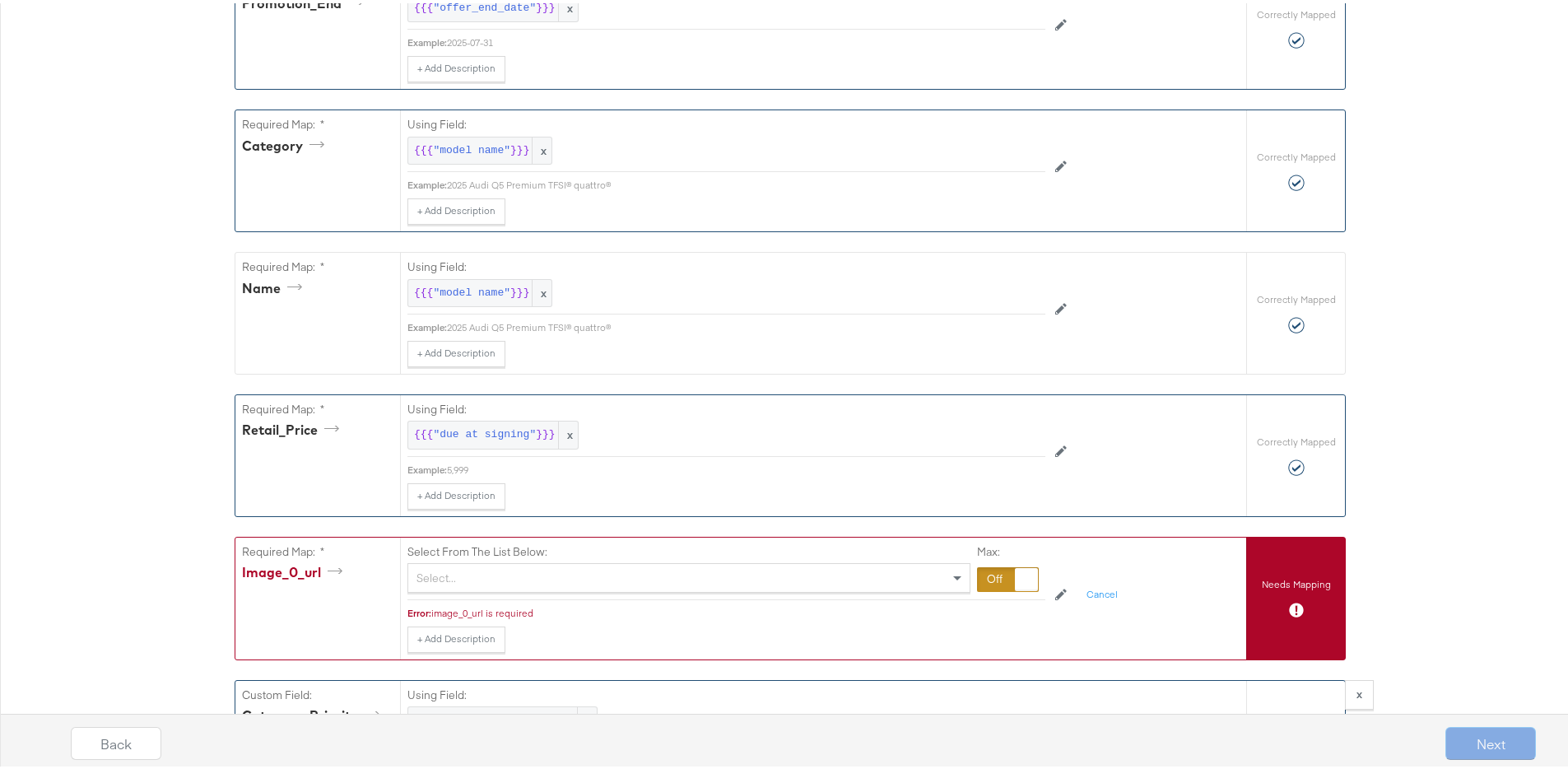 click on "Select..." at bounding box center [689, 575] 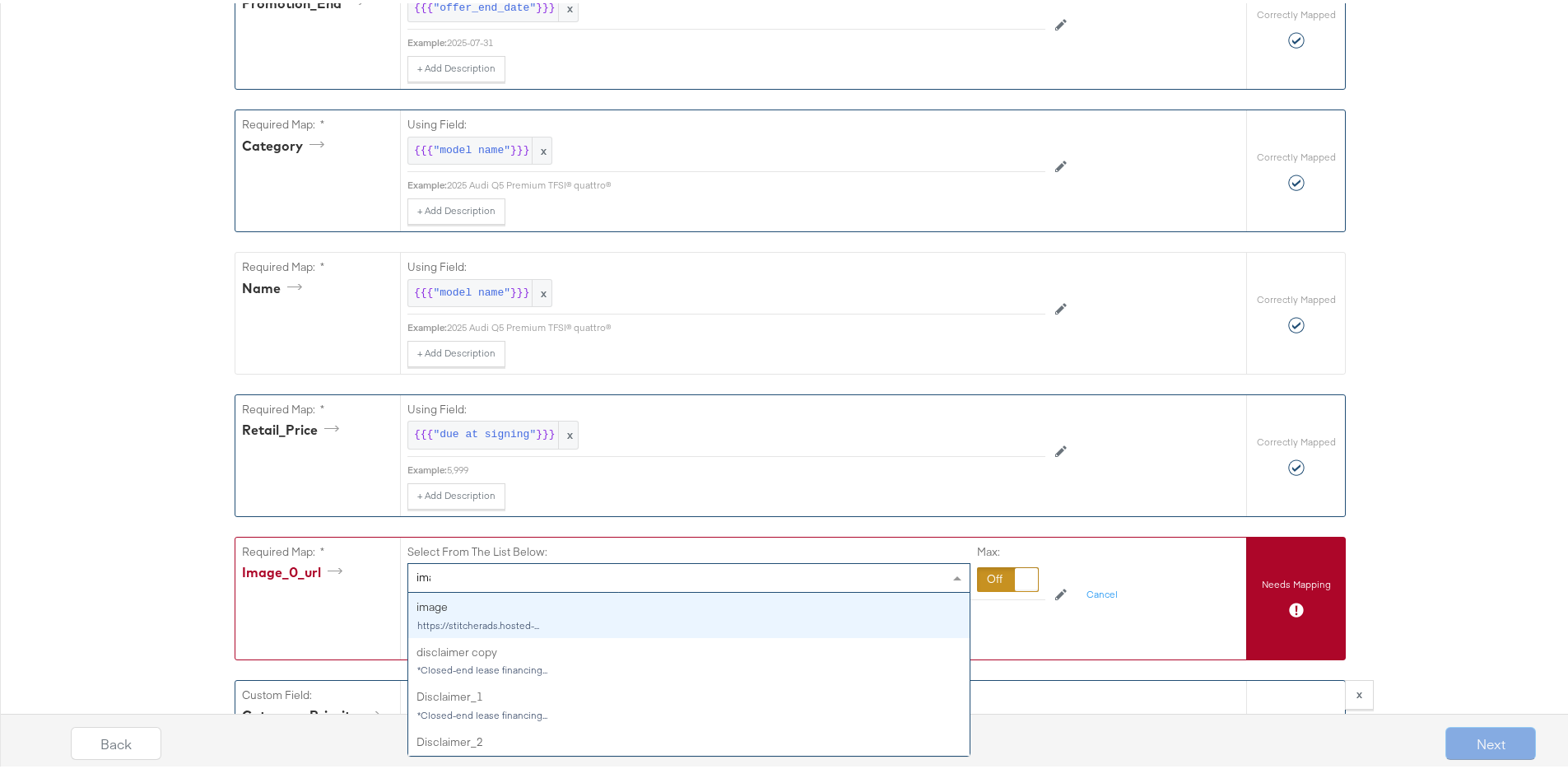 type on "image" 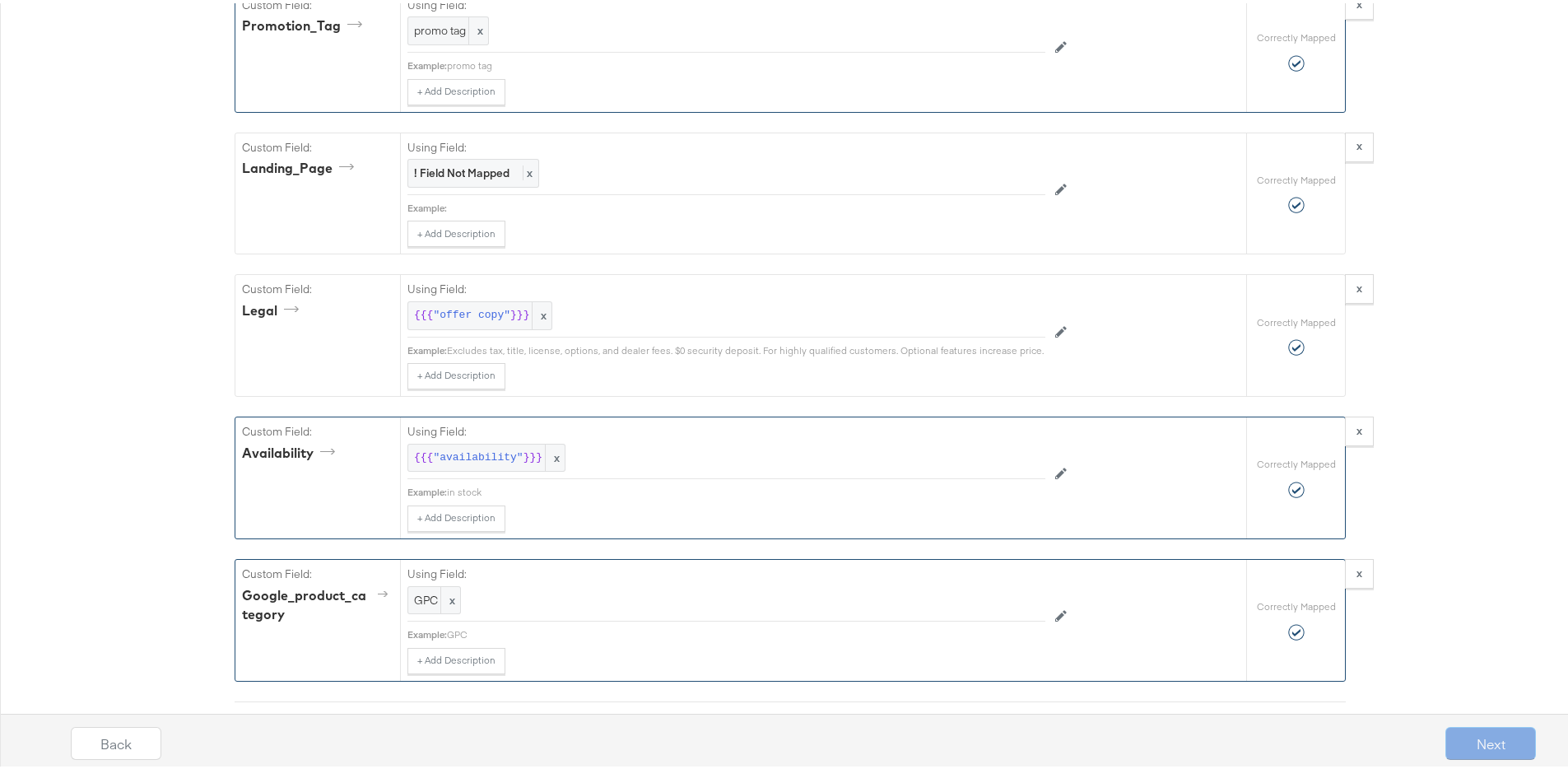 scroll, scrollTop: 2127, scrollLeft: 0, axis: vertical 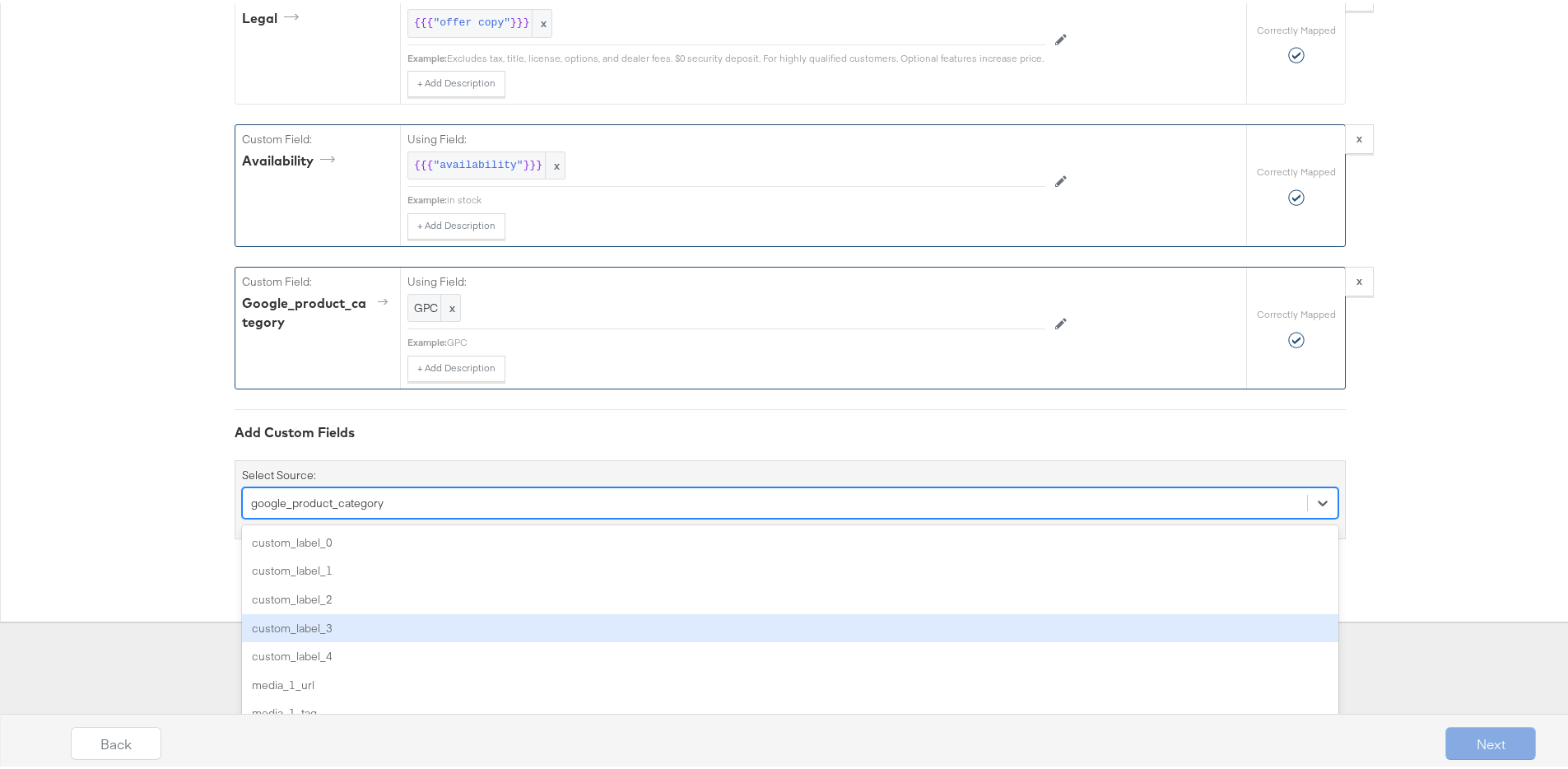 click on "option google_product_category, selected. option custom_label_3 focused, 4 of 86. 86 results available. Use Up and Down to choose options, press Enter to select the currently focused option, press Escape to exit the menu, press Tab to select the option and exit the menu. google_product_category custom_label_0 custom_label_1 custom_label_2 custom_label_3 custom_label_4 media_1_url media_1_tag media_2_url media_2_tag media_3_url media_3_tag media_4_url media_4_tag media_5_url media_5_tag media_6_url media_6_tag media_7_url media_7_tag media_8_url media_8_tag media_9_url media_9_tag media_10_url media_10_tag media_11_url media_11_tag media_12_url media_12_tag media_13_url media_13_tag media_14_url media_14_tag media_15_url media_15_tag media_16_url media_16_tag media_17_url media_17_tag media_18_url media_18_tag media_19_url media_19_tag media_20_url media_20_tag click_1_url click_2_url click_3_url click_4_url click_5_url click_6_url click_7_url click_8_url click_9_url click_10_url click_11_url click_12_url" at bounding box center [790, 500] 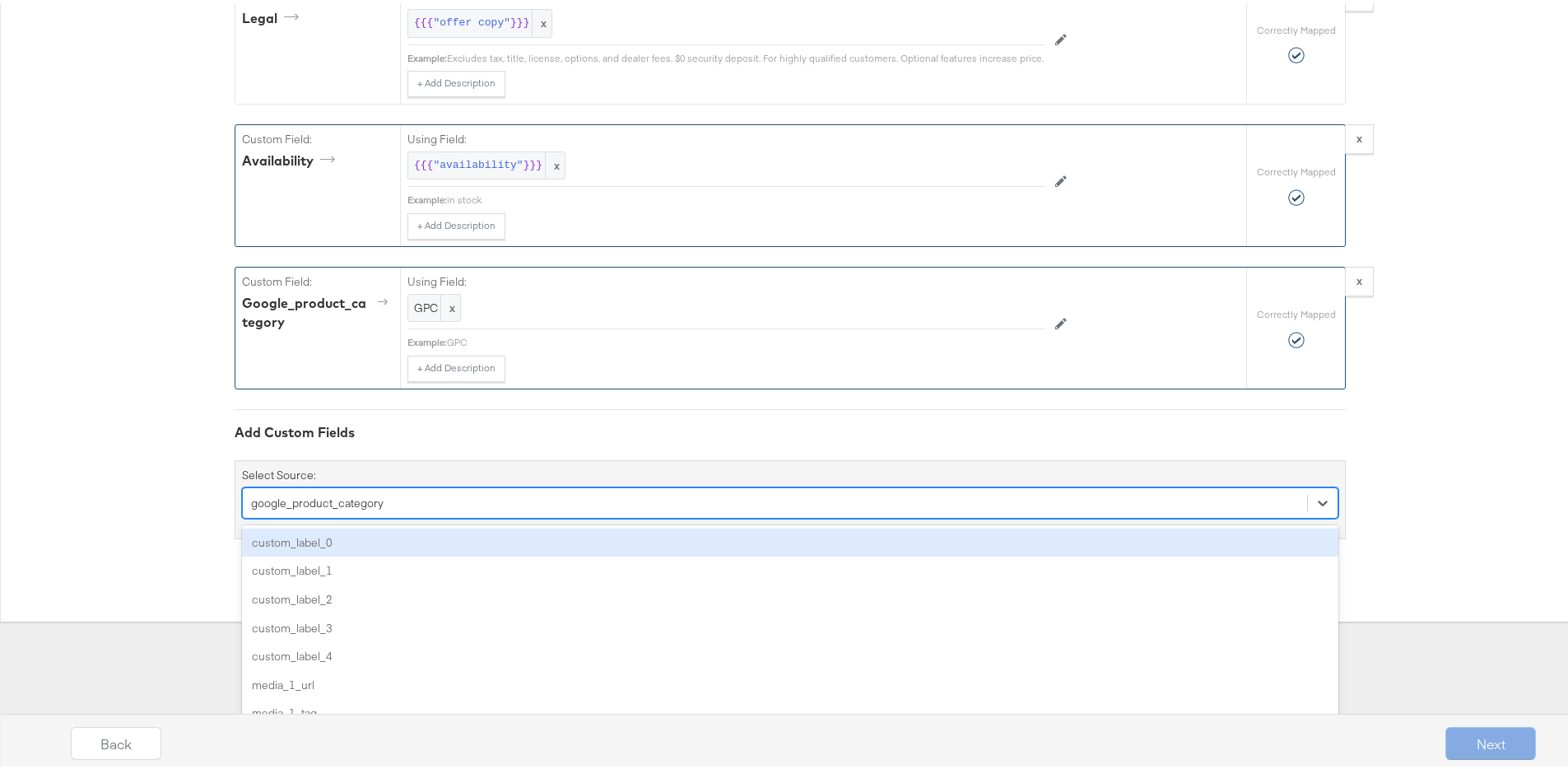 click on "custom_label_0" at bounding box center (790, 539) 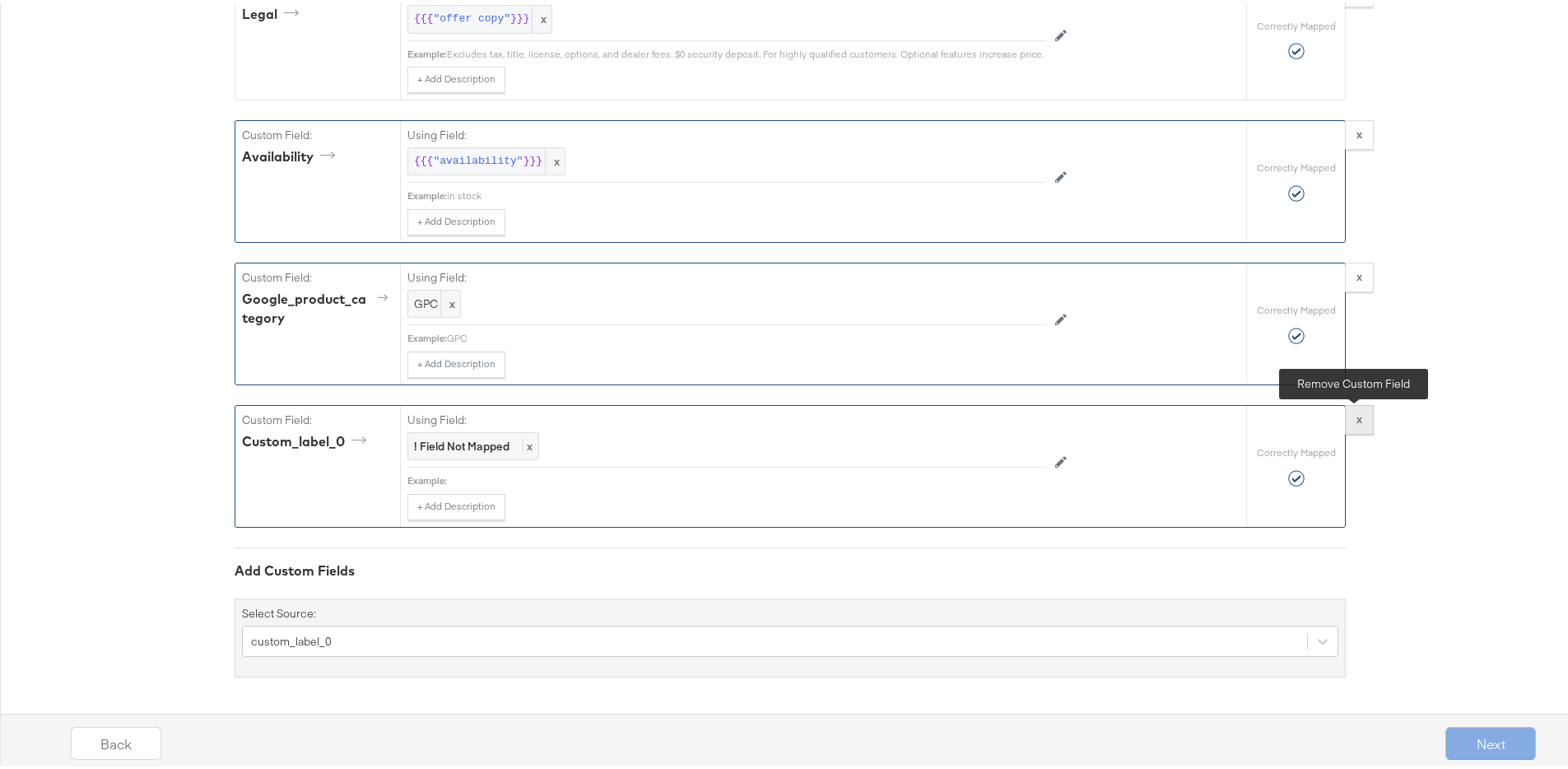 click on "x" at bounding box center (1359, 416) 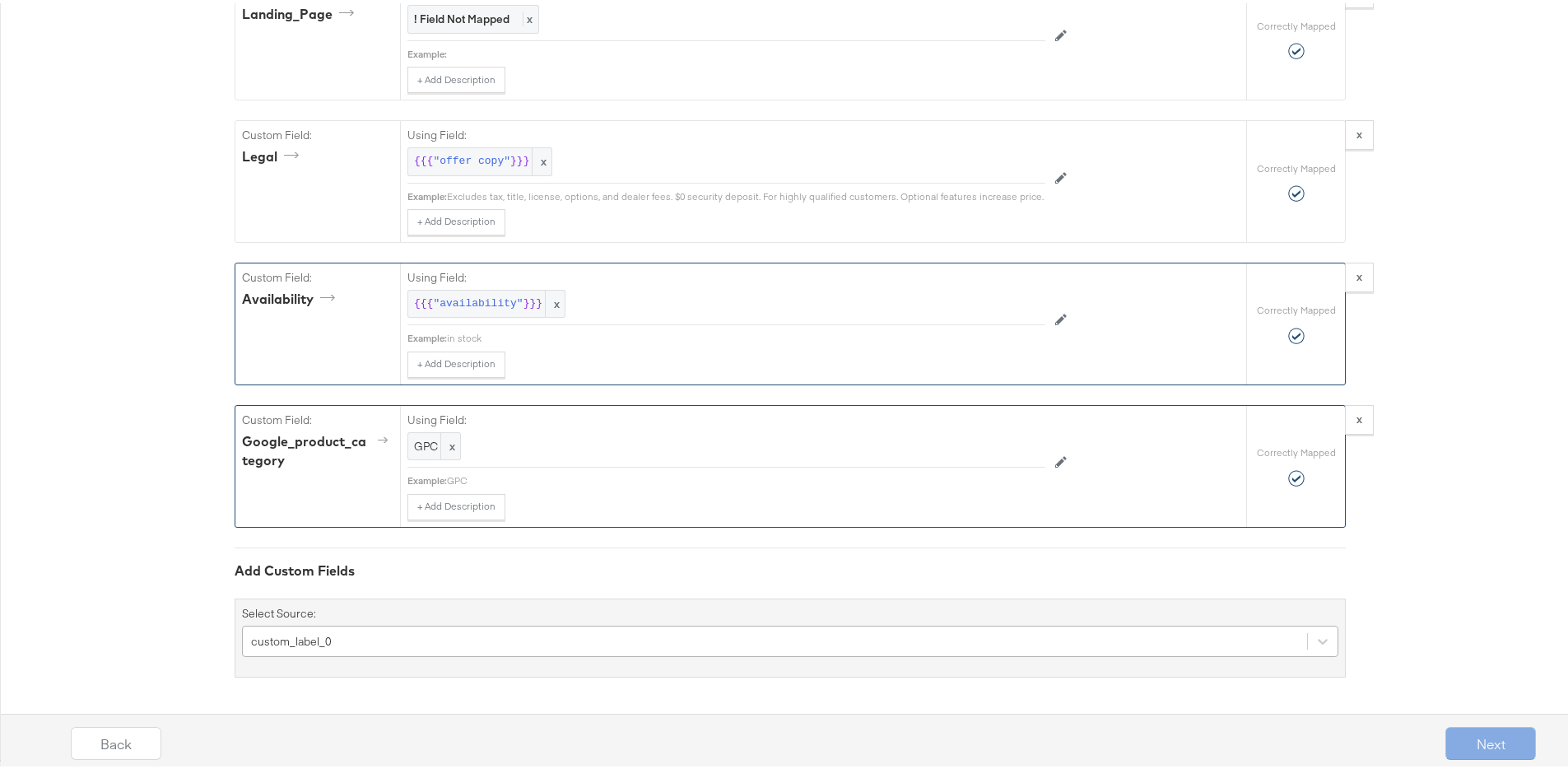 scroll, scrollTop: 2265, scrollLeft: 0, axis: vertical 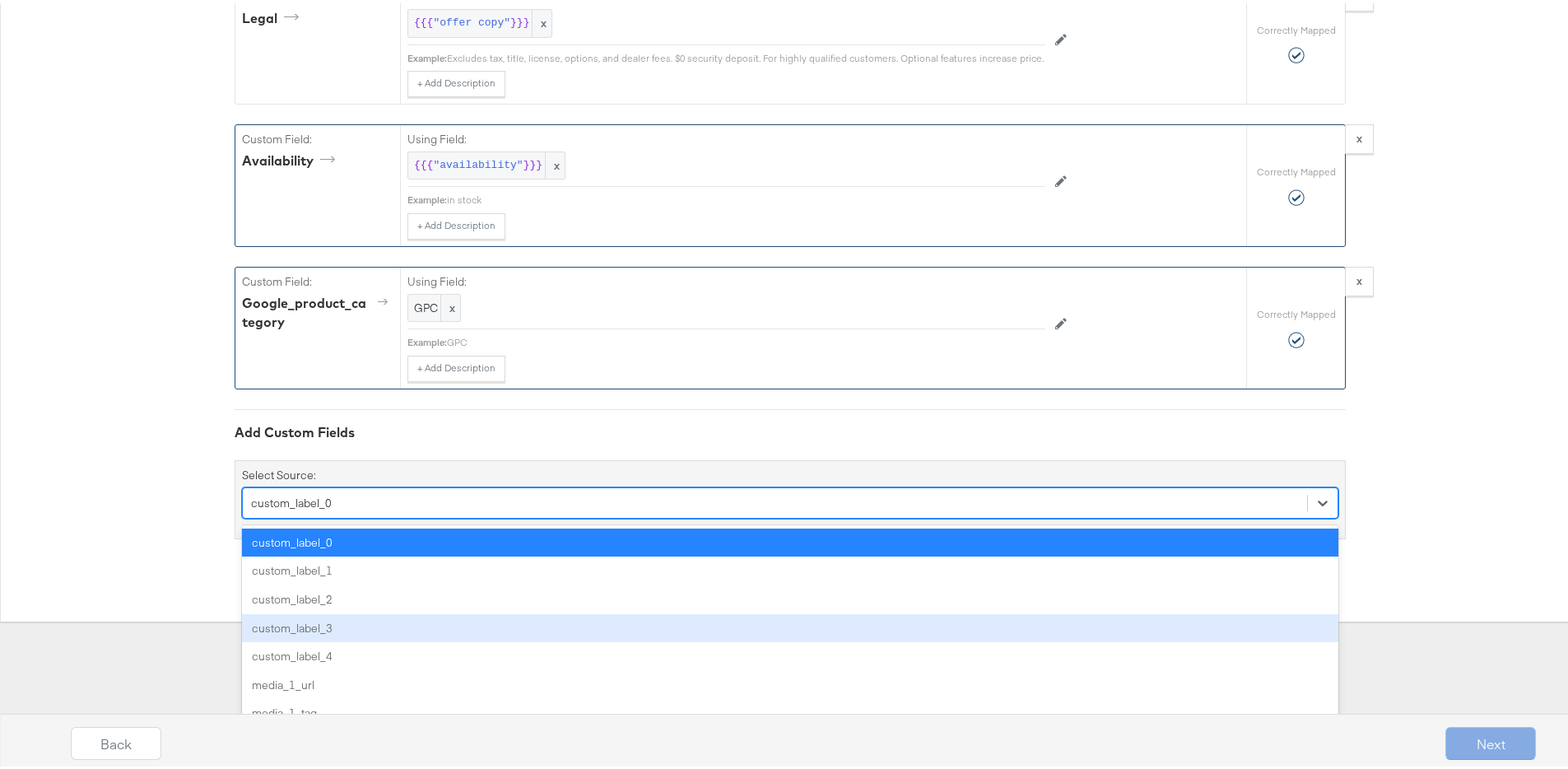 click on "option custom_label_0, selected. option custom_label_3 focused, 4 of 86. 86 results available. Use Up and Down to choose options, press Enter to select the currently focused option, press Escape to exit the menu, press Tab to select the option and exit the menu. custom_label_0 custom_label_0 custom_label_1 custom_label_2 custom_label_3 custom_label_4 media_1_url media_1_tag media_2_url media_2_tag media_3_url media_3_tag media_4_url media_4_tag media_5_url media_5_tag media_6_url media_6_tag media_7_url media_7_tag media_8_url media_8_tag media_9_url media_9_tag media_10_url media_10_tag media_11_url media_11_tag media_12_url media_12_tag media_13_url media_13_tag media_14_url media_14_tag media_15_url media_15_tag media_16_url media_16_tag media_17_url media_17_tag media_18_url media_18_tag media_19_url media_19_tag media_20_url media_20_tag click_1_url click_2_url click_3_url click_4_url click_5_url click_6_url click_7_url click_8_url click_9_url click_10_url click_11_url click_12_url click_13_url" at bounding box center [790, 500] 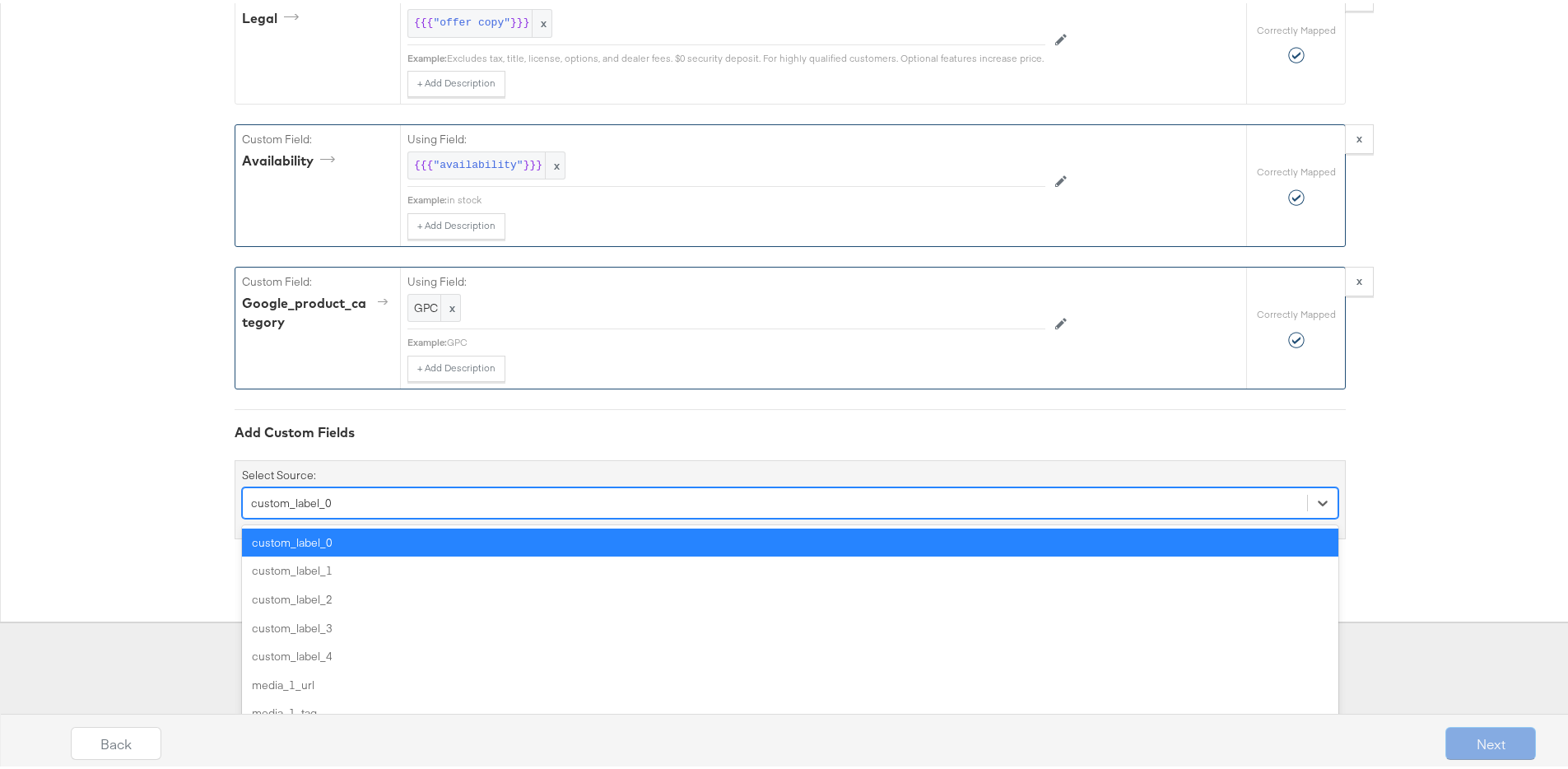 click on "custom_label_0" at bounding box center (790, 539) 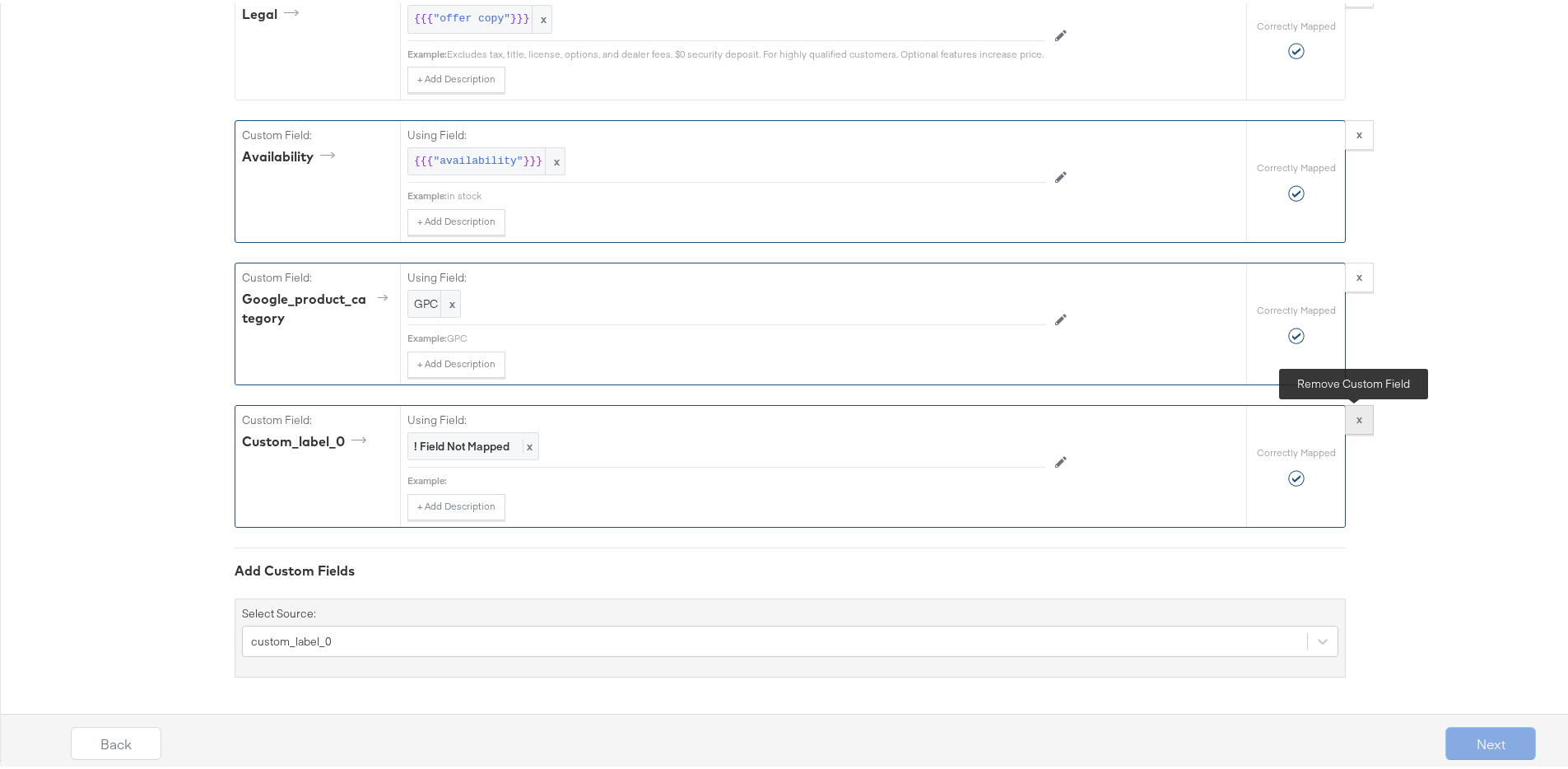 click on "x" at bounding box center [1359, 416] 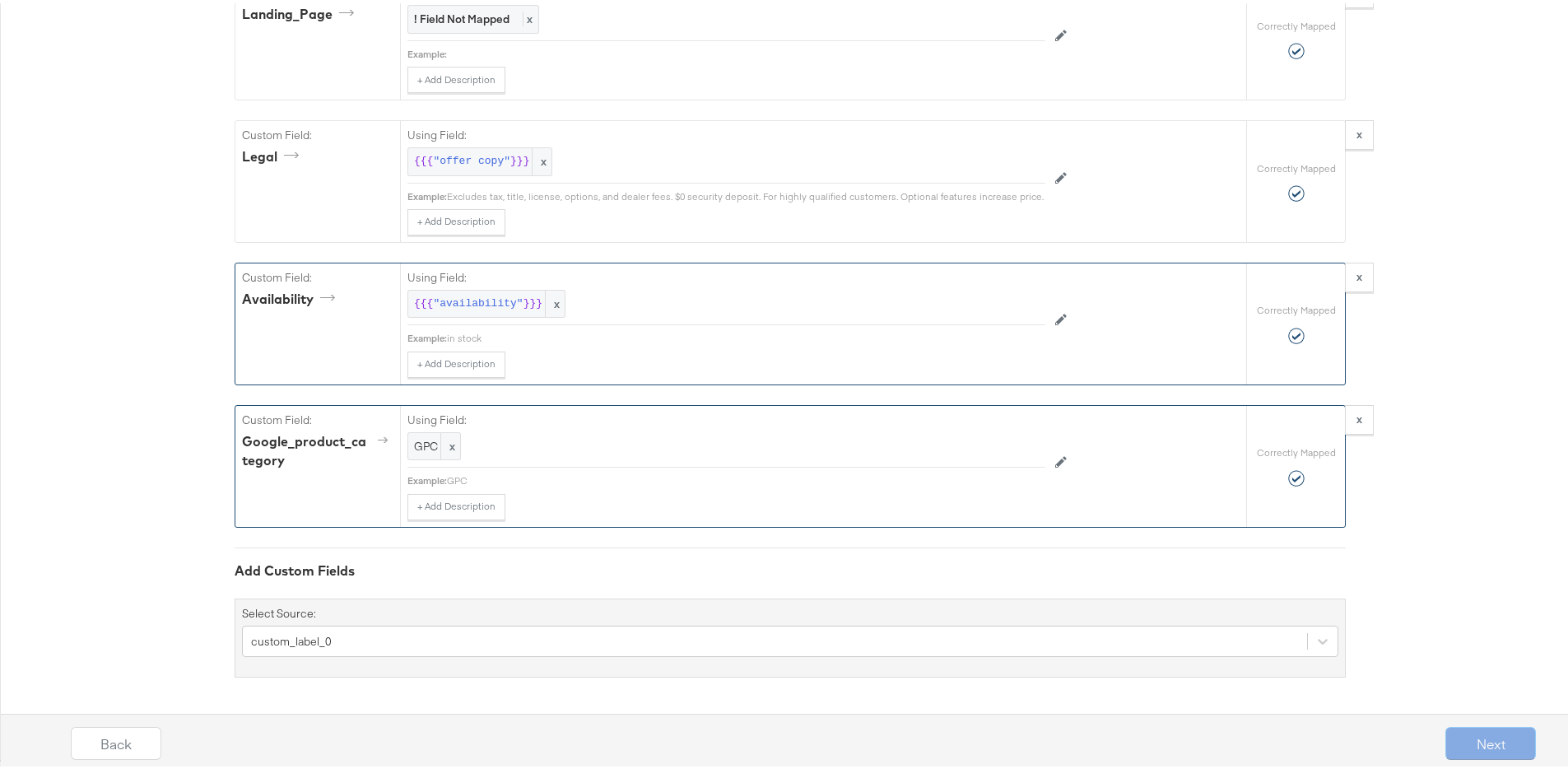 click on "Next" at bounding box center [1491, 740] 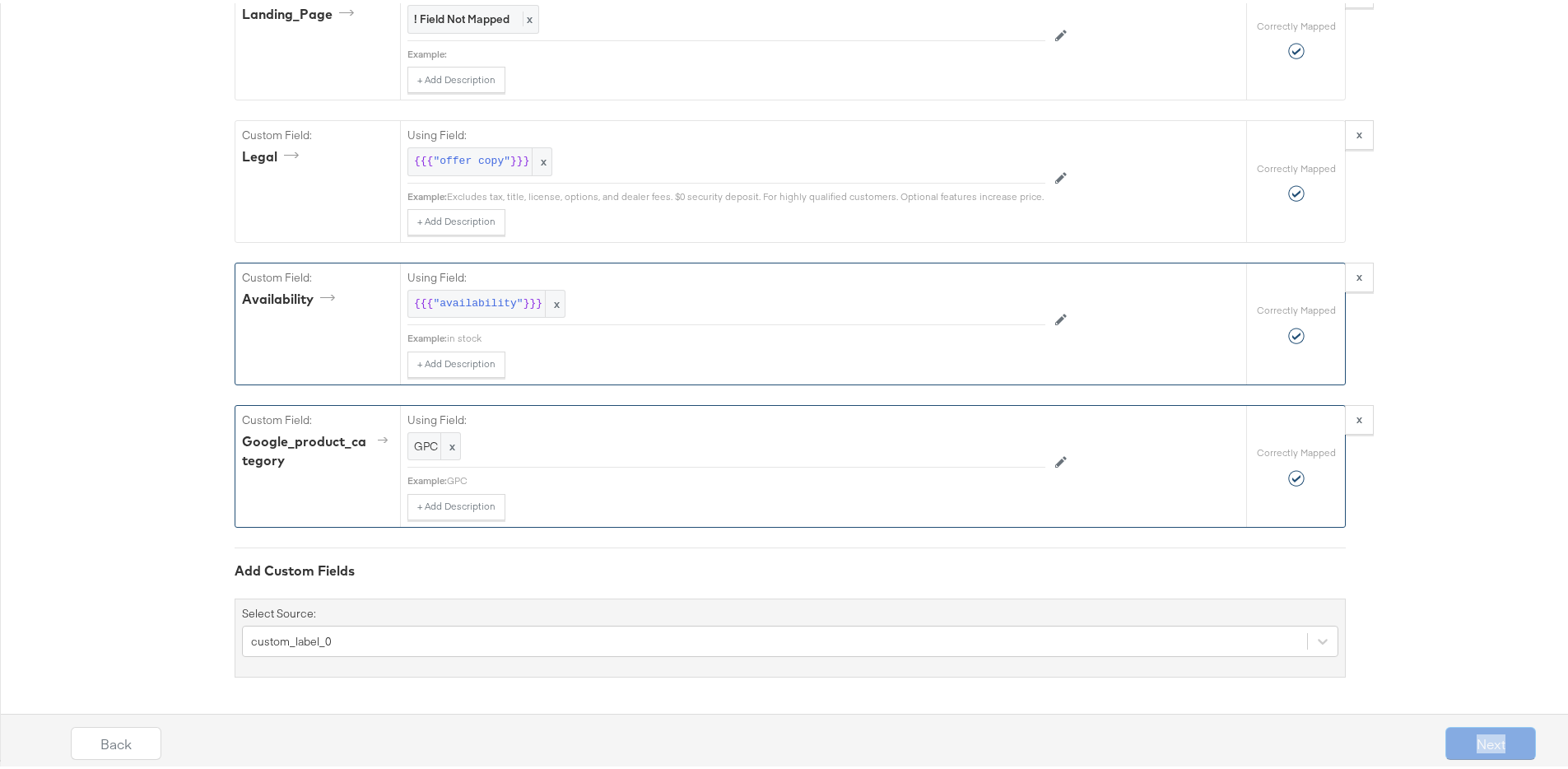 click on "Next" at bounding box center (1491, 740) 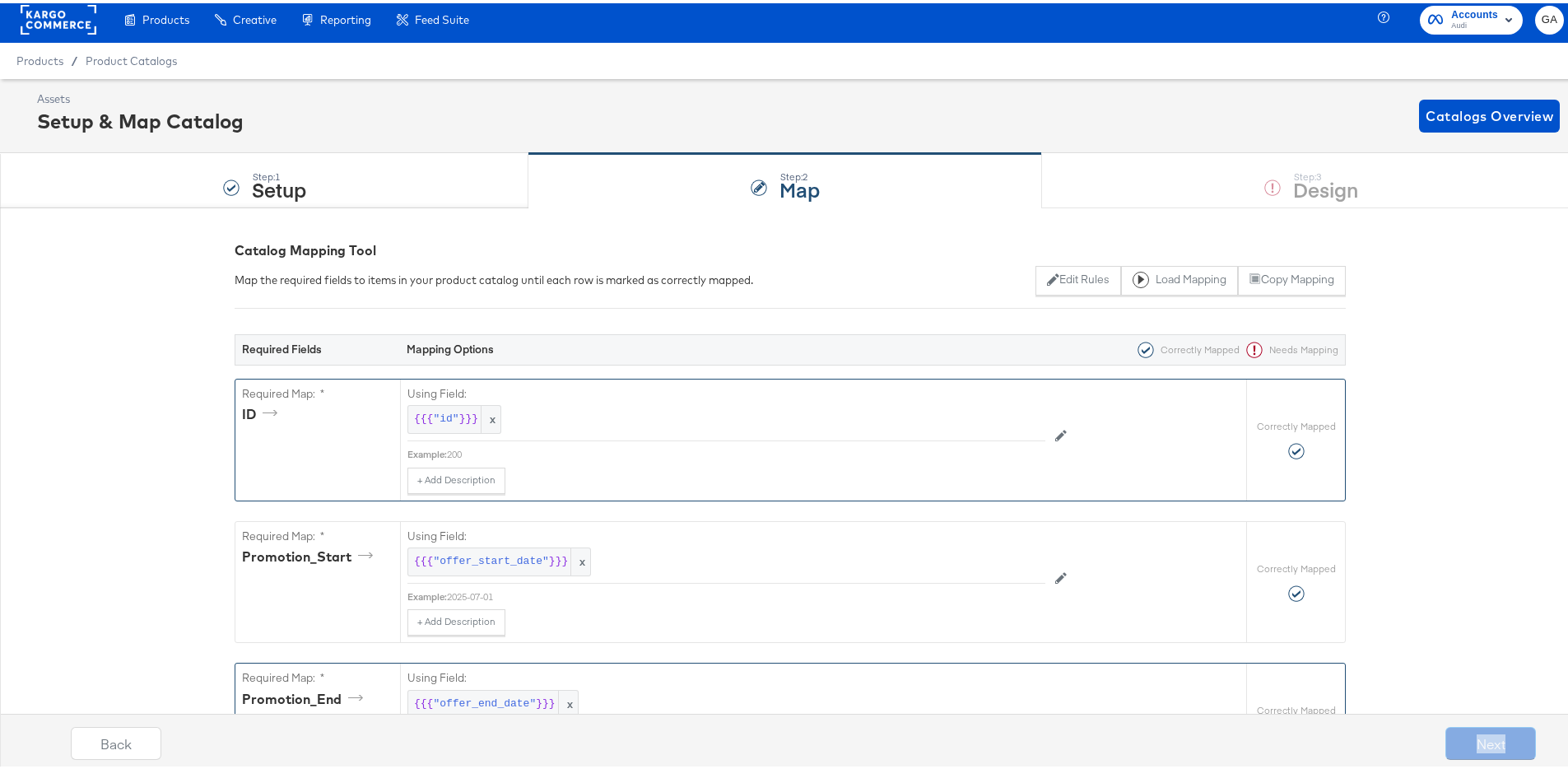 scroll, scrollTop: 0, scrollLeft: 0, axis: both 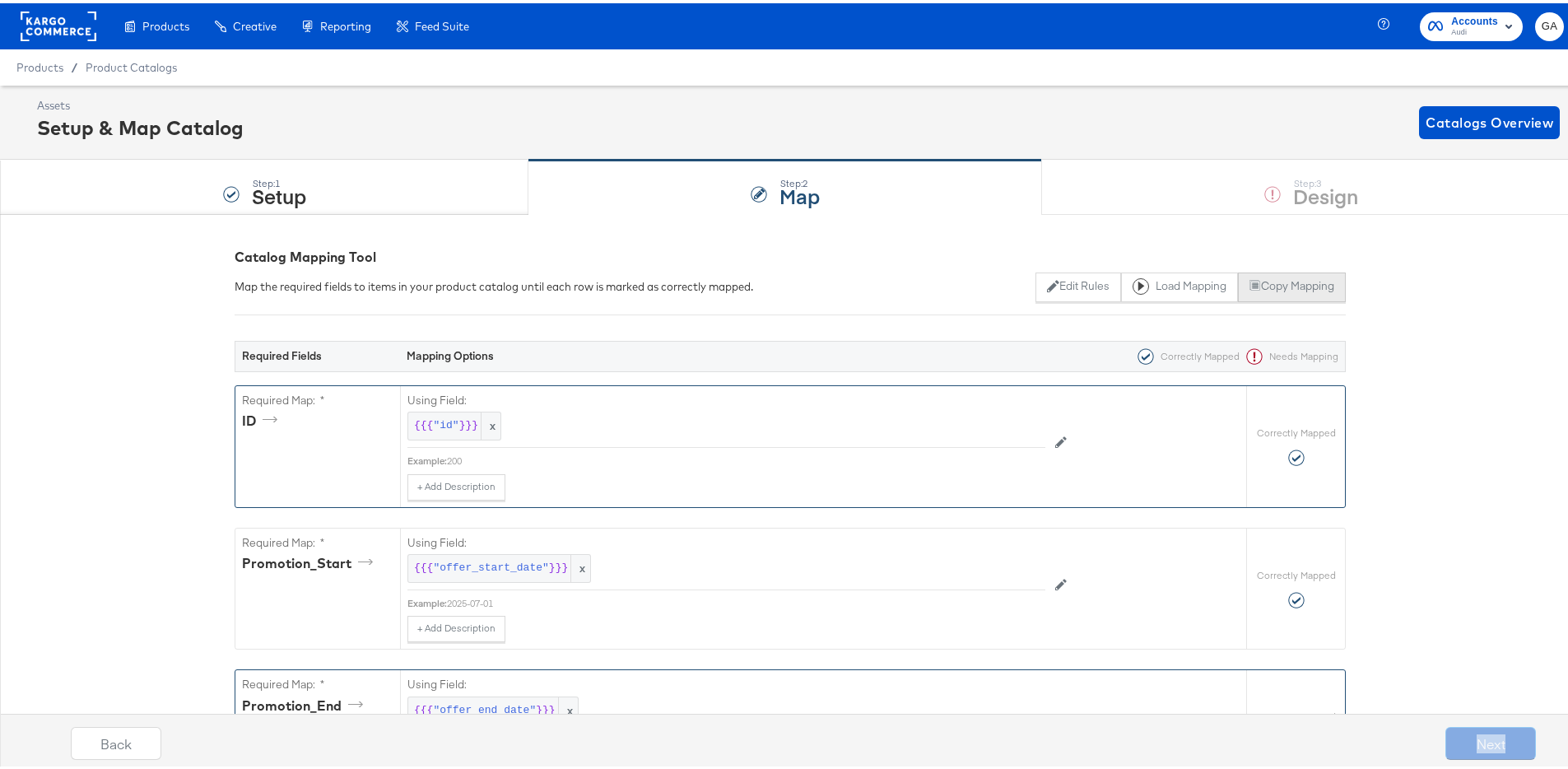 click on "Copy Mapping" at bounding box center (1291, 284) 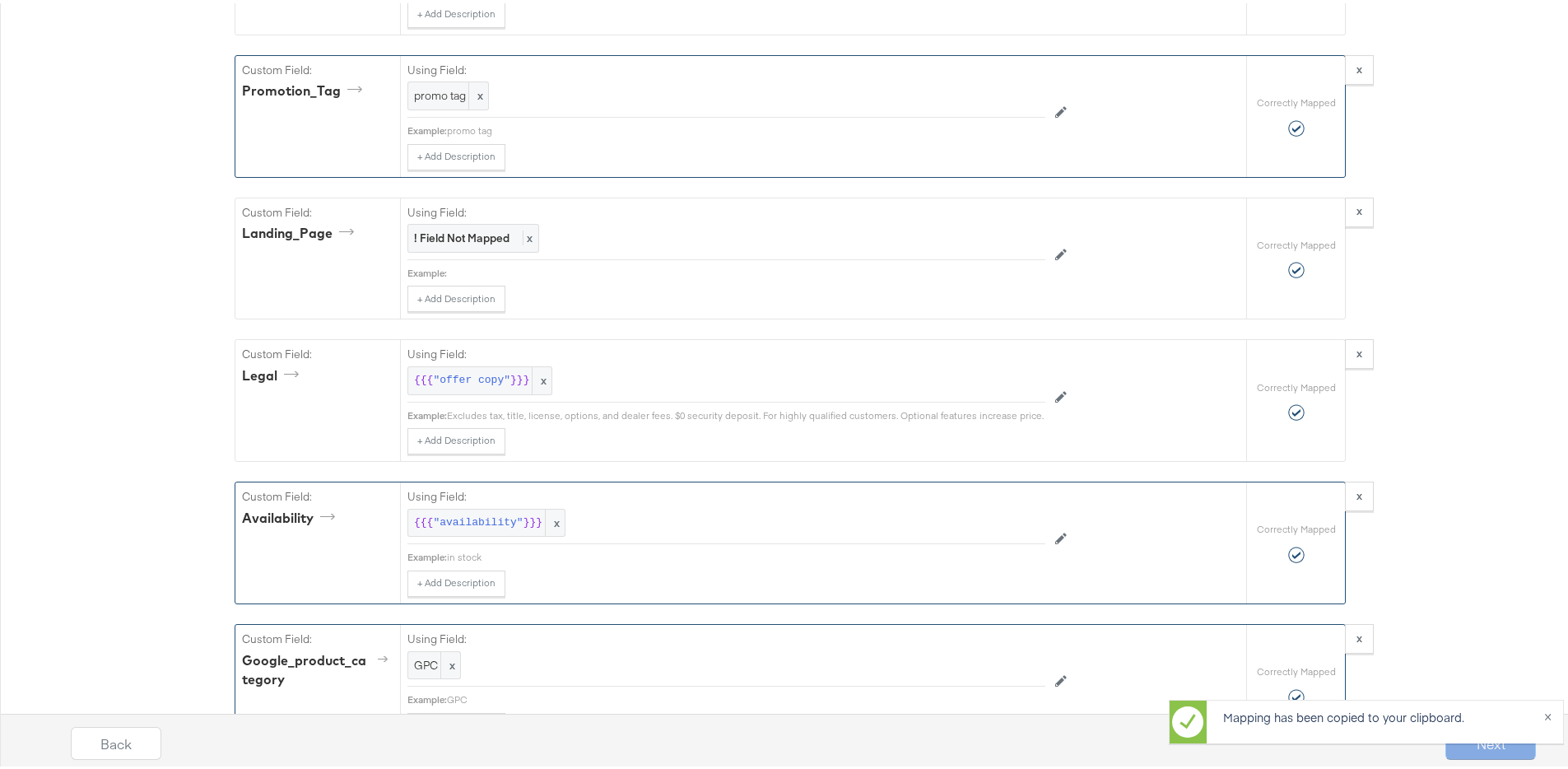 scroll, scrollTop: 2127, scrollLeft: 0, axis: vertical 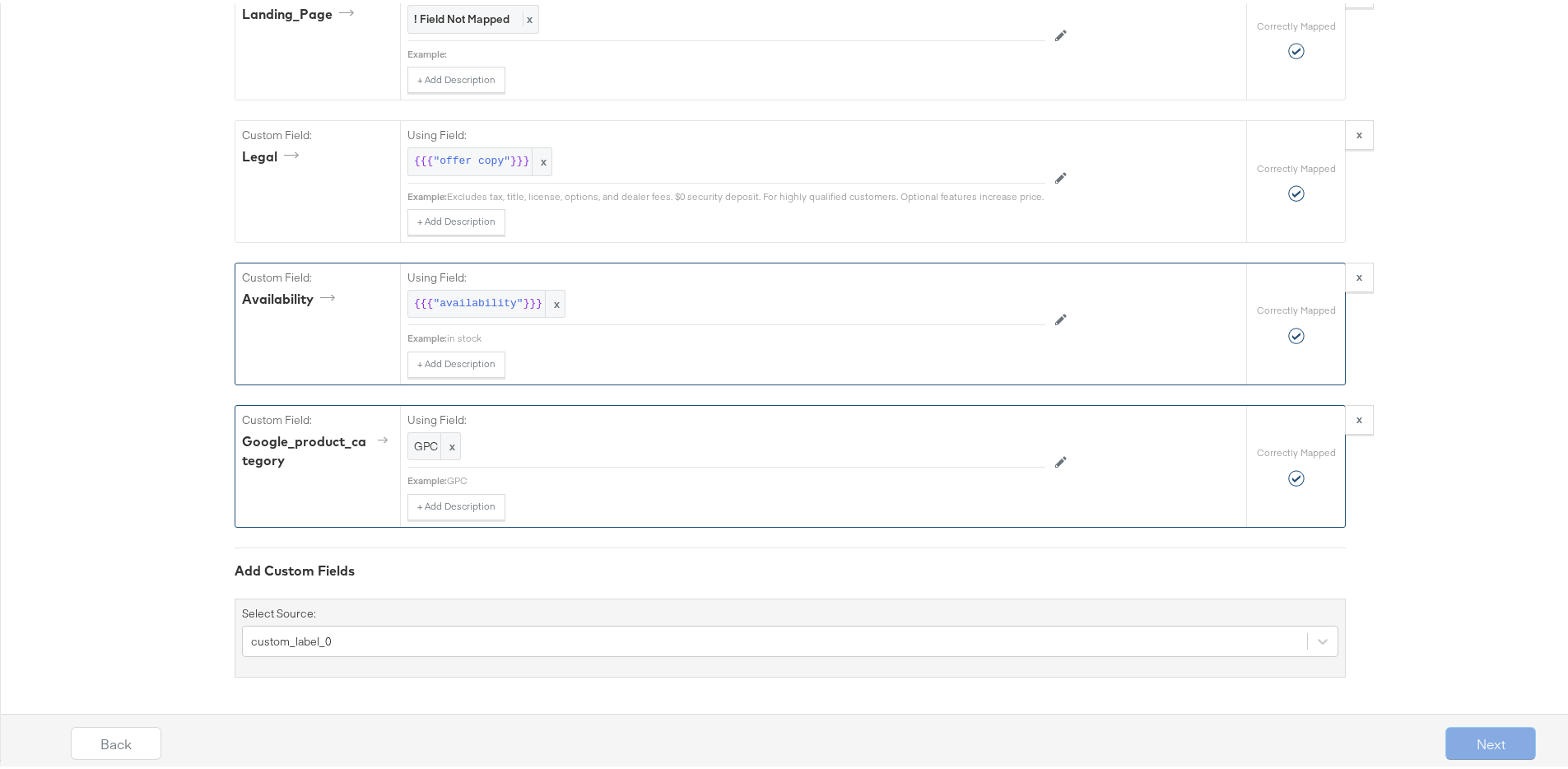 click on "Next" at bounding box center [1491, 740] 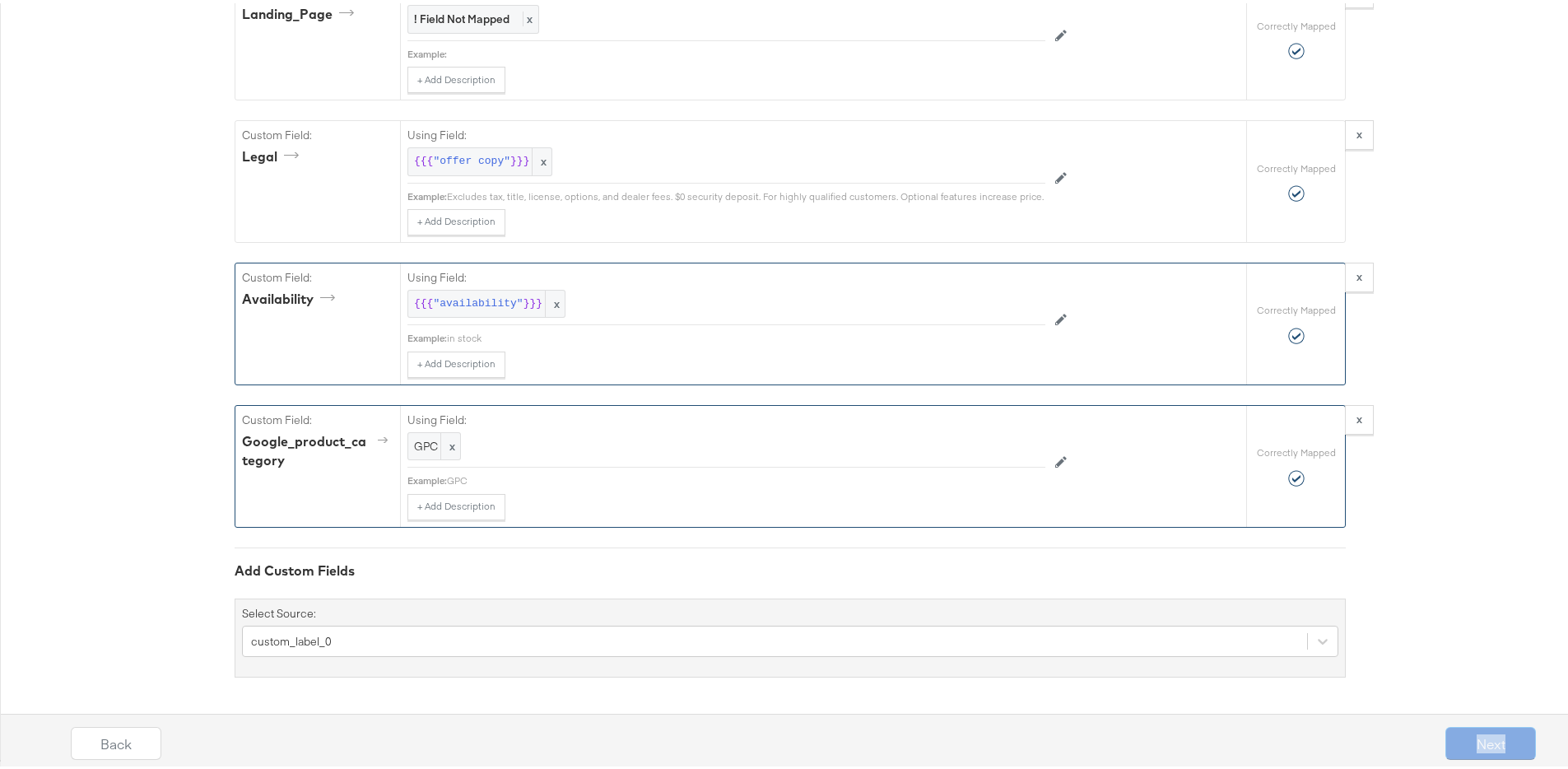 click on "Next" at bounding box center [1491, 740] 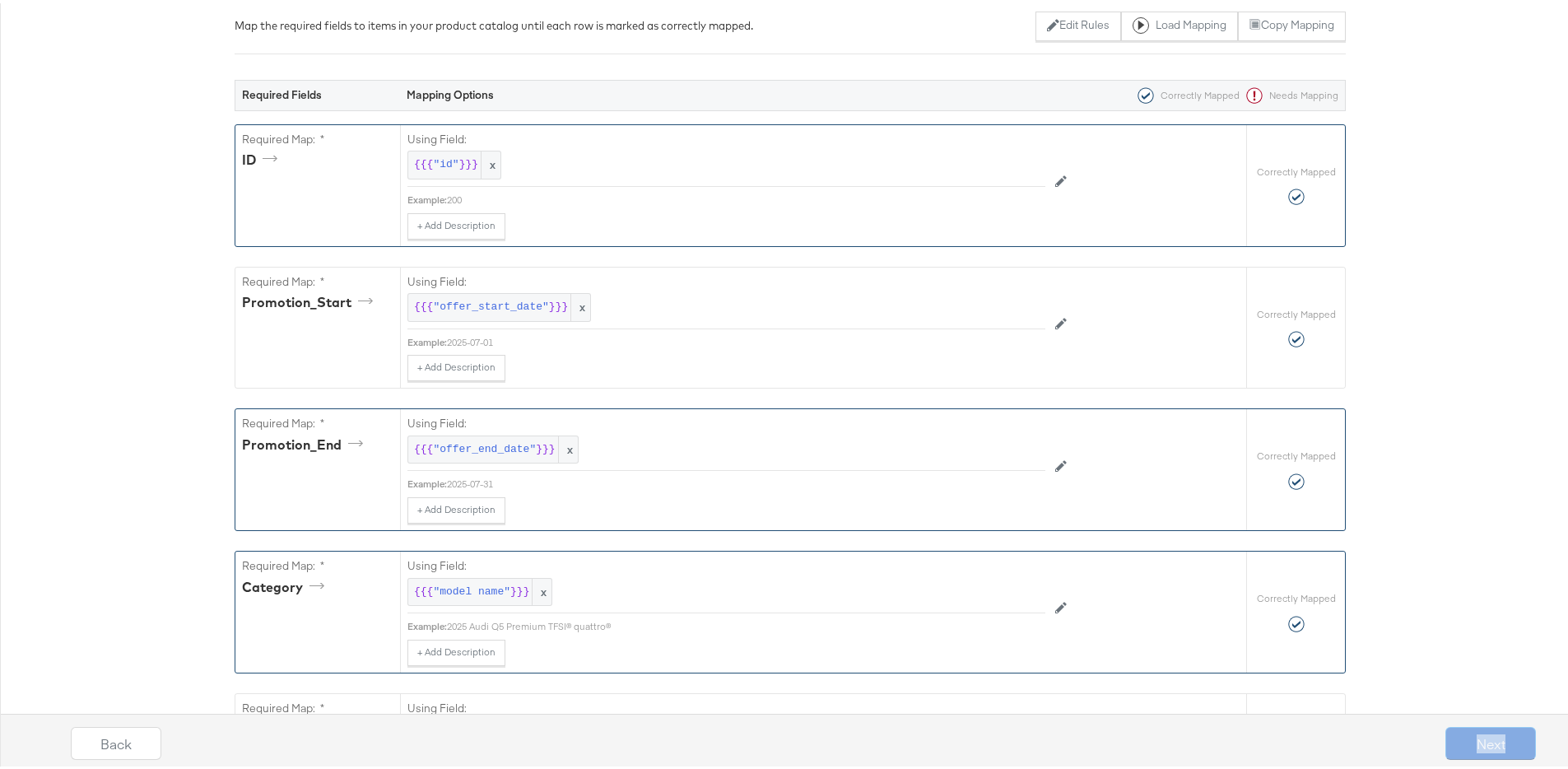 scroll, scrollTop: 0, scrollLeft: 0, axis: both 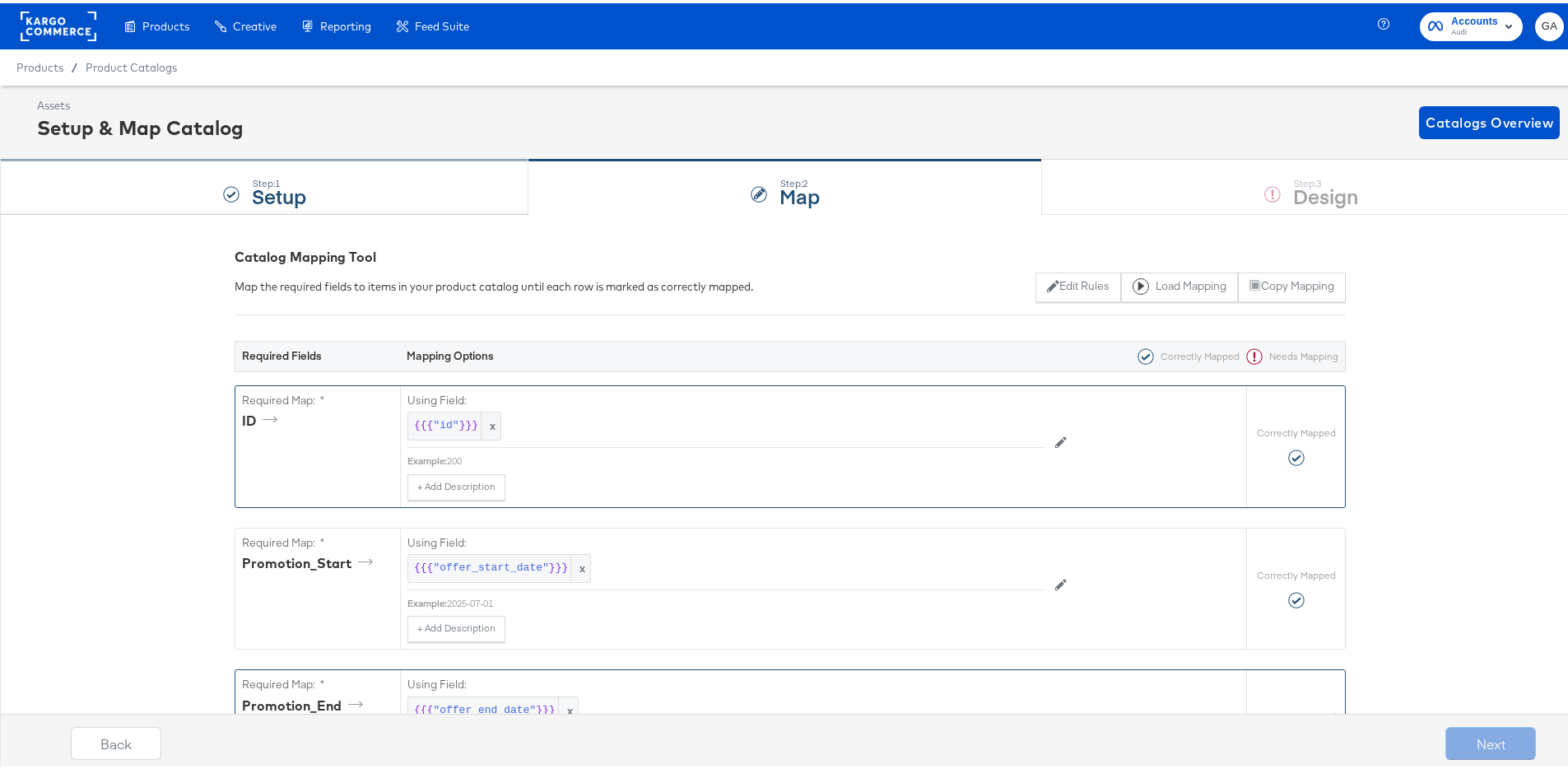 click on "Step:  1   Setup" at bounding box center [279, 184] 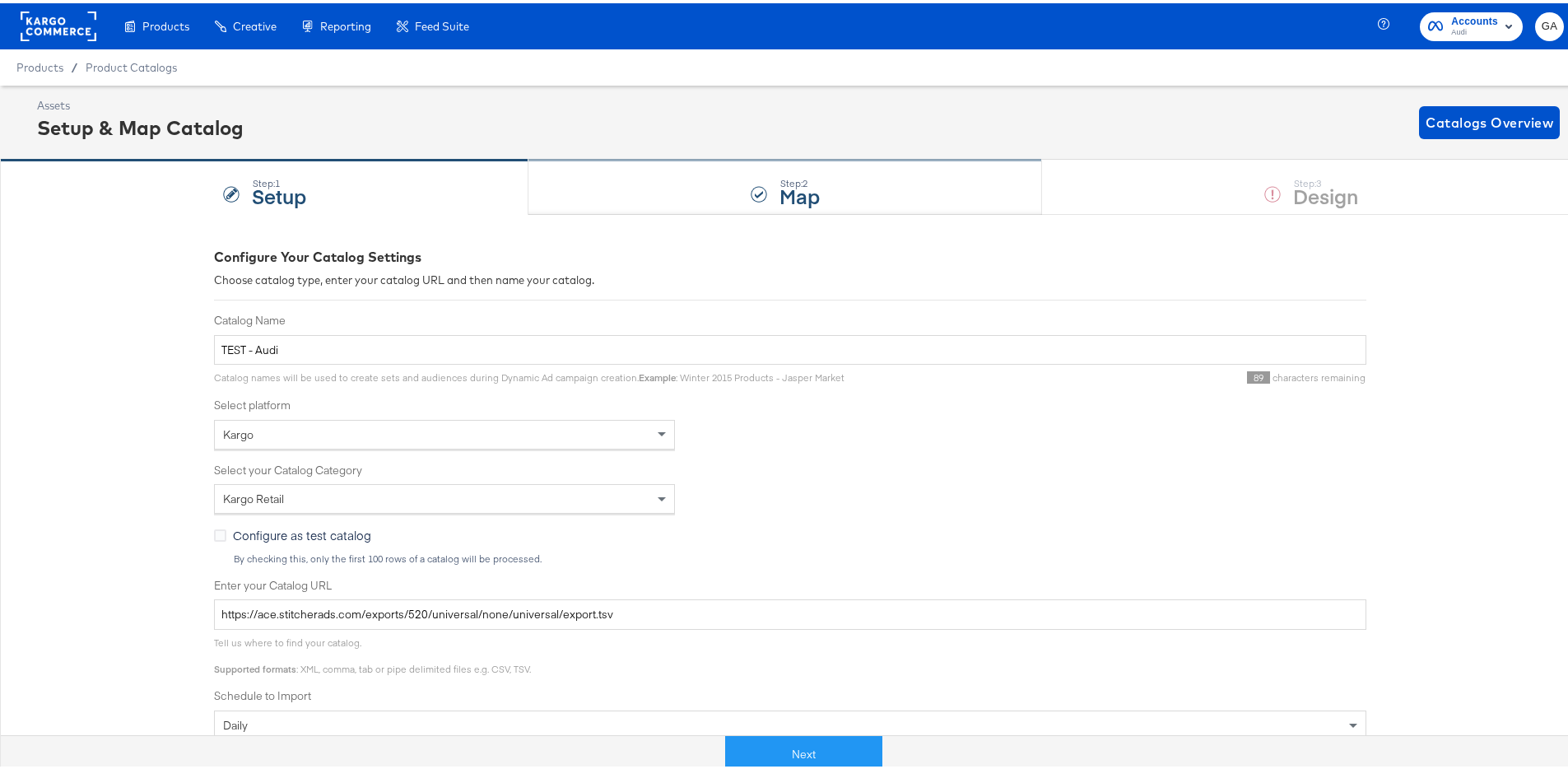 click on "Map" at bounding box center (799, 192) 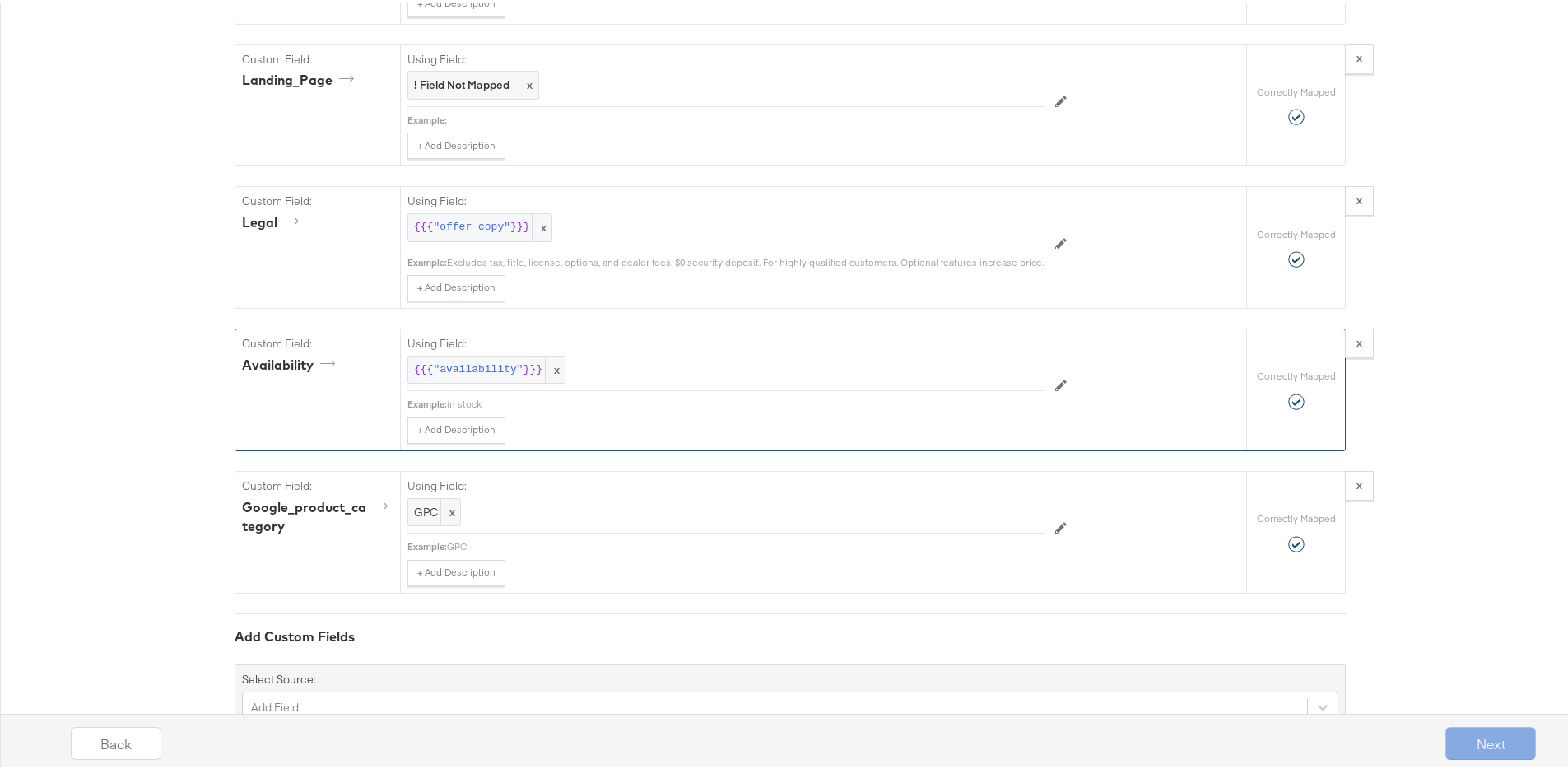 scroll, scrollTop: 2127, scrollLeft: 0, axis: vertical 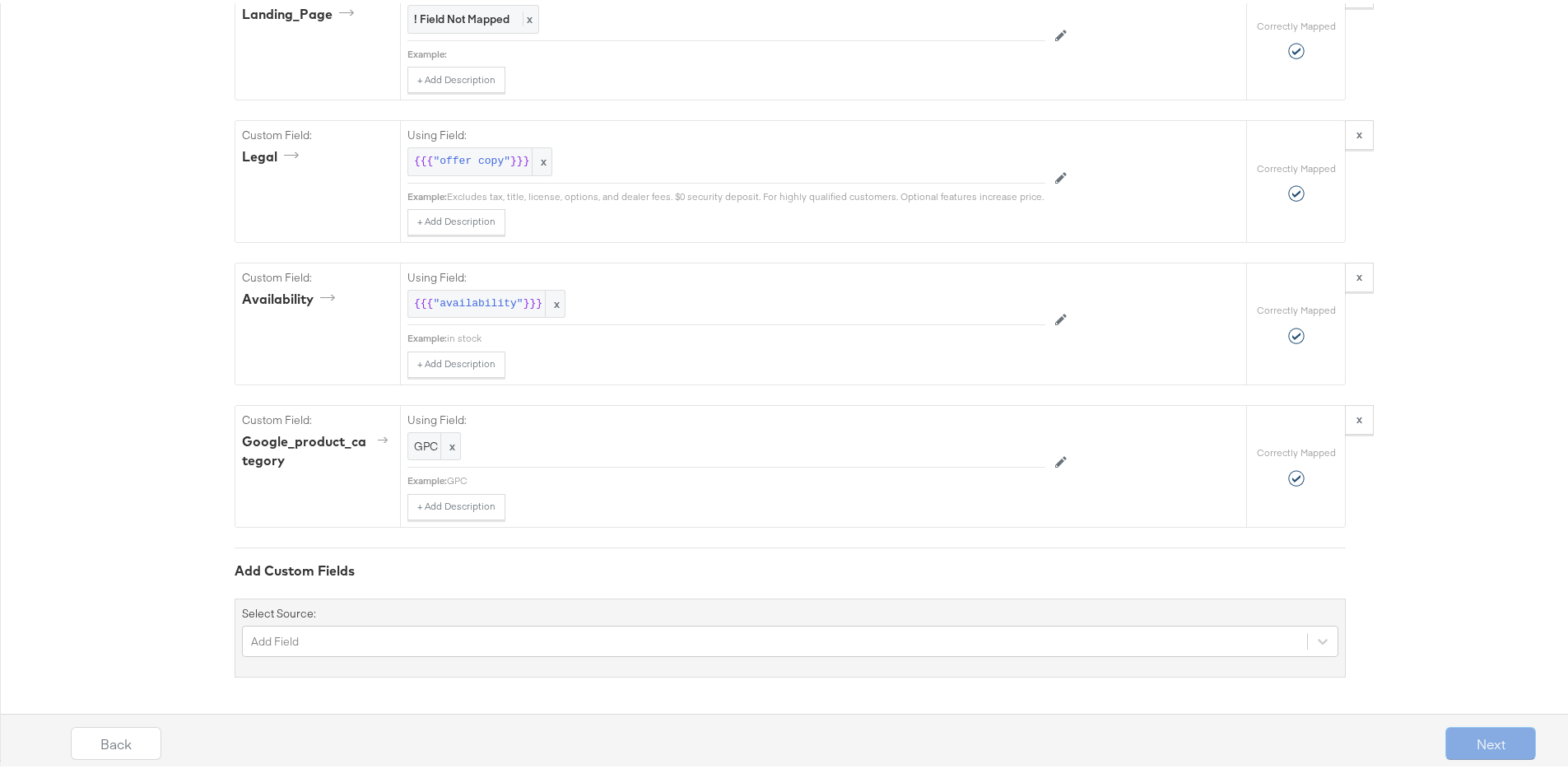 click on "Next" at bounding box center [1491, 740] 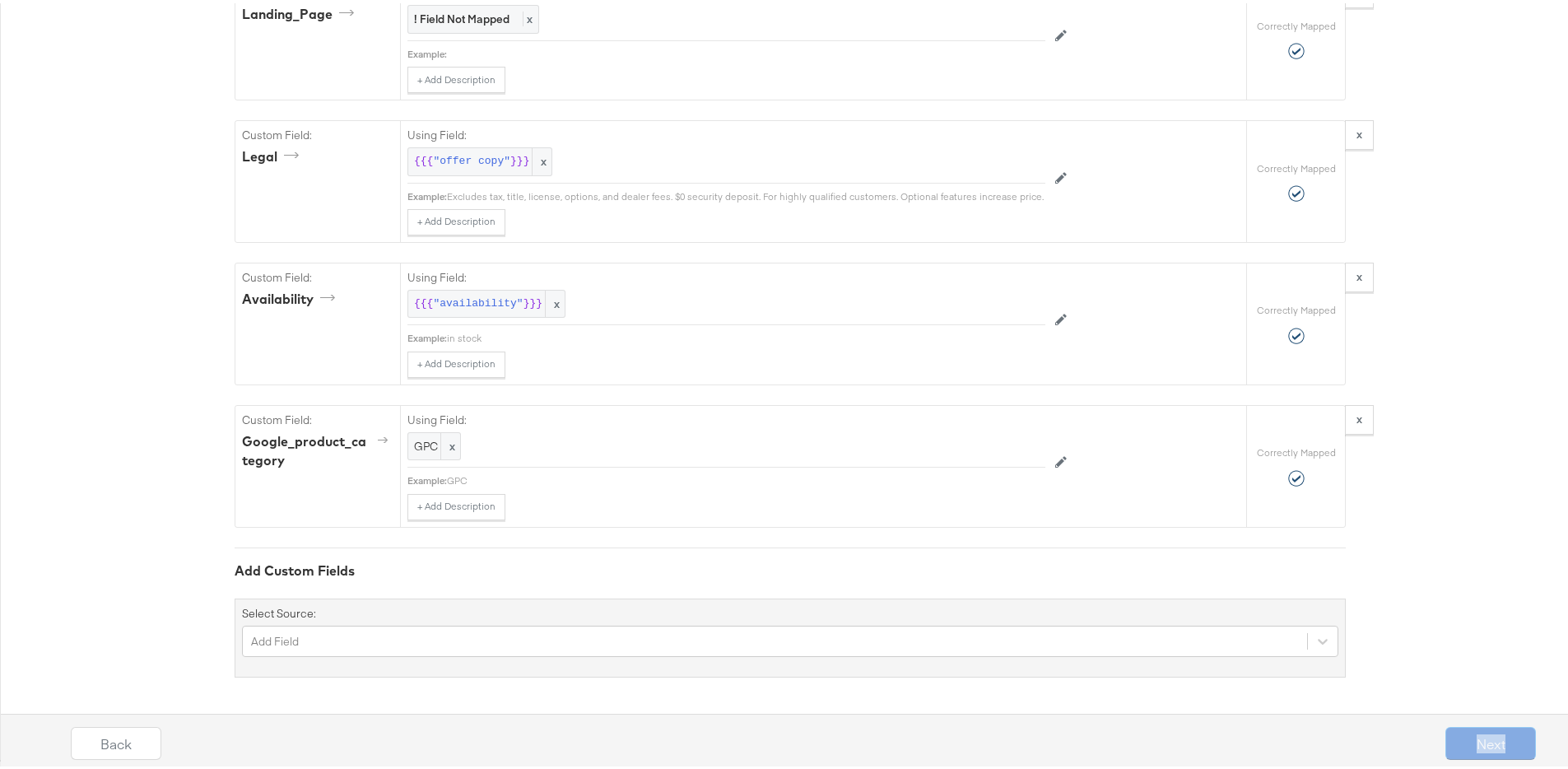 click on "Next" at bounding box center (1491, 740) 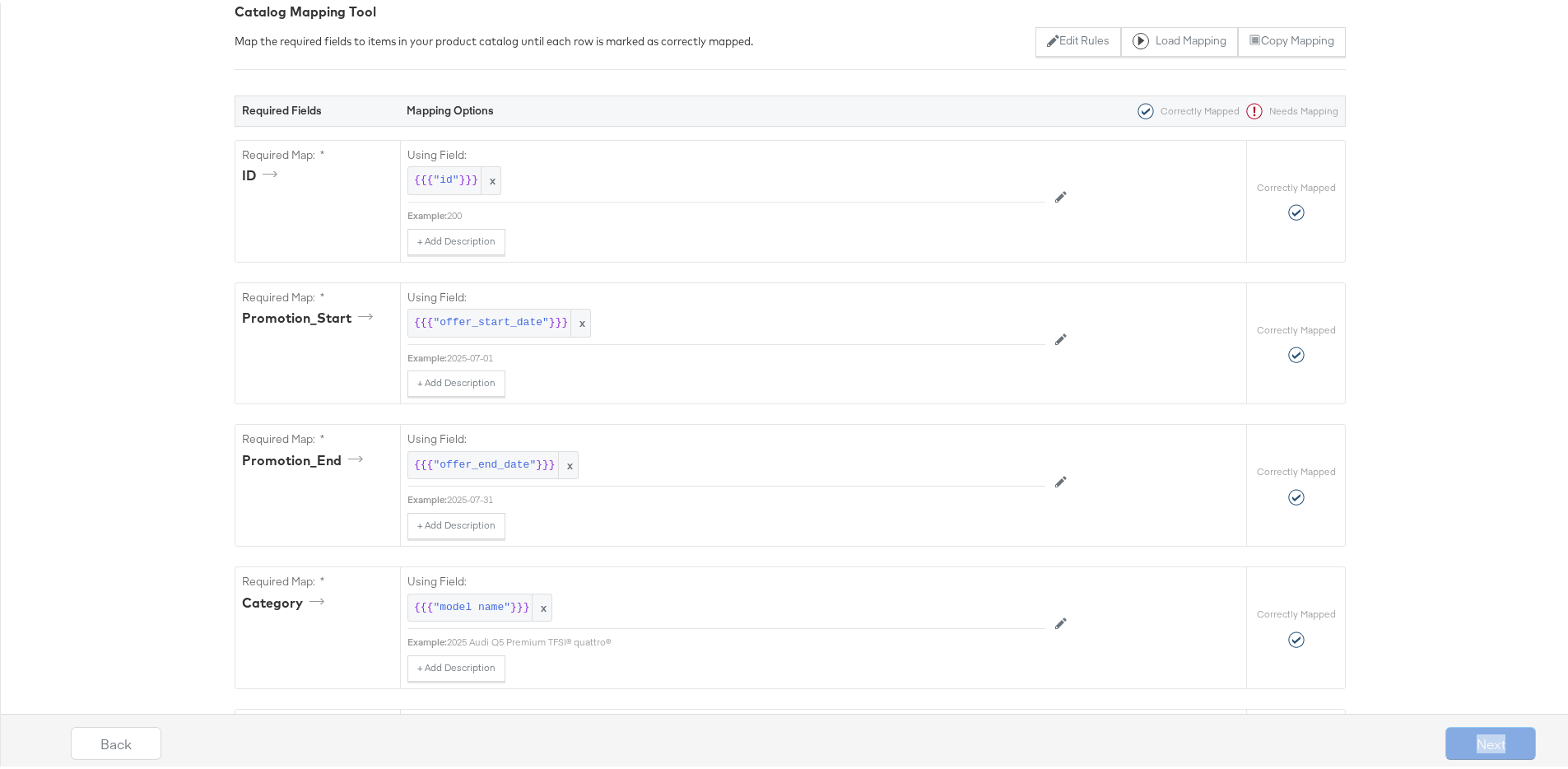 scroll, scrollTop: 0, scrollLeft: 0, axis: both 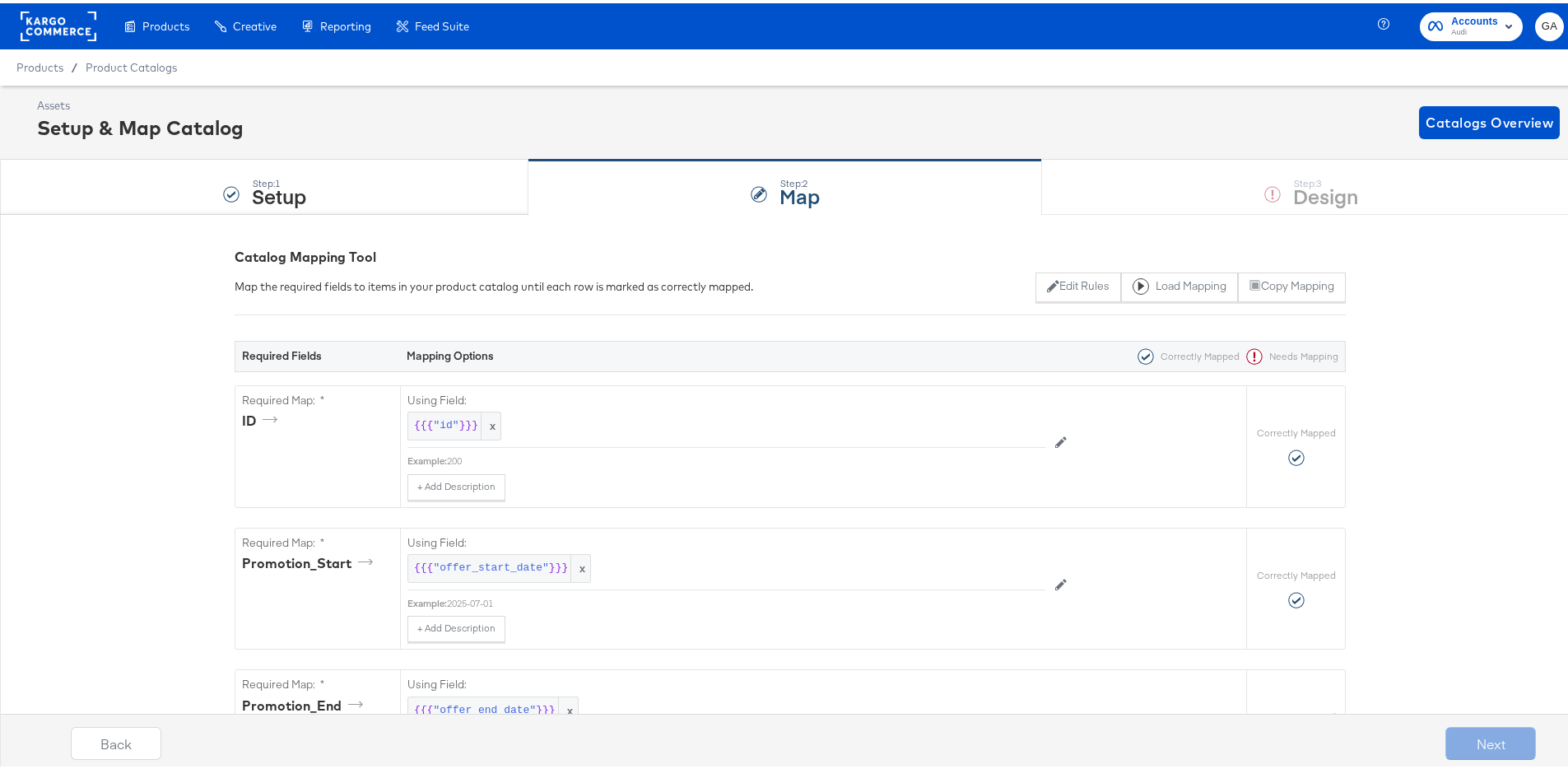 click on "Step:  1   Setup Step:  2   Map Step:  3   Design" at bounding box center [790, 184] 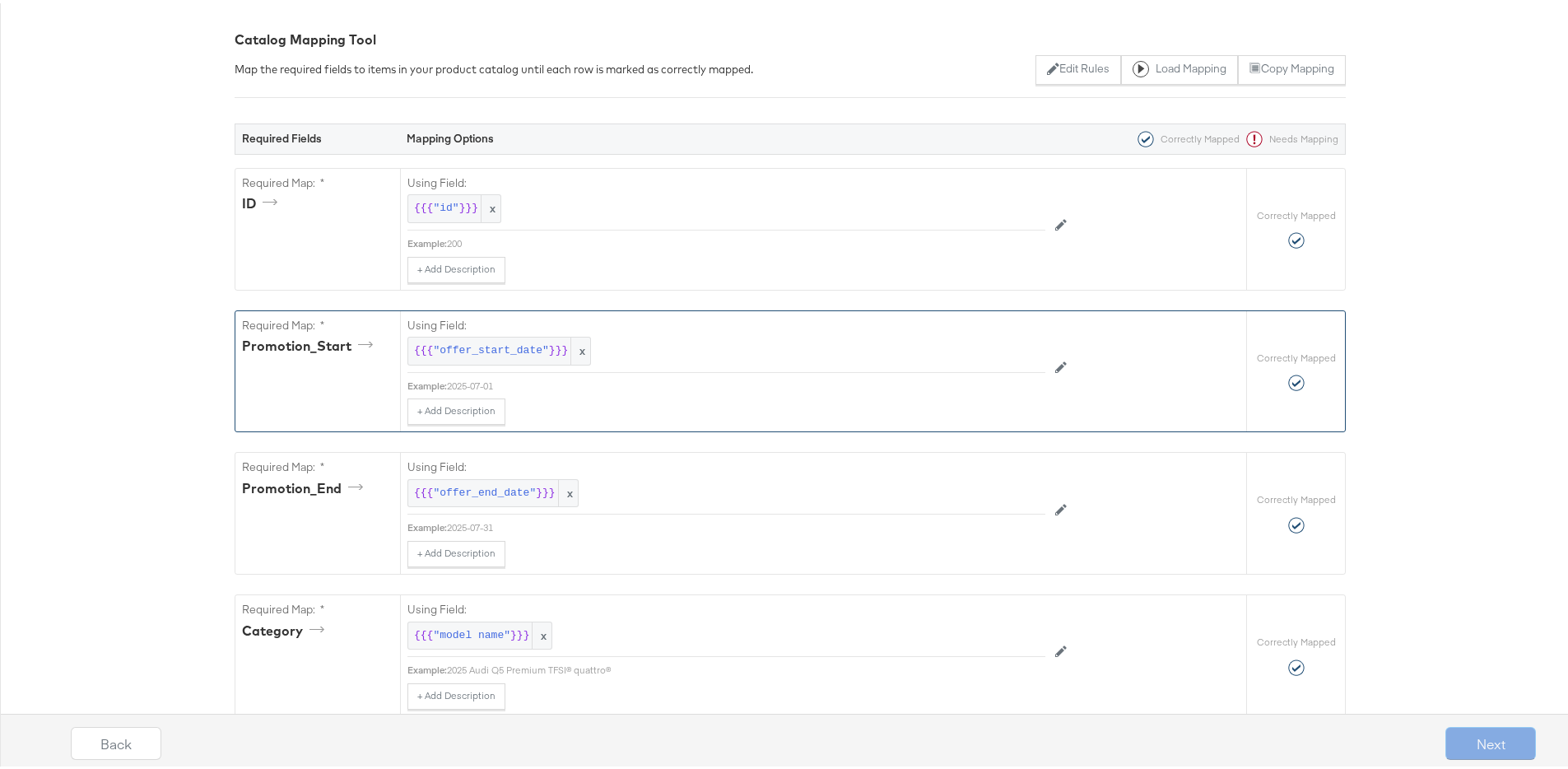 scroll, scrollTop: 0, scrollLeft: 0, axis: both 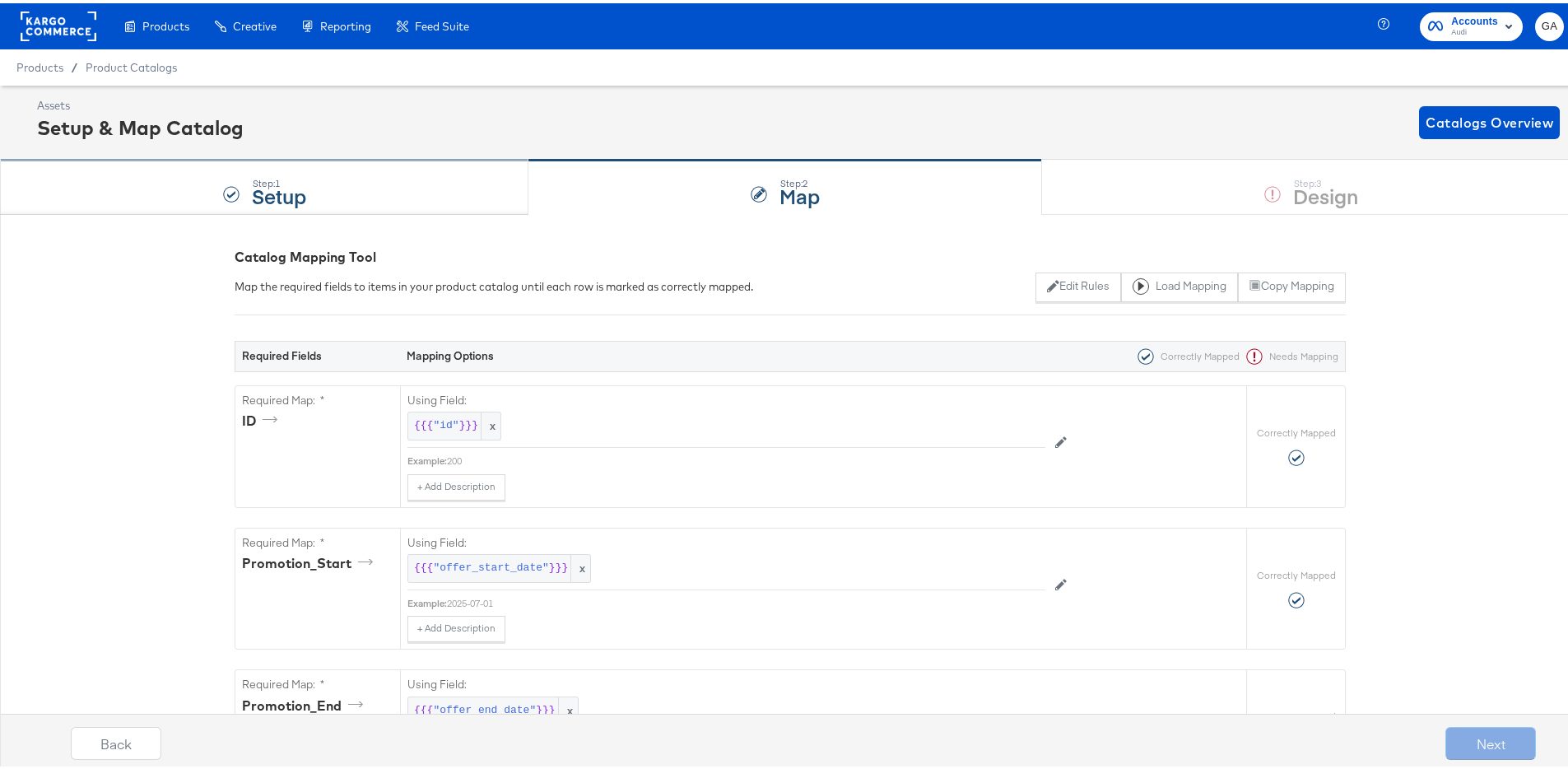 click on "Step:  1   Setup" at bounding box center (264, 184) 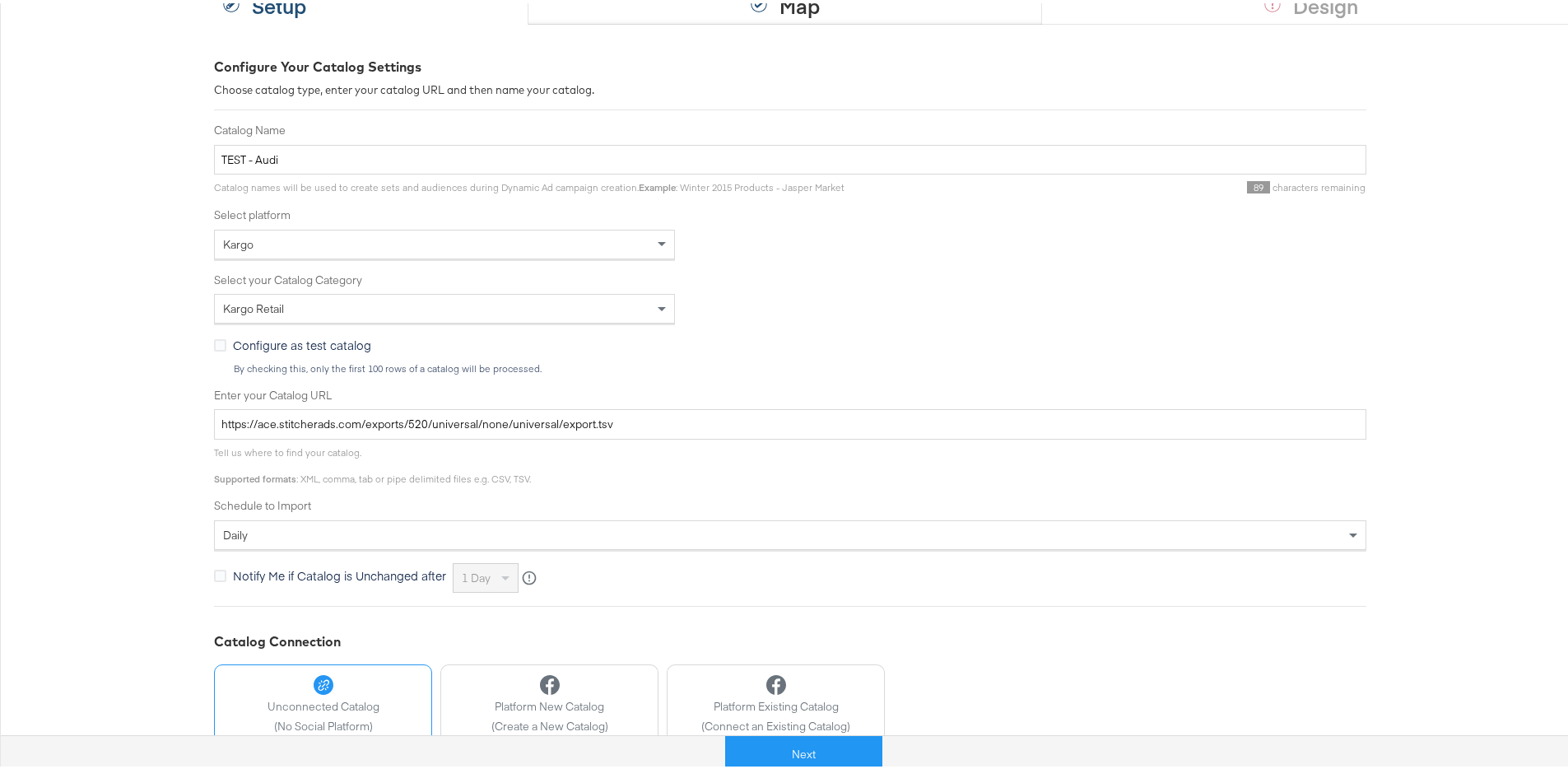 scroll, scrollTop: 279, scrollLeft: 0, axis: vertical 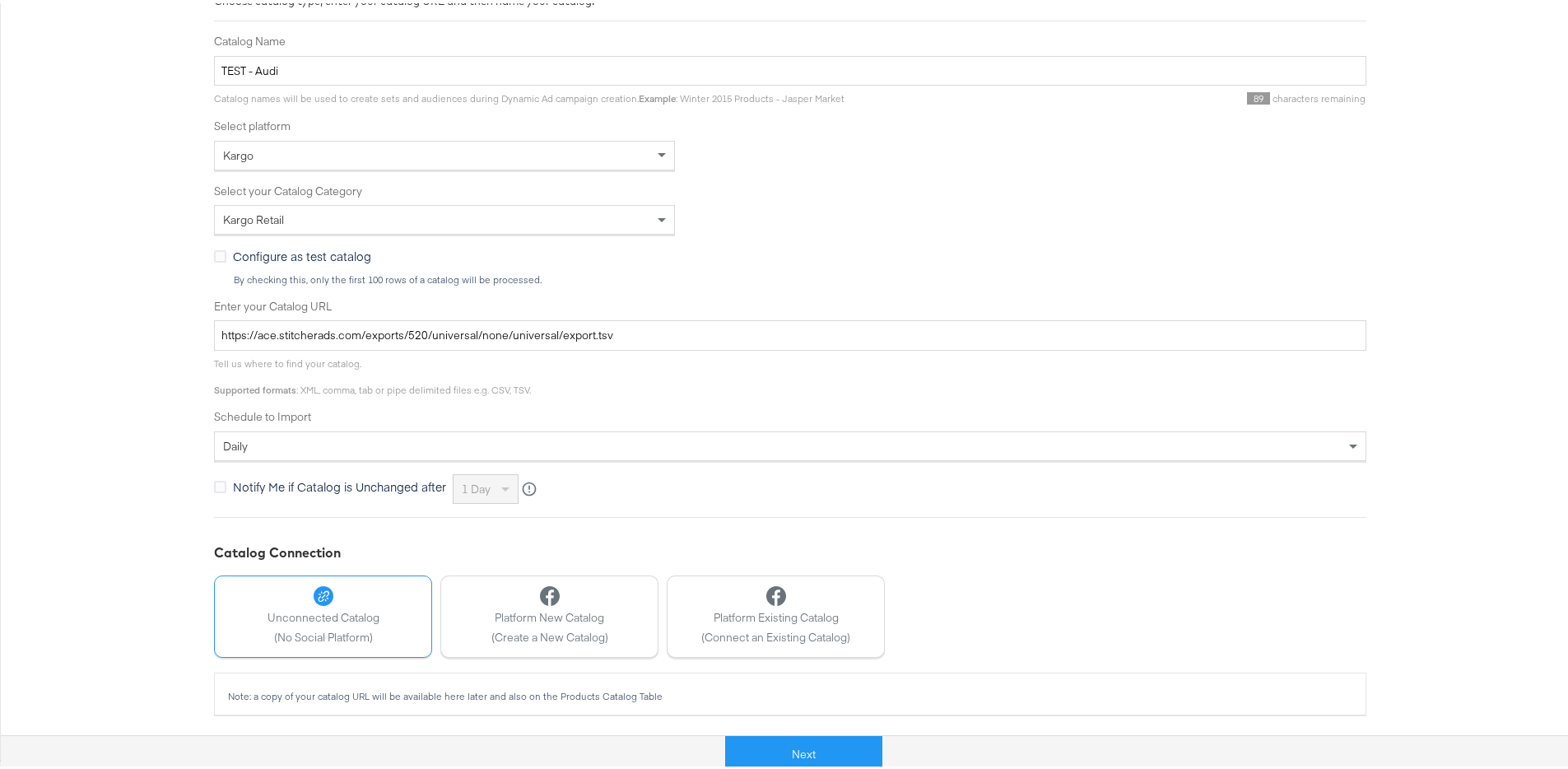 click on "Configure Your Catalog Settings Choose catalog type, enter your catalog URL and then name your catalog. Catalog Name TEST - Audi Catalog names will be used to create sets and audiences during Dynamic Ad campaign creation.   Example : Winter 2015 Products - Jasper Market 89   characters remaining Select platform Kargo Select your Catalog Category Kargo Retail Configure as test catalog By checking this, only the first 100 rows of a catalog will be processed. Enter your Catalog URL https://ace.stitcherads.com/exports/520/universal/none/universal/export.tsv Tell us where to find your catalog.  Supported formats : XML, comma, tab or pipe delimited files e.g. CSV, TSV. Schedule to Import daily Notify Me if Catalog is Unchanged after 1 day Your catalog changes are synced regularly to StitcherAds. If your catalog has not been syncing/updating correctly, tick the box to be notified after X days of inactivity. Catalog Connection Unconnected Catalog (No Social Platform) Platform New Catalog (Create a New Catalog) Next" at bounding box center [790, 344] 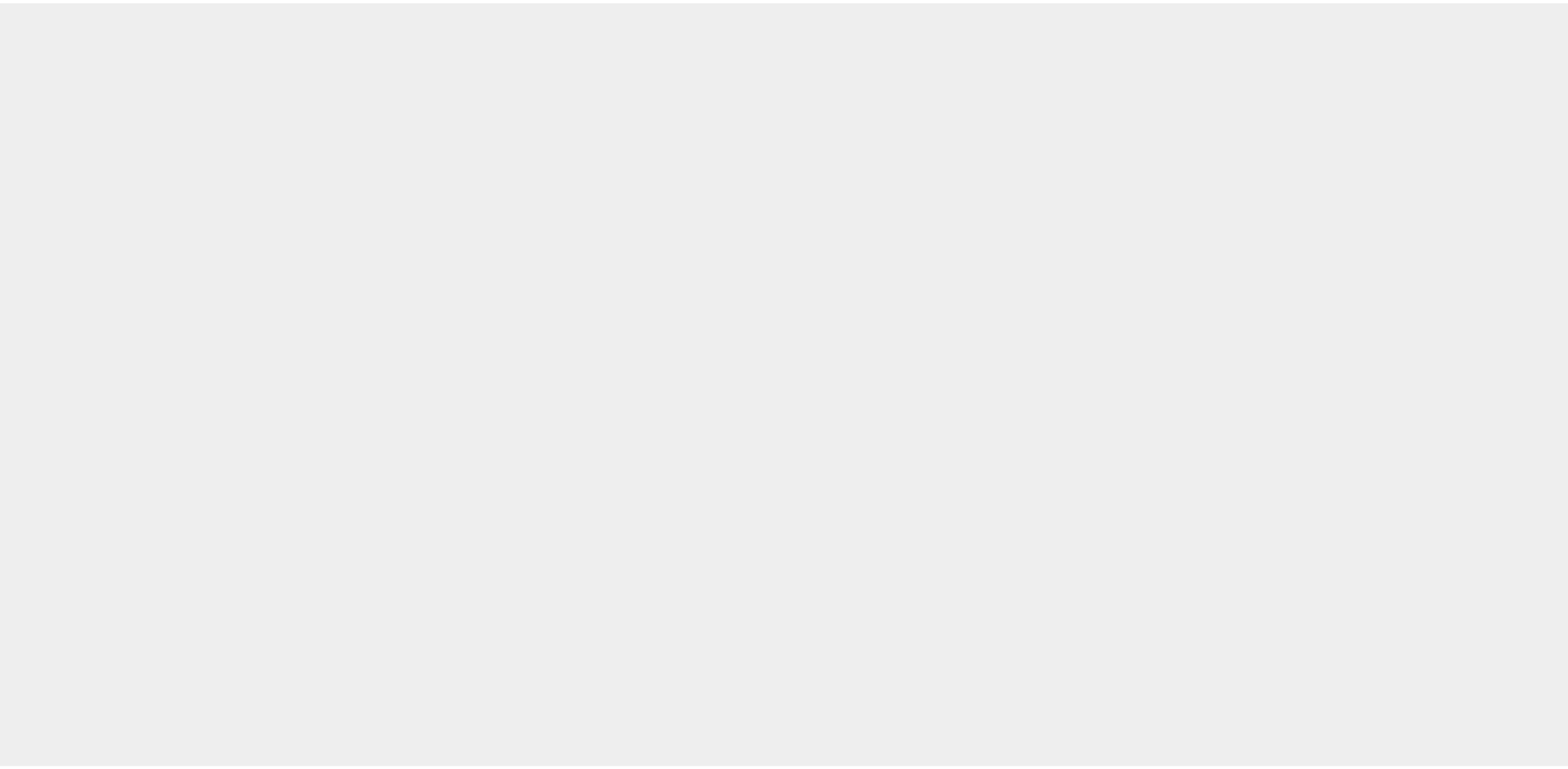scroll, scrollTop: 0, scrollLeft: 0, axis: both 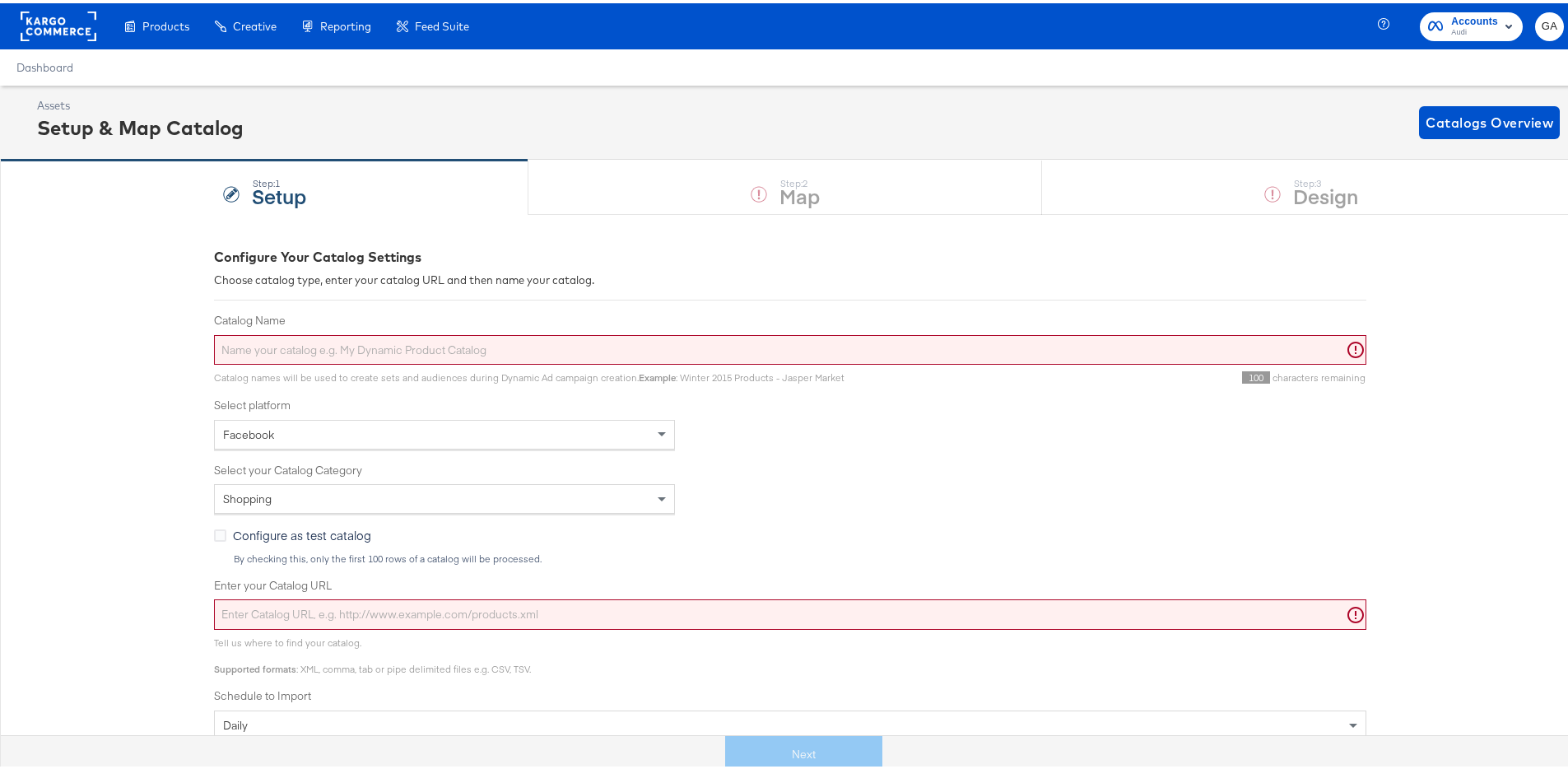 click on "Catalog Name" at bounding box center (790, 347) 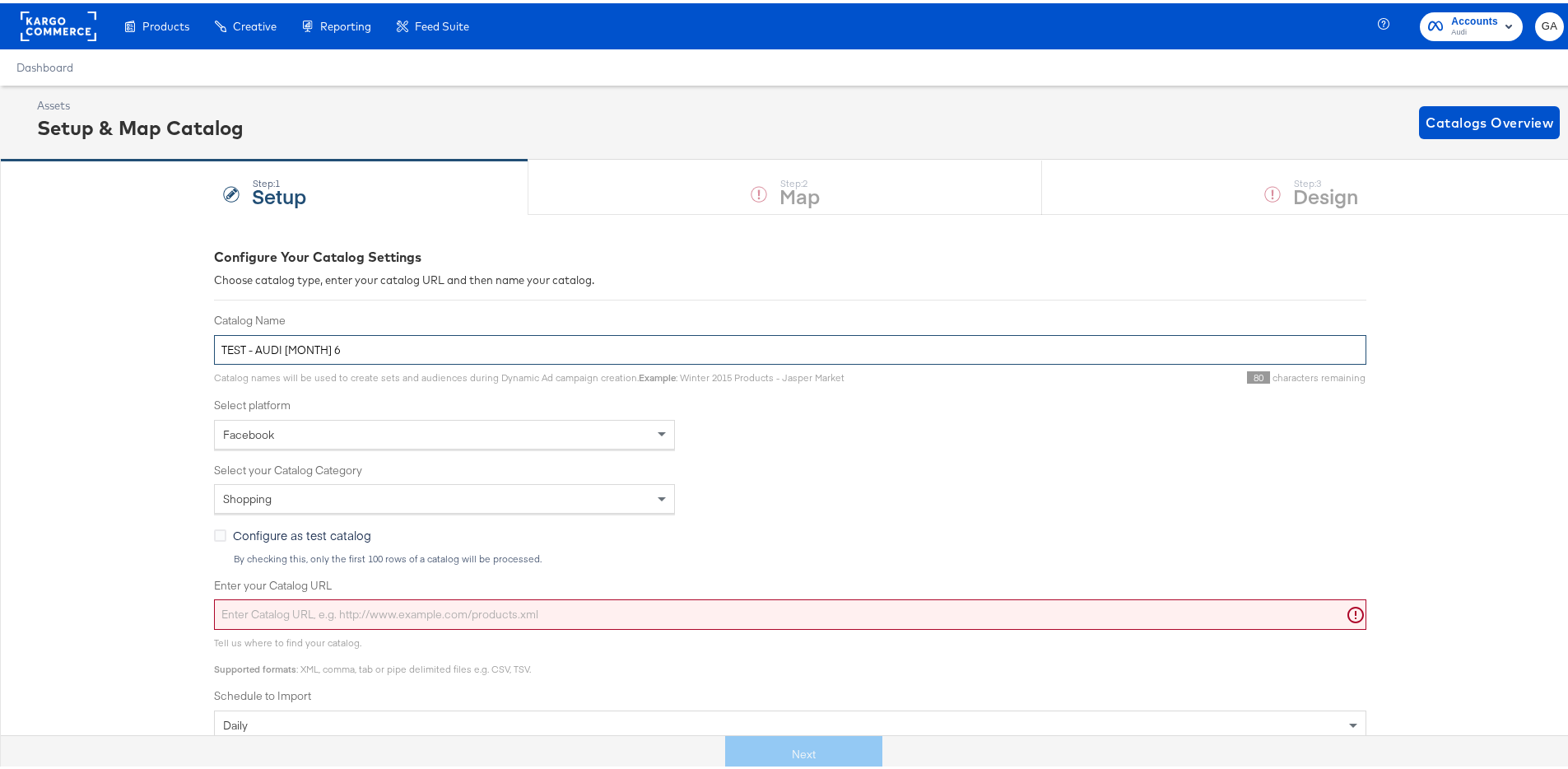 type on "TEST - AUDI August 6" 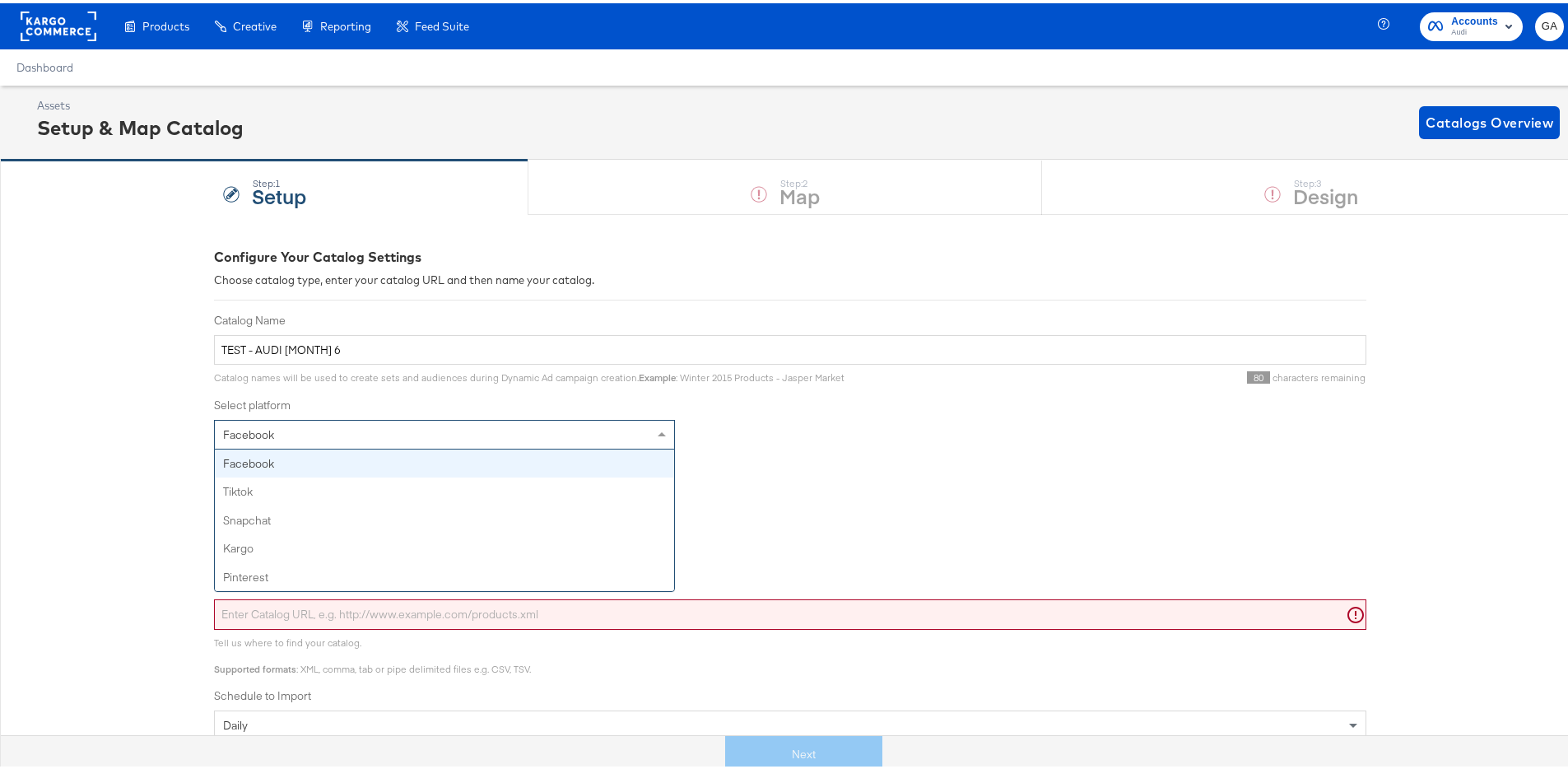 click on "Facebook" at bounding box center (444, 431) 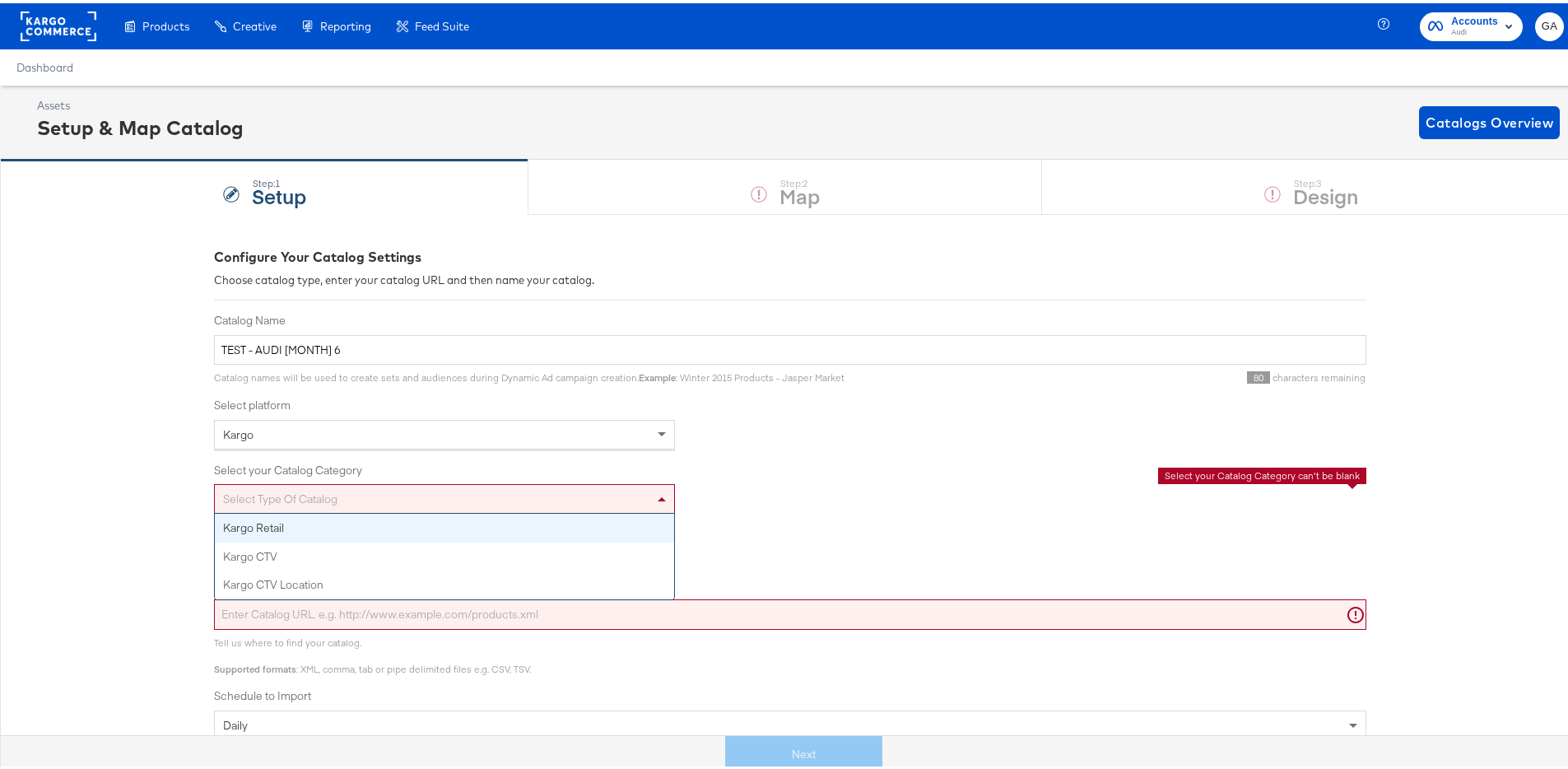 click on "Select type of catalog" at bounding box center (444, 496) 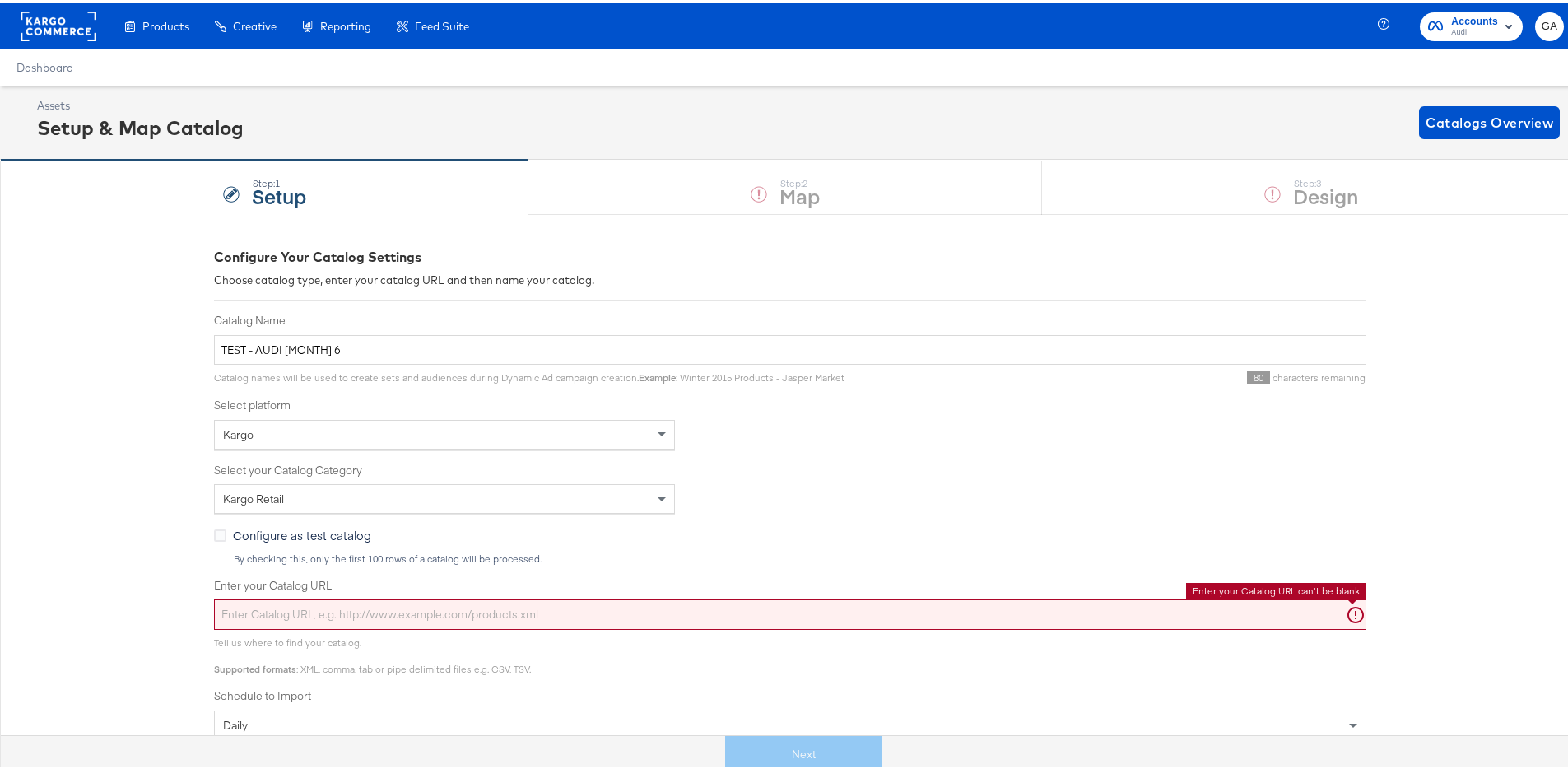 click on "Enter your Catalog URL" at bounding box center (790, 611) 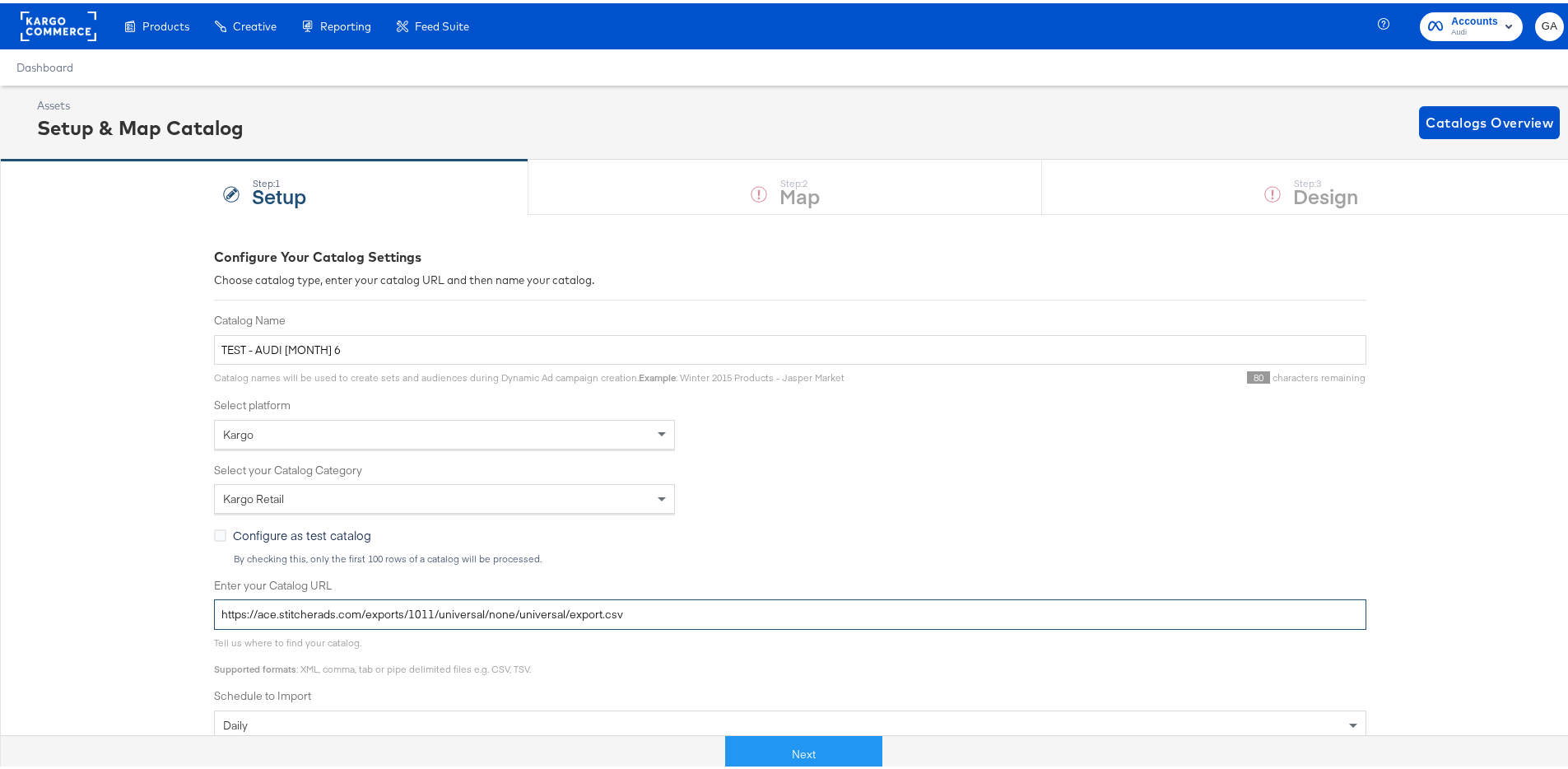 drag, startPoint x: 668, startPoint y: 618, endPoint x: 155, endPoint y: 579, distance: 514.4803 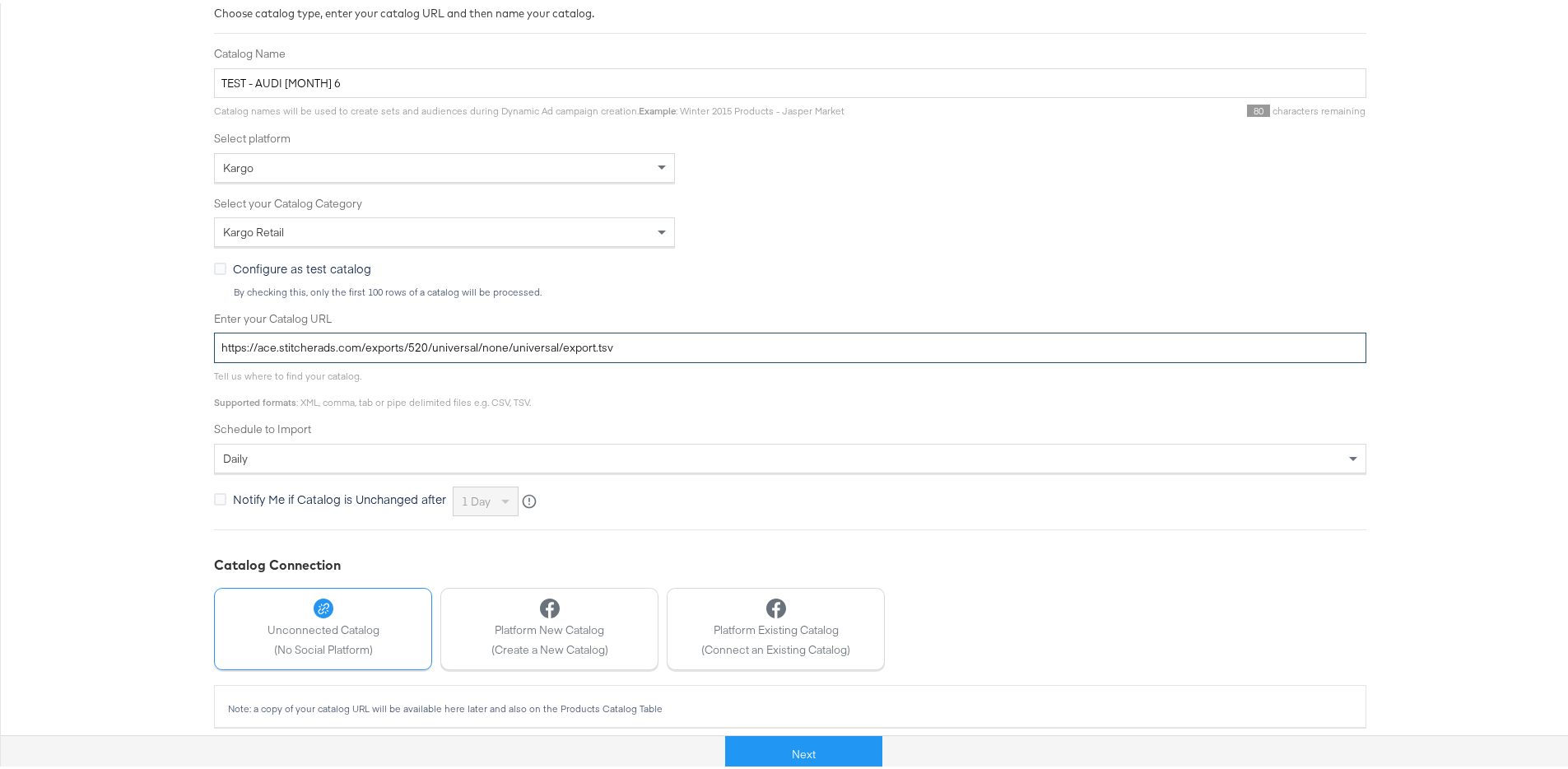 scroll, scrollTop: 279, scrollLeft: 0, axis: vertical 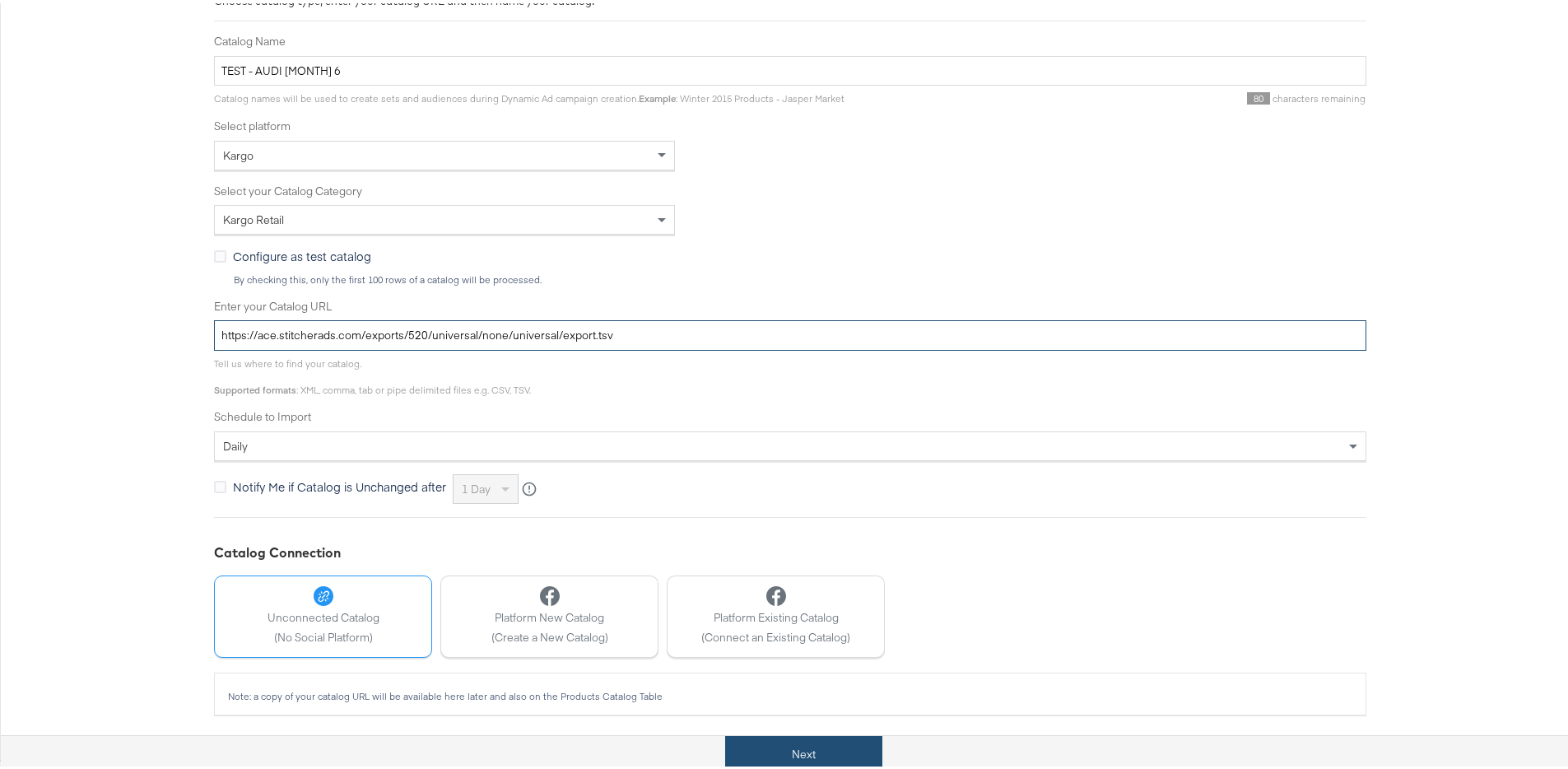 type on "https://ace.stitcherads.com/exports/520/universal/none/universal/export.tsv" 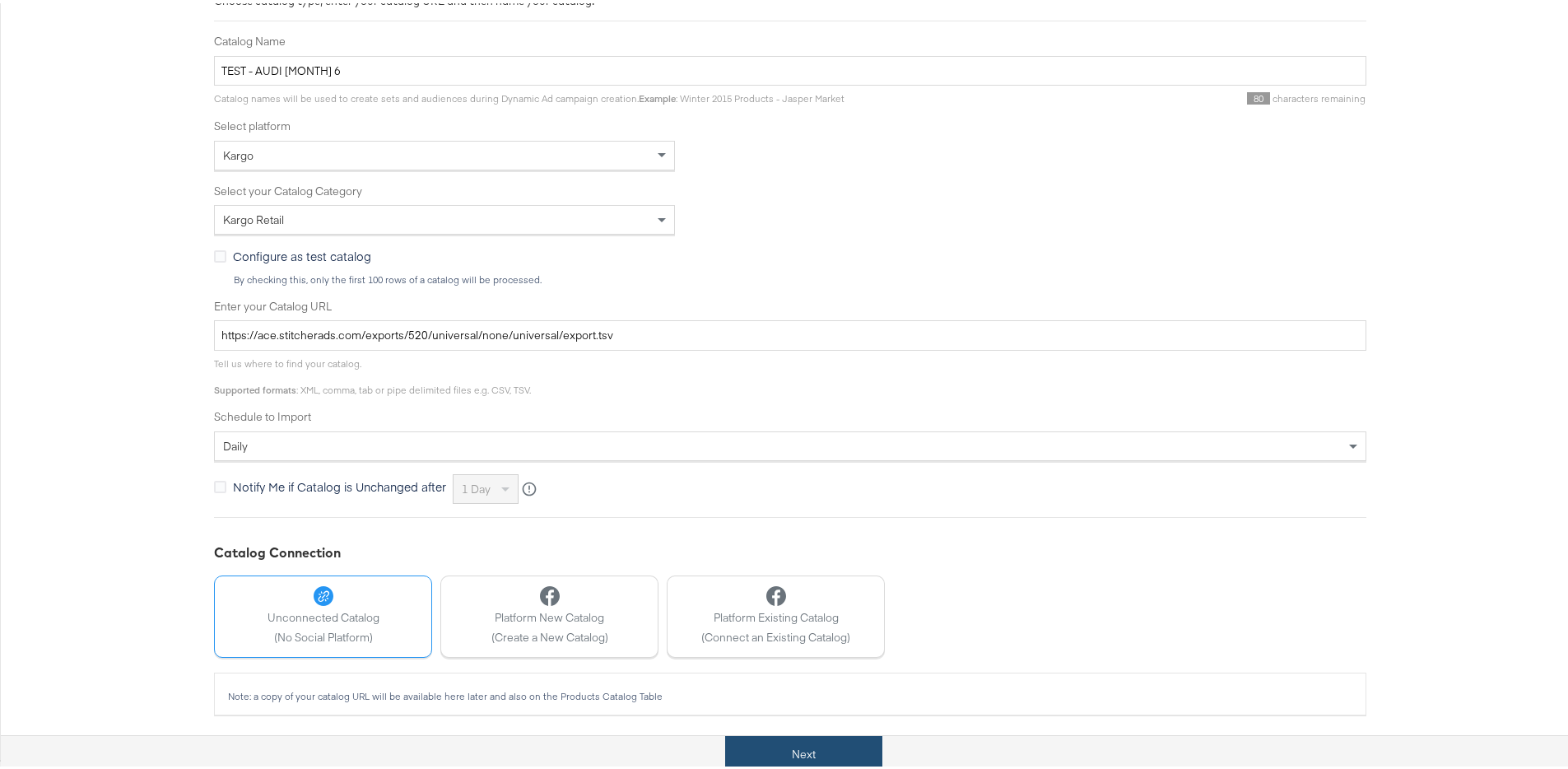 click on "Next" at bounding box center [803, 751] 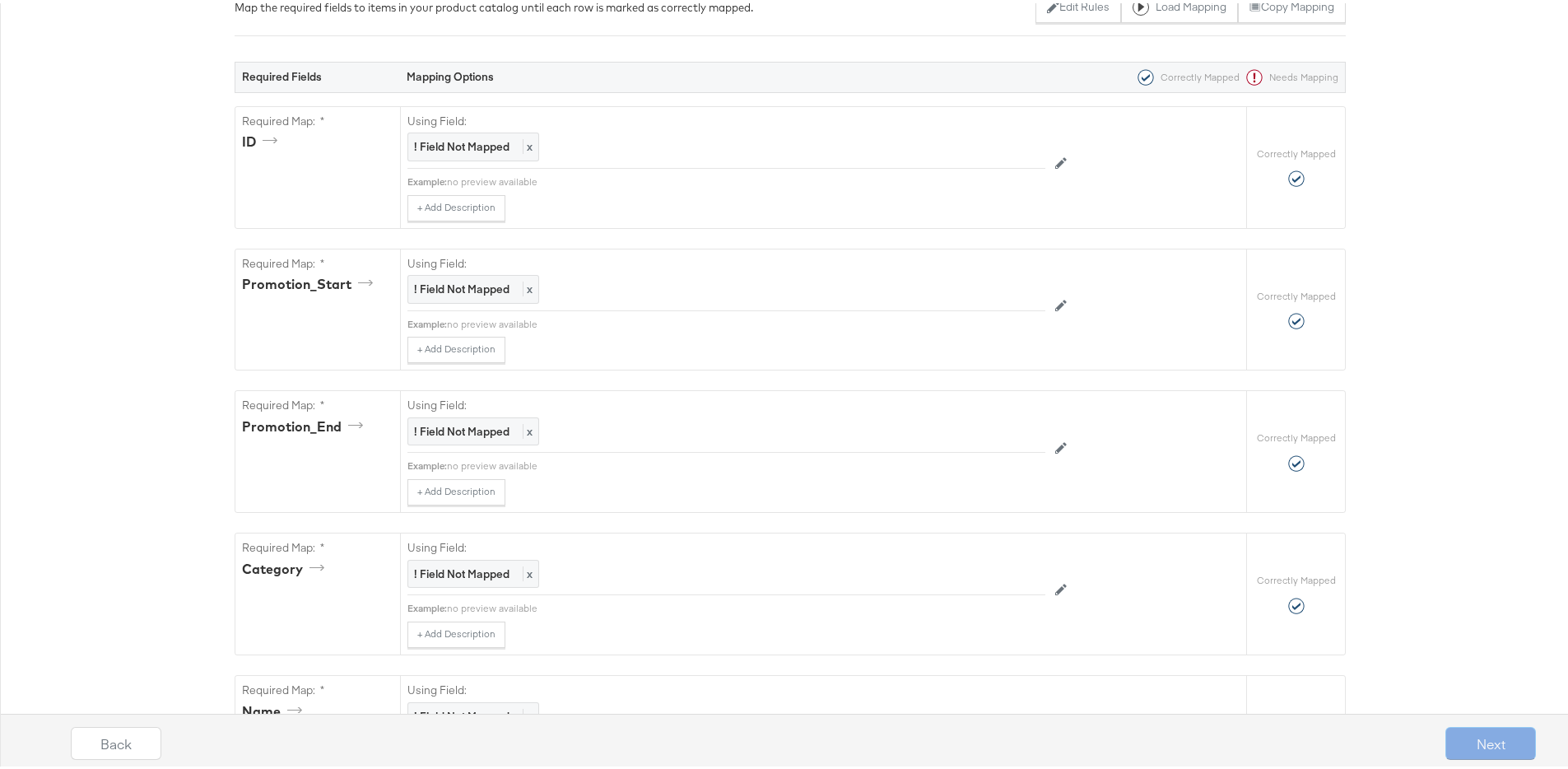 scroll, scrollTop: 0, scrollLeft: 0, axis: both 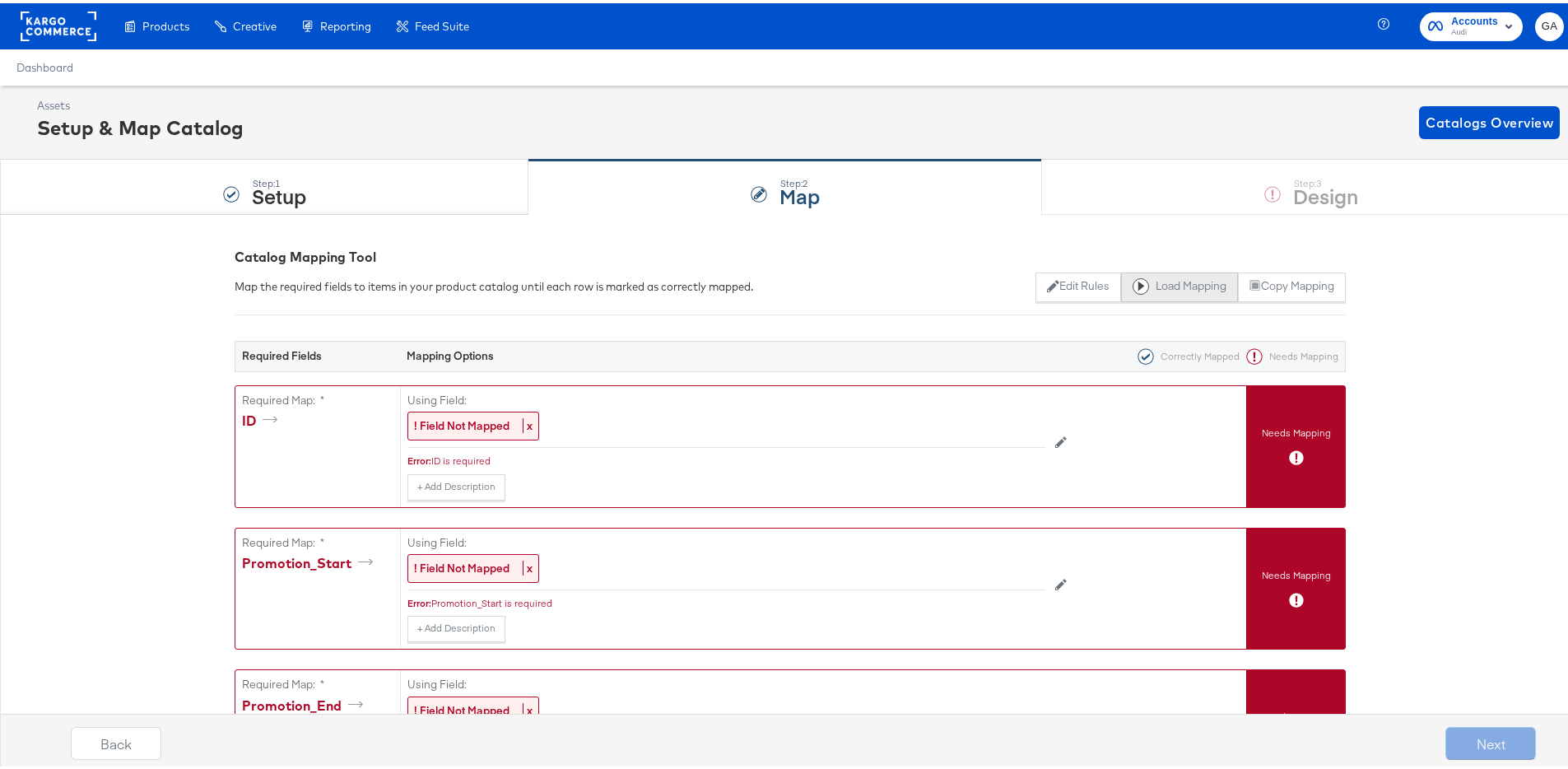 click on "Load Mapping" at bounding box center (1179, 284) 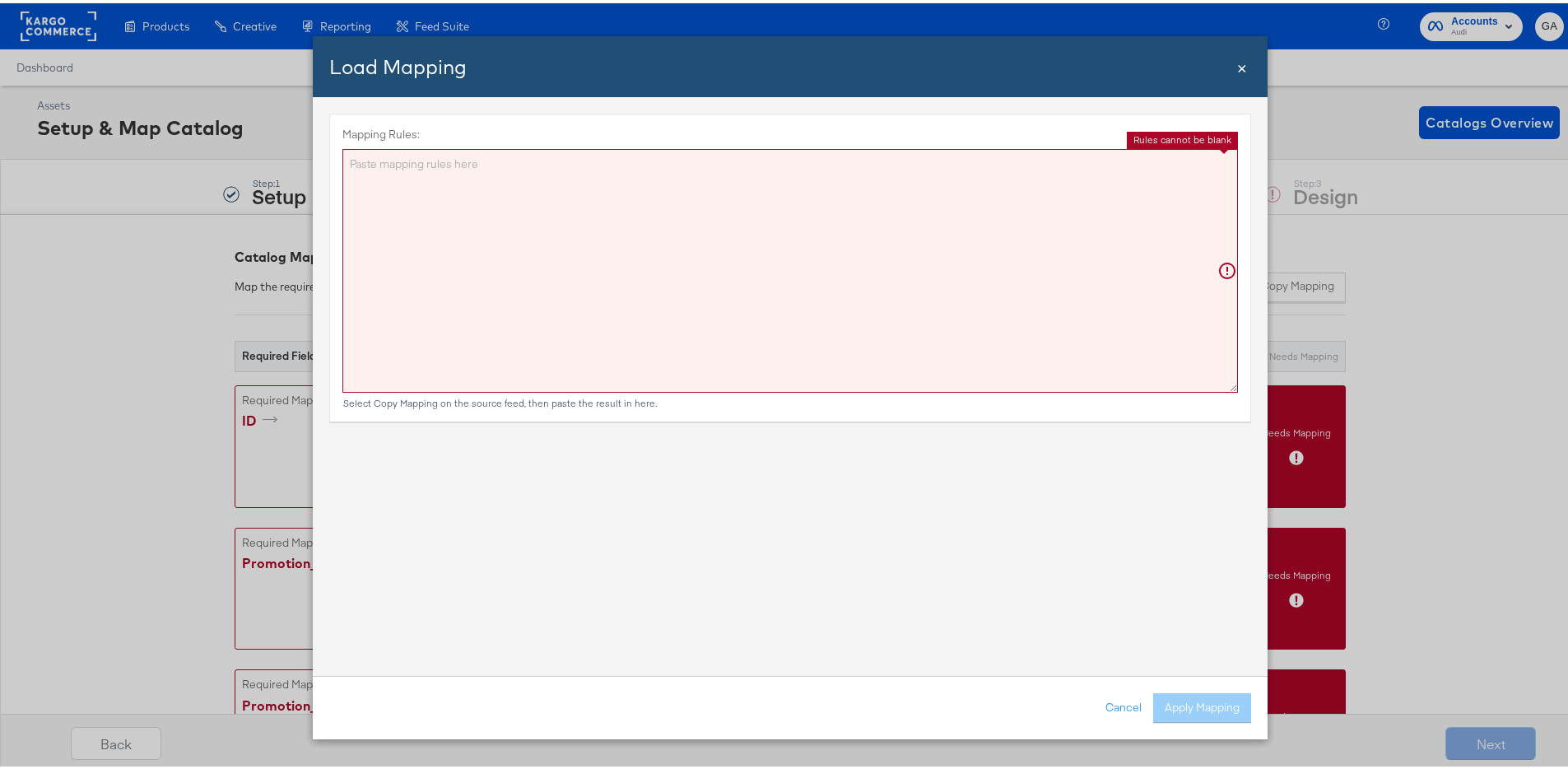 click on "Mapping Rules:" at bounding box center [790, 268] 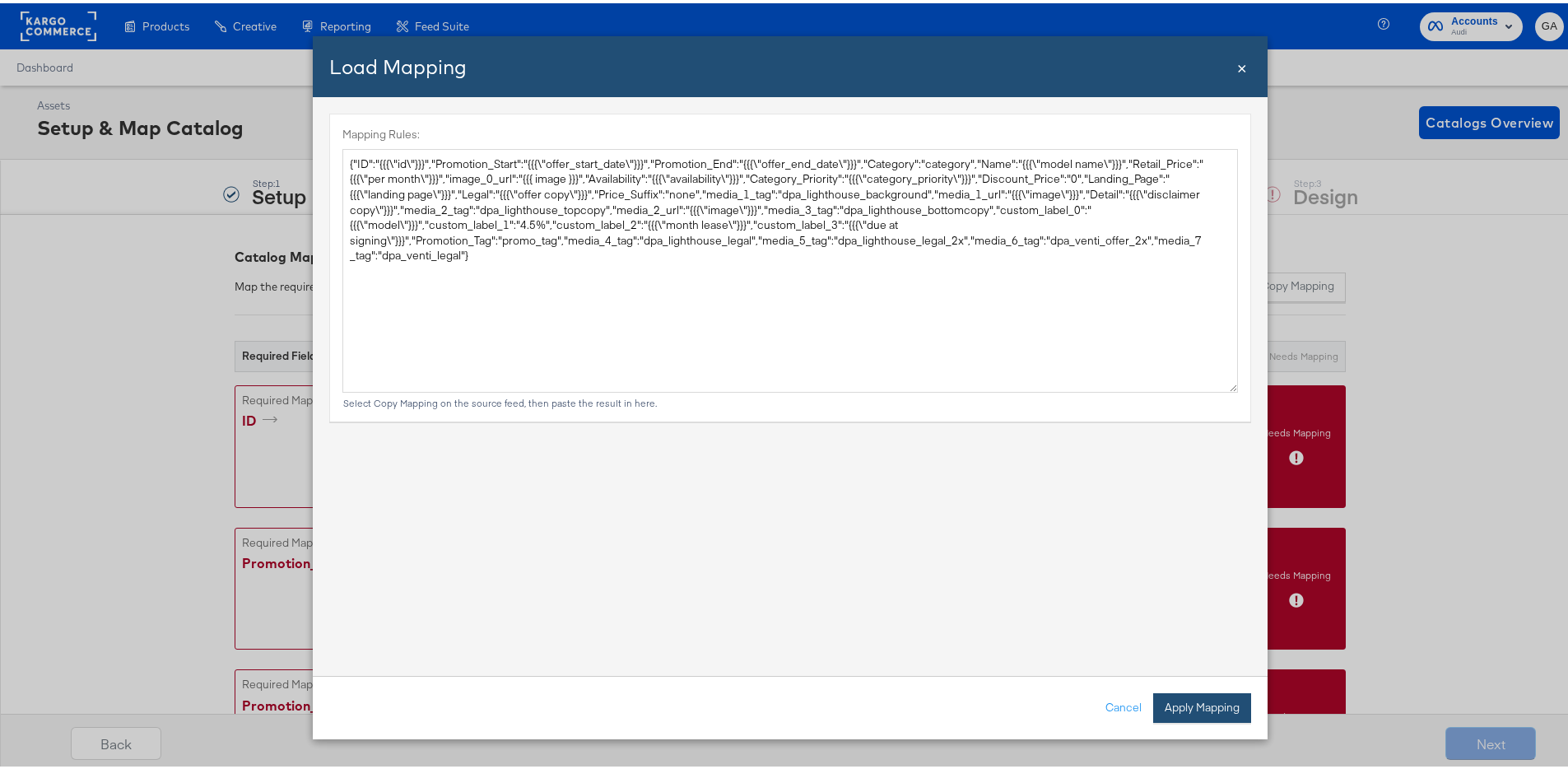 type on "{
"ID": "{{{\"id\"}}}",
"Promotion_Start": "{{{\"offer_start_date\"}}}",
"Promotion_End": "{{{\"offer_end_date\"}}}",
"Category": "category",
"Name": "{{{\"model name\"}}}",
"Retail_Price": "{{{\"per month\"}}}",
"image_0_url": "{{{ image }}}",
"Availability": "{{{\"availability\"}}}",
"Category_Priority": "{{{\"category_priority\"}}}",
"Discount_Price": "0",
"Landing_Page": "{{{\"landing page\"}}}",
"Legal": "{{{\"offer copy\"}}}",
"Price_Suffix": "none",
"media_1_tag": "dpa_lighthouse_background",
"media_1_url": "{{{\"image\"}}}",
"Detail": "{{{\"disclaimer copy\"}}}",
"media_2_tag": "dpa_lighthouse_topcopy",
"media_2_url": "{{{\"image\"}}}",
"media_3_tag": "dpa_lighthouse_bottomcopy",
"custom_label_0": "{{{\"model\"}}}",
"custom_label_1": "4.5%",
"custom_label_2": "{{{\"month lease\"}}}",
"custom_label_3": "{{{\"due at signing\"}}}",
"Promotion_Tag": "promo_tag",
"media_4_tag": "dpa_lighthouse_legal",
"media_5_tag": "dpa_lighthouse_legal_2x",
"media_..." 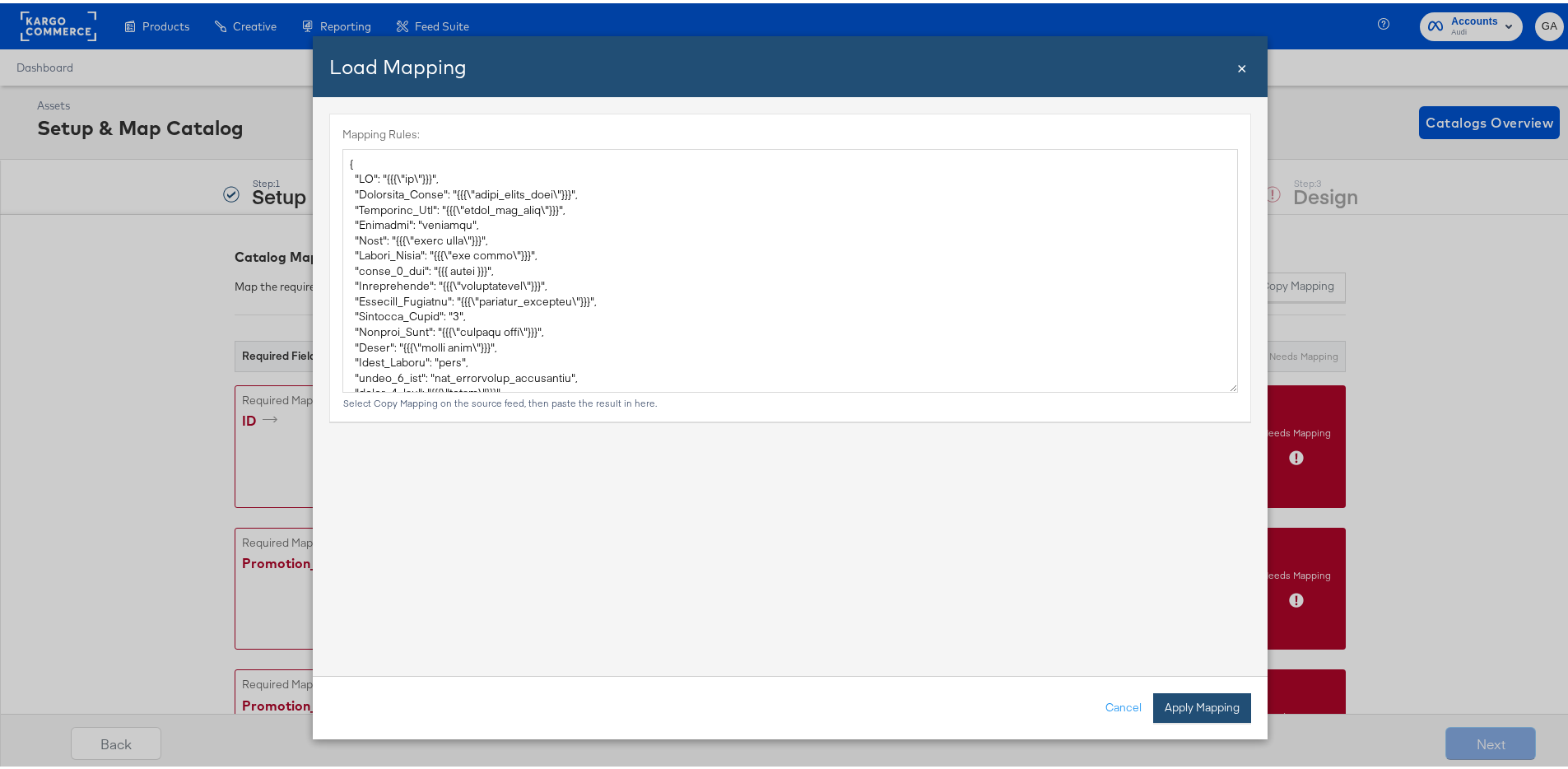 click on "Apply Mapping" at bounding box center [1202, 705] 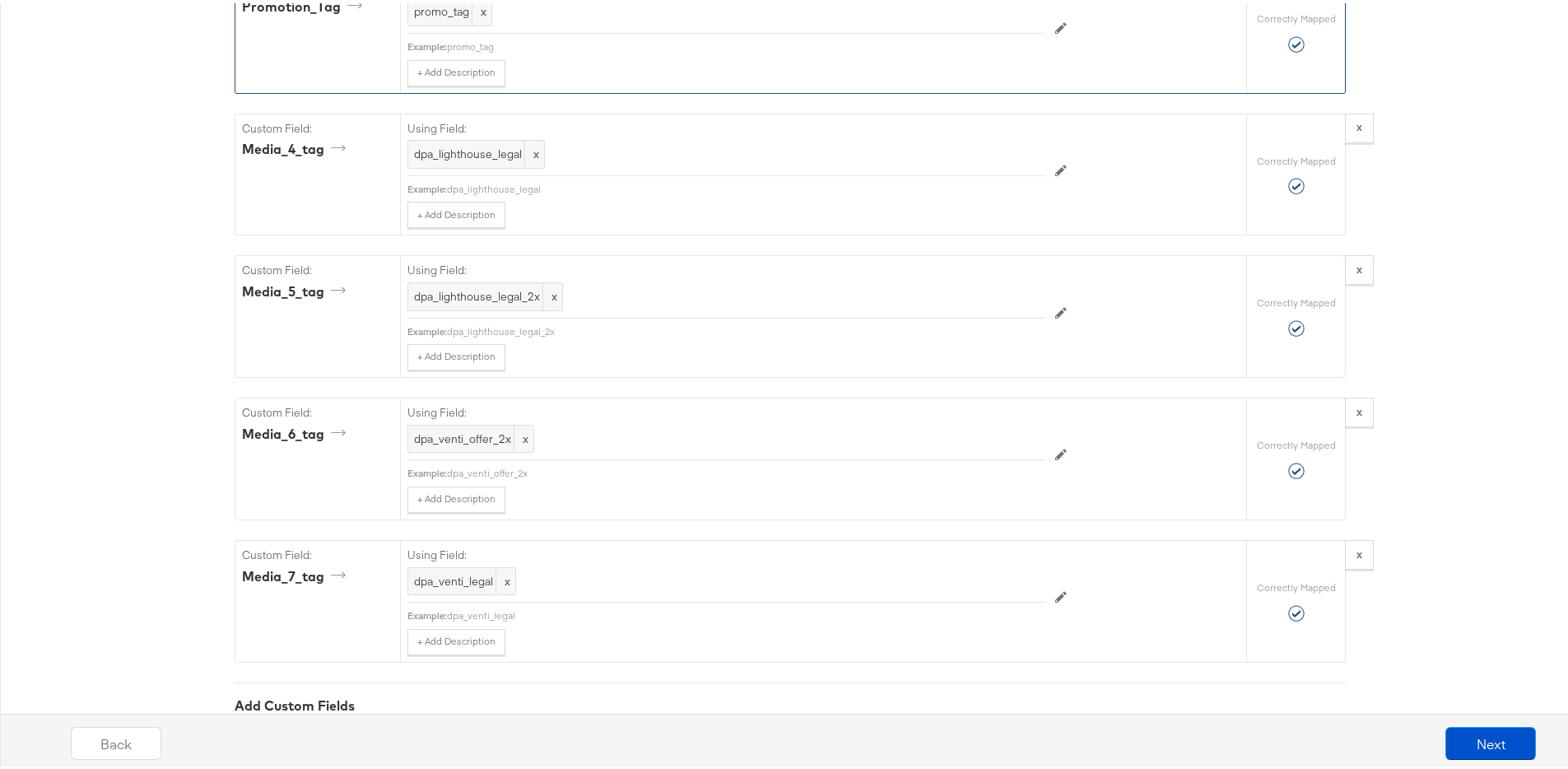 scroll, scrollTop: 3847, scrollLeft: 0, axis: vertical 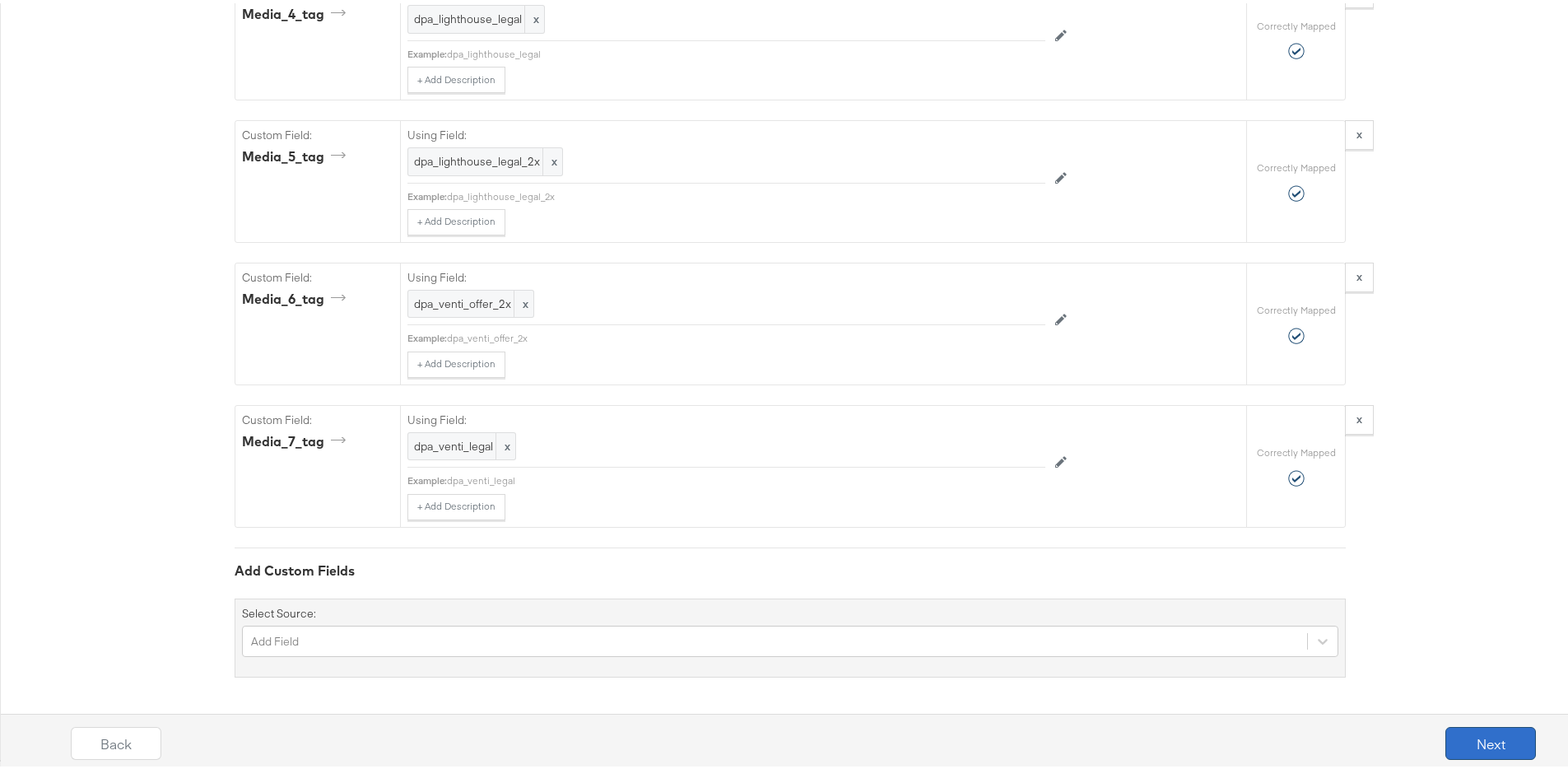 click on "Next" at bounding box center (1491, 740) 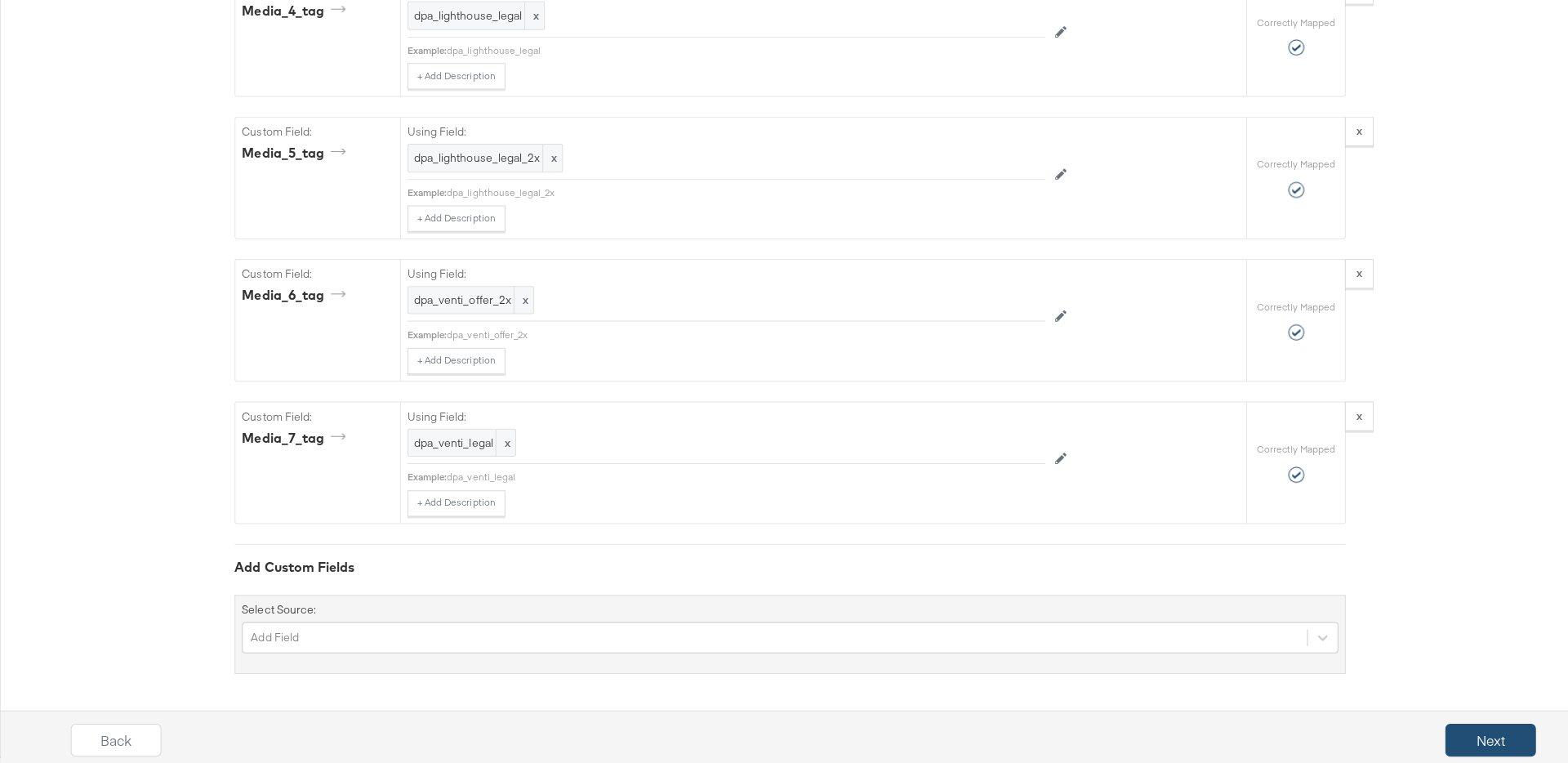 scroll, scrollTop: 0, scrollLeft: 0, axis: both 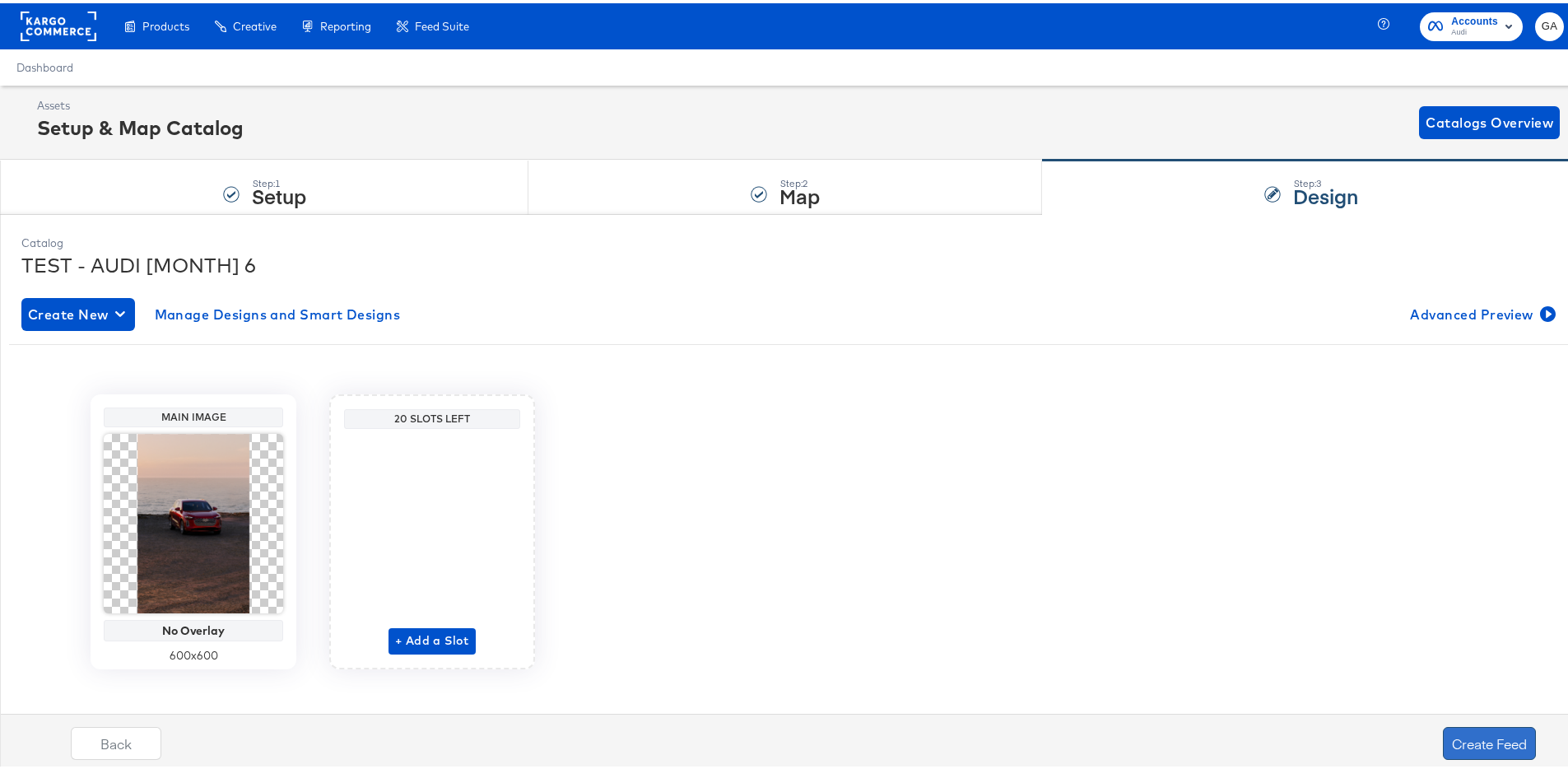click on "Create Feed" at bounding box center [1489, 740] 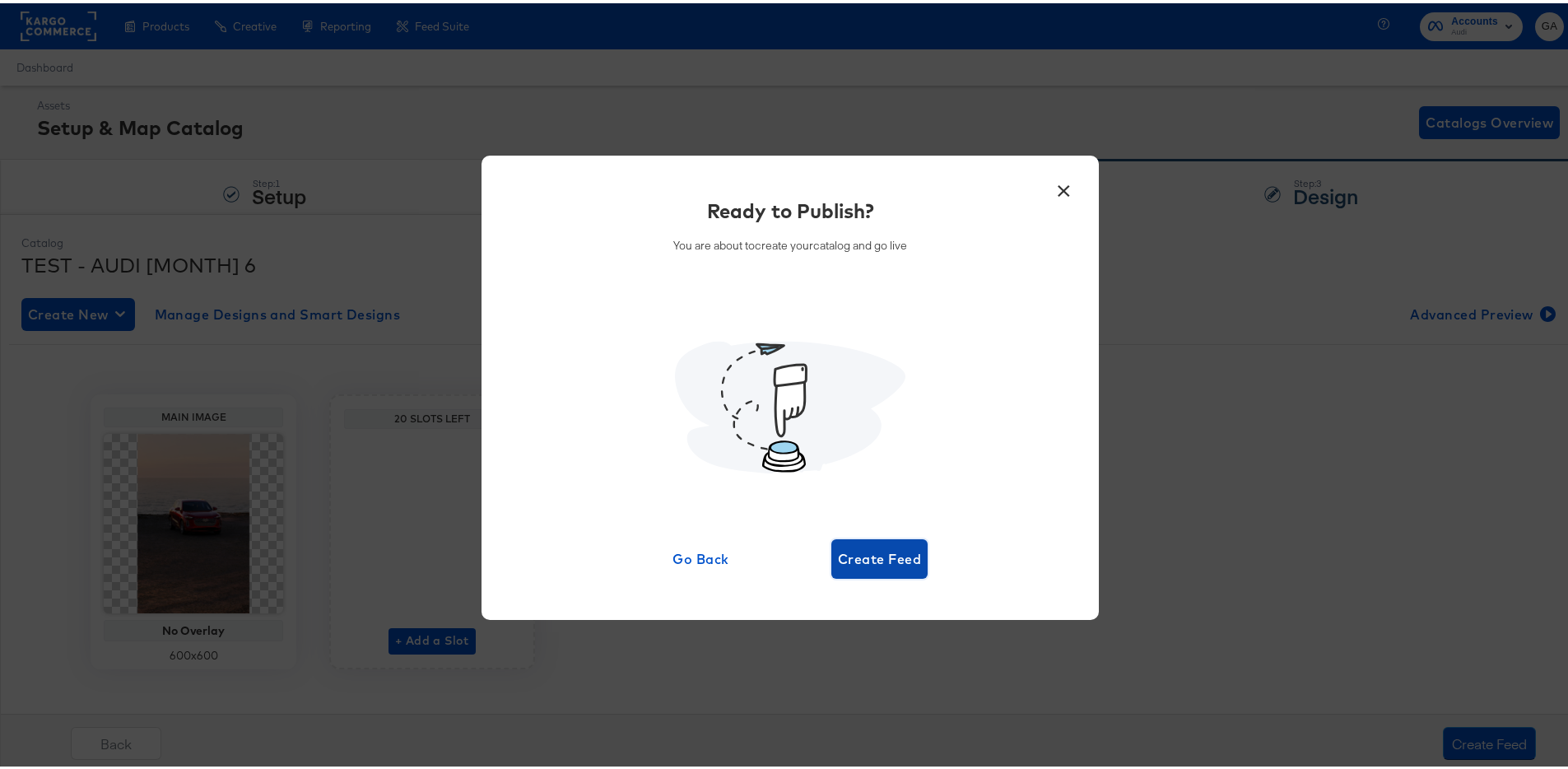 click on "Create Feed" at bounding box center [879, 556] 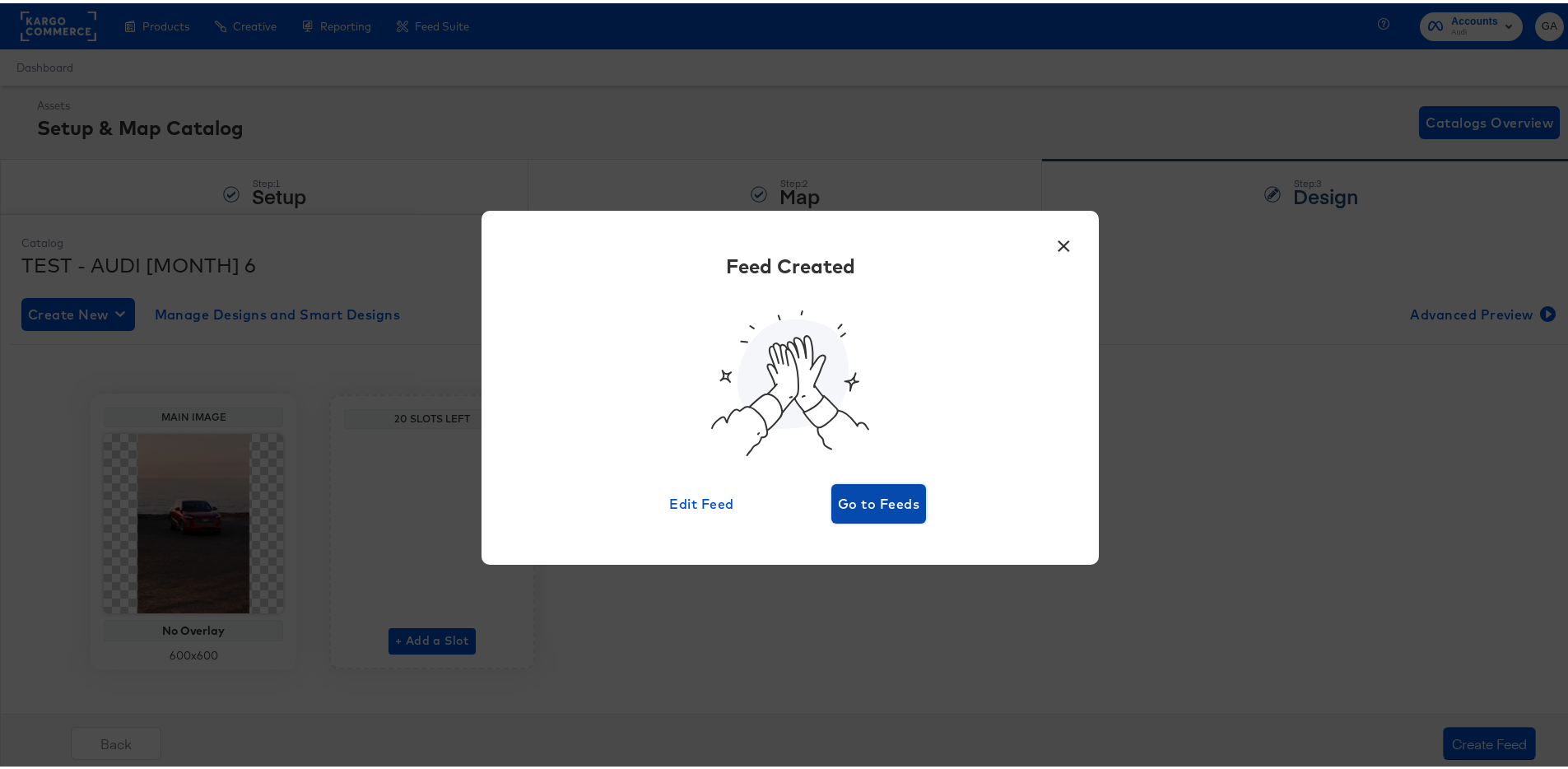 click on "Go to Feeds" at bounding box center [878, 501] 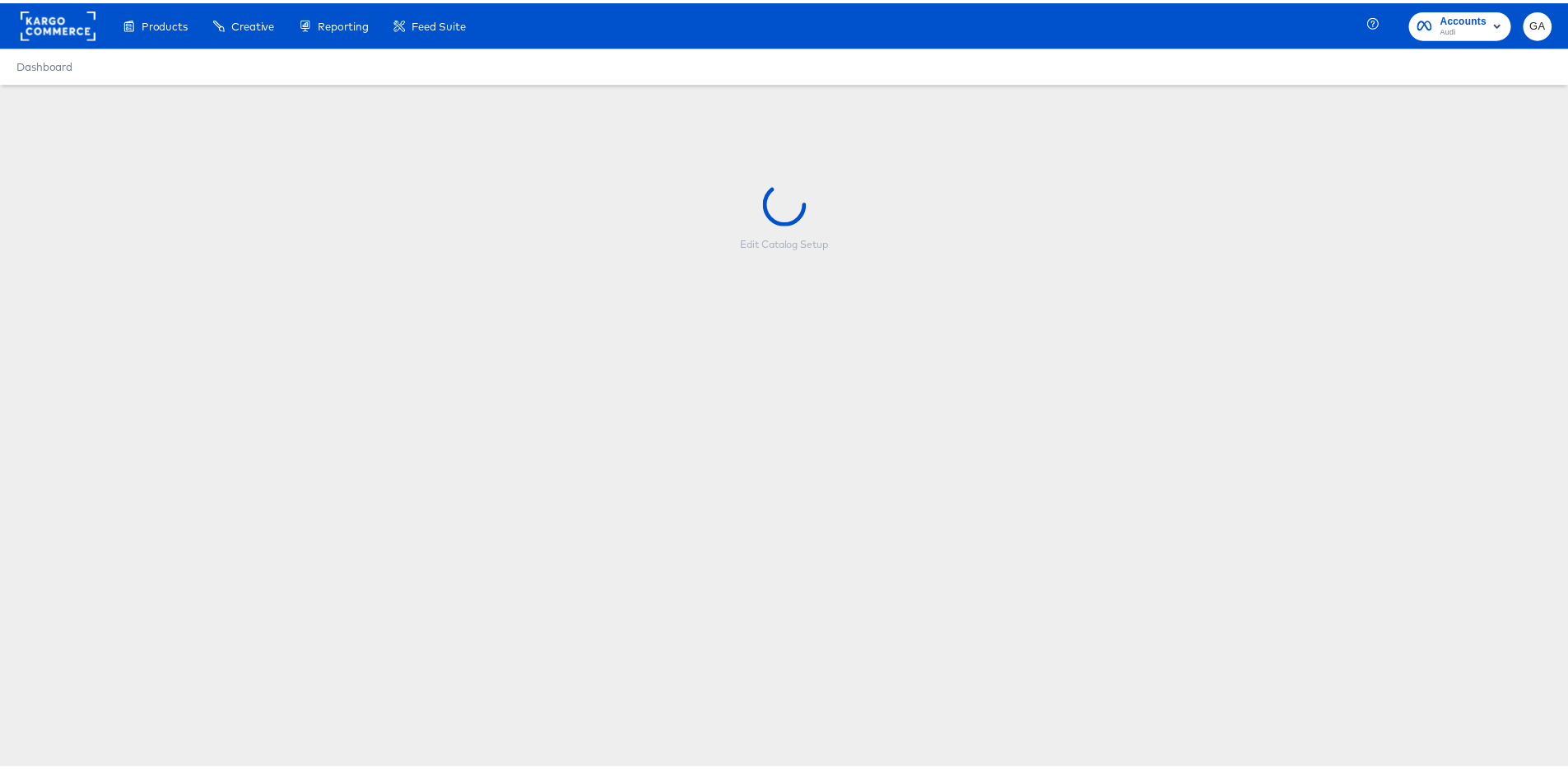scroll, scrollTop: 0, scrollLeft: 0, axis: both 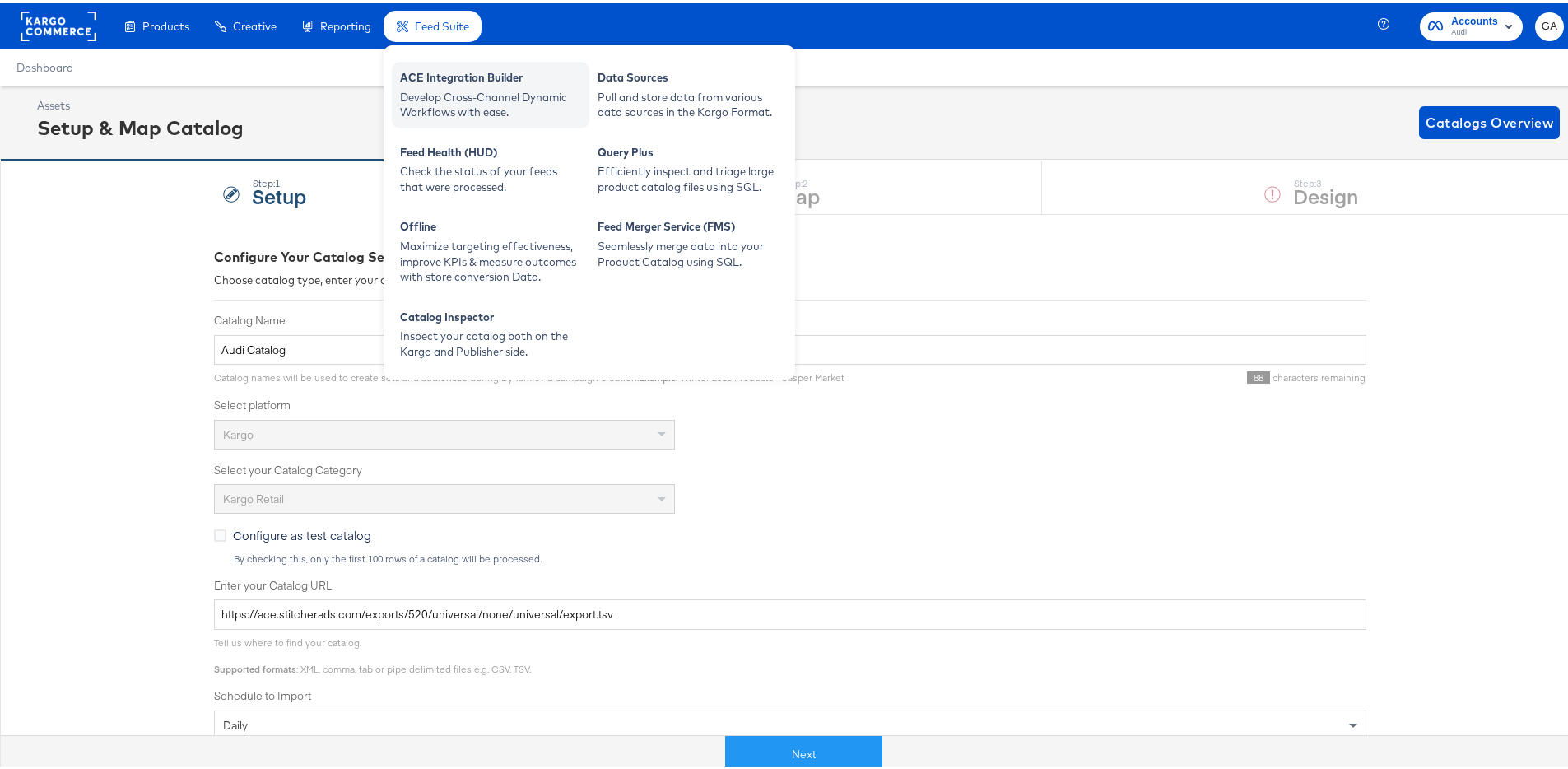 click on "ACE Integration Builder" at bounding box center [491, 77] 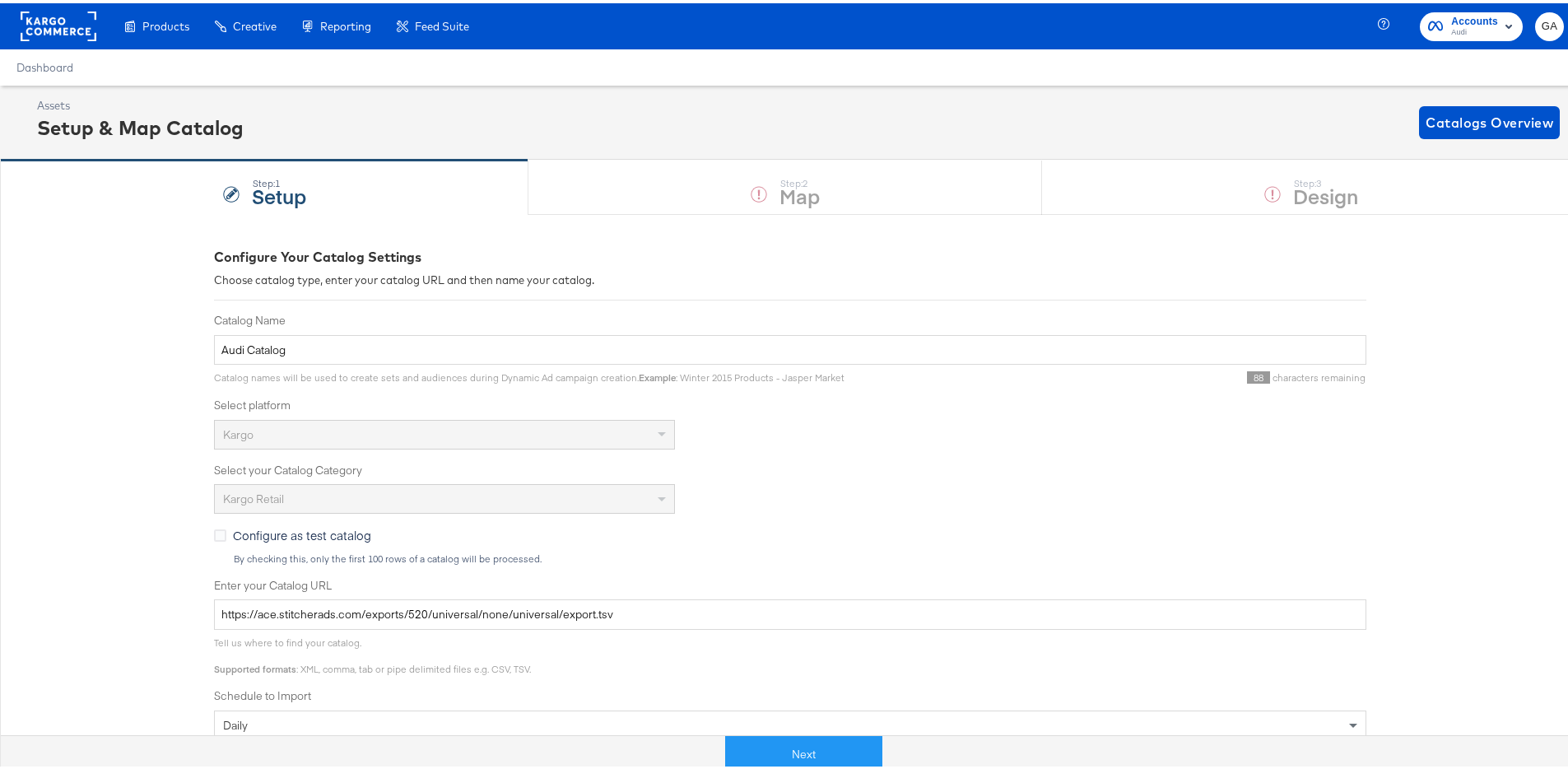click on "Configure Your Catalog Settings Choose catalog type, enter your catalog URL and then name your catalog. Catalog Name Audi Catalog Catalog names will be used to create sets and audiences during Dynamic Ad campaign creation.   Example : Winter 2015 Products - Jasper Market 88   characters remaining Select platform Kargo Select your Catalog Category Kargo Retail Configure as test catalog By checking this, only the first 100 rows of a catalog will be processed. Enter your Catalog URL https://ace.stitcherads.com/exports/520/universal/none/universal/export.tsv Tell us where to find your catalog.  Supported formats : XML, comma, tab or pipe delimited files e.g. CSV, TSV. Schedule to Import daily Notify Me if Catalog is Unchanged after 1 day Your catalog changes are synced regularly to StitcherAds. If your catalog has not been syncing/updating correctly, tick the box to be notified after X days of inactivity. Catalog Connection Unconnected Catalog (No Social Platform) Platform New Catalog (Create a New Catalog)" at bounding box center (790, 635) 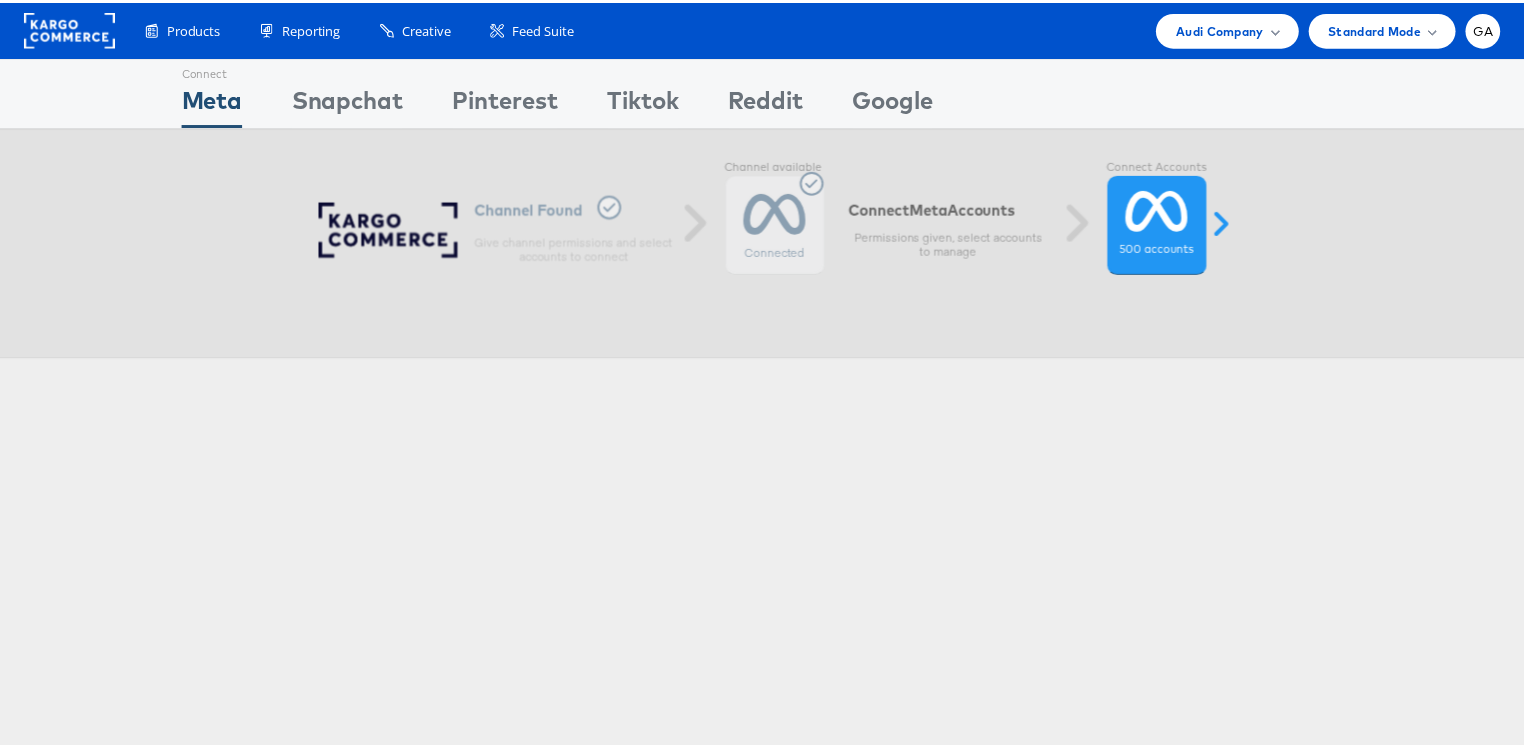 scroll, scrollTop: 0, scrollLeft: 0, axis: both 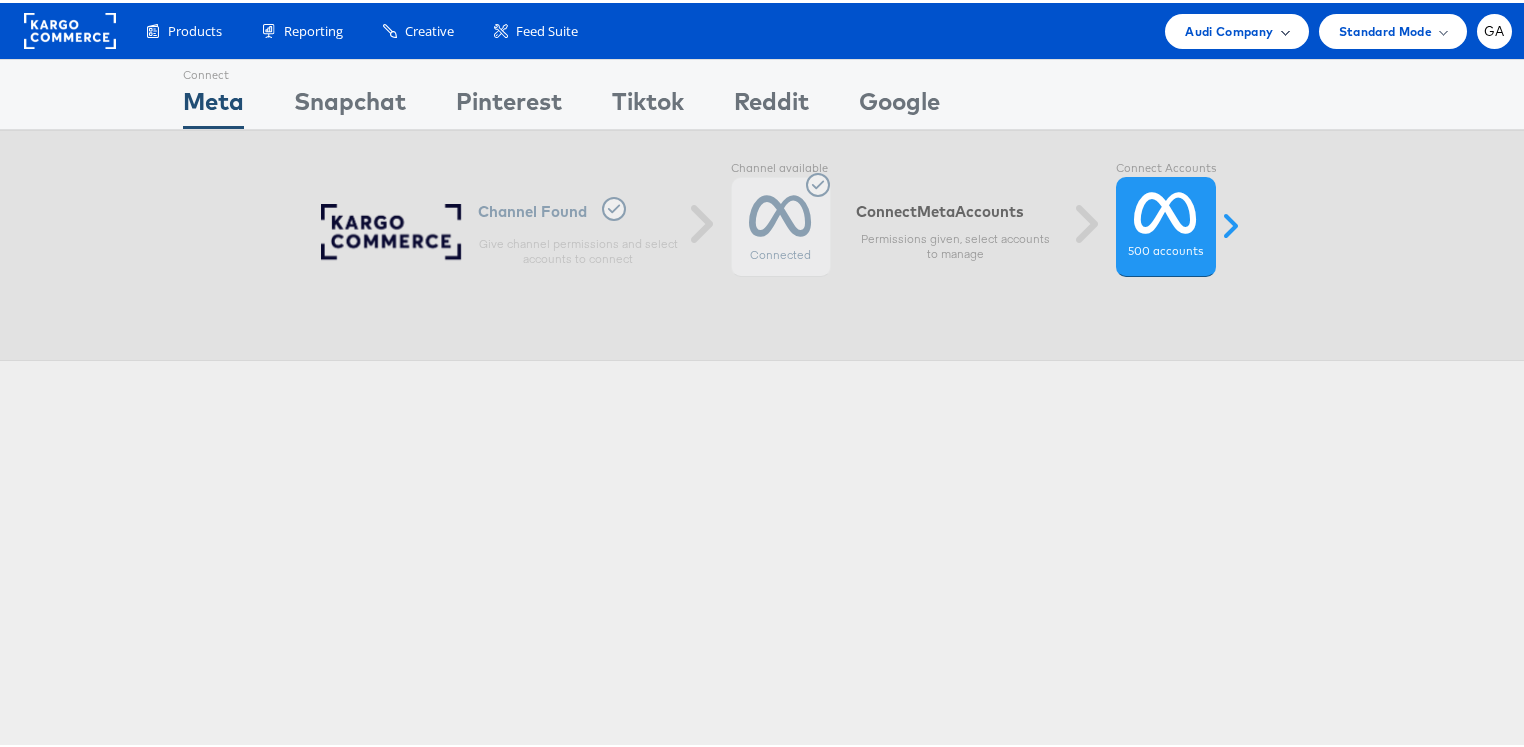 click on "Audi Company" at bounding box center (1229, 28) 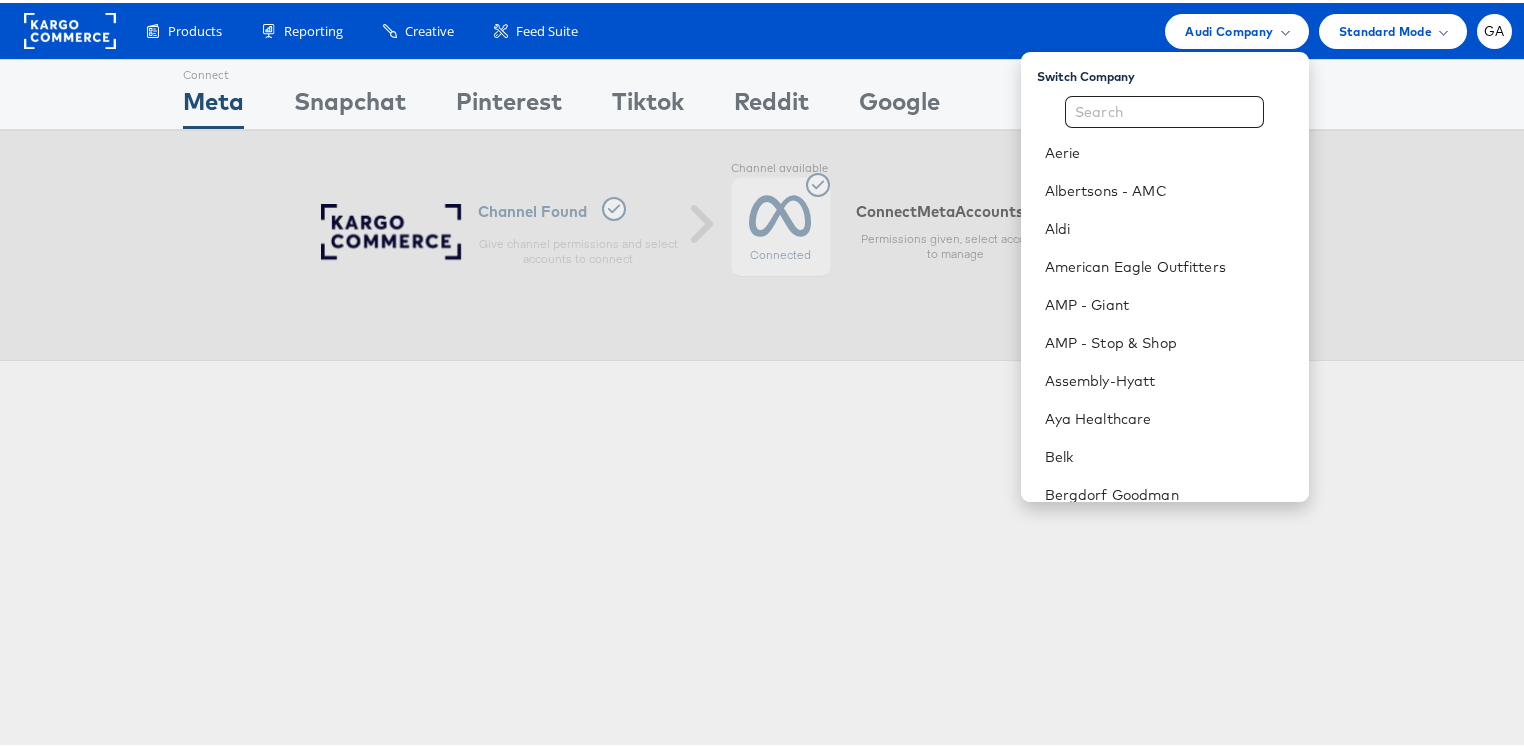 click on "Connect
Meta
Connect
Snapchat
Connect
Pinterest
Connect
Tiktok
Connect
Reddit
Connect
Google
Connect Accounts
(500 accounts remaining)
Search for an ads account
Begin typing, and your list will update
Select Account to Connect
Select all" at bounding box center (768, 556) 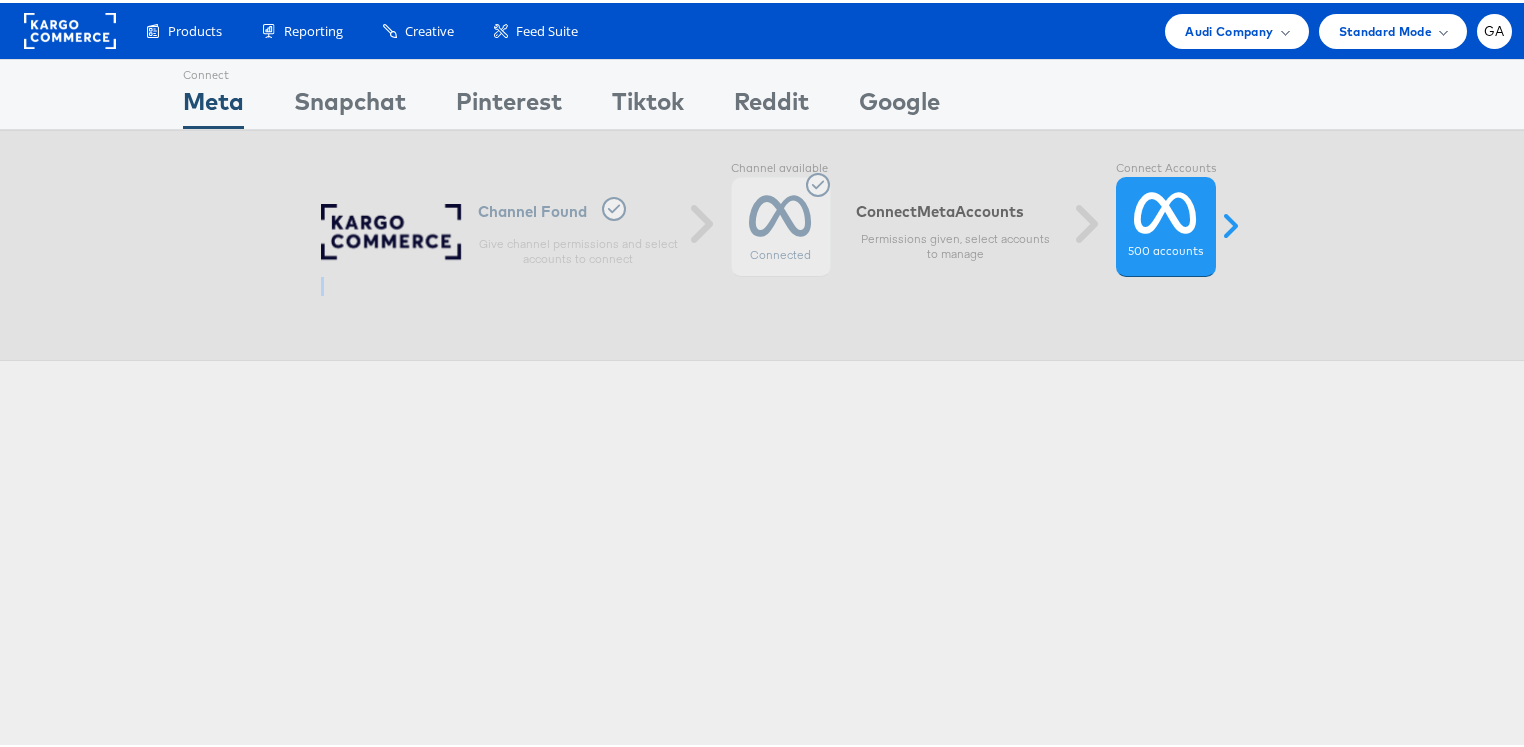 click on "Connect
Meta
Connect
Snapchat
Connect
Pinterest
Connect
Tiktok
Connect
Reddit
Connect
Google
Connect Accounts
(500 accounts remaining)
Search for an ads account
Begin typing, and your list will update
Select Account to Connect
Select all" at bounding box center [768, 556] 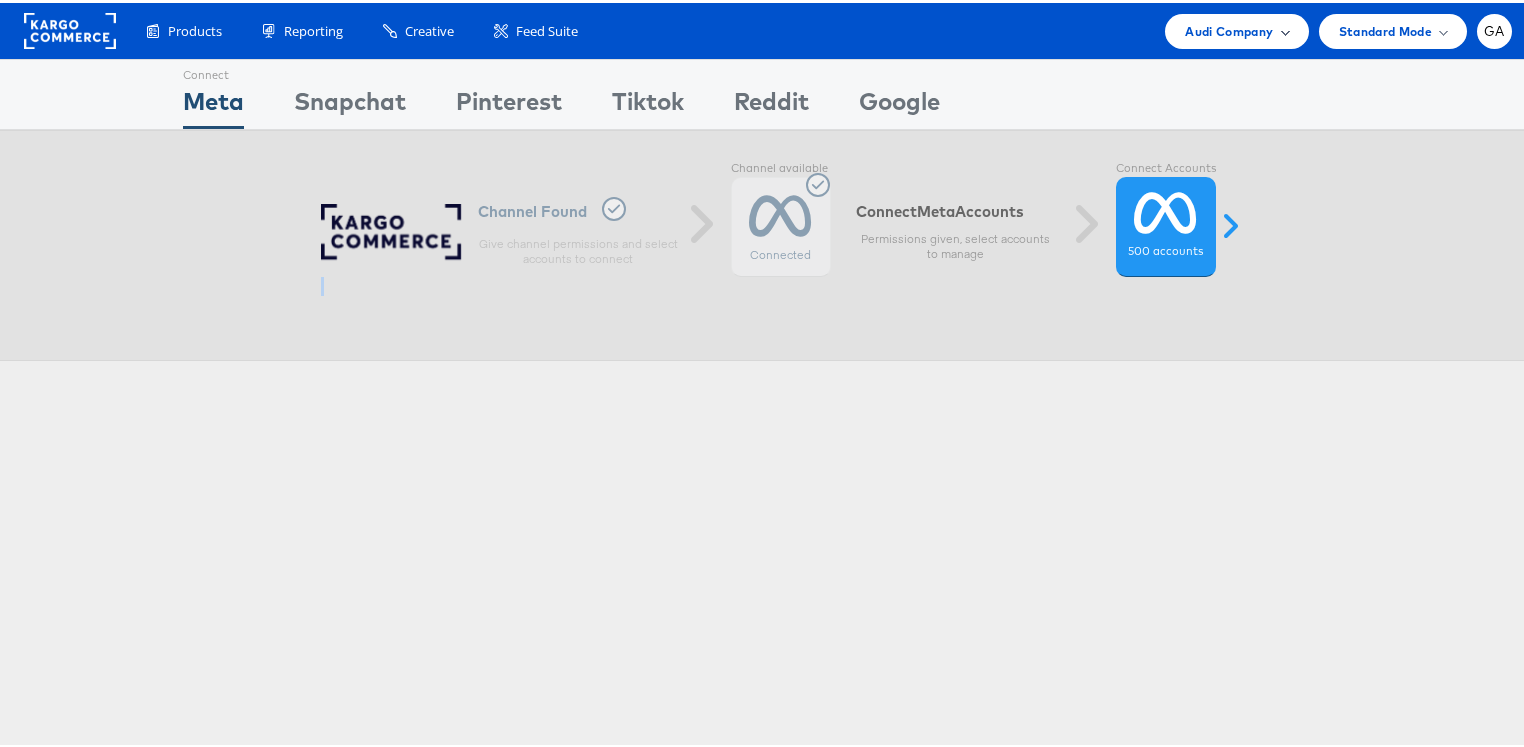 drag, startPoint x: 1235, startPoint y: 32, endPoint x: 1222, endPoint y: 34, distance: 13.152946 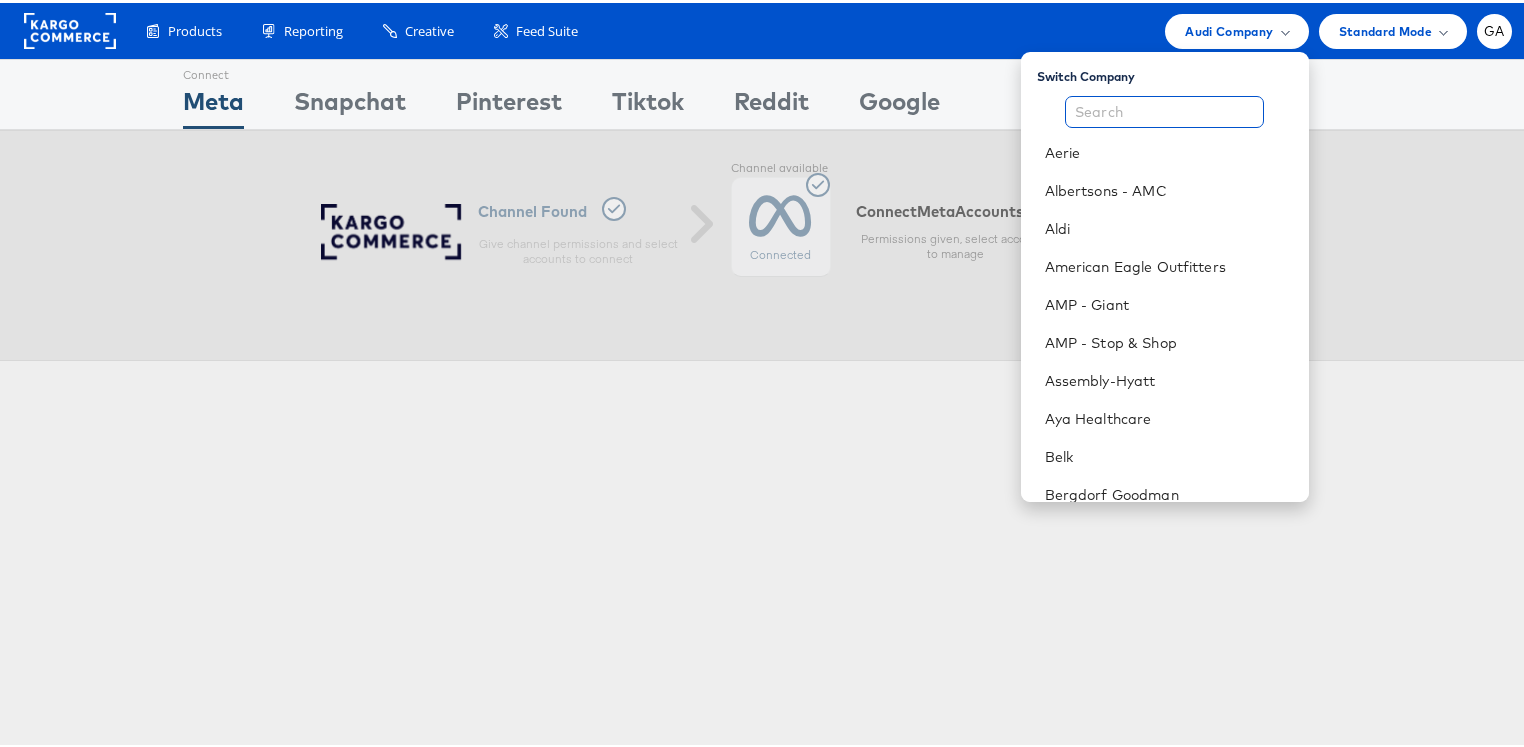 click at bounding box center (1164, 109) 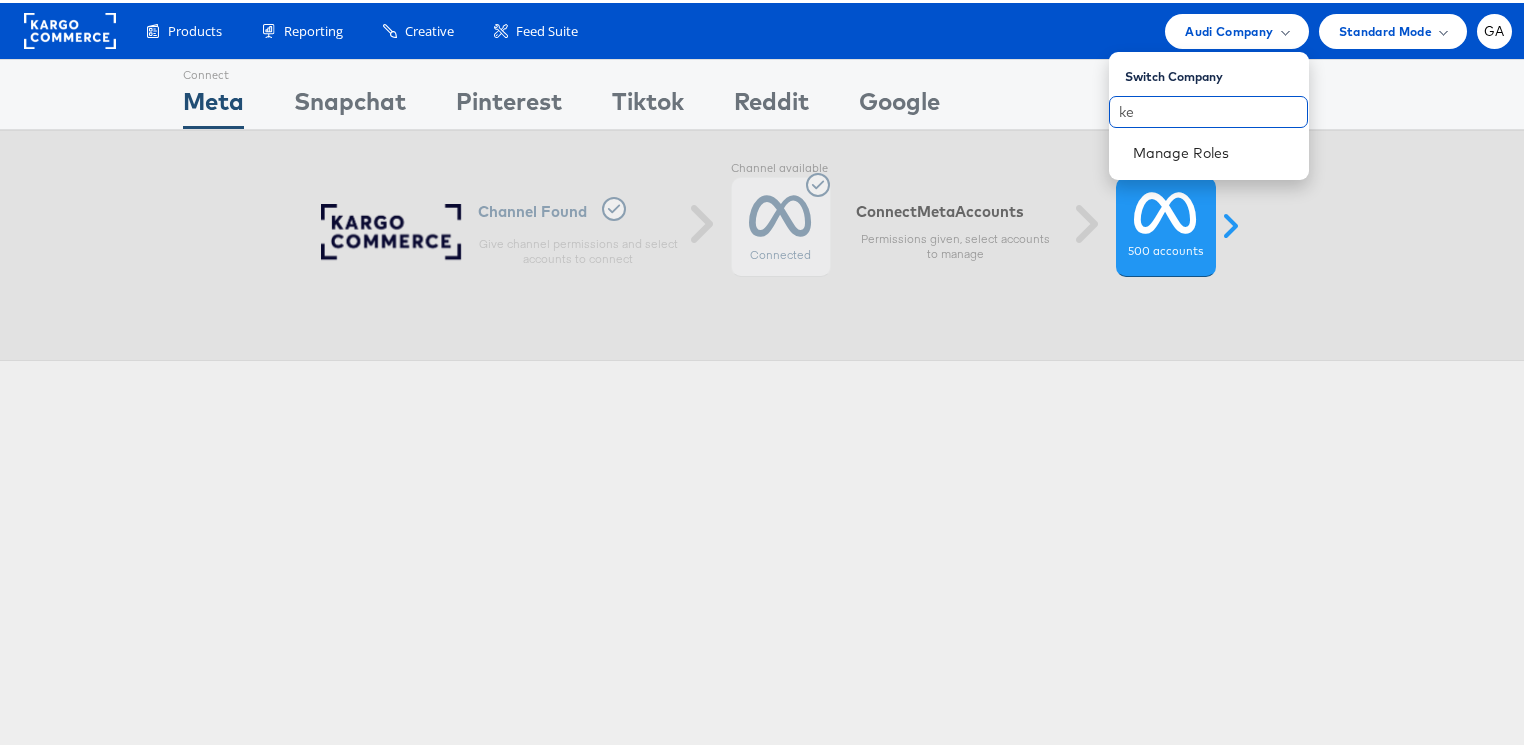 type on "k" 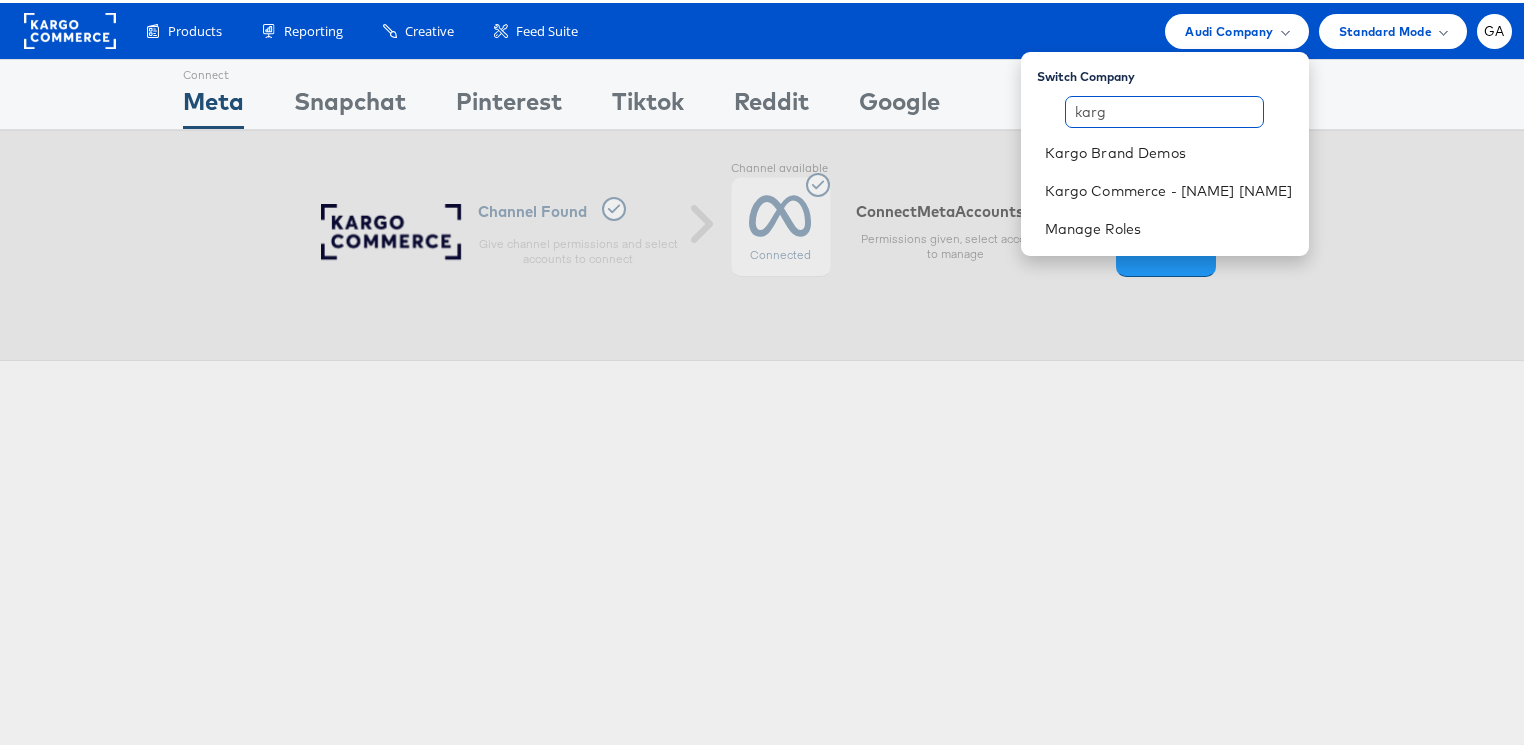 type on "karg" 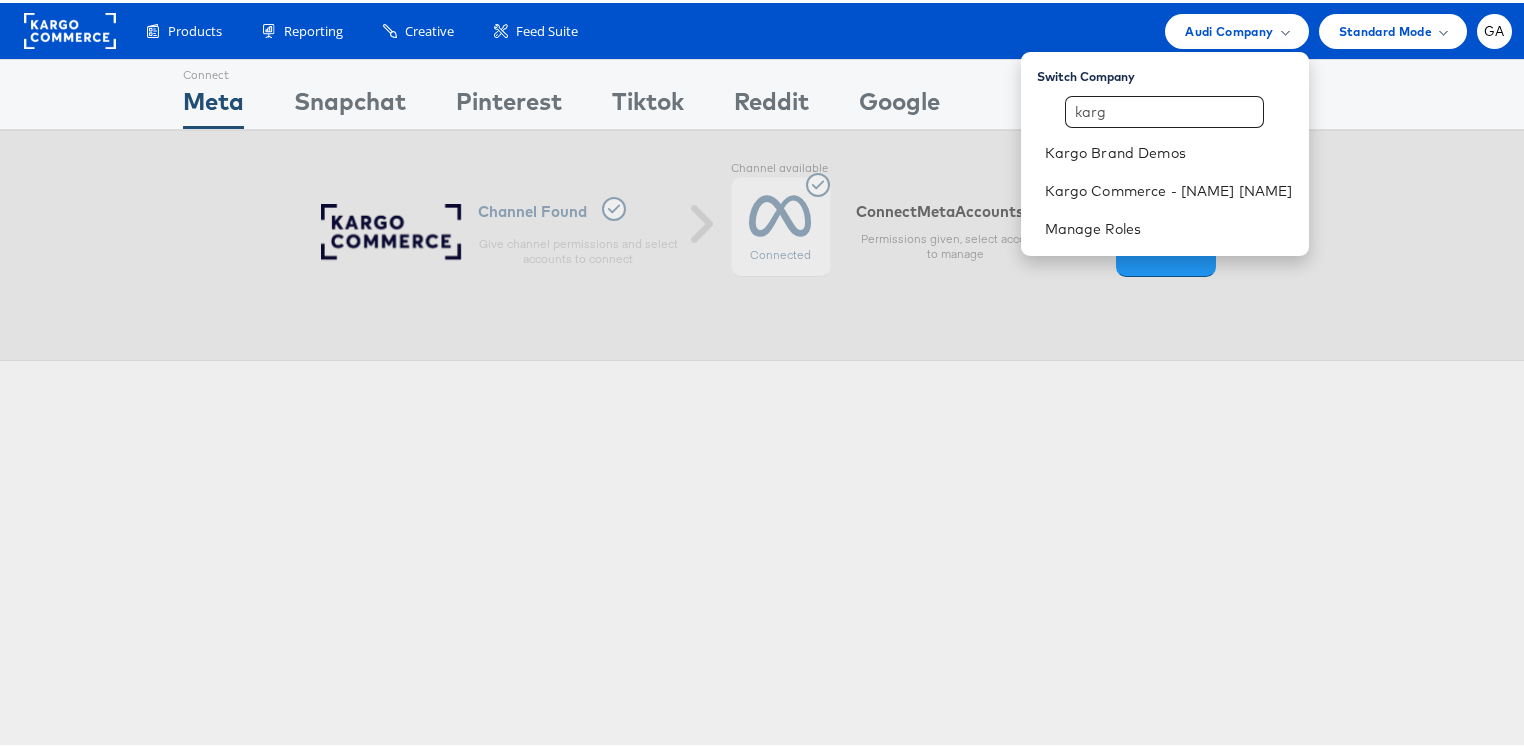 click 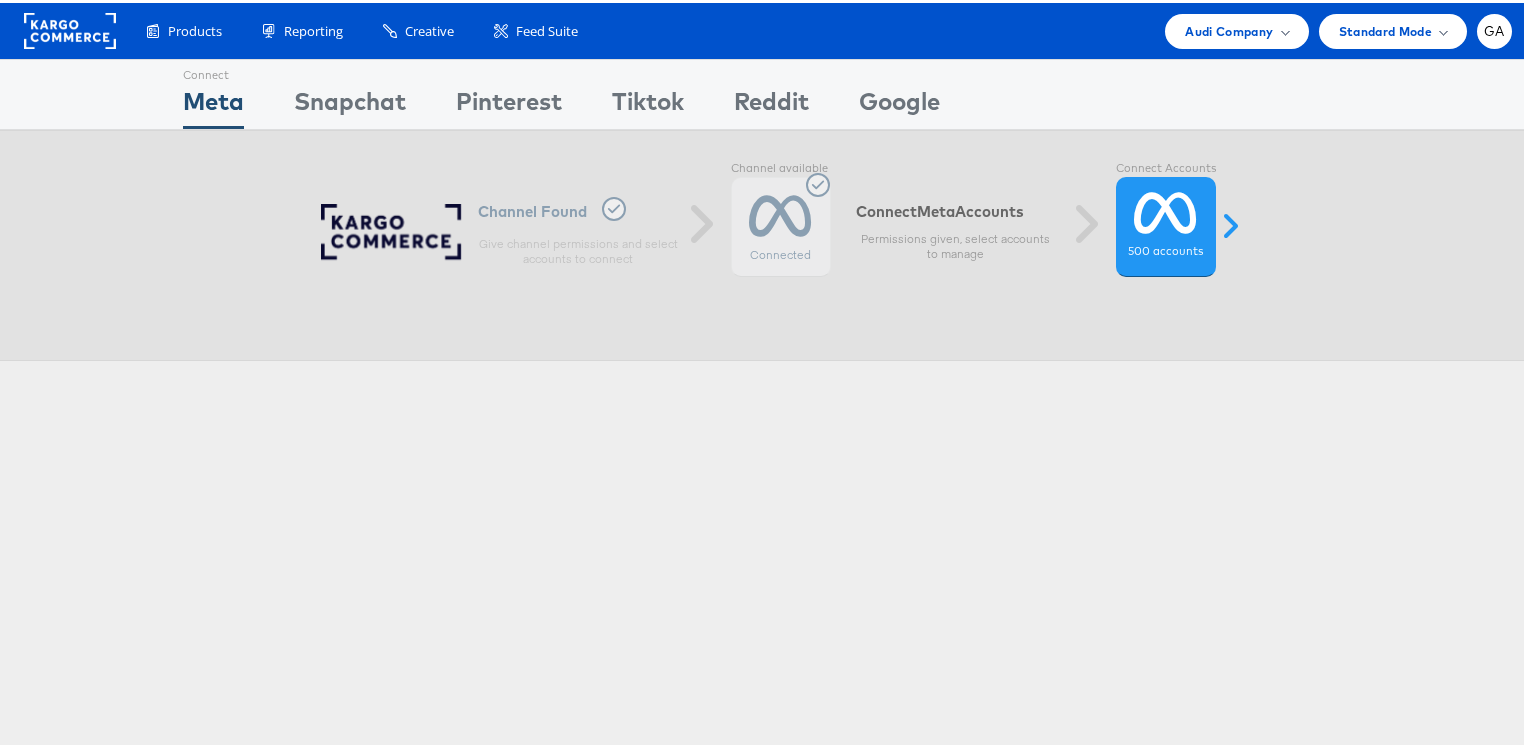 click 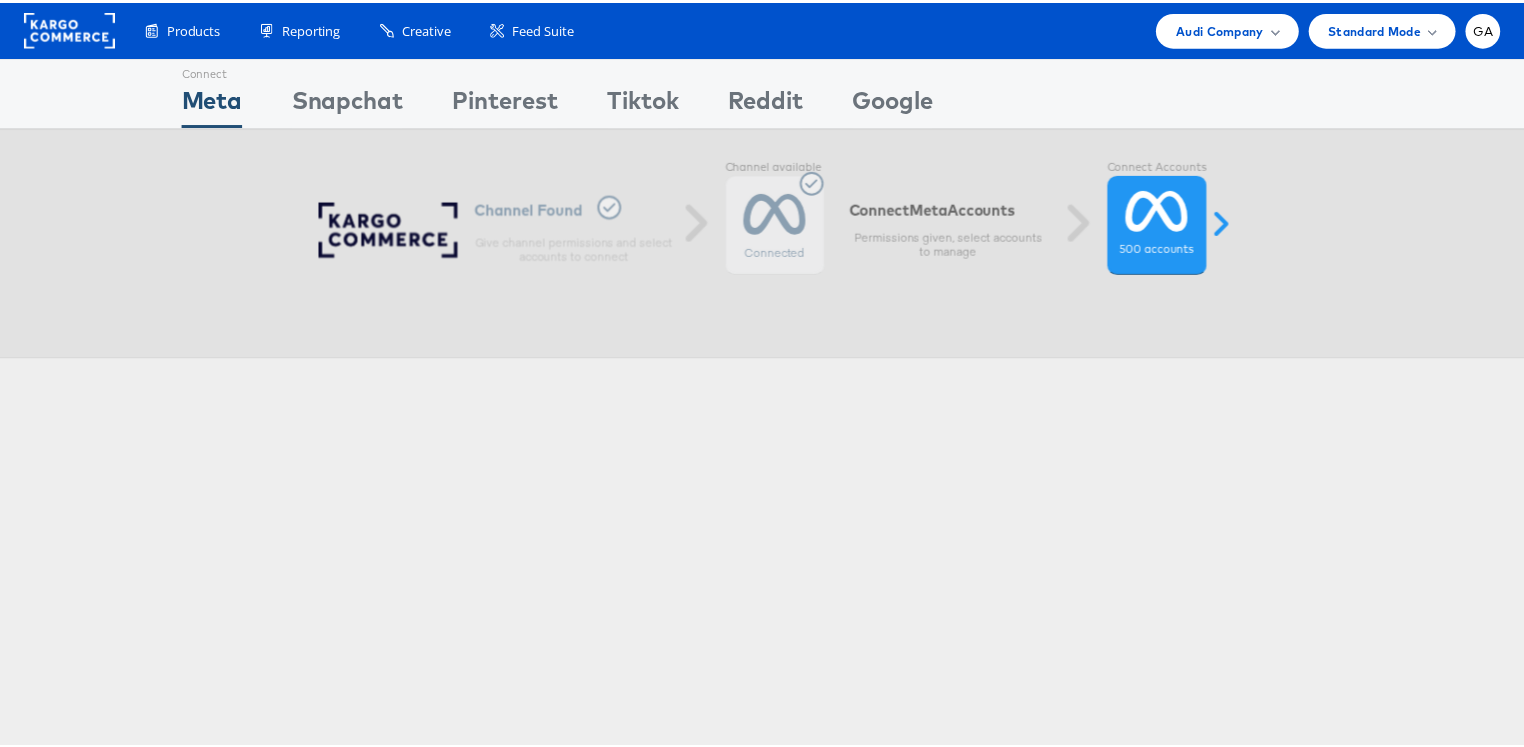 scroll, scrollTop: 0, scrollLeft: 0, axis: both 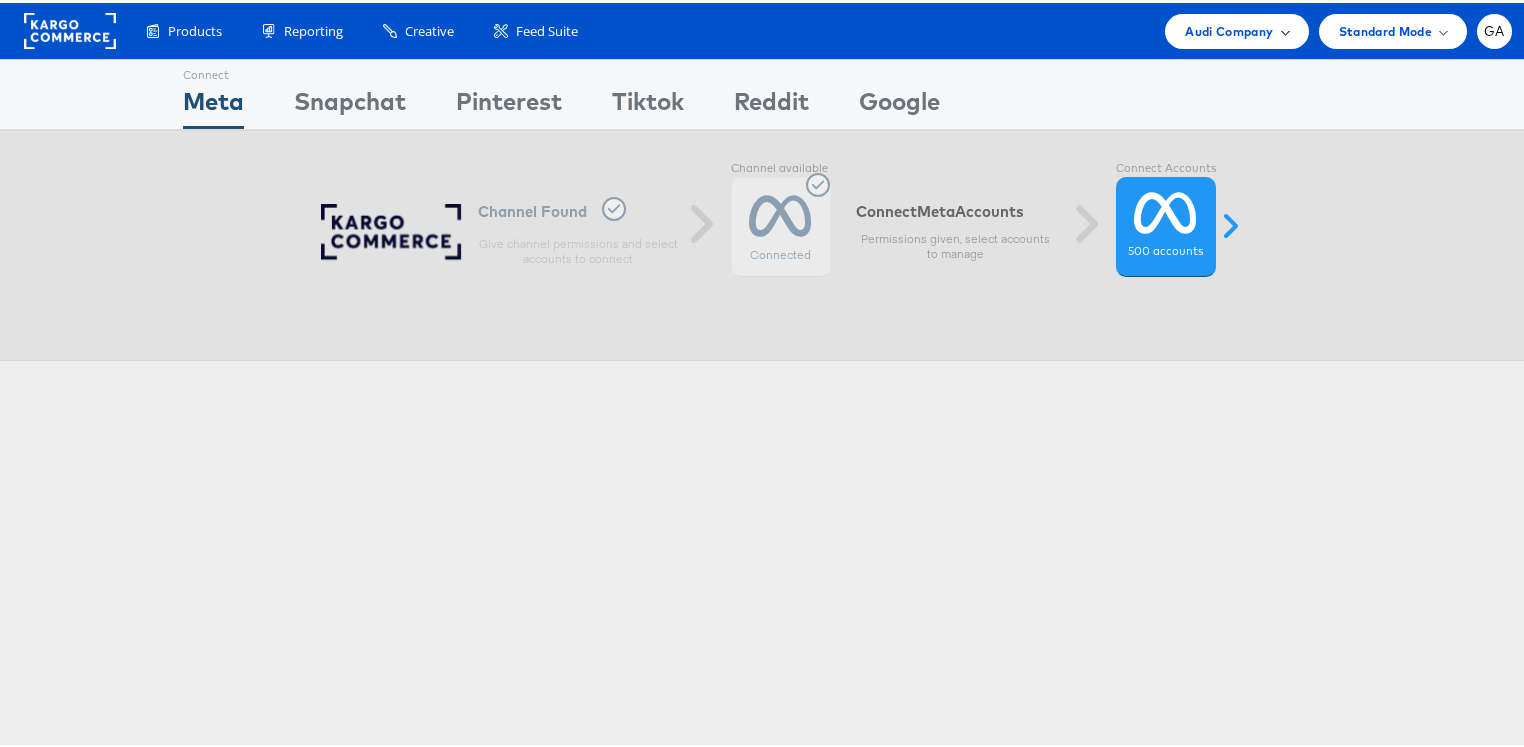 click on "Audi Company" at bounding box center (1229, 28) 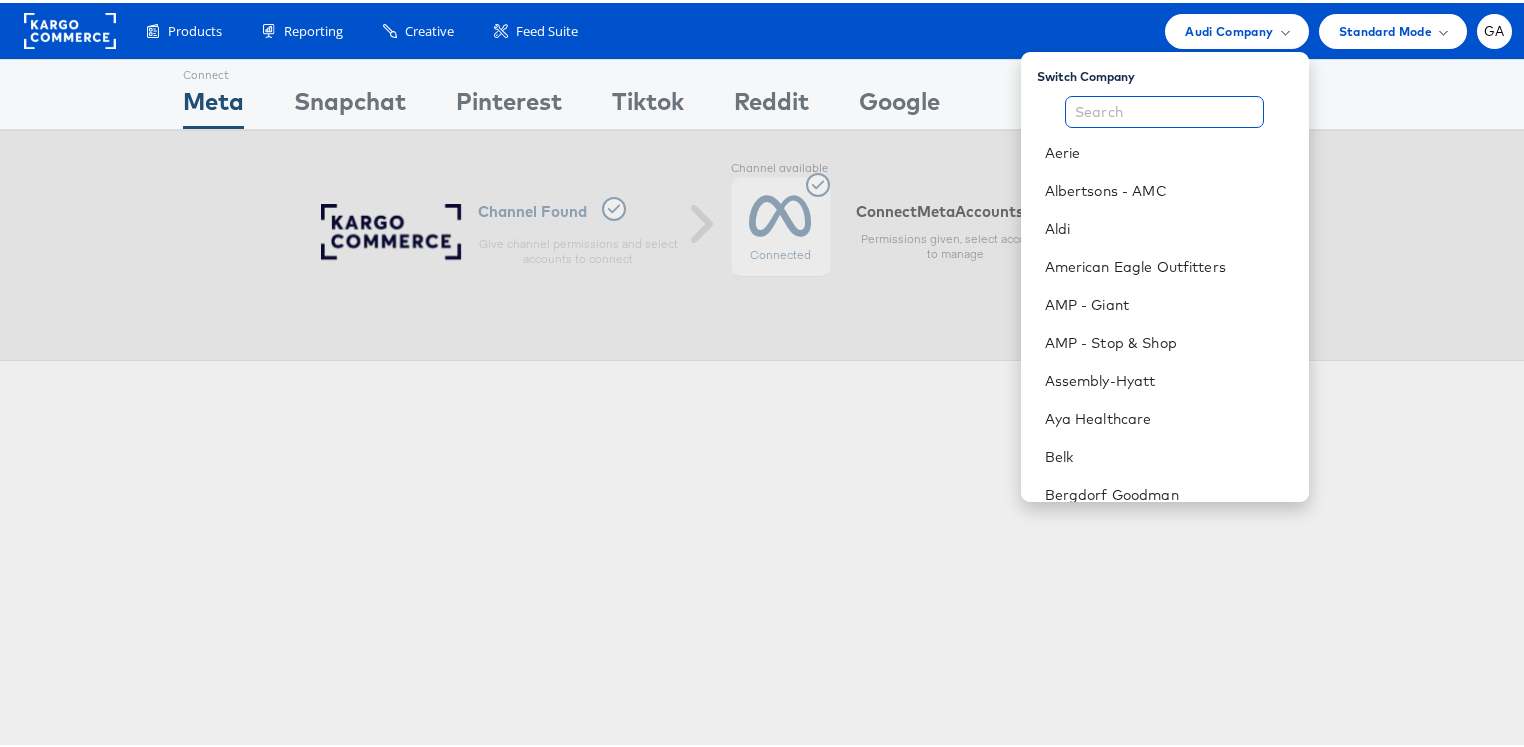 click at bounding box center [1164, 109] 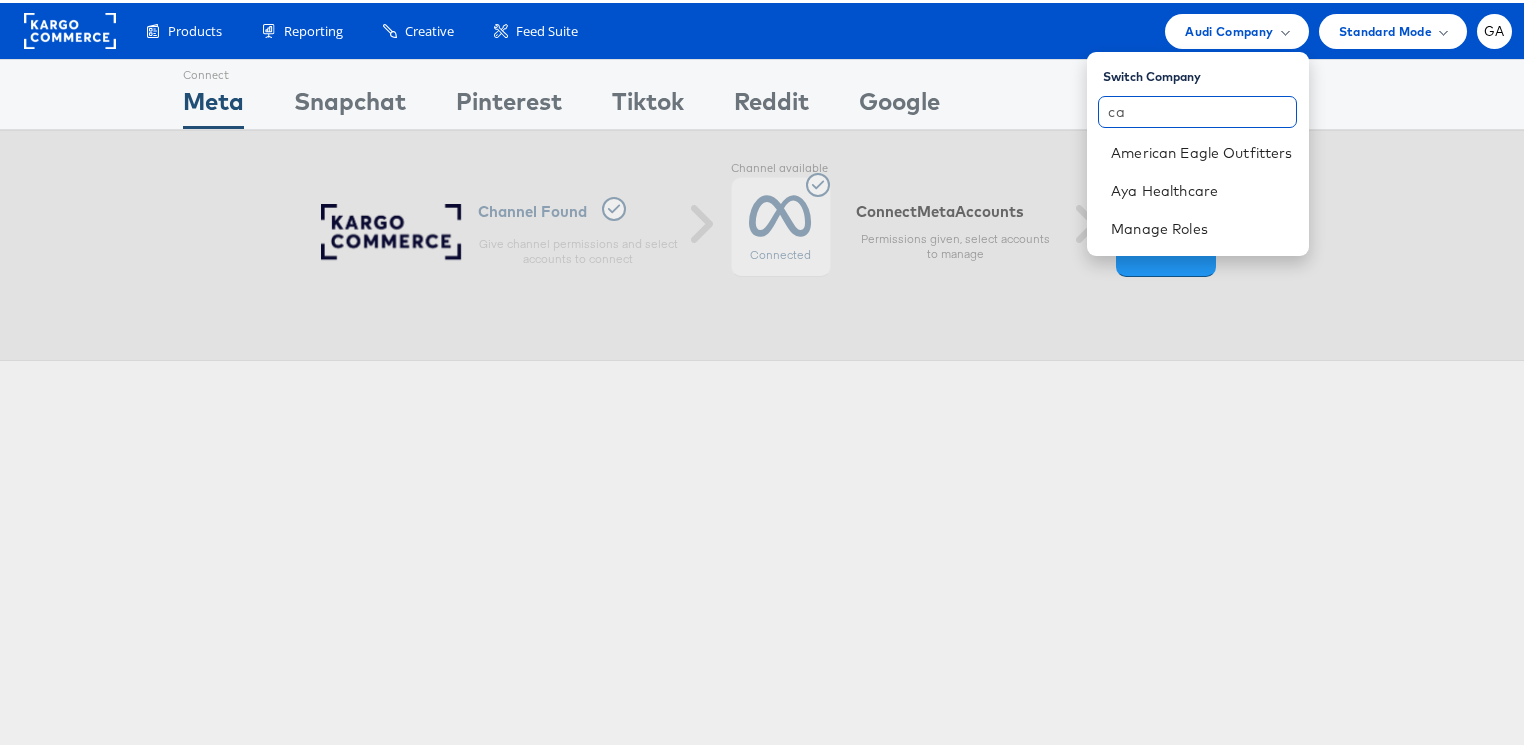 type on "c" 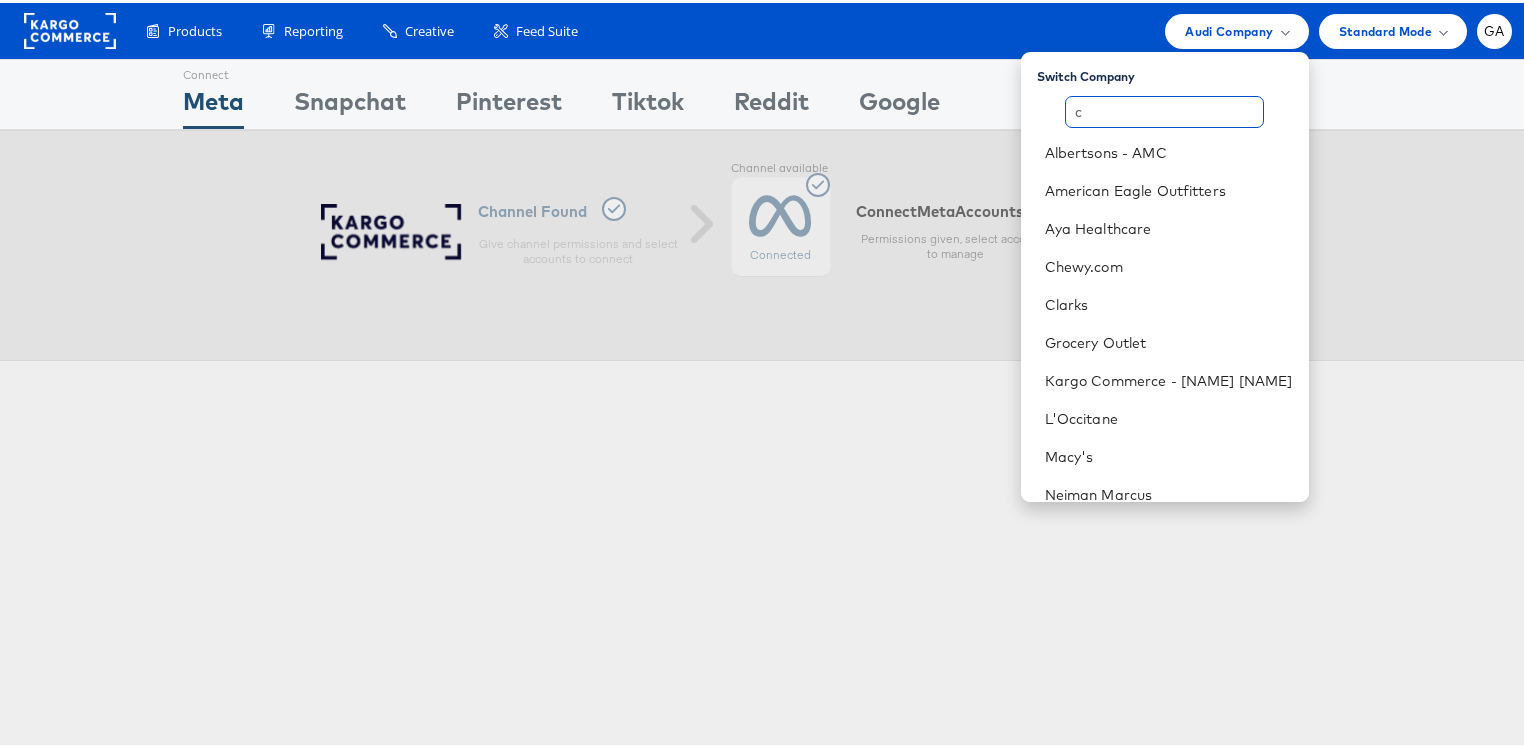 type 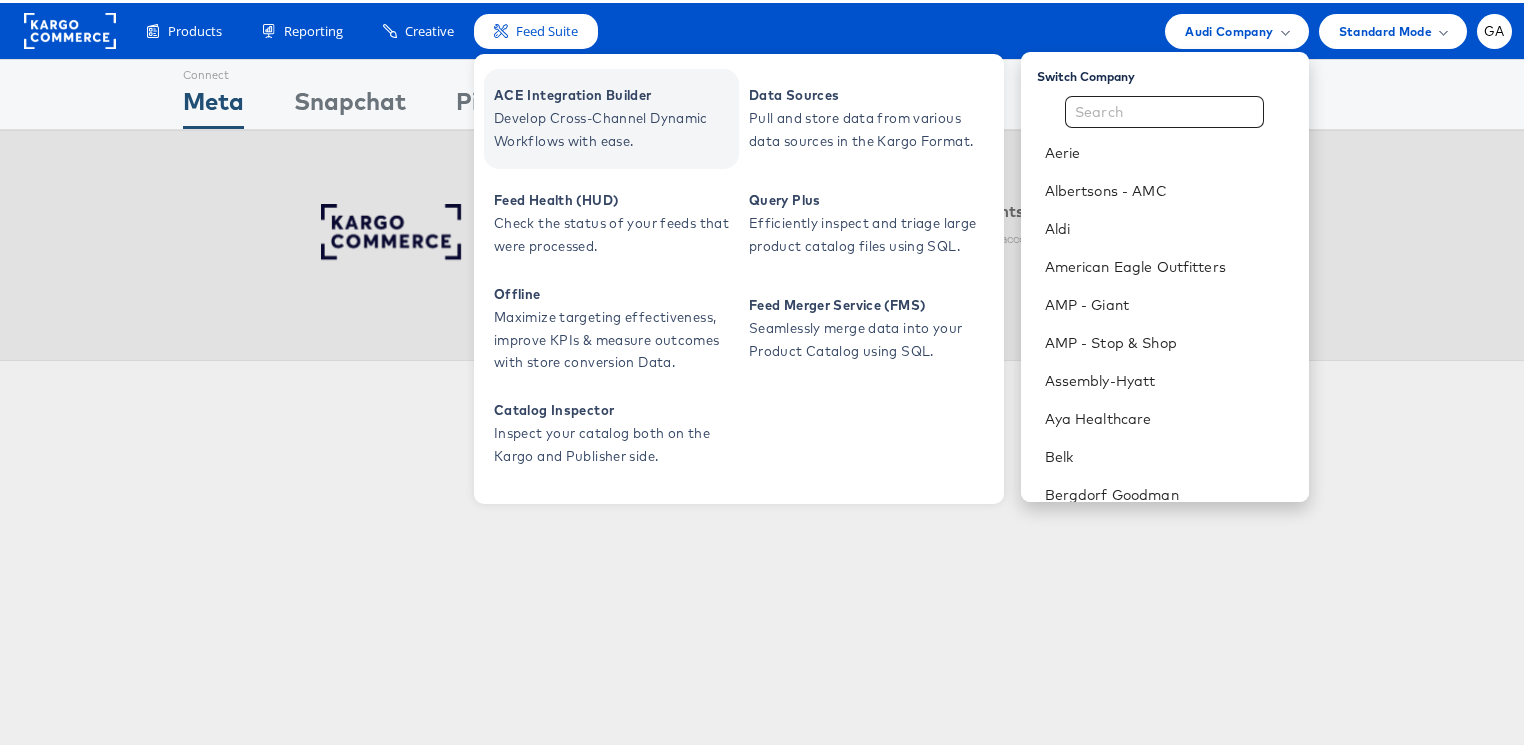 click on "Develop Cross-Channel Dynamic Workflows with ease." at bounding box center (614, 127) 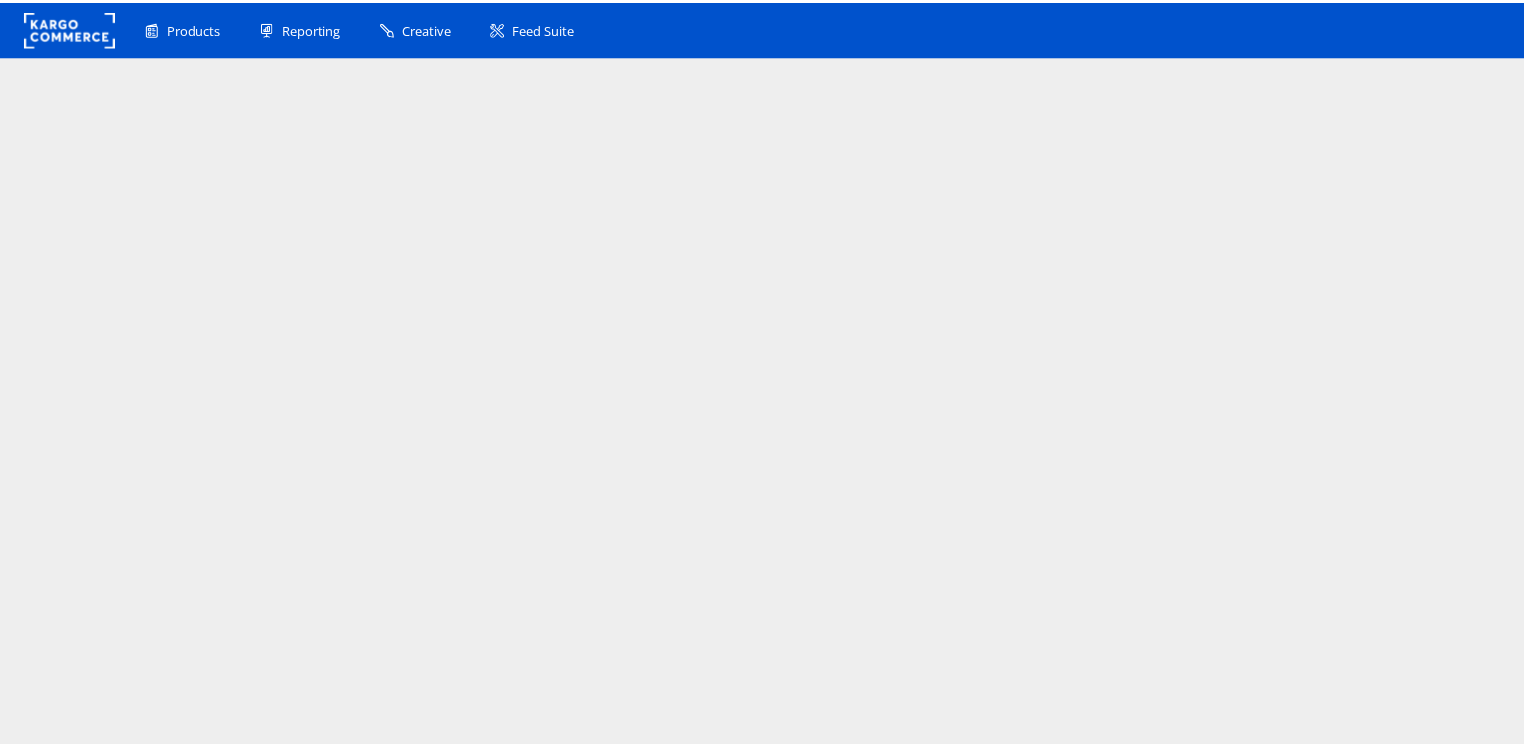 scroll, scrollTop: 0, scrollLeft: 0, axis: both 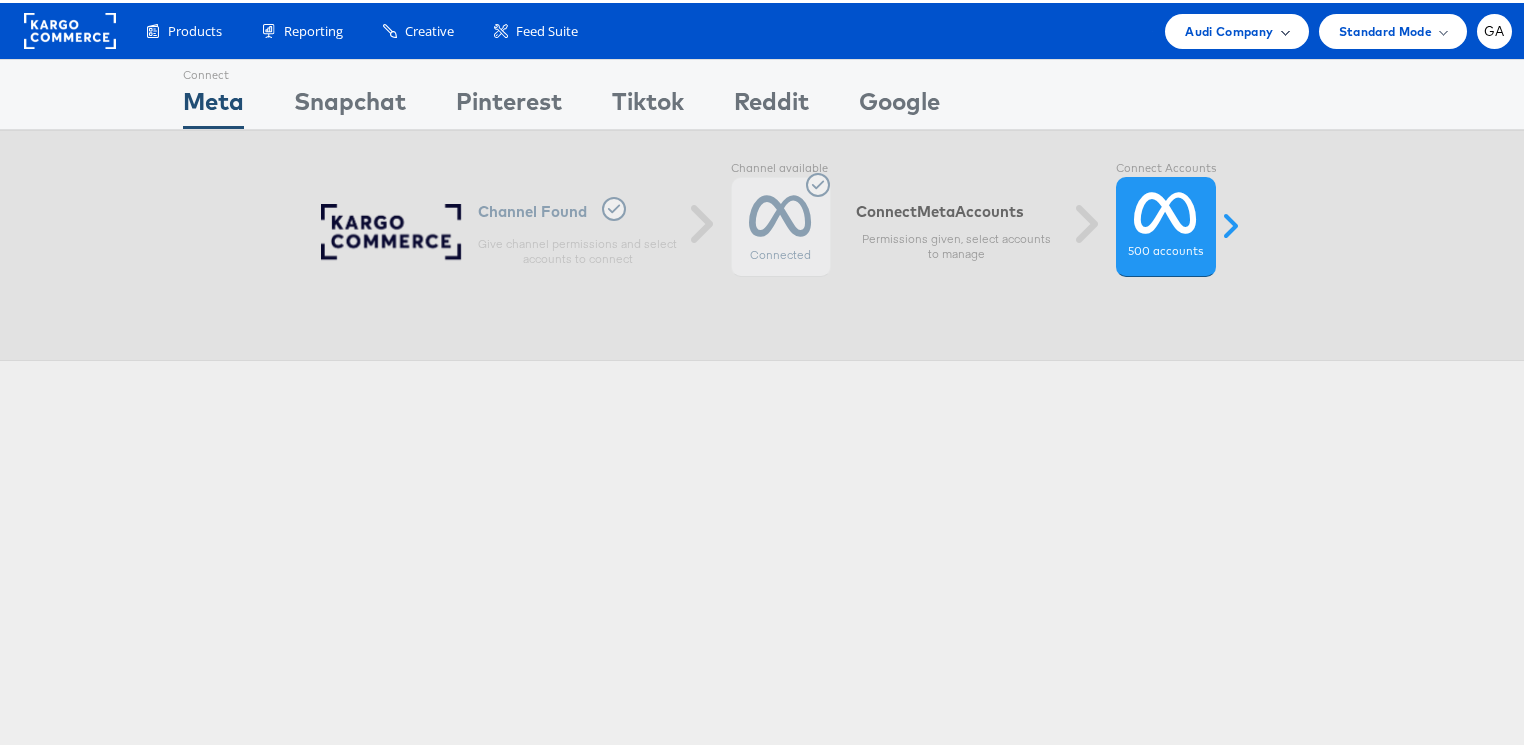 click on "Audi Company" at bounding box center [1229, 28] 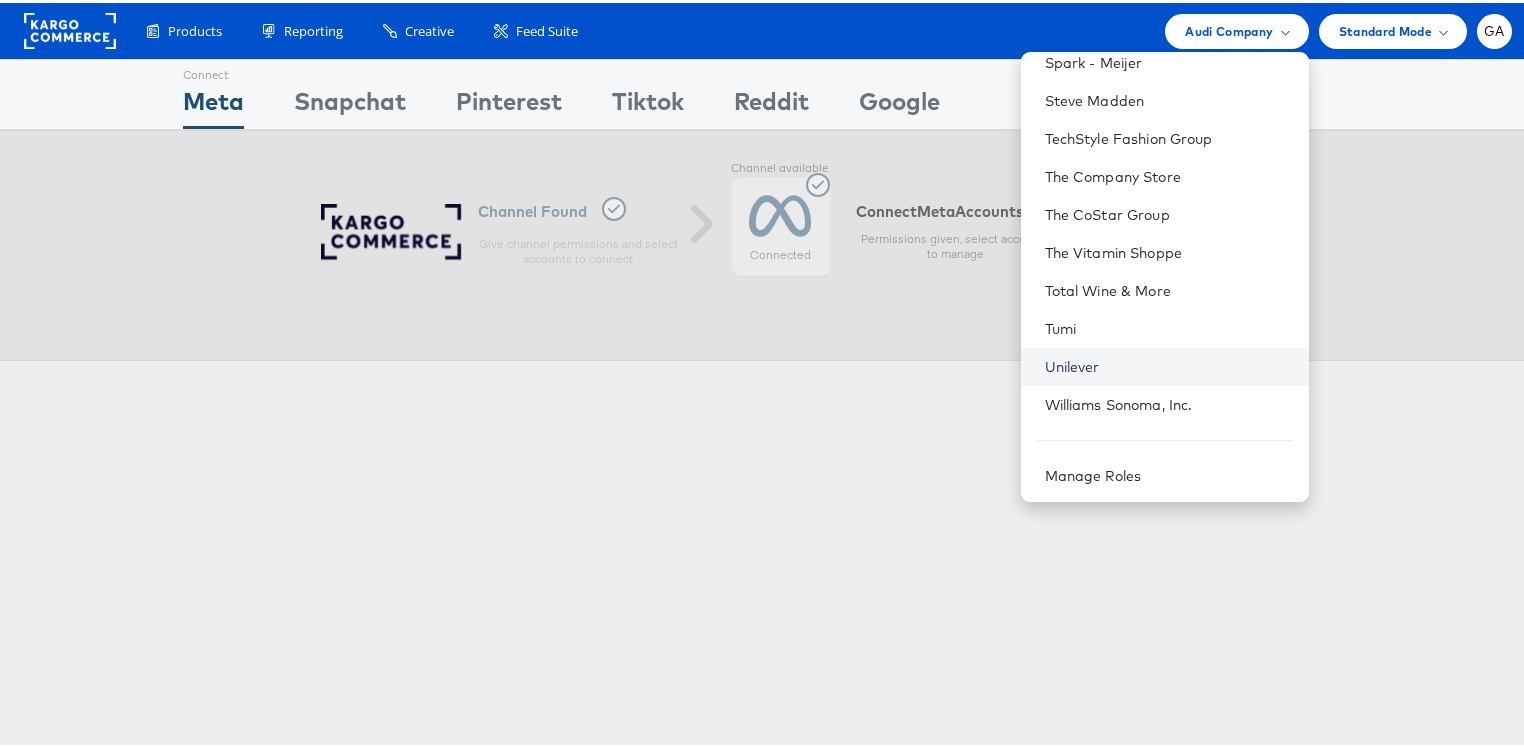 scroll, scrollTop: 1648, scrollLeft: 0, axis: vertical 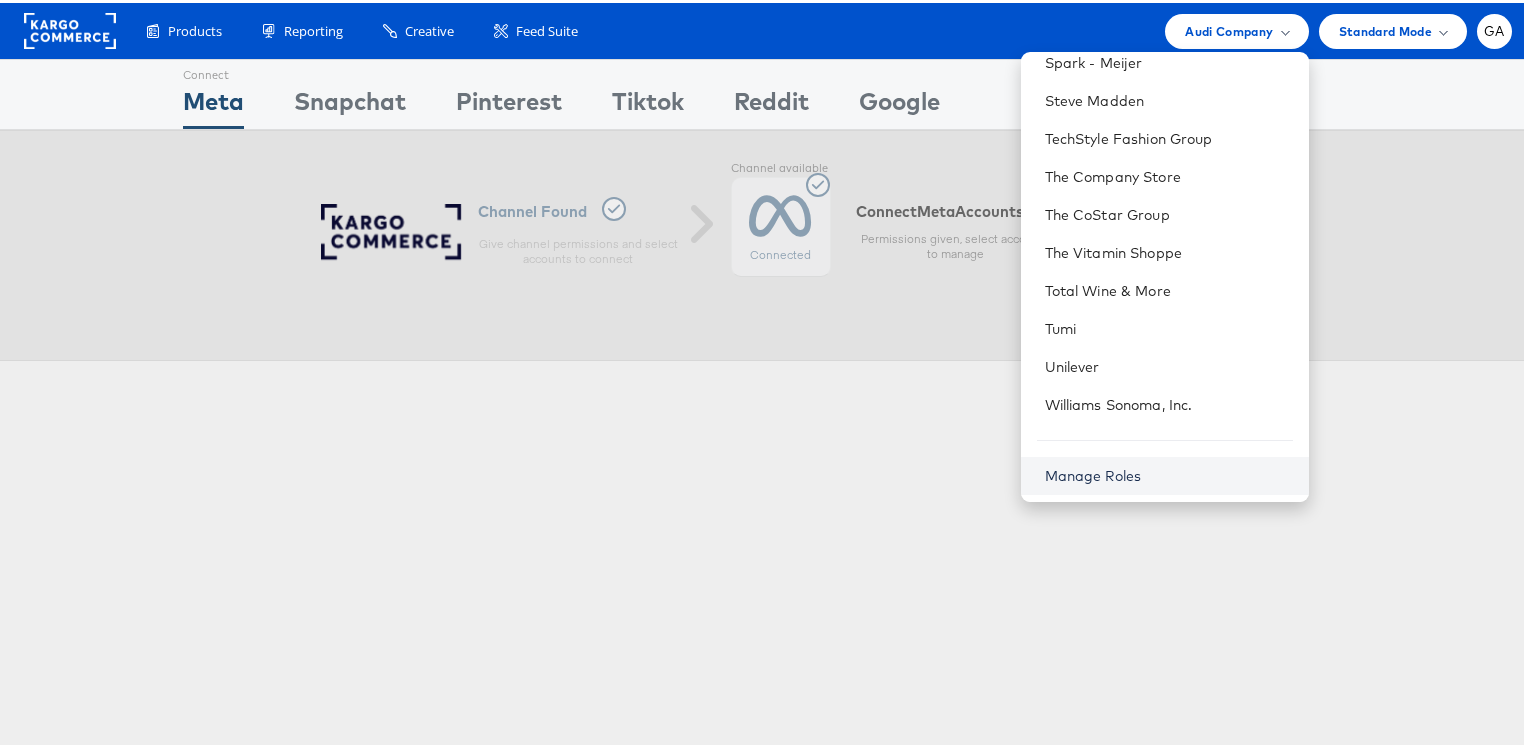 click on "Manage Roles" at bounding box center [1093, 473] 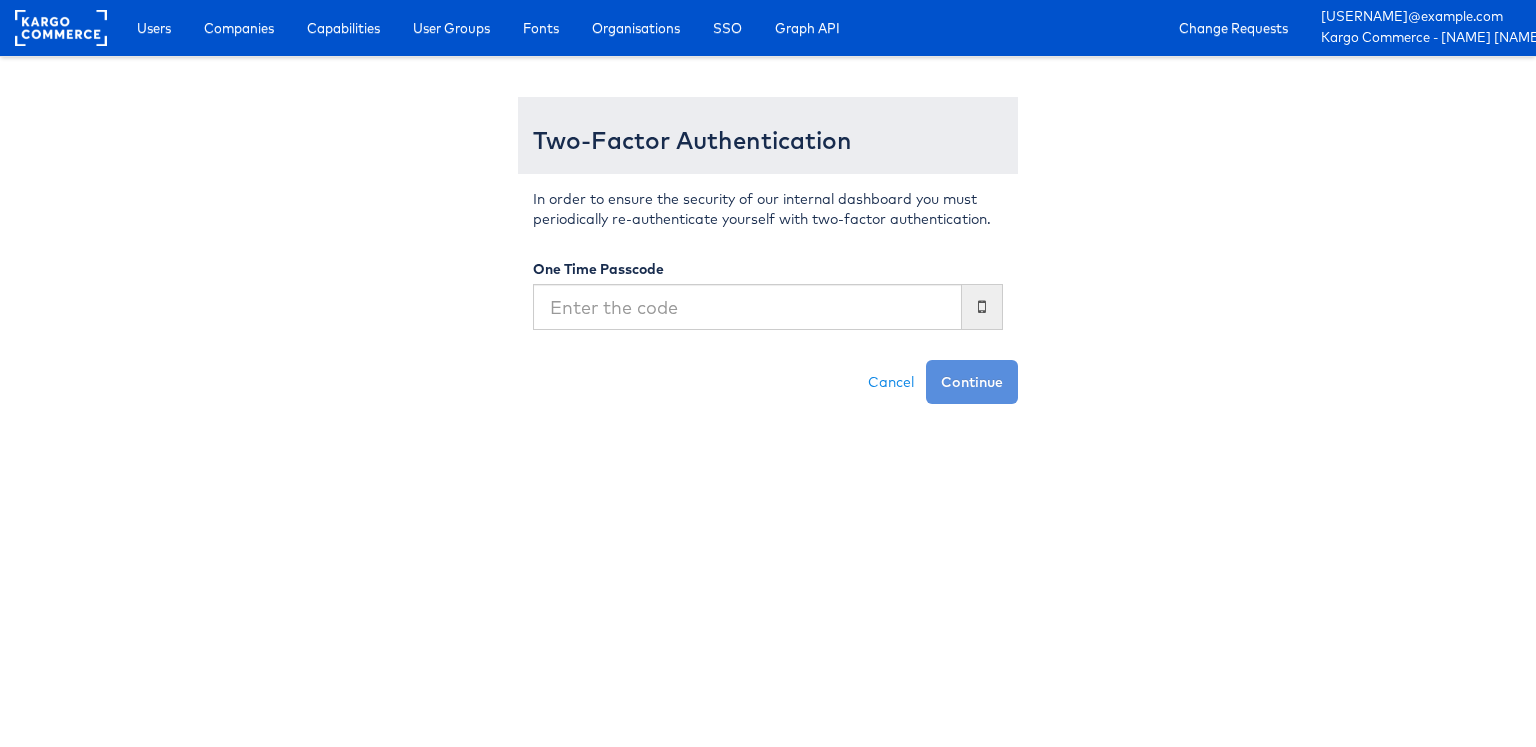 scroll, scrollTop: 0, scrollLeft: 0, axis: both 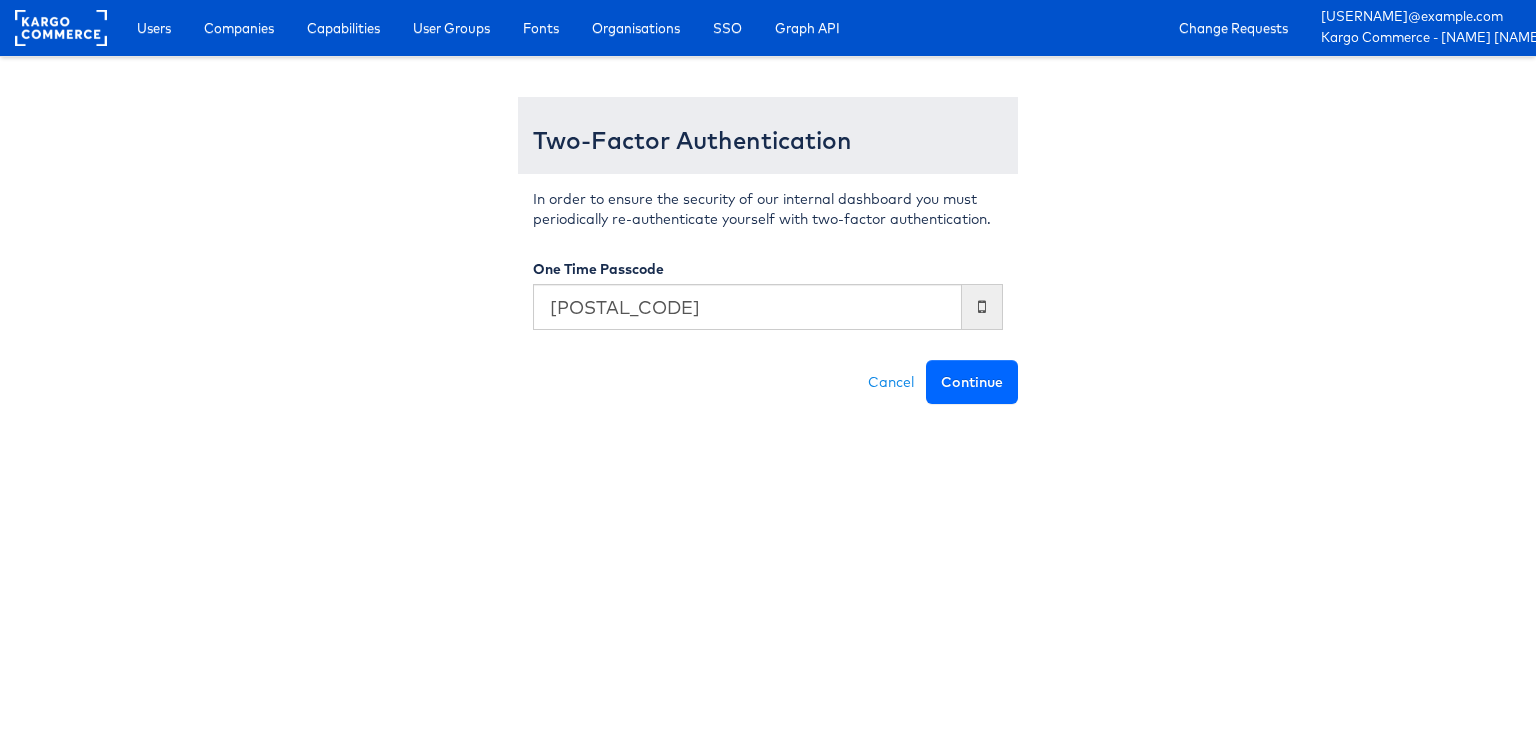 type on "[POSTAL_CODE]" 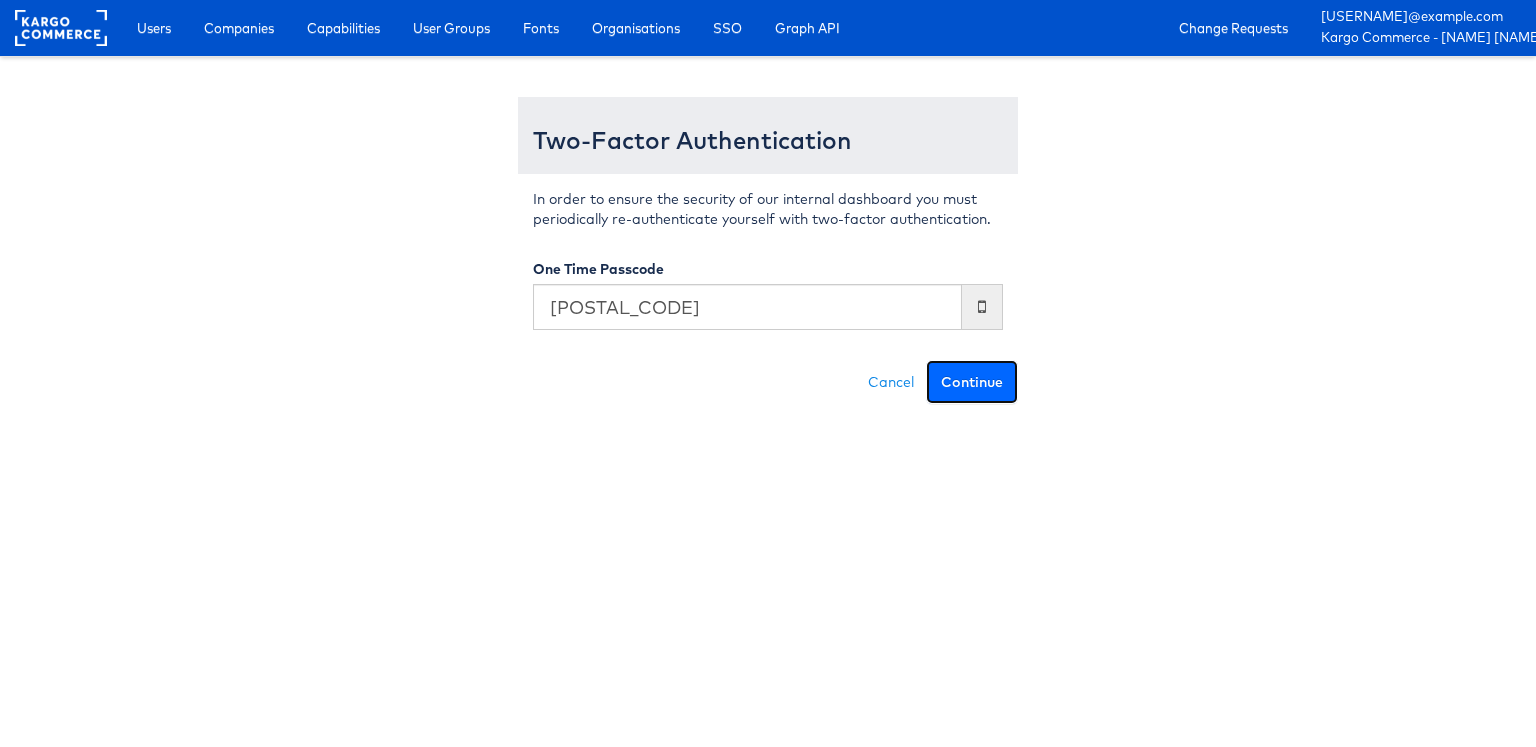 click on "Continue" at bounding box center [972, 382] 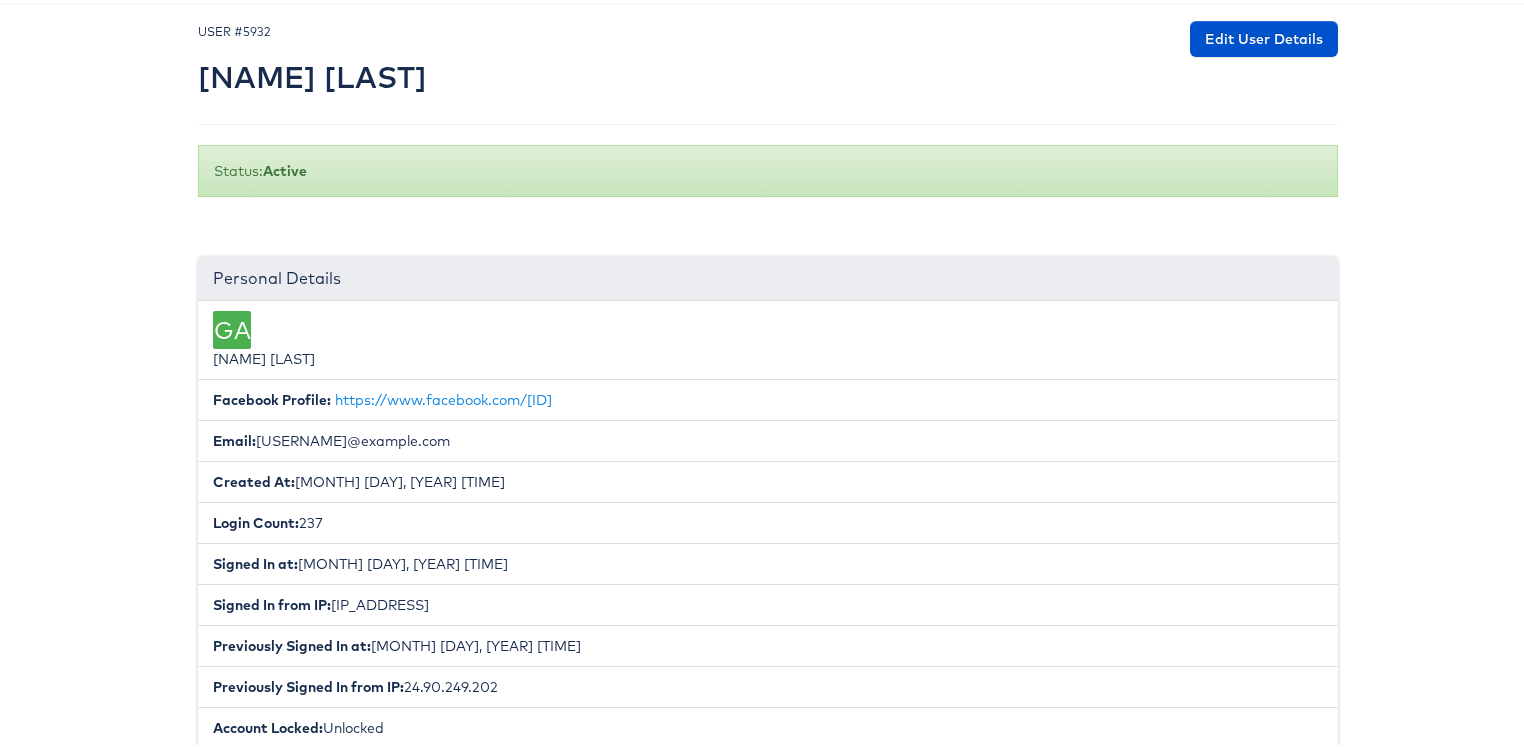 scroll, scrollTop: 0, scrollLeft: 0, axis: both 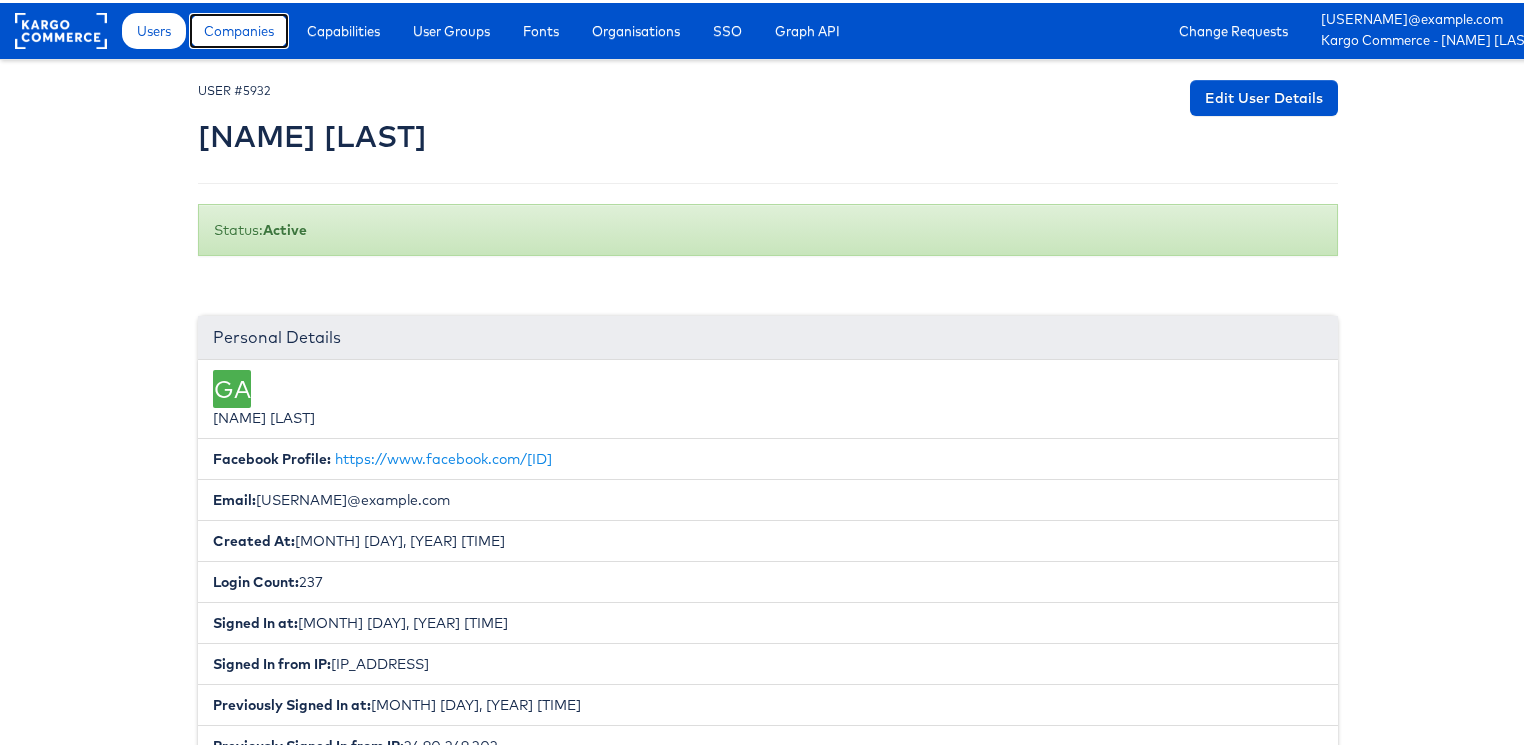 click on "Companies" at bounding box center [239, 28] 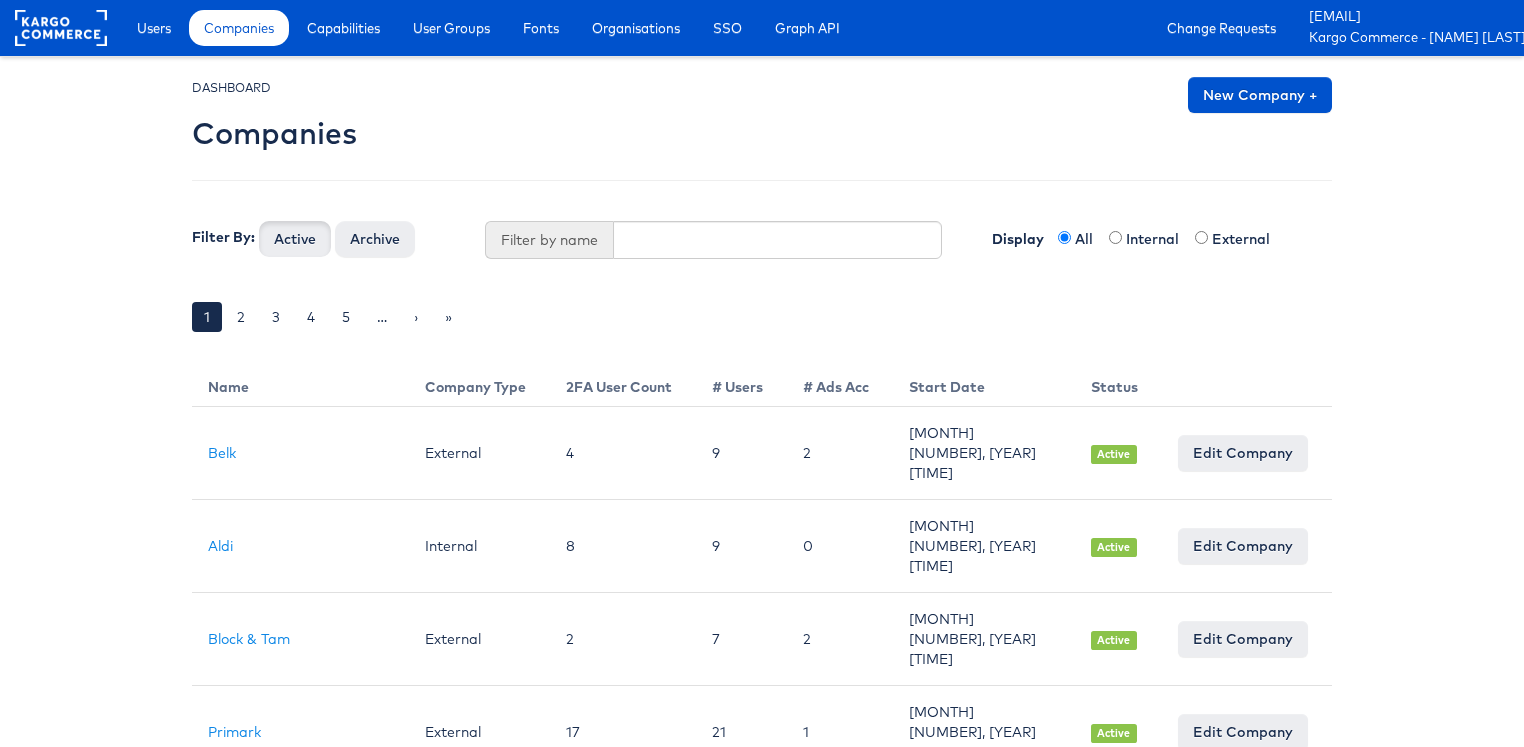 scroll, scrollTop: 0, scrollLeft: 0, axis: both 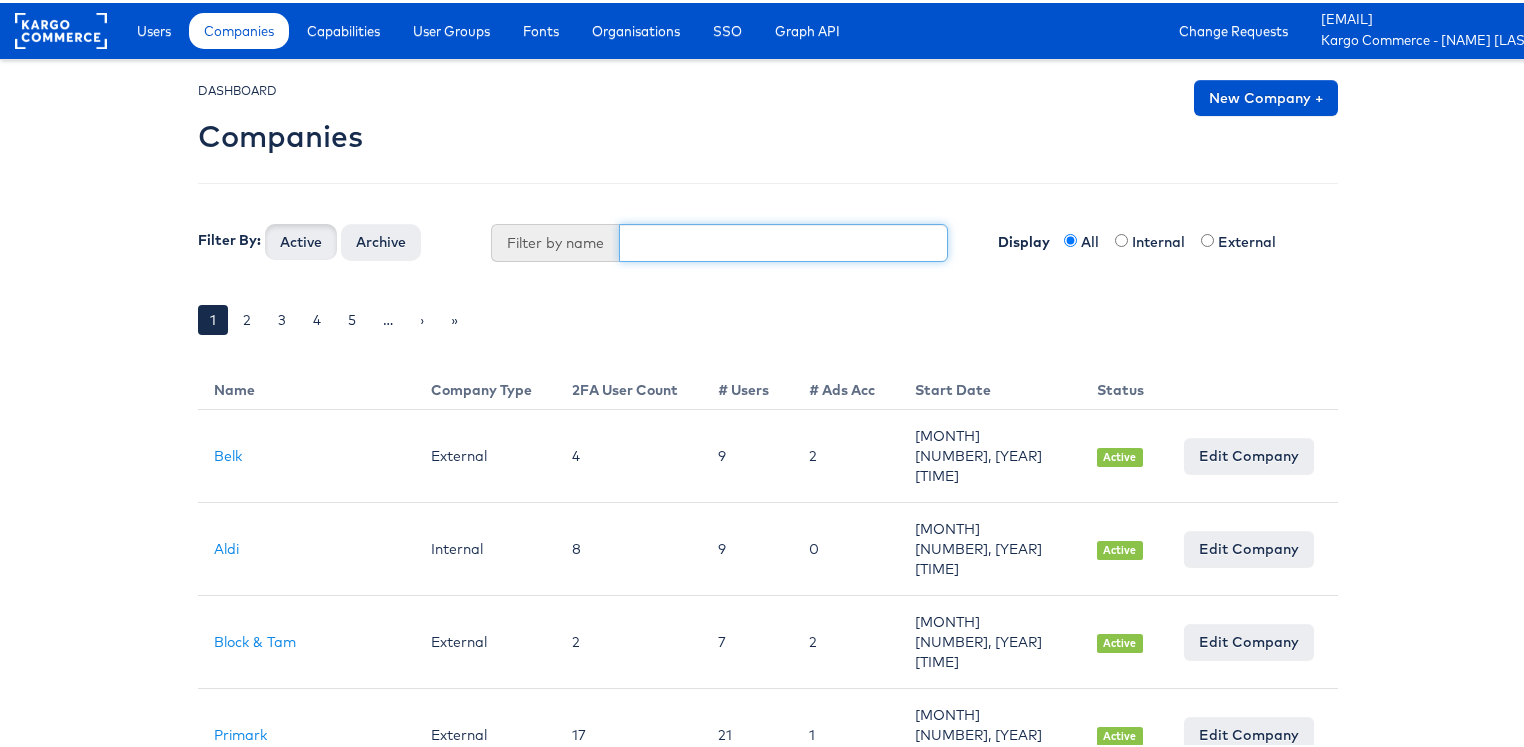 click at bounding box center (784, 240) 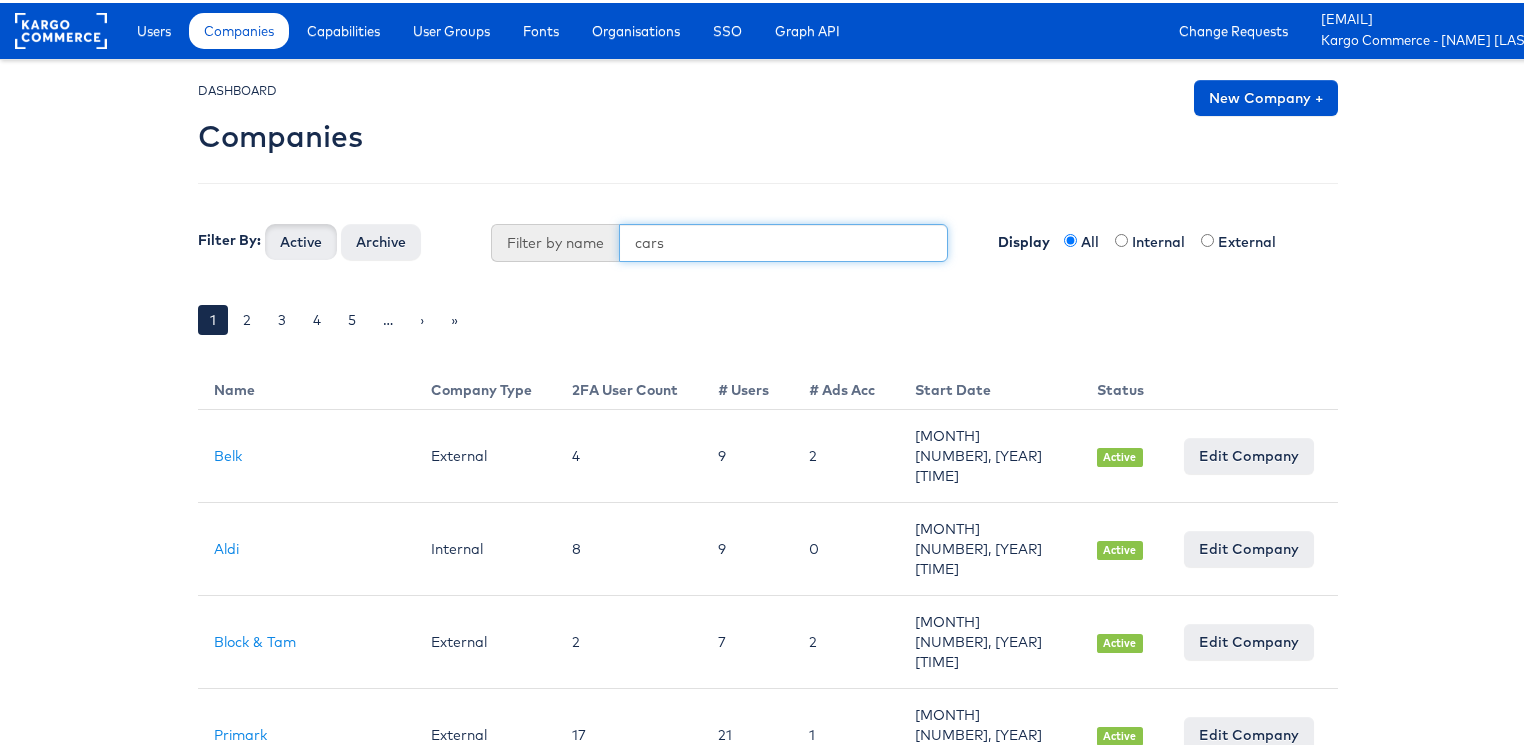 click on "Active" at bounding box center [301, 239] 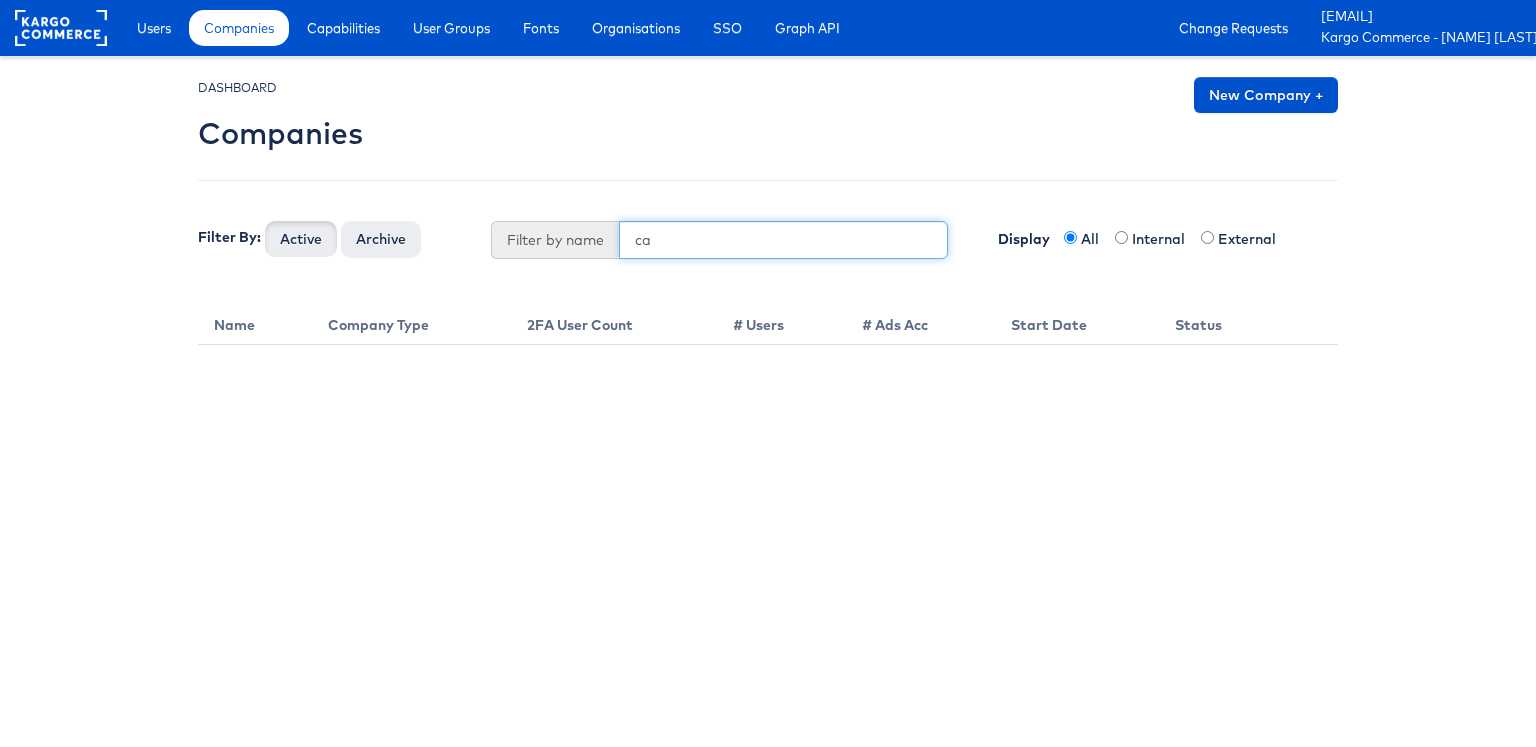 type on "c" 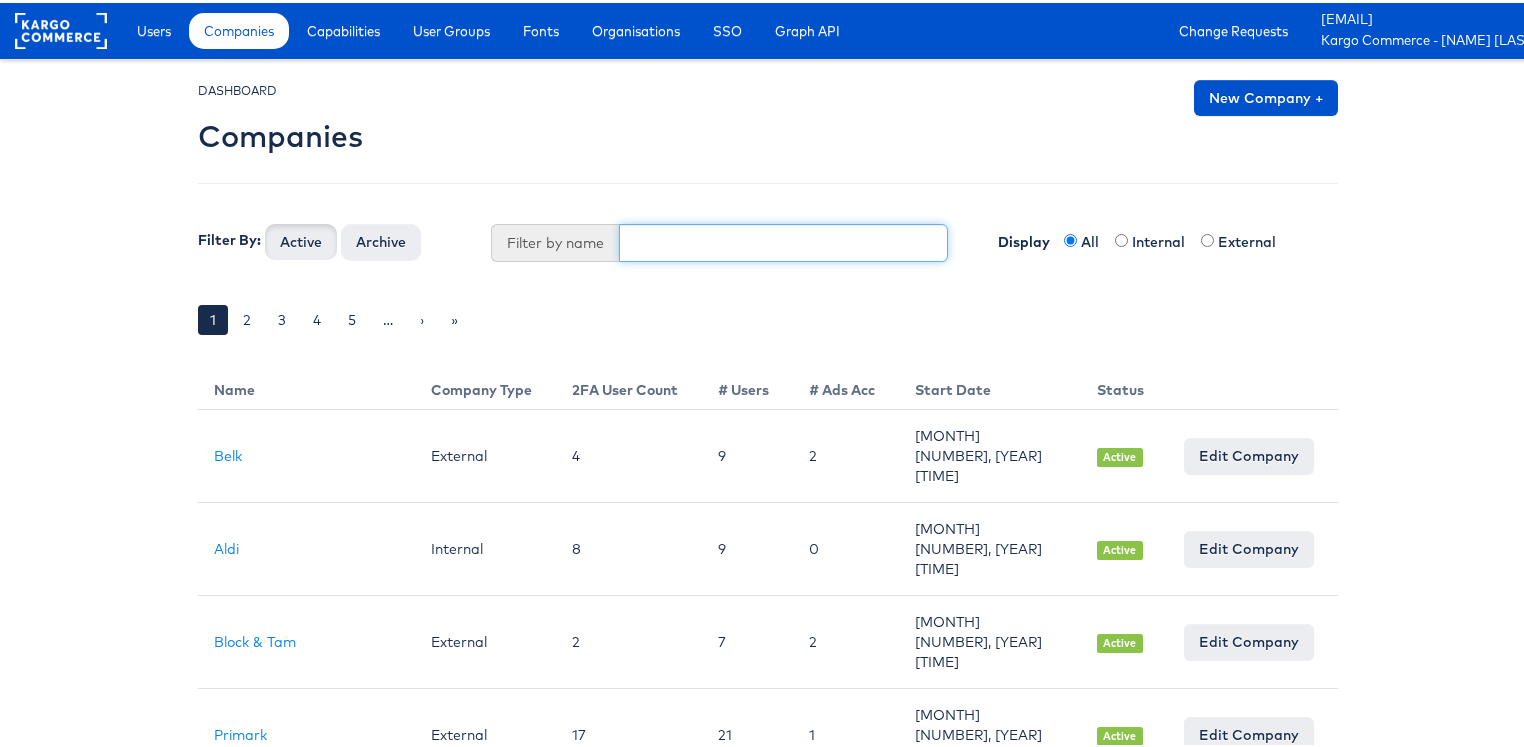 type 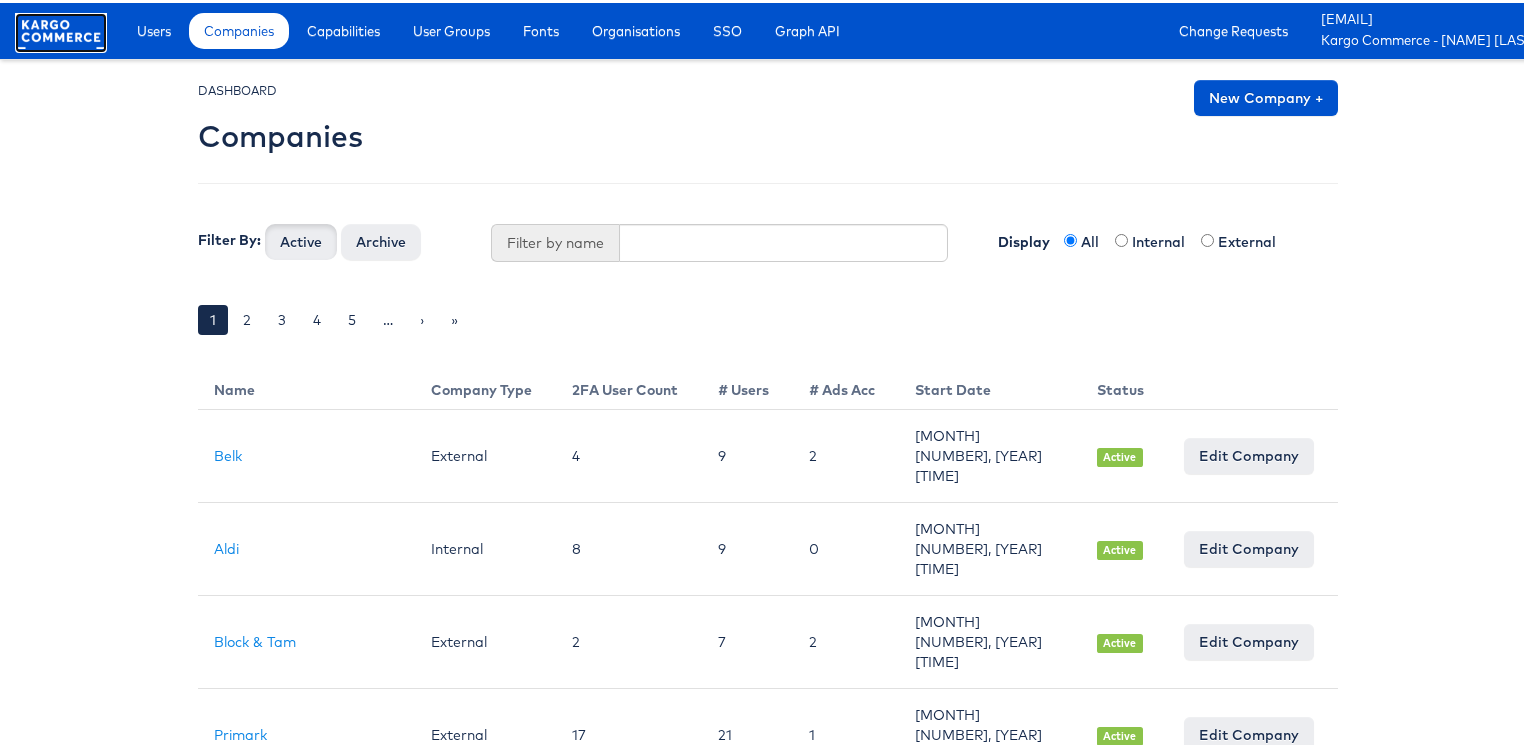 click 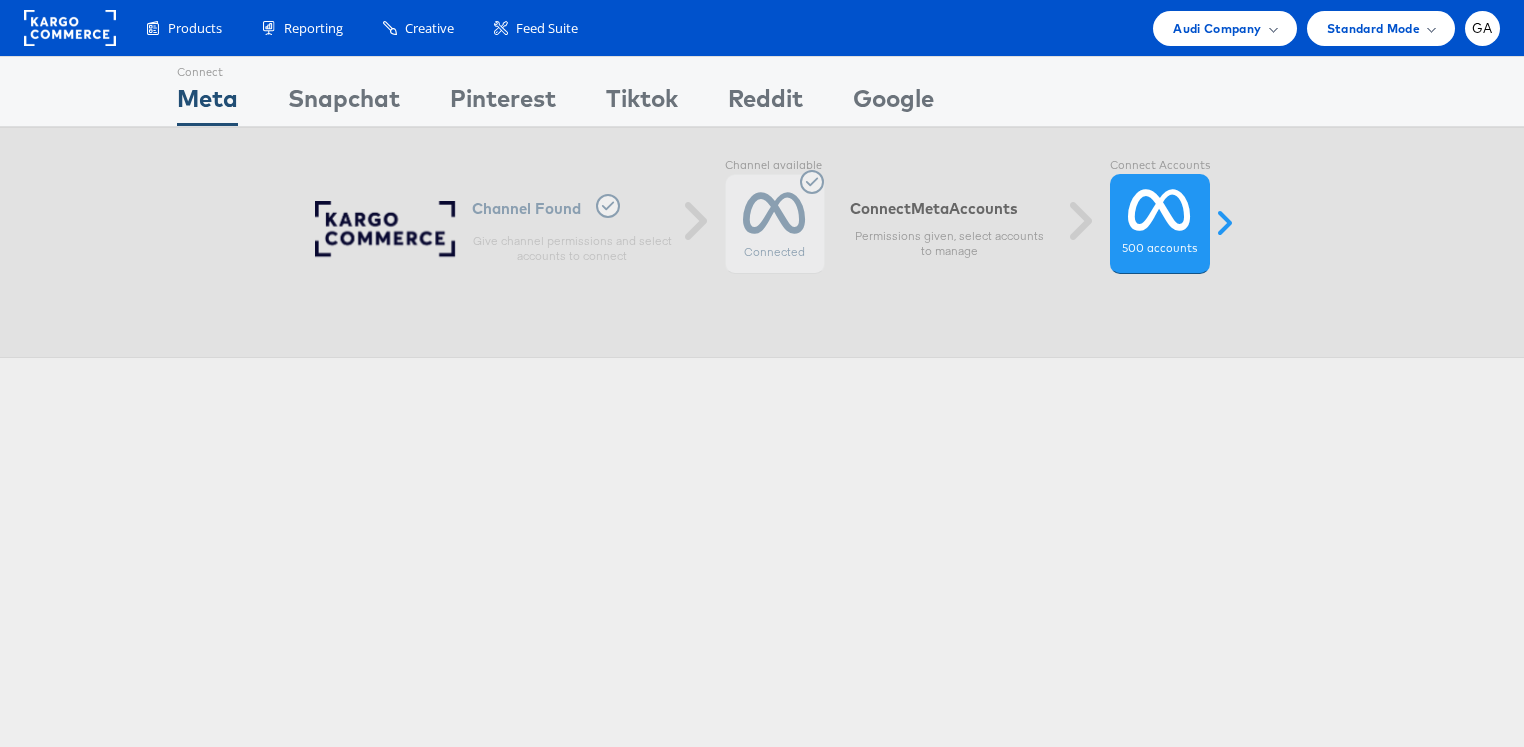 scroll, scrollTop: 0, scrollLeft: 0, axis: both 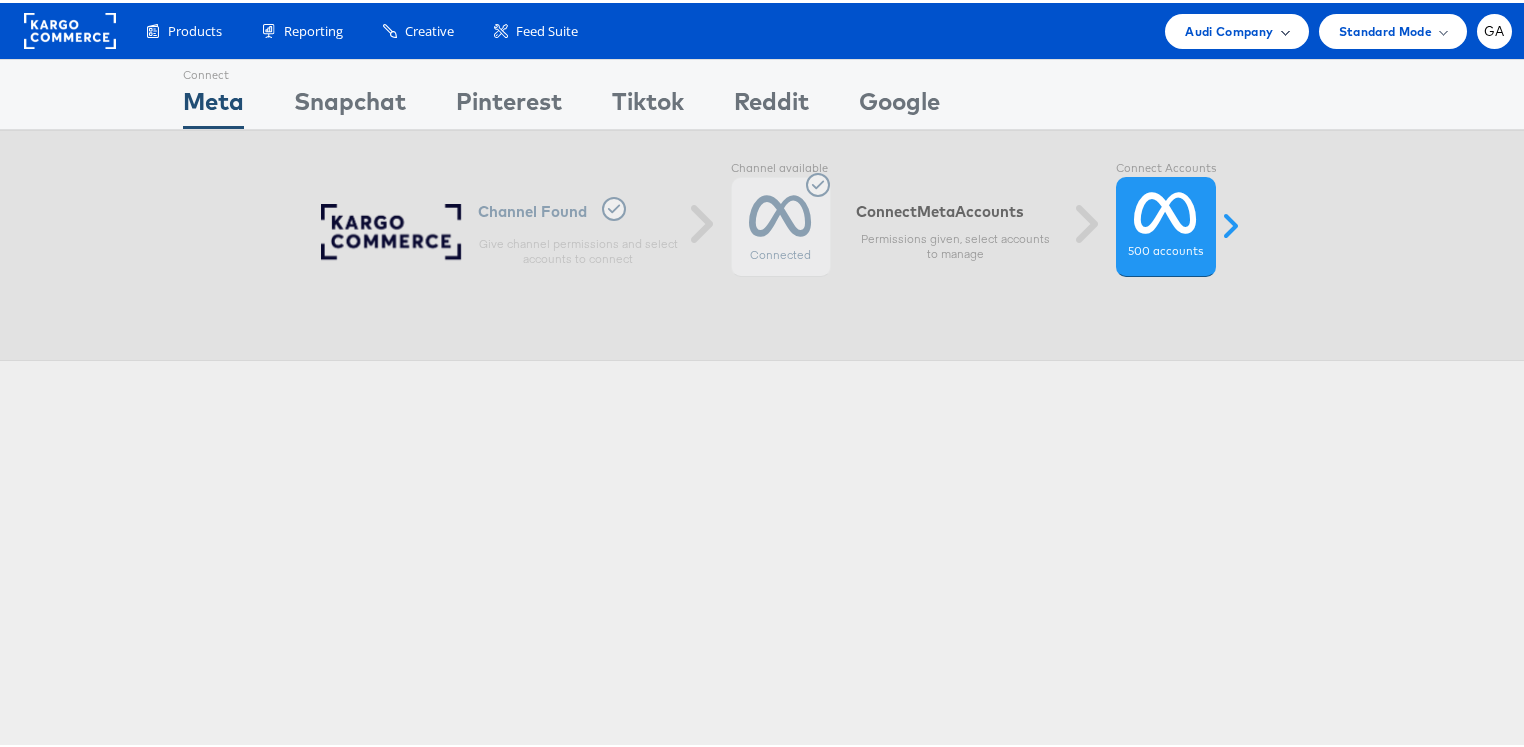 click on "Audi Company" at bounding box center [1229, 28] 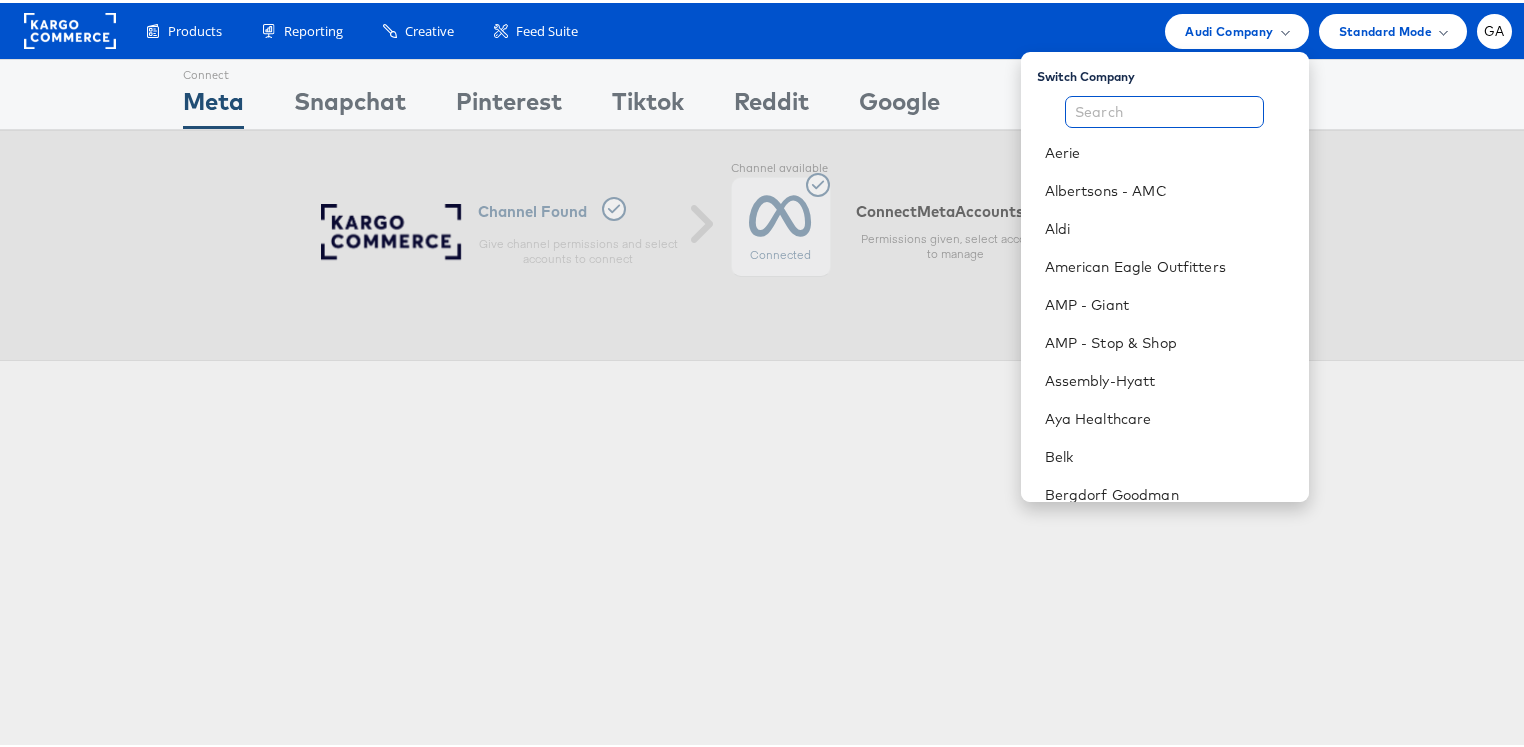 click at bounding box center [1164, 109] 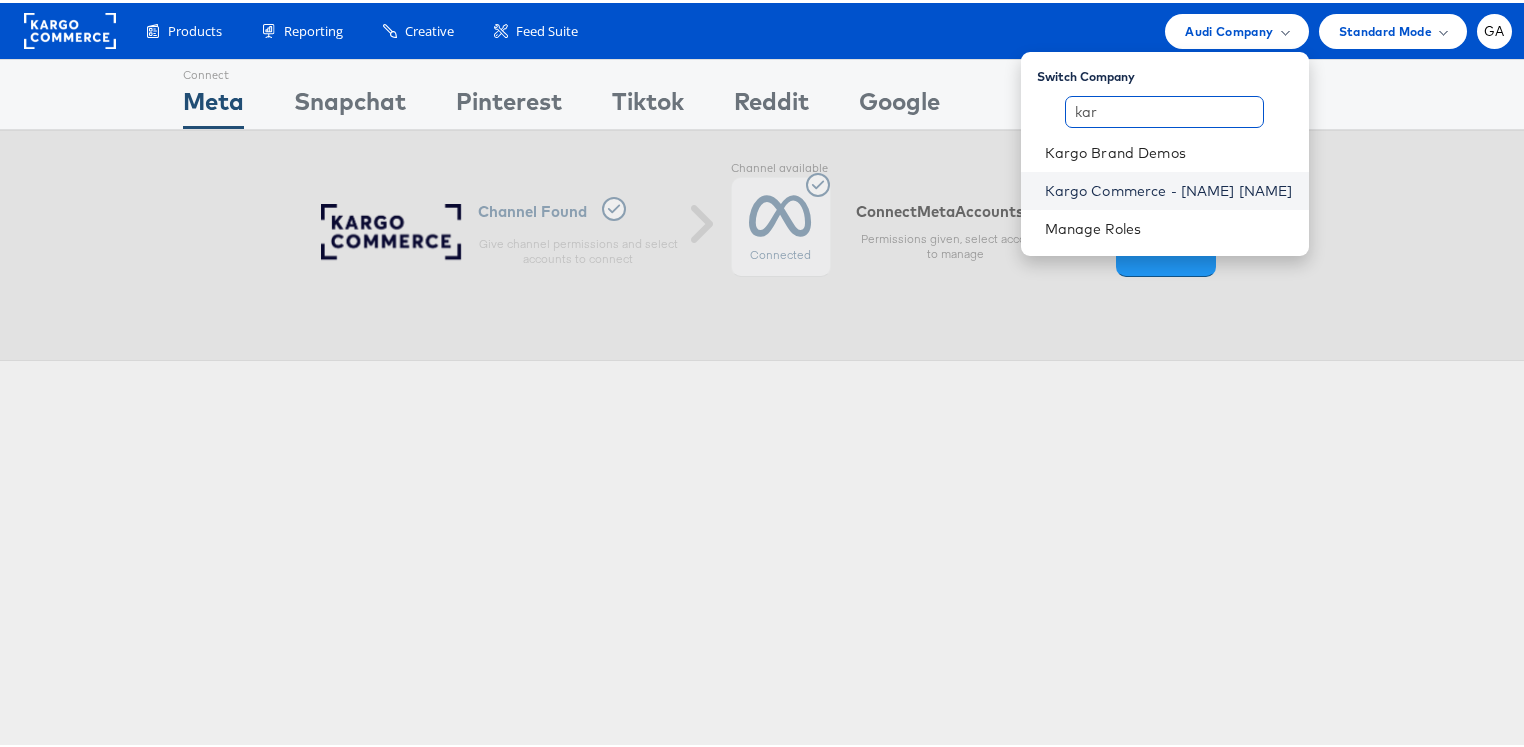 type on "kar" 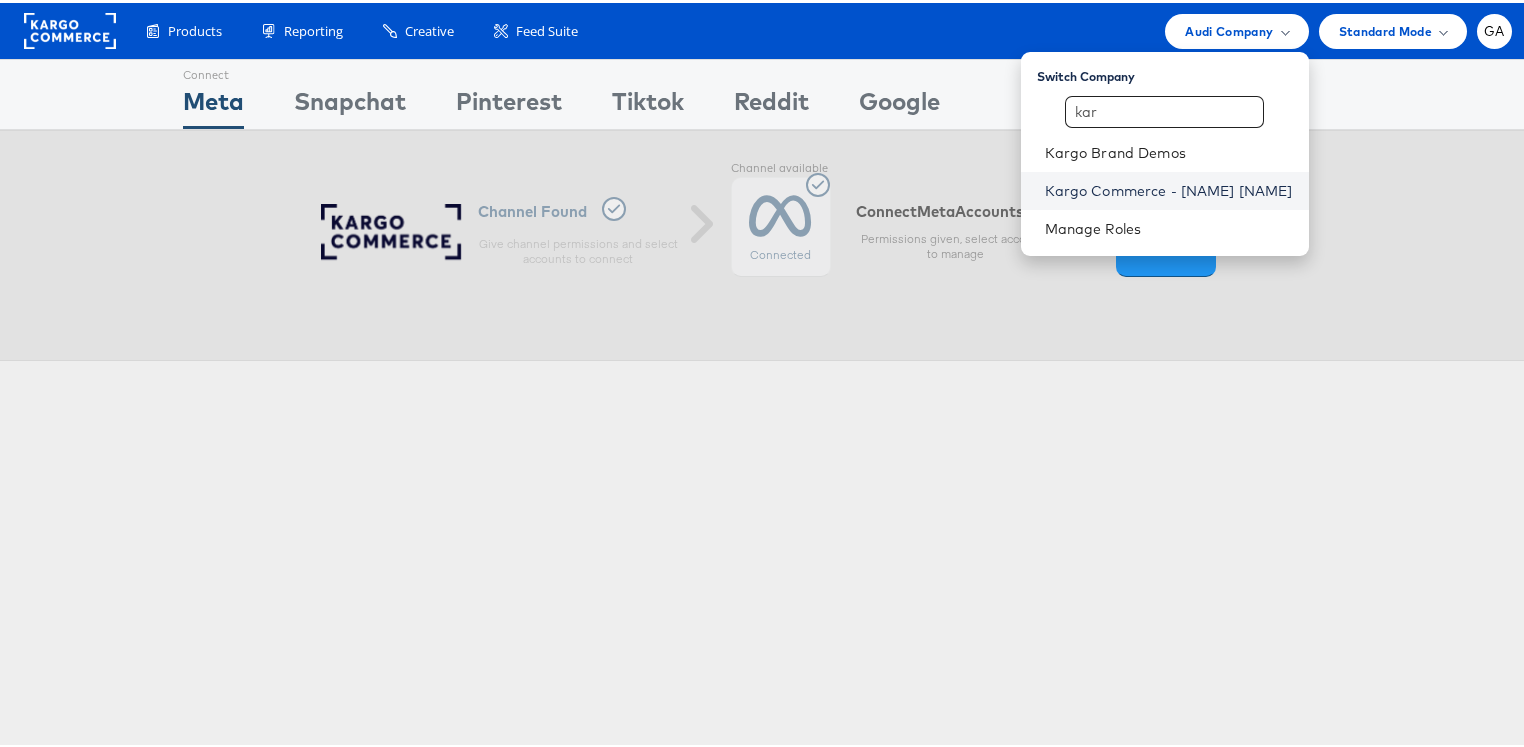click on "Kargo Commerce - [NAME] [NAME]" at bounding box center (1169, 188) 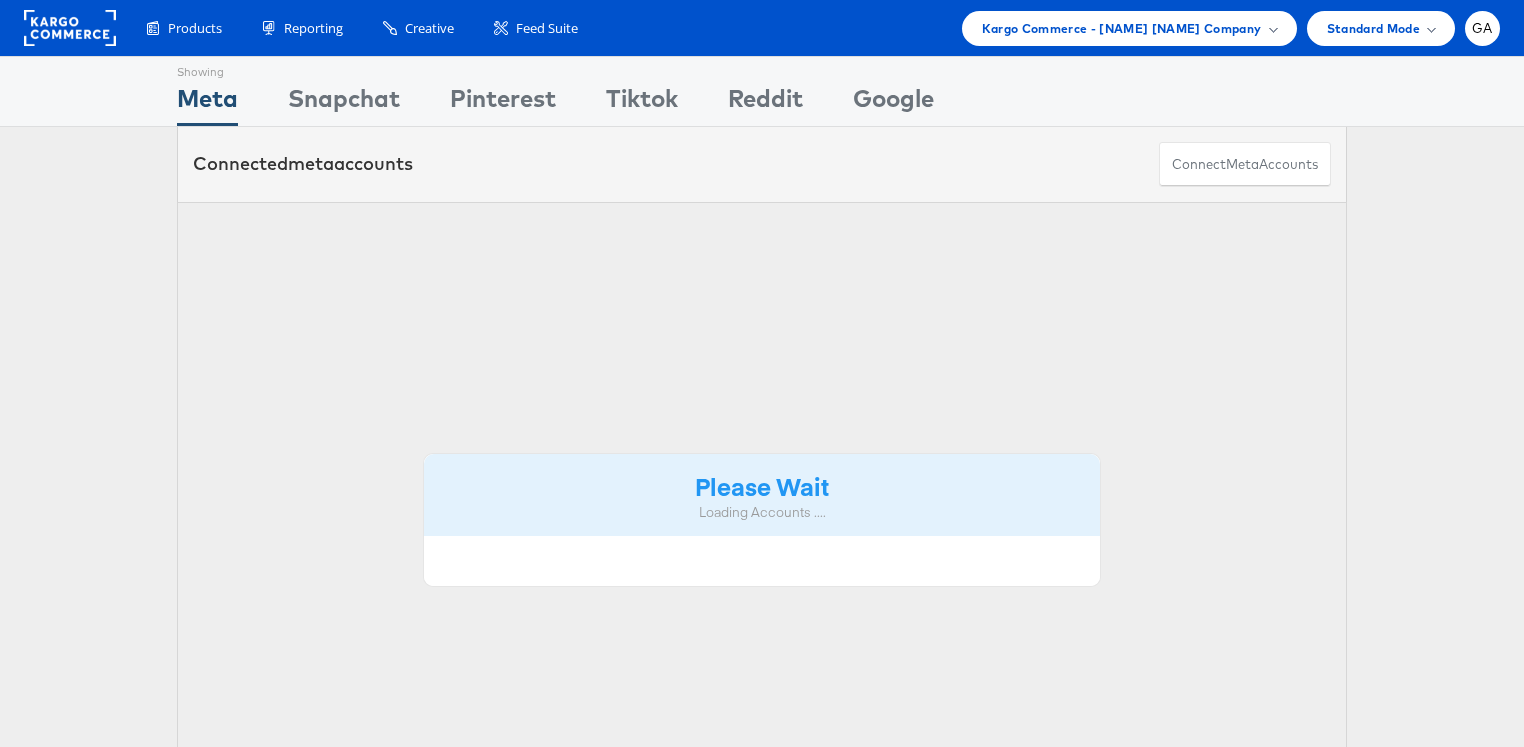 scroll, scrollTop: 0, scrollLeft: 0, axis: both 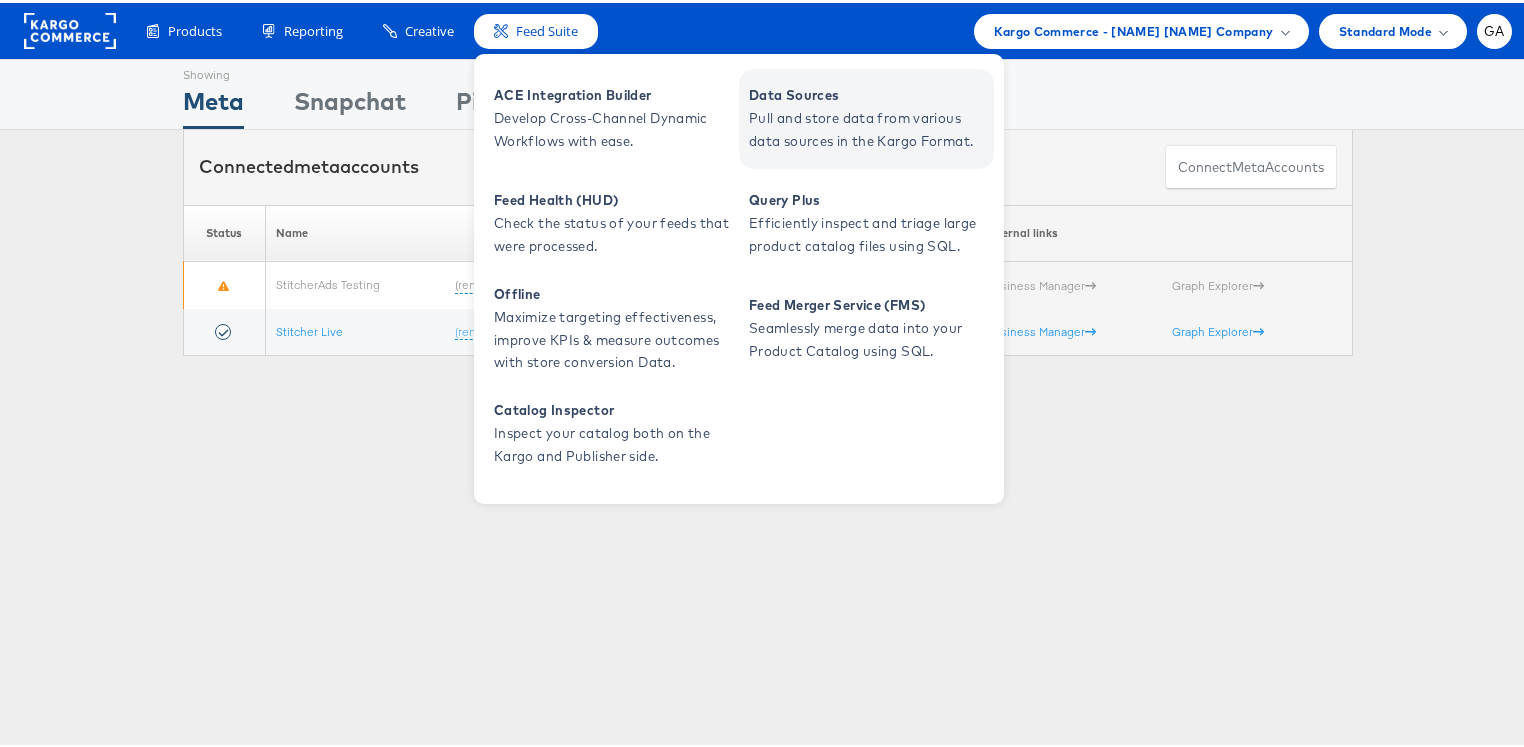 click on "Data Sources" at bounding box center [869, 92] 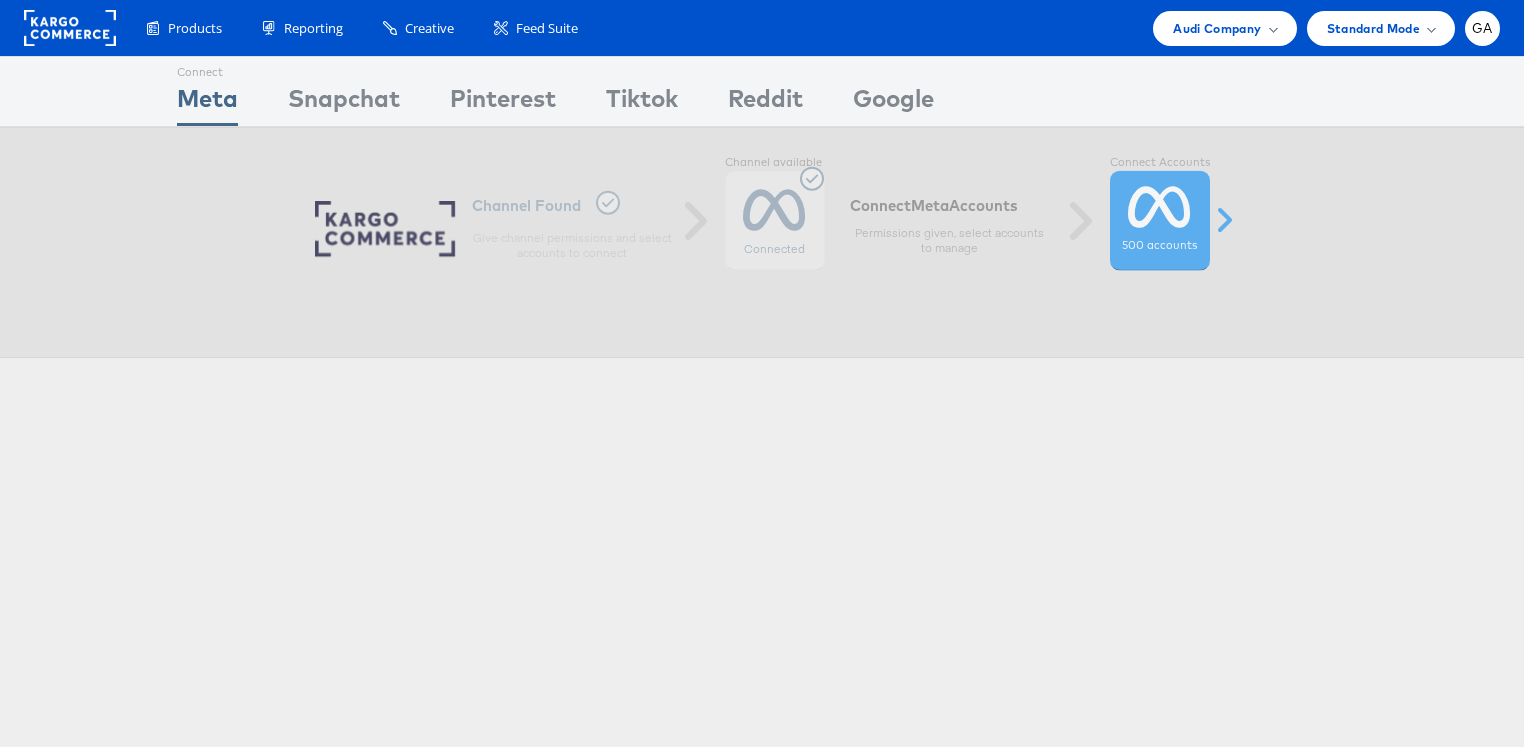 scroll, scrollTop: 0, scrollLeft: 0, axis: both 